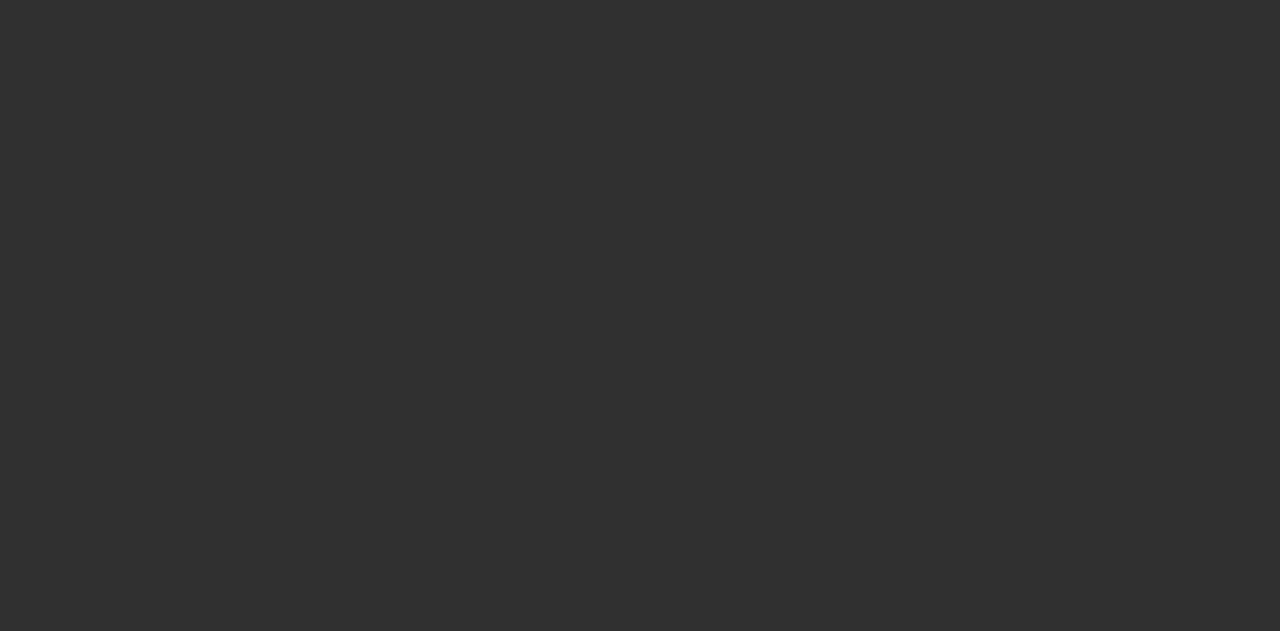 scroll, scrollTop: 0, scrollLeft: 0, axis: both 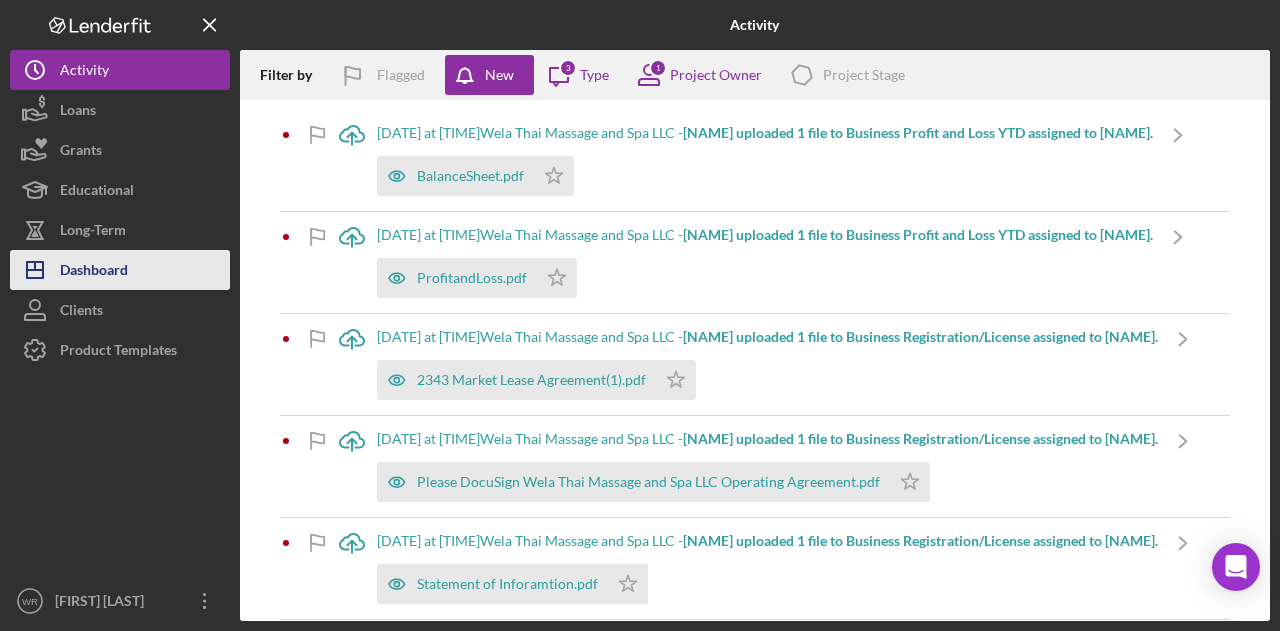 click on "Dashboard" at bounding box center [94, 272] 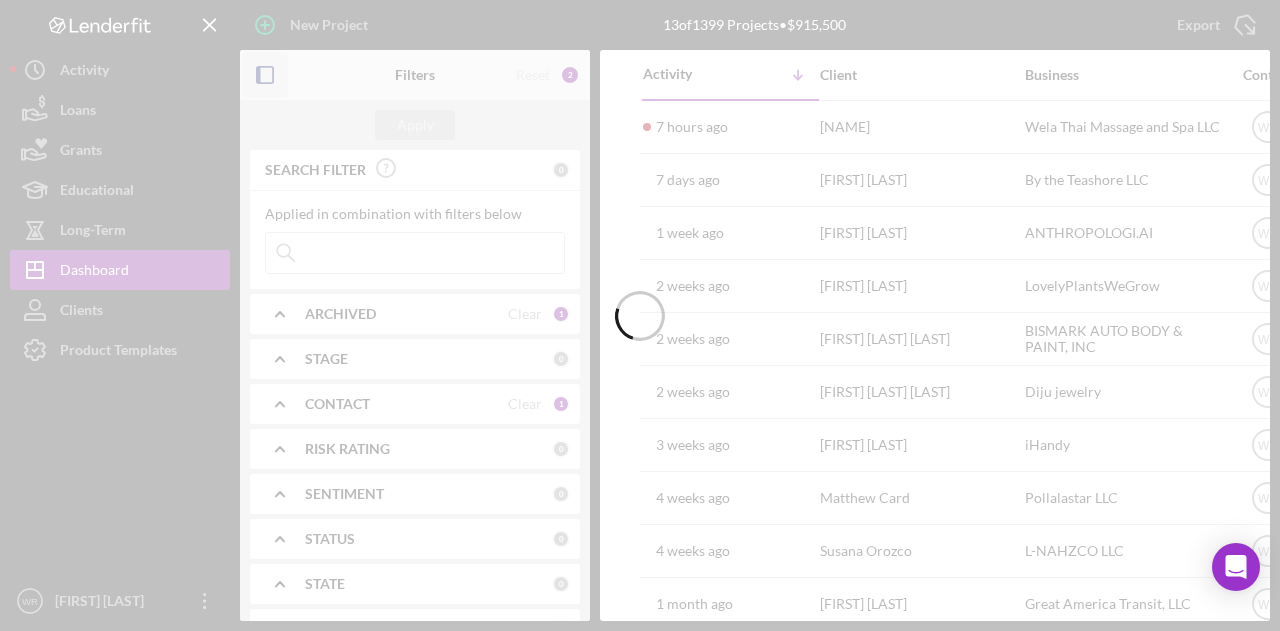 click 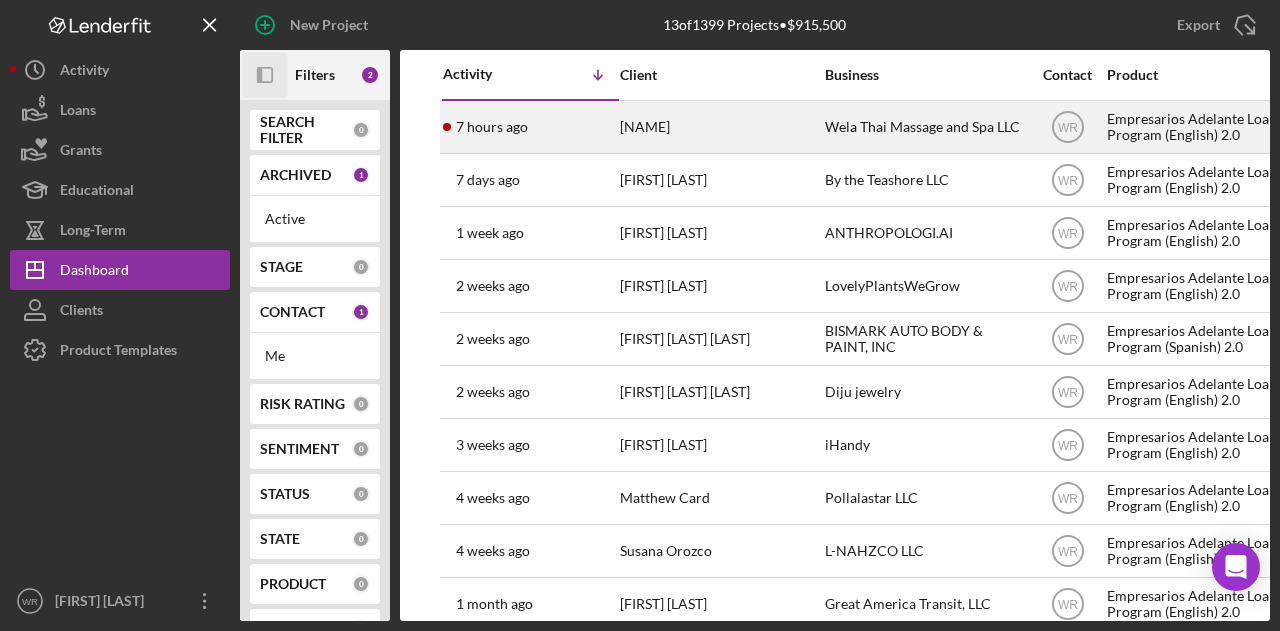 click on "[FIRST] [LAST]" at bounding box center (720, 127) 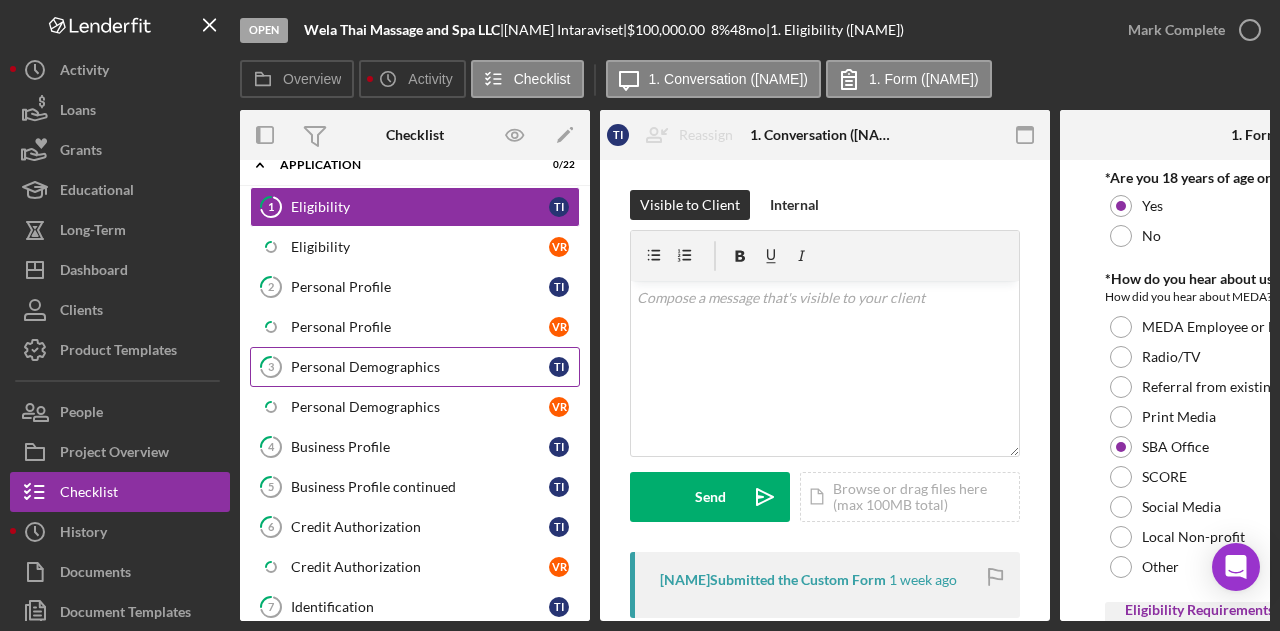 scroll, scrollTop: 100, scrollLeft: 0, axis: vertical 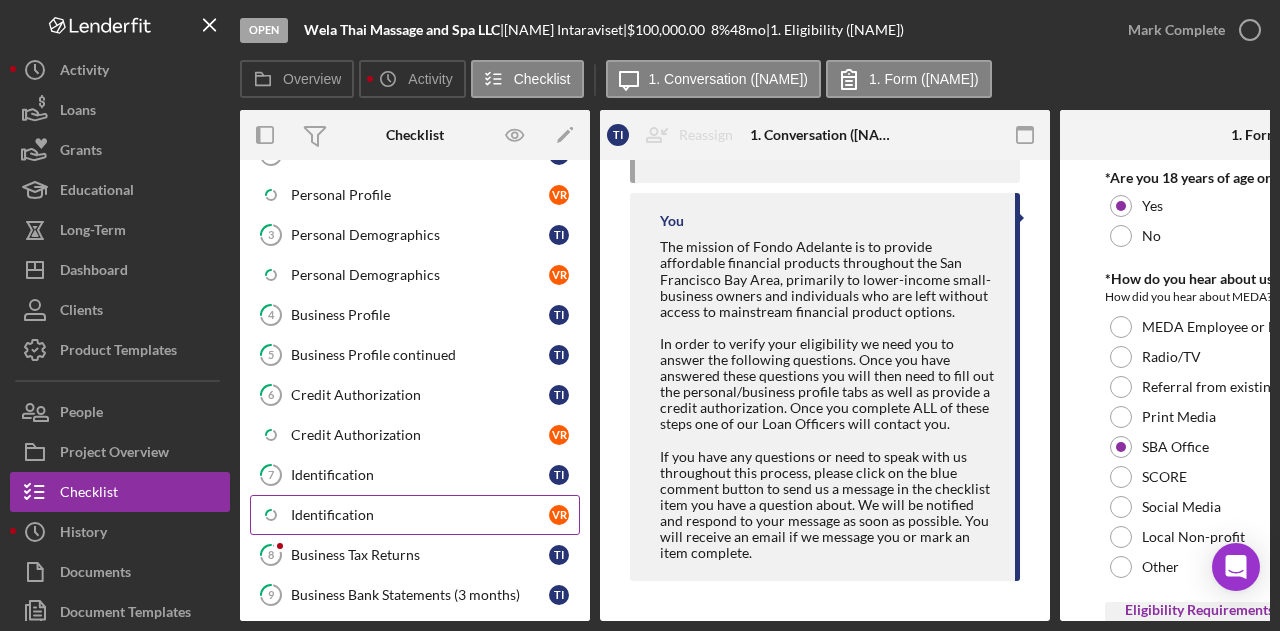 click on "Identification" at bounding box center (420, 515) 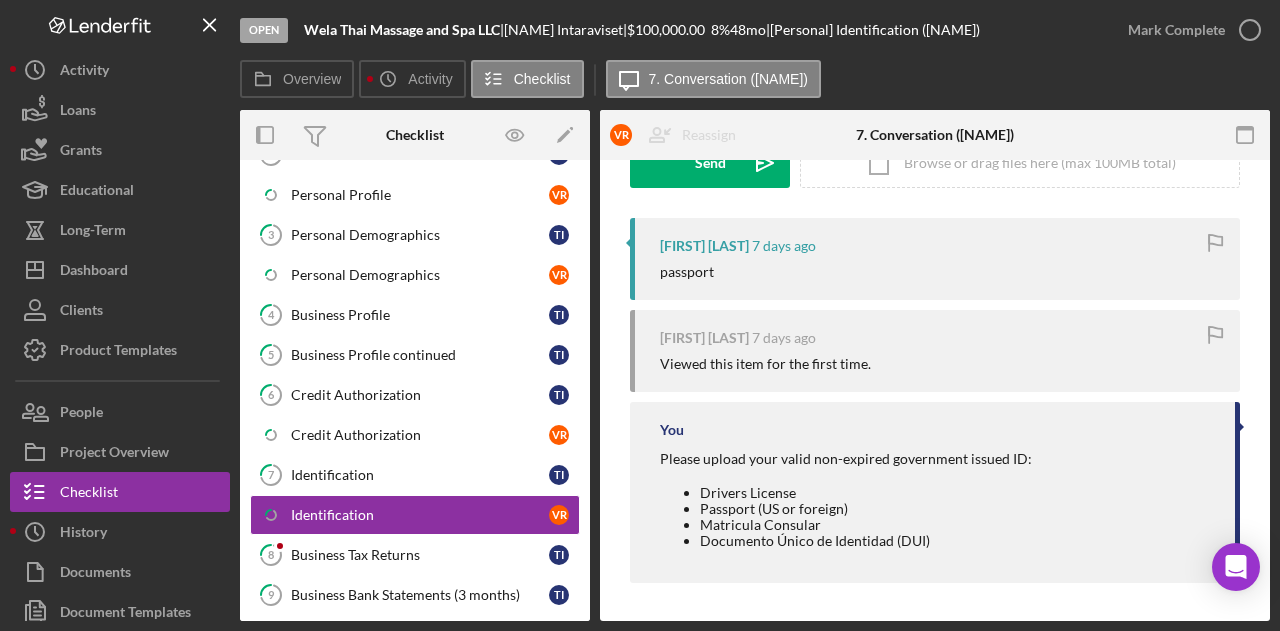 scroll, scrollTop: 335, scrollLeft: 0, axis: vertical 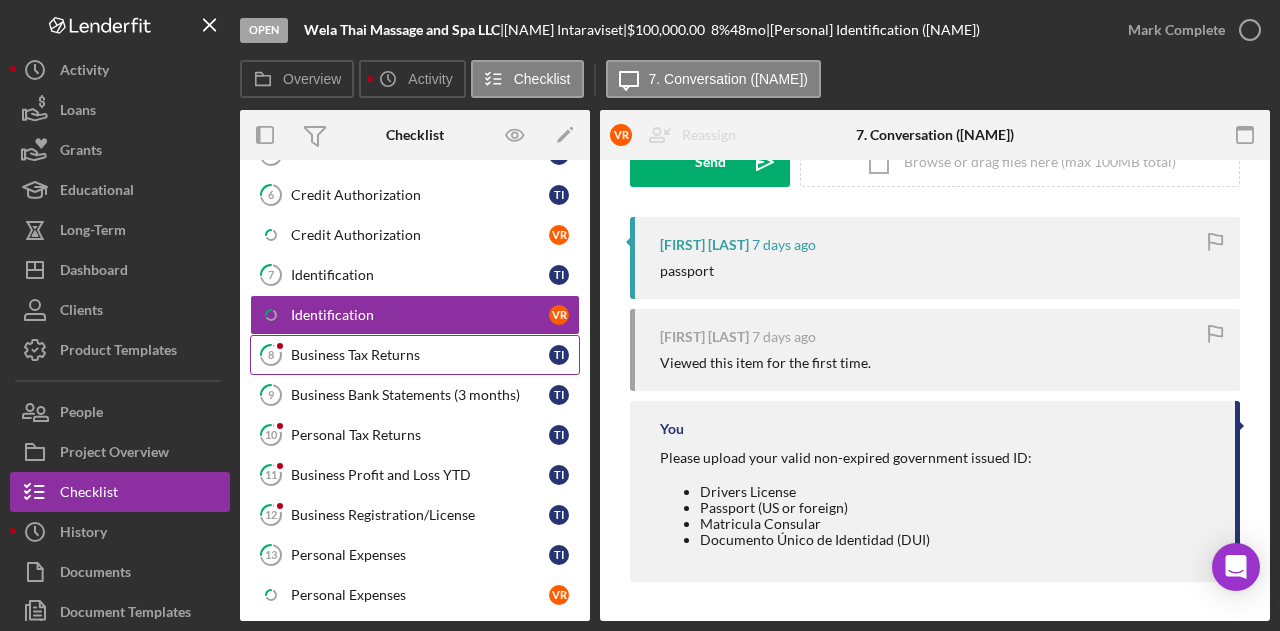 click on "8 Business Tax Returns  T I" at bounding box center [415, 355] 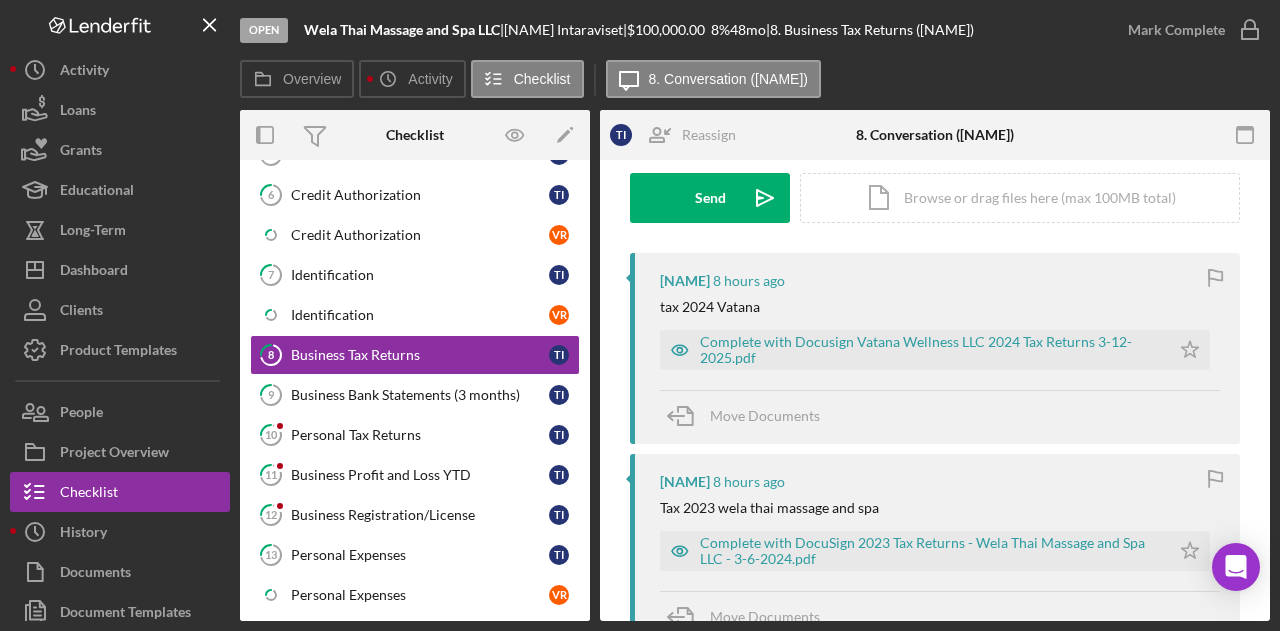scroll, scrollTop: 300, scrollLeft: 0, axis: vertical 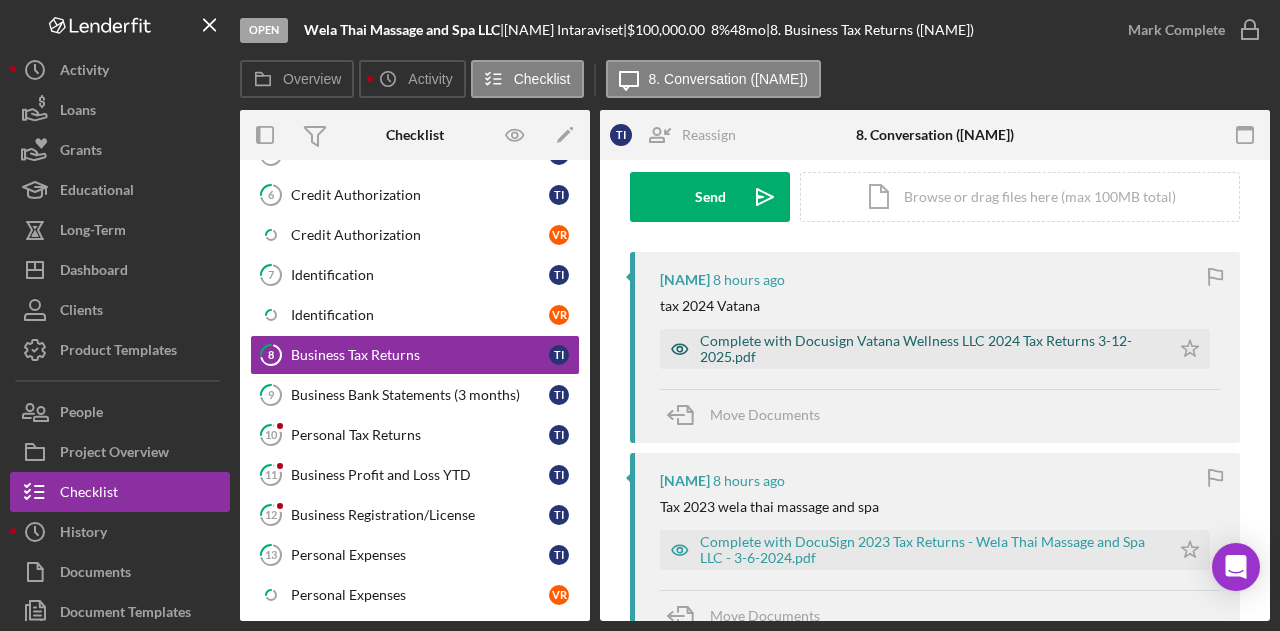 click on "Complete with Docusign Vatana Wellness LLC 2024 Tax Returns 3-12-2025.pdf" at bounding box center (930, 349) 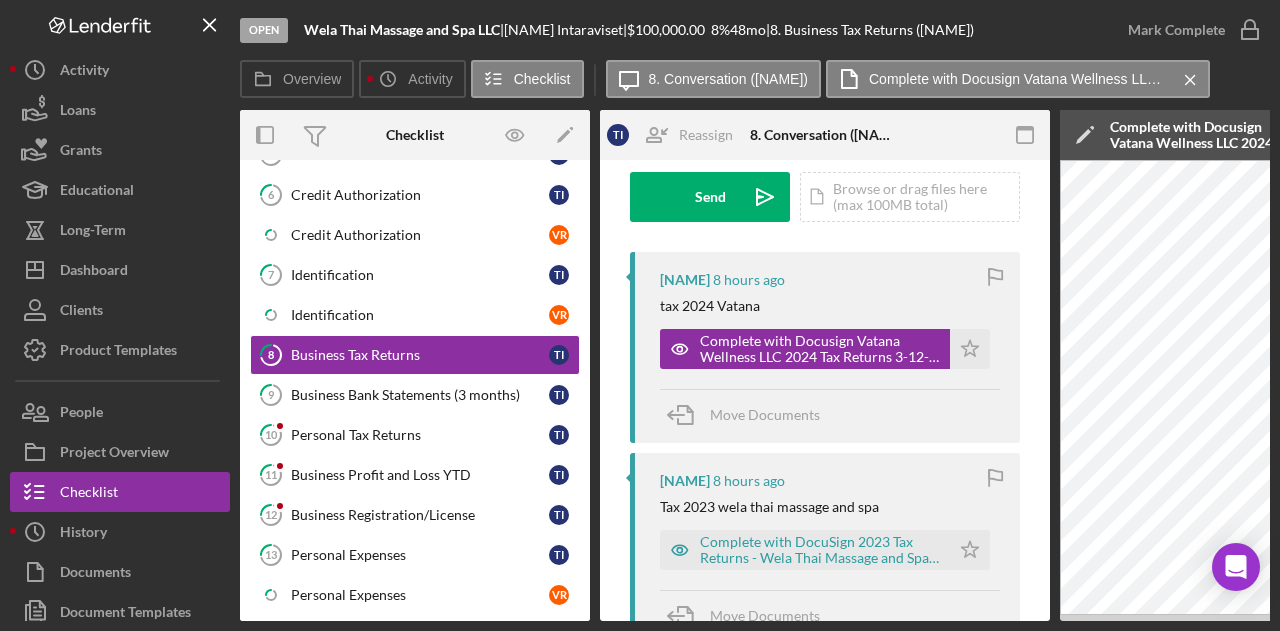 click on "Open Wela Thai Massage and Spa LLC   |   Tanasak   Intaraviset   |   $100,000.00    8 %   48  mo   |   8. Business Tax Returns  (Tanasak I.) Mark Complete Overview Icon/History Activity Checklist Icon/Message 8. Conversation (Tanasak I.) Complete with Docusign Vatana Wellness LLC 2024 Tax Returns 3-12-2025.pdf Icon/Menu Close Overview Overview Edit Icon/Edit Status Ongoing Risk Rating Sentiment Rating 5 Product Empresarios Adelante Loan Program (English) 2.0 Created Date 7/9/2025 Started Date 7/9/2025 Closing Goal Amount $100,000.00 Rate 8.000% Term 48 months Contact Icon/User Photo WR Willan   Rivera Account Executive Stage Open Weekly Status Update No Inactivity Alerts Yes Key Ratios Edit Icon/Edit DSCR Collateral Coverage DTI LTV Global DSCR Global Collateral Coverage Global DTI NOI Recommendation Edit Icon/Edit Payment Type Rate Term Amount Down Payment Closing Fee Include closing fee in amount financed? No Origination Fee Include origination fee in amount financed? No Amount Financed Edit" at bounding box center (640, 315) 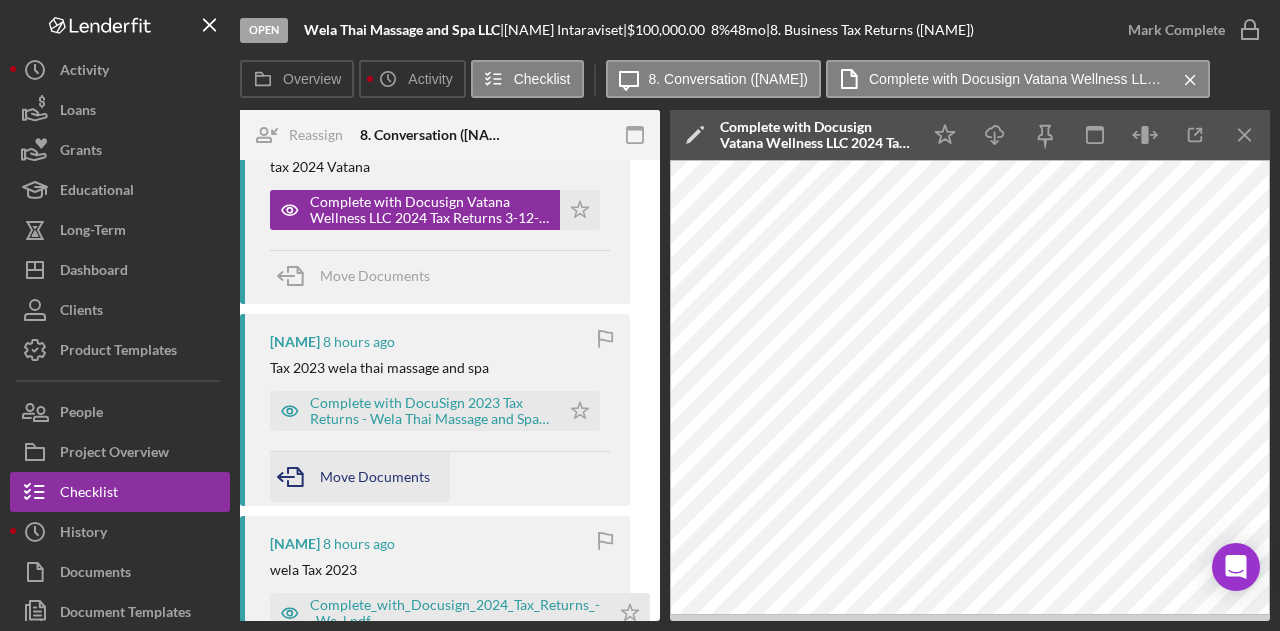 scroll, scrollTop: 500, scrollLeft: 0, axis: vertical 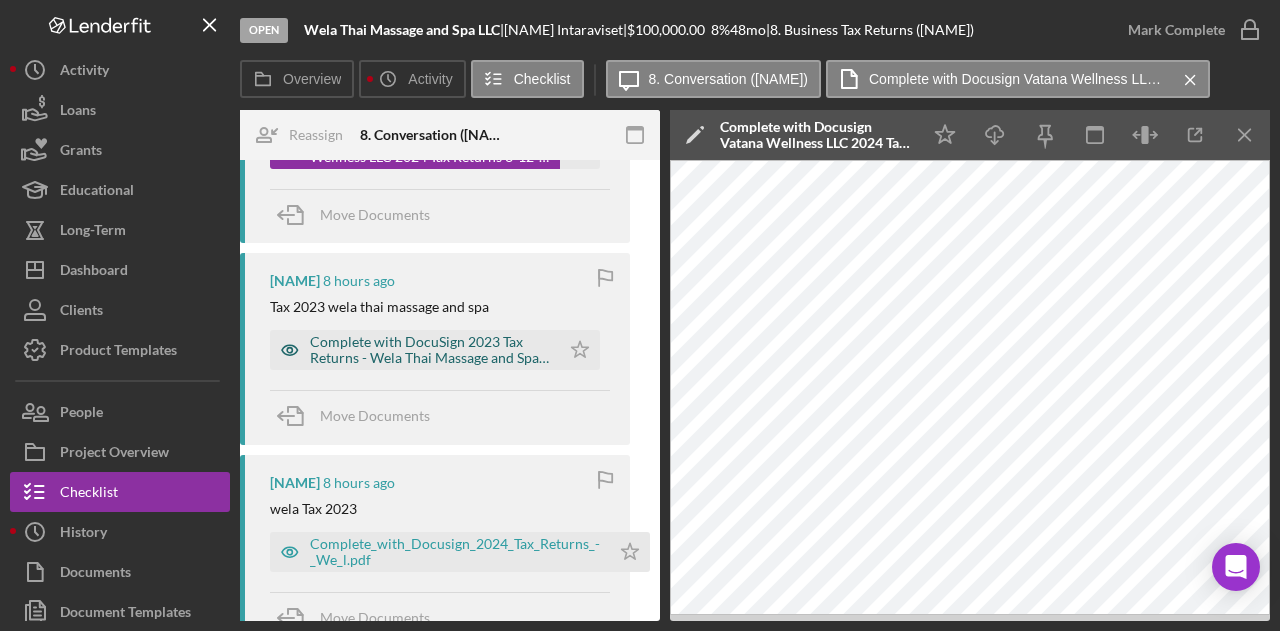 click on "Complete with DocuSign 2023 Tax Returns - Wela Thai Massage and Spa LLC - 3-6-2024.pdf" at bounding box center (430, 350) 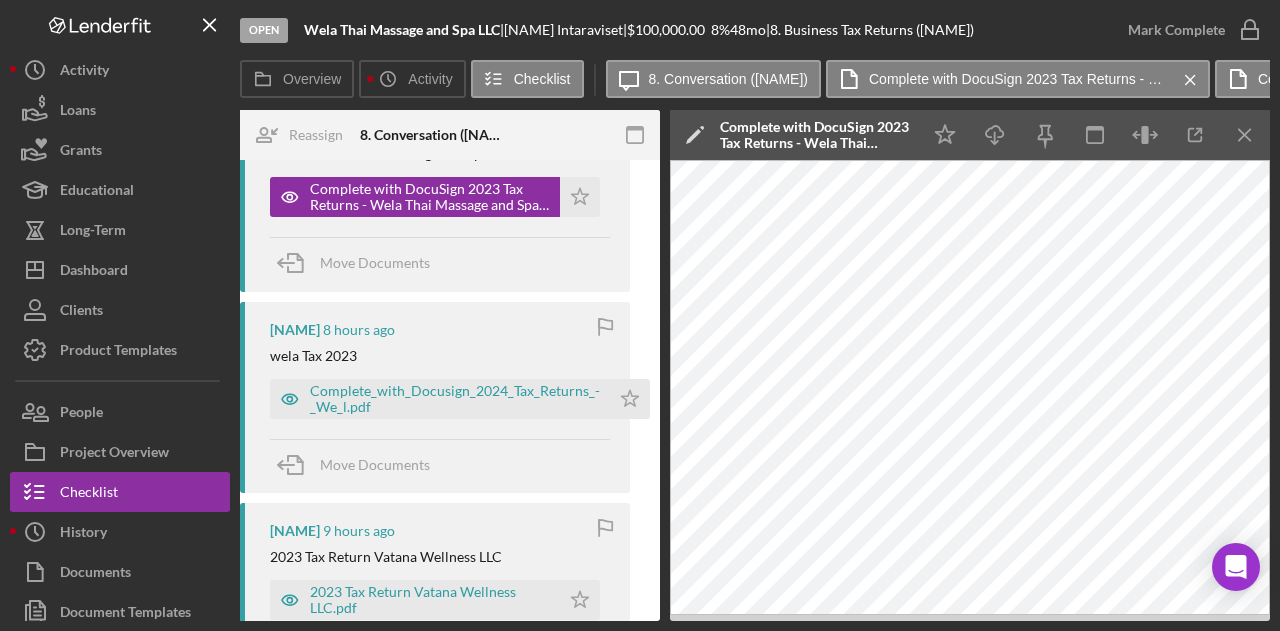 scroll, scrollTop: 700, scrollLeft: 0, axis: vertical 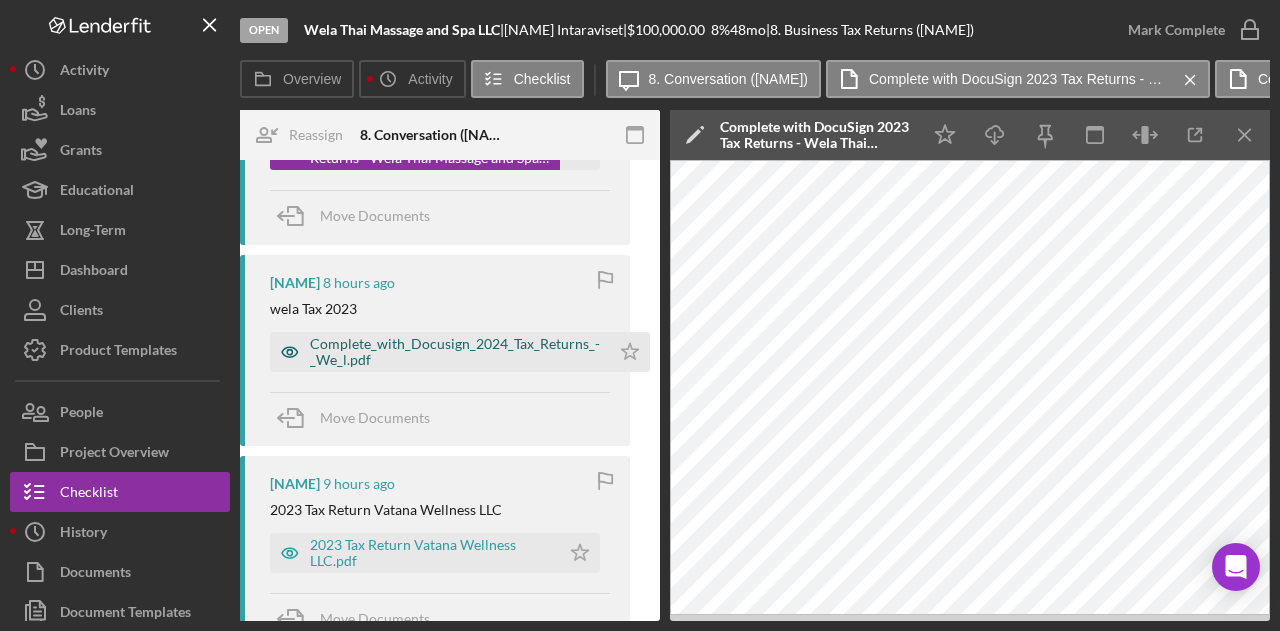 click on "Complete_with_Docusign_2024_Tax_Returns_-_We_l.pdf" at bounding box center (455, 352) 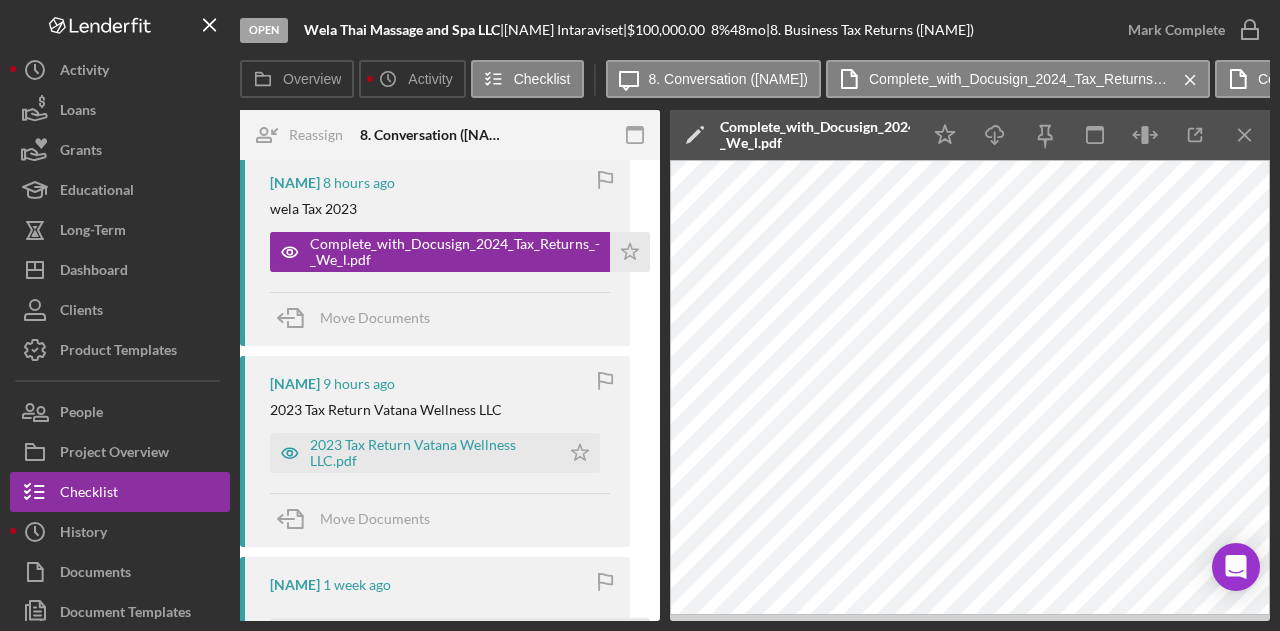 scroll, scrollTop: 900, scrollLeft: 0, axis: vertical 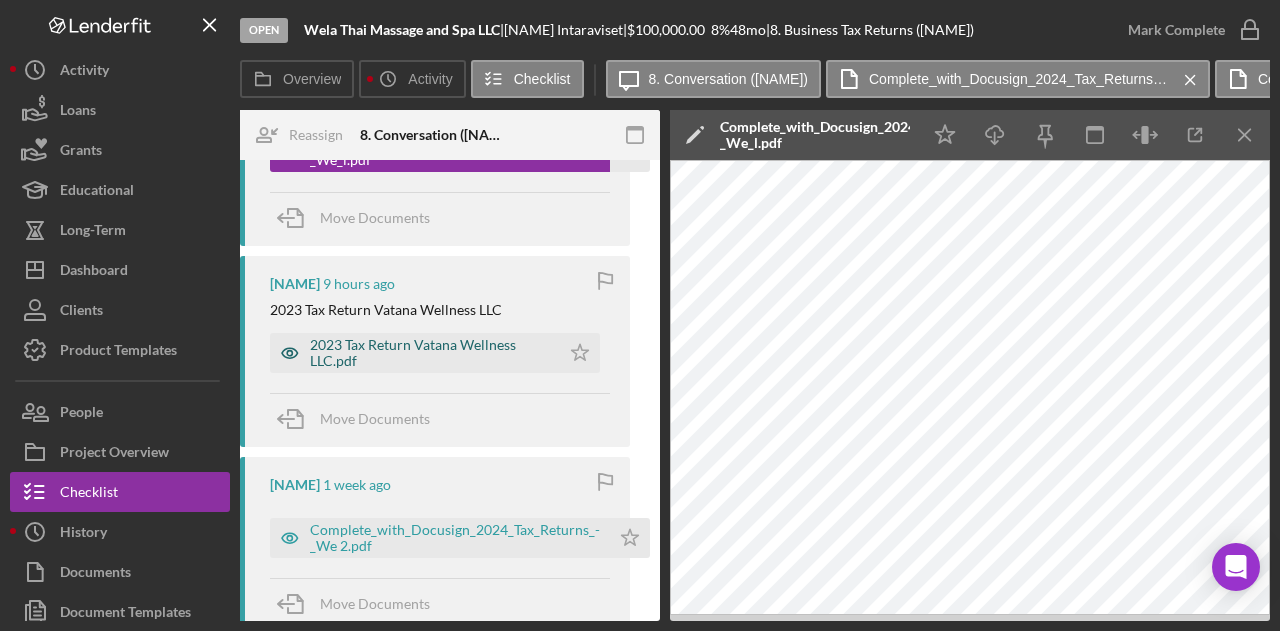 click on "2023 Tax Return Vatana Wellness LLC.pdf" at bounding box center [430, 353] 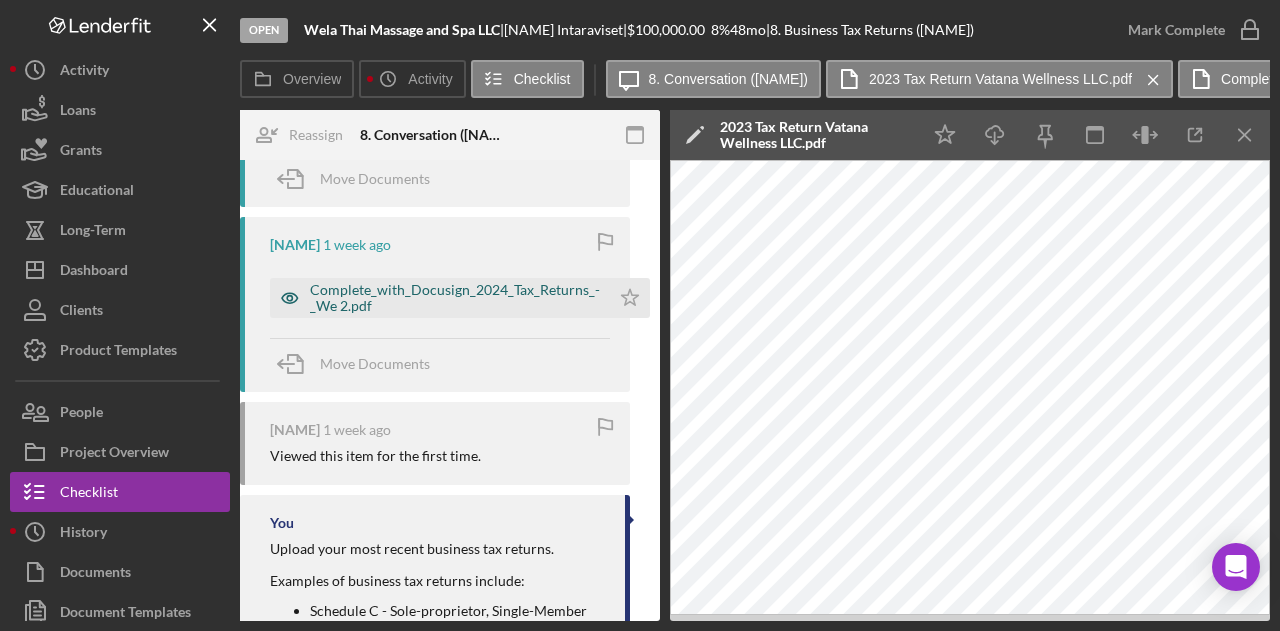 scroll, scrollTop: 1200, scrollLeft: 0, axis: vertical 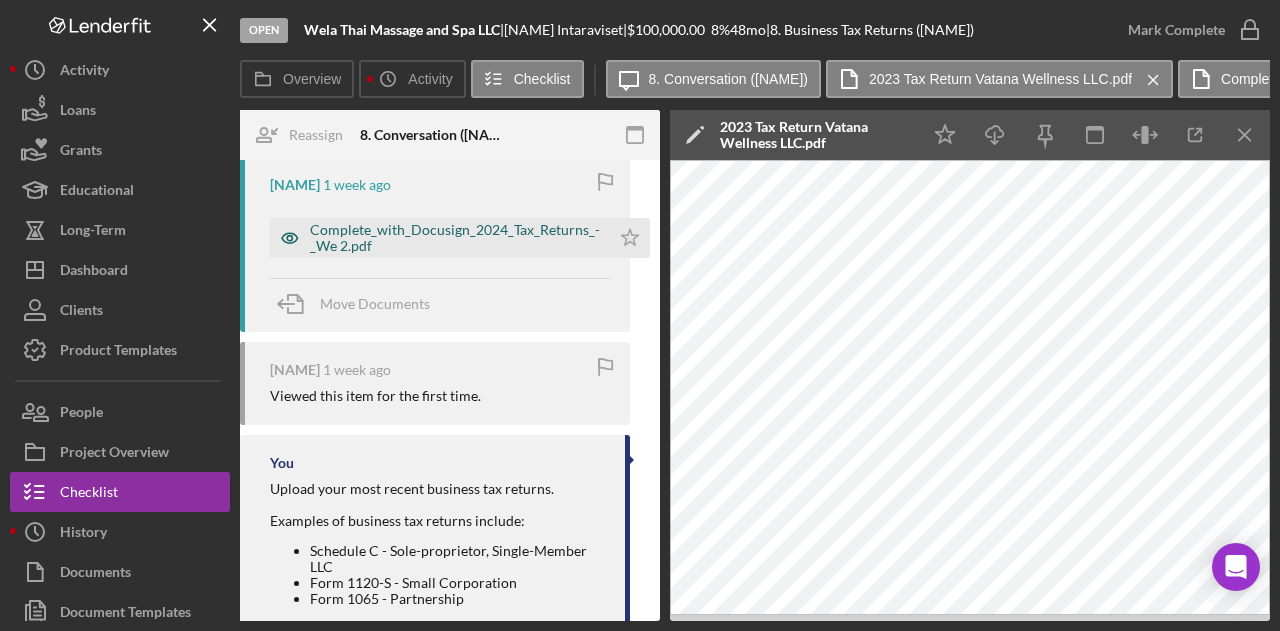 click on "Complete_with_Docusign_2024_Tax_Returns_-_We 2.pdf" at bounding box center [455, 238] 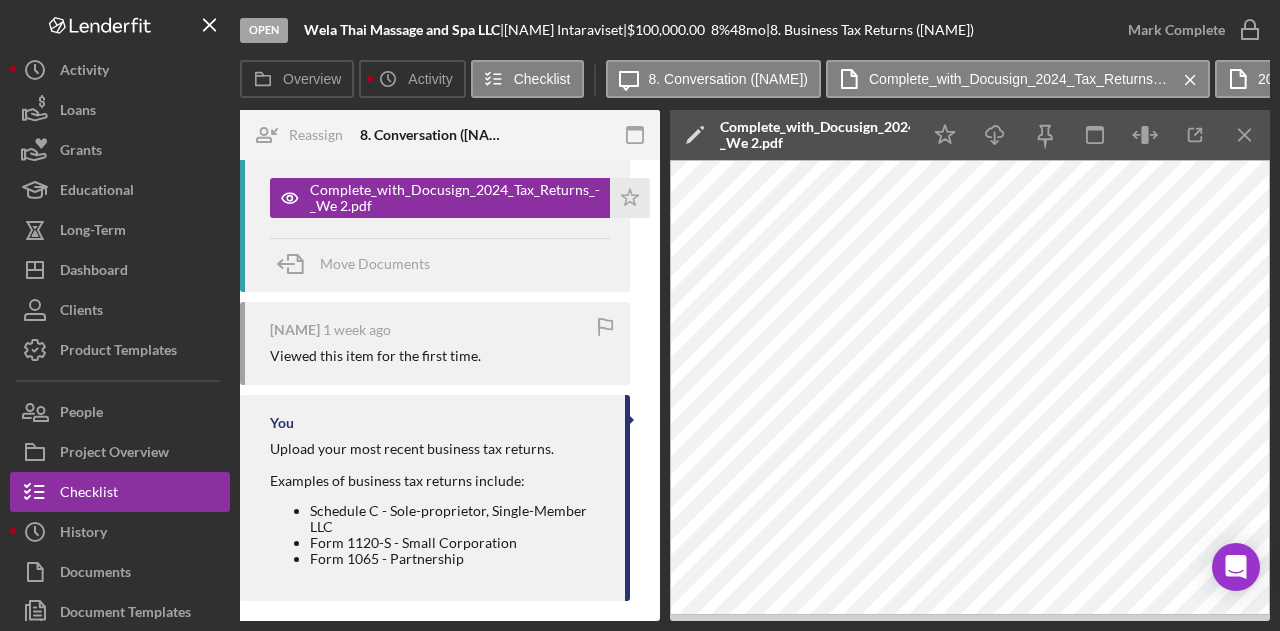 scroll, scrollTop: 1262, scrollLeft: 0, axis: vertical 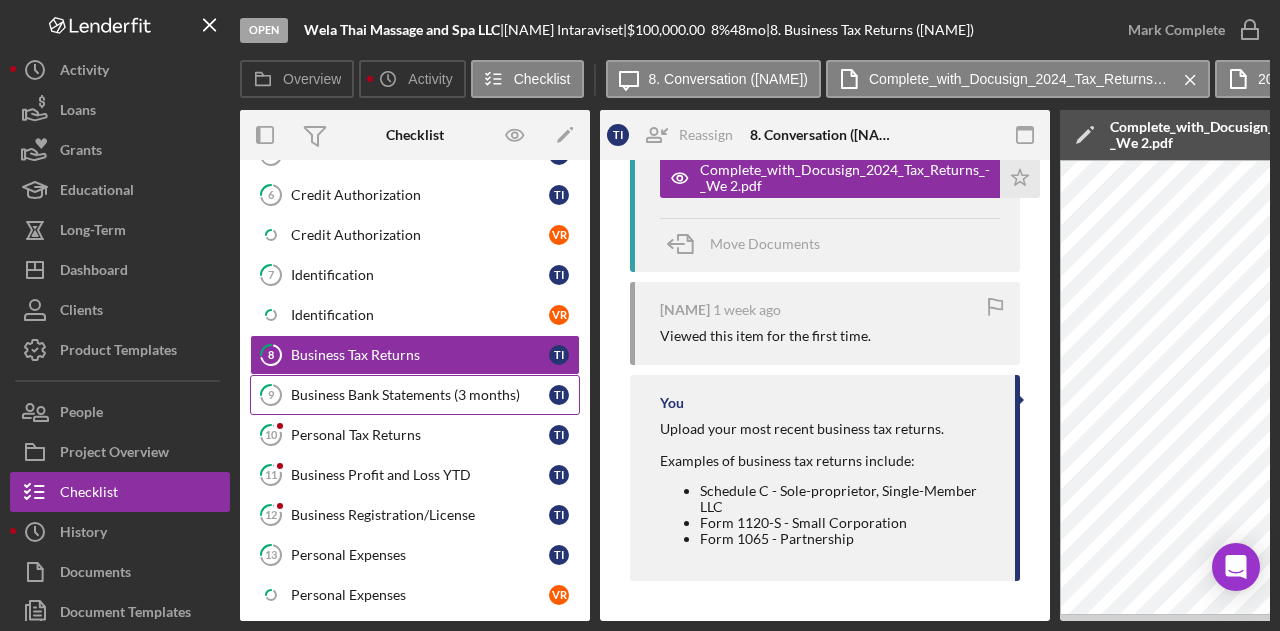 click on "9 Business Bank Statements (3 months) T I" at bounding box center [415, 395] 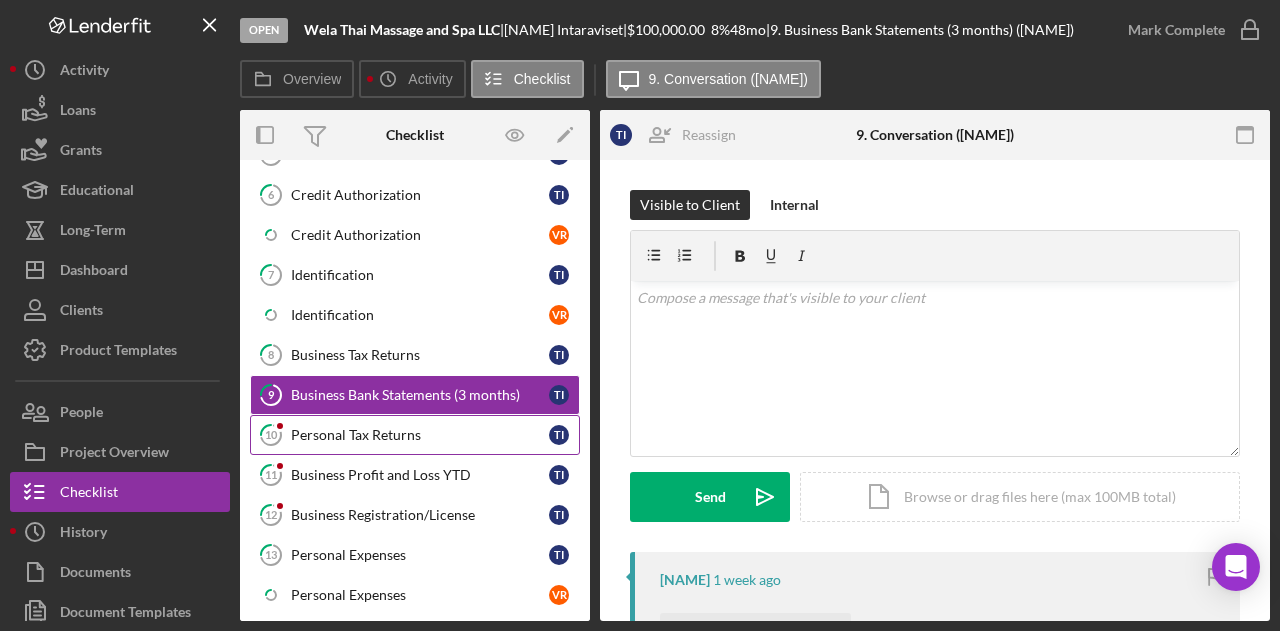 click on "Personal Tax Returns" at bounding box center [420, 435] 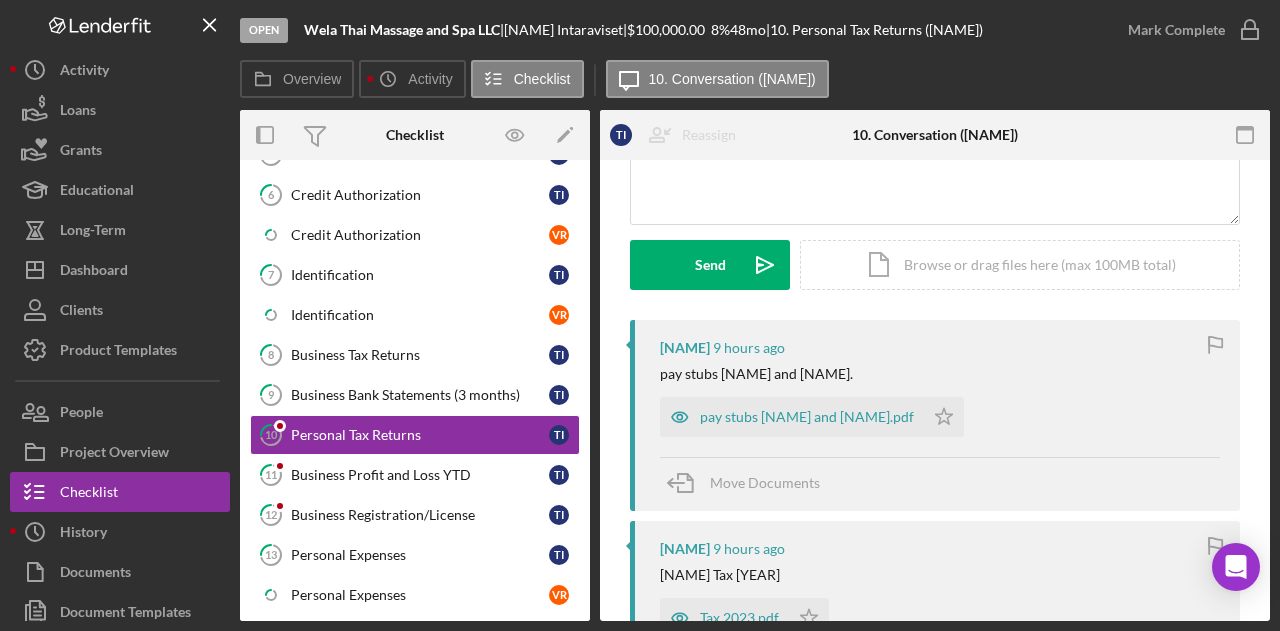 scroll, scrollTop: 300, scrollLeft: 0, axis: vertical 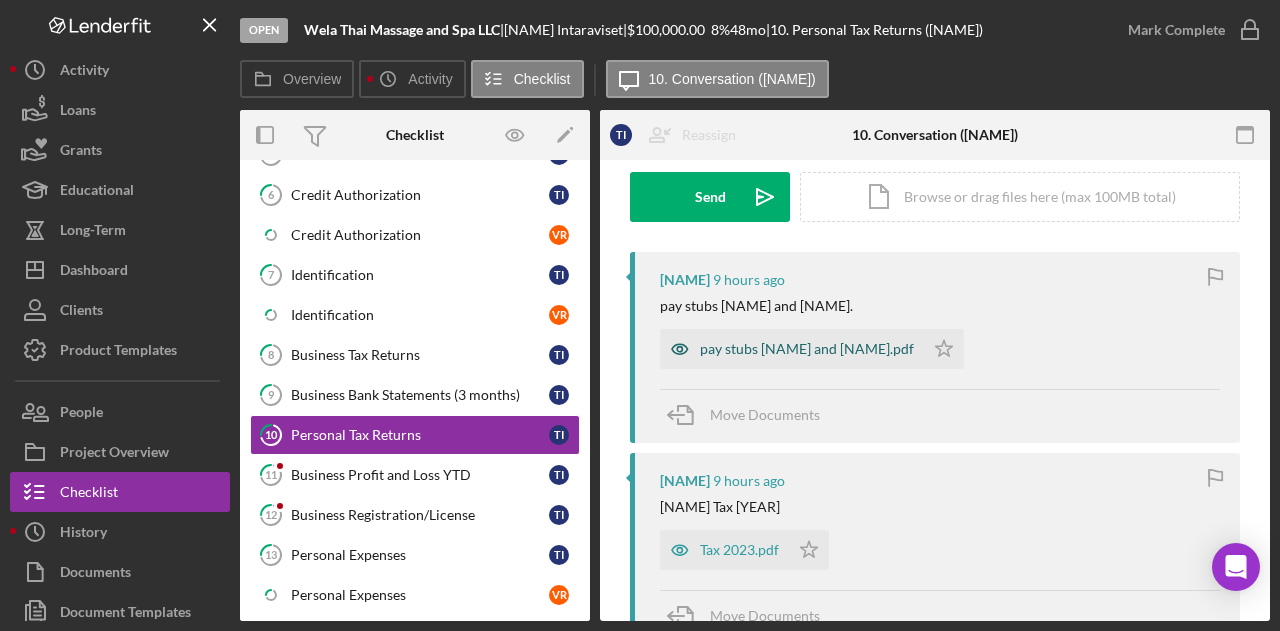 click on "pay stubs Vanessanun and Tanasak.pdf" at bounding box center [807, 349] 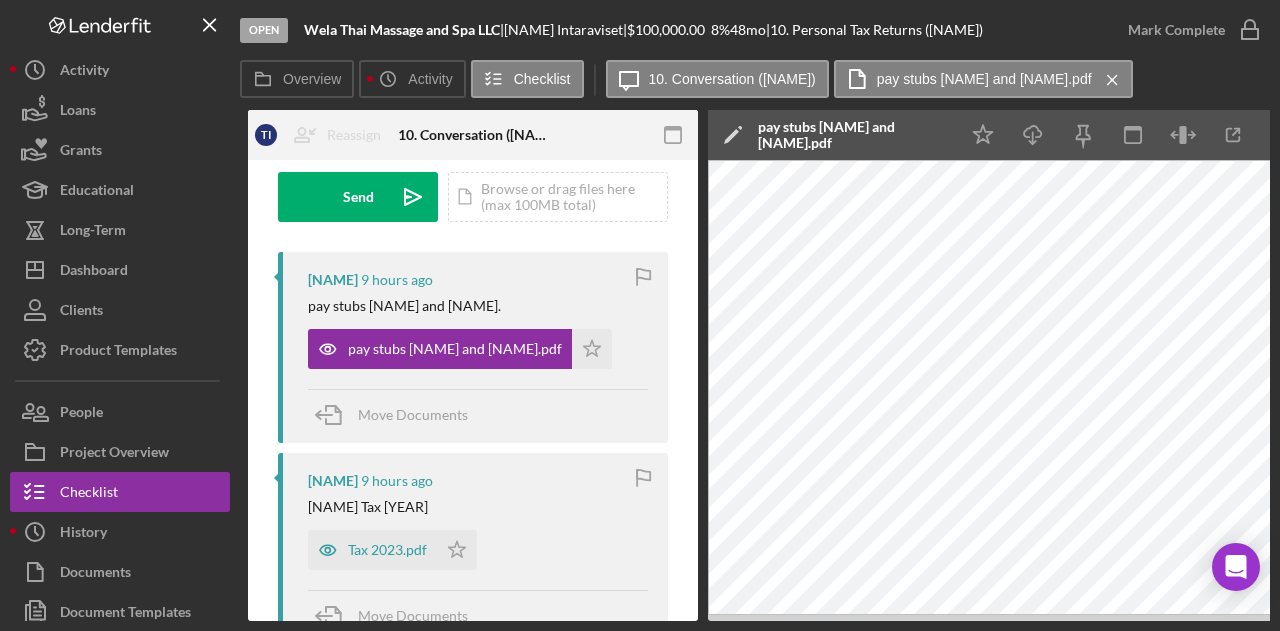 scroll, scrollTop: 0, scrollLeft: 356, axis: horizontal 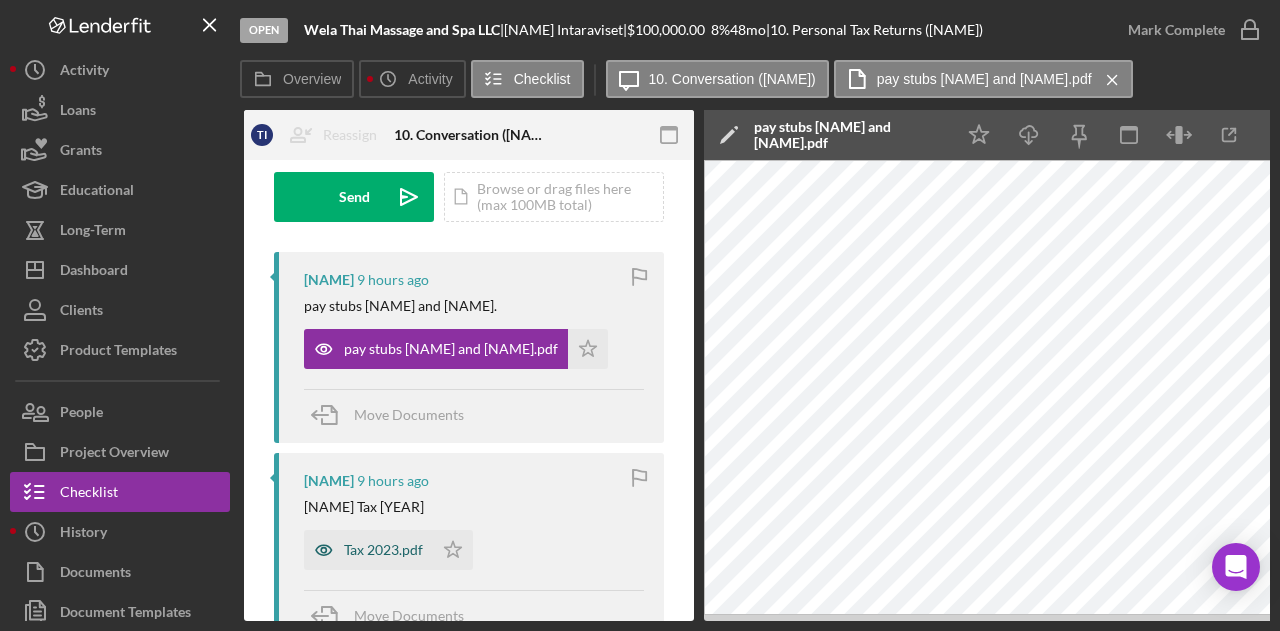 click on "Tax 2023.pdf" at bounding box center (383, 550) 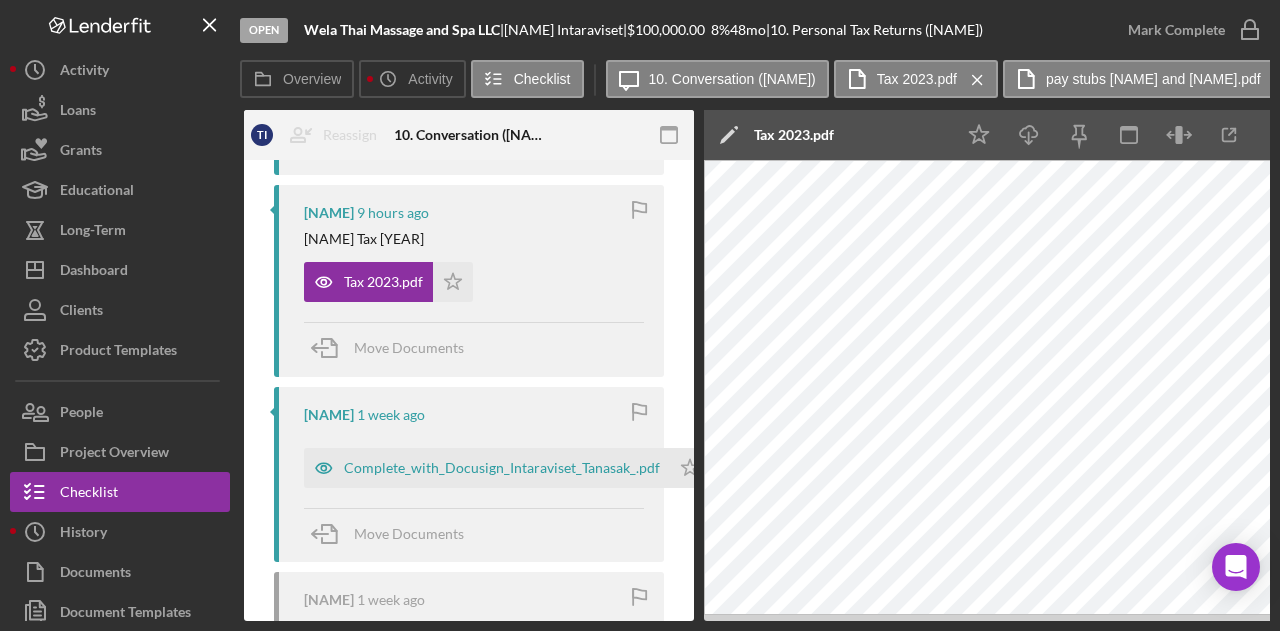 scroll, scrollTop: 600, scrollLeft: 0, axis: vertical 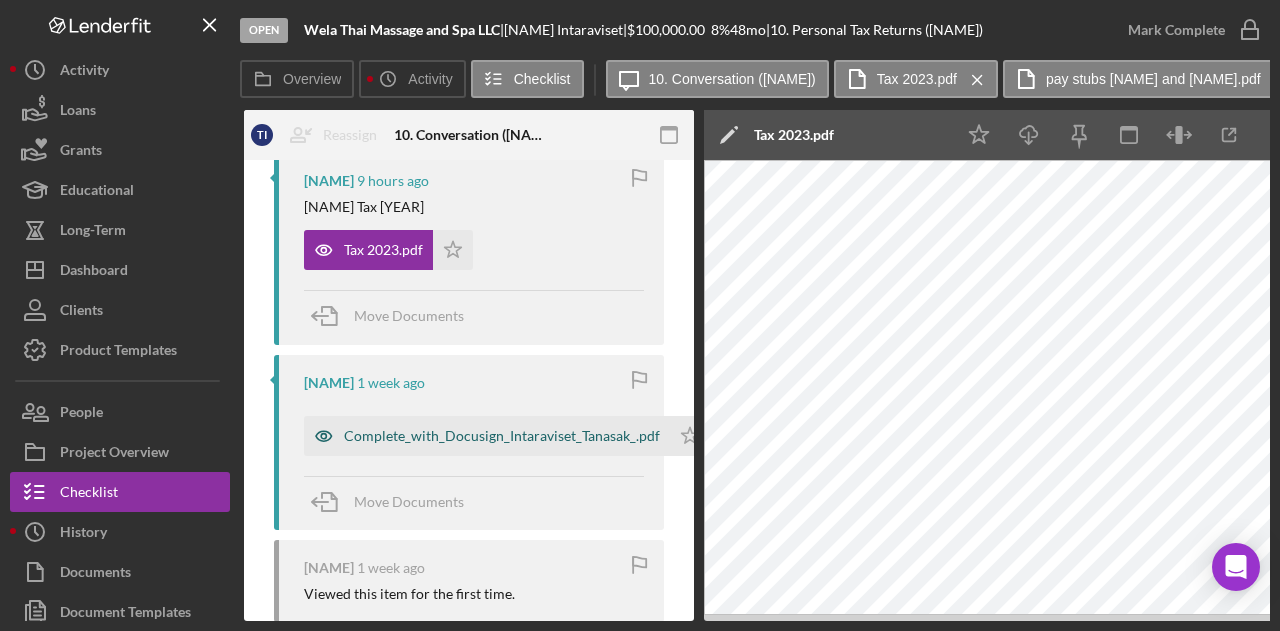 click on "Complete_with_Docusign_Intaraviset_Tanasak_.pdf" at bounding box center (502, 436) 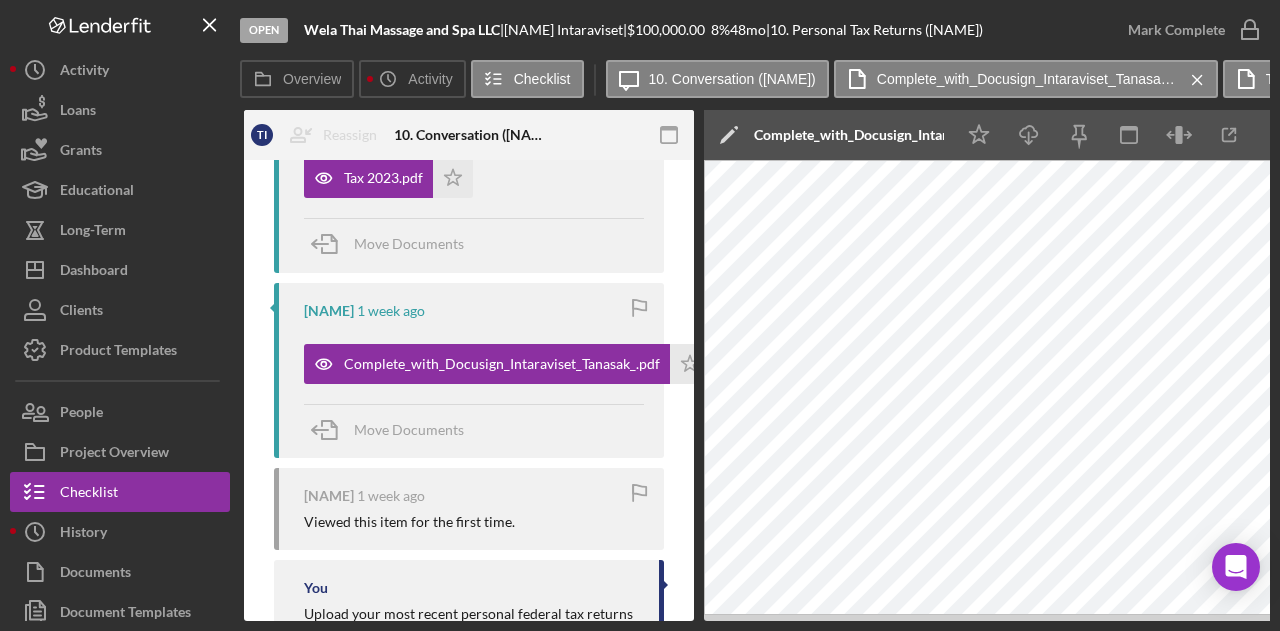 scroll, scrollTop: 752, scrollLeft: 0, axis: vertical 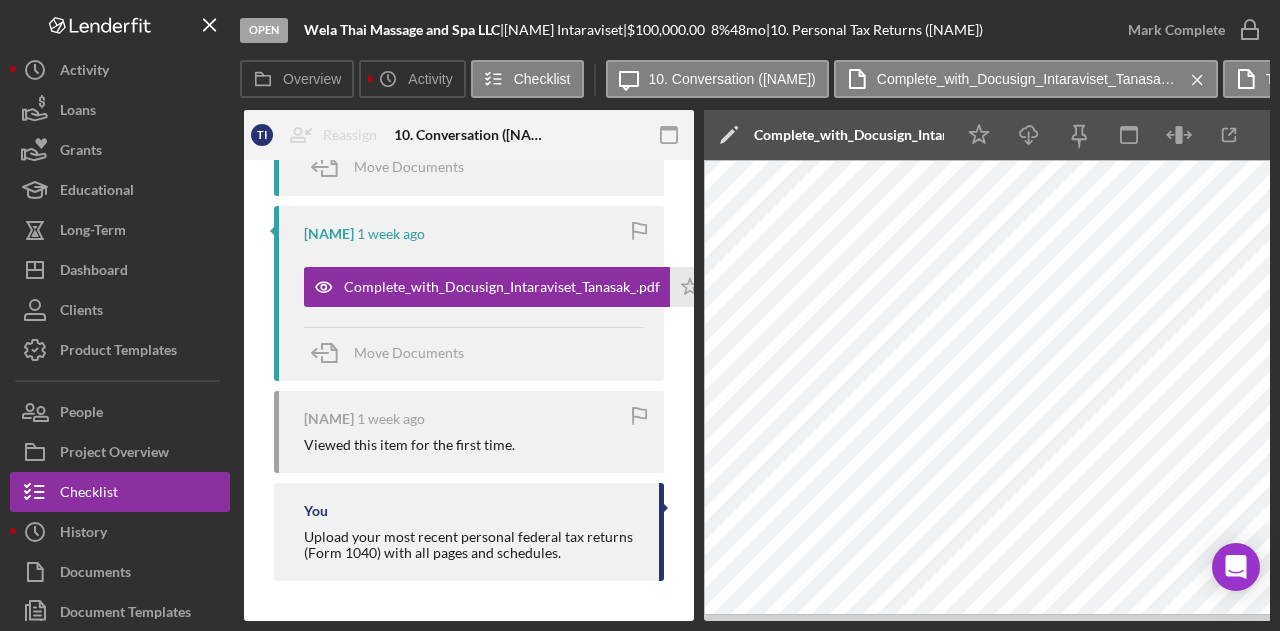 click on "Visible to Client Internal v Color teal Color pink Remove color Add row above Add row below Add column before Add column after Merge cells Split cells Remove column Remove row Remove table Send Icon/icon-invite-send Icon/Document Browse or drag files here (max 100MB total) Tap to choose files or take a photo Cancel Send Icon/icon-invite-send Icon/Message Comment Tanasak Intaraviset   9 hours ago pay stubs Vanessanun and Tanasak. pay stubs Vanessanun and Tanasak.pdf Icon/Star Move Documents Tanasak Intaraviset   9 hours ago Tanasak Tax 2023 Tax 2023.pdf Icon/Star Move Documents Tanasak Intaraviset   1 week ago Complete_with_Docusign_Intaraviset_Tanasak_.pdf Icon/Star Move Documents Tanasak Intaraviset   1 week ago Viewed this item for the first time. You   Upload your most recent personal federal tax returns (Form 1040) with all pages and schedules." at bounding box center [469, 16] 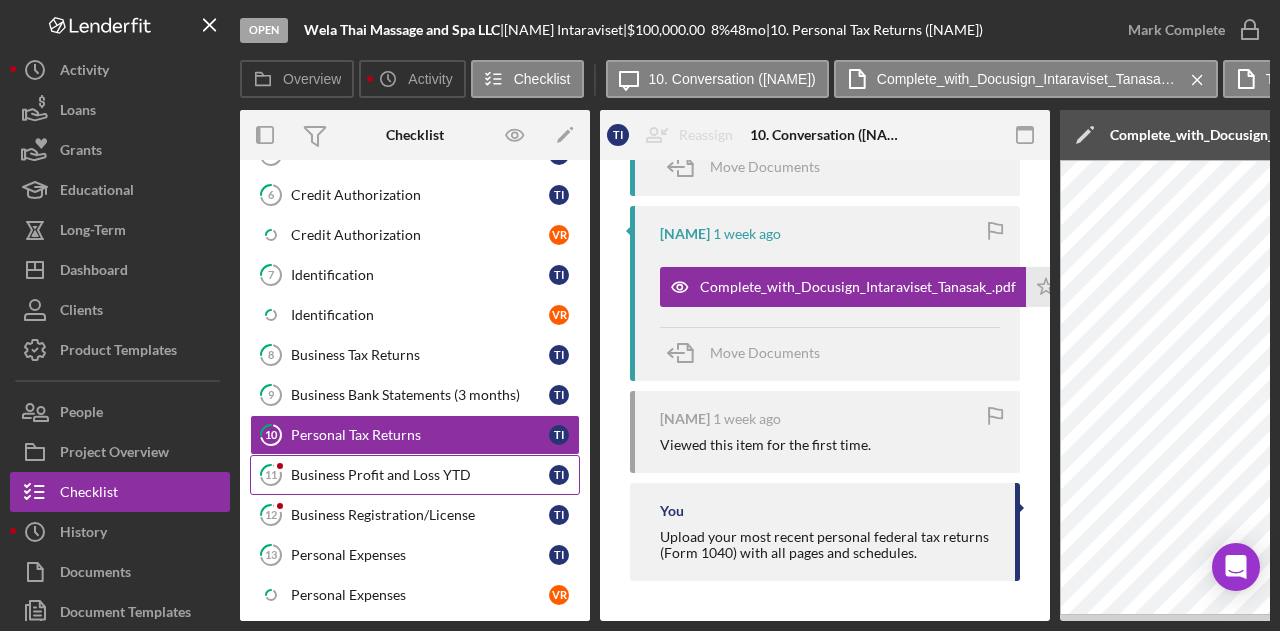 click on "11 Business Profit and Loss YTD T I" at bounding box center [415, 475] 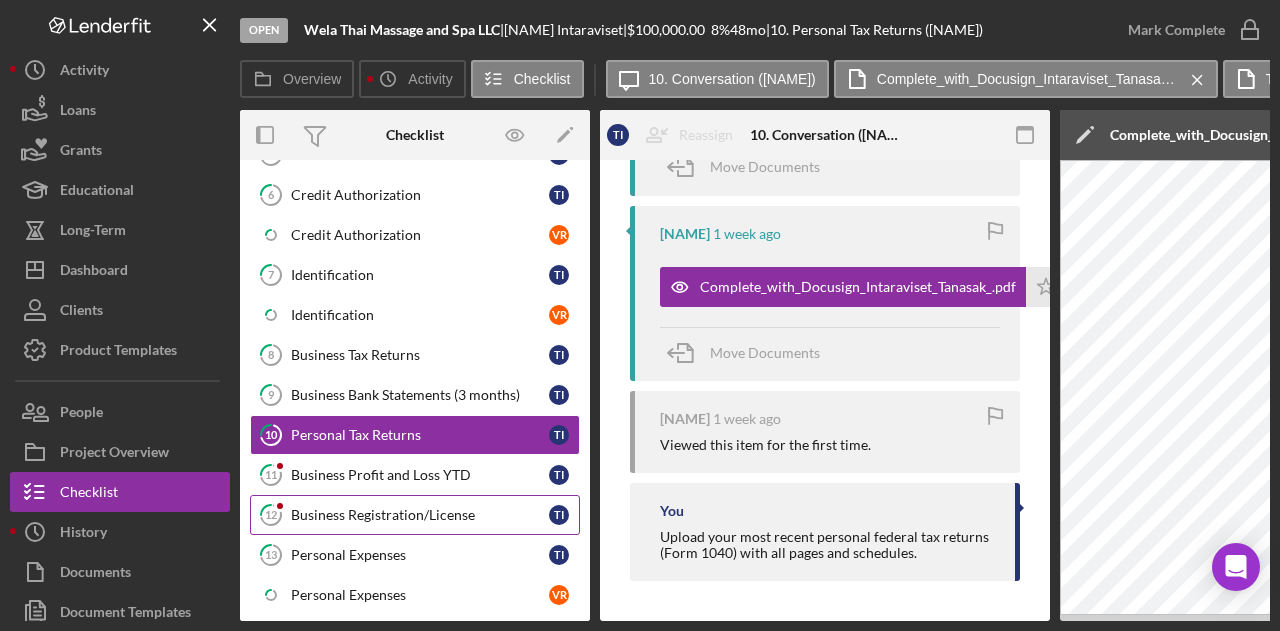 scroll, scrollTop: 0, scrollLeft: 0, axis: both 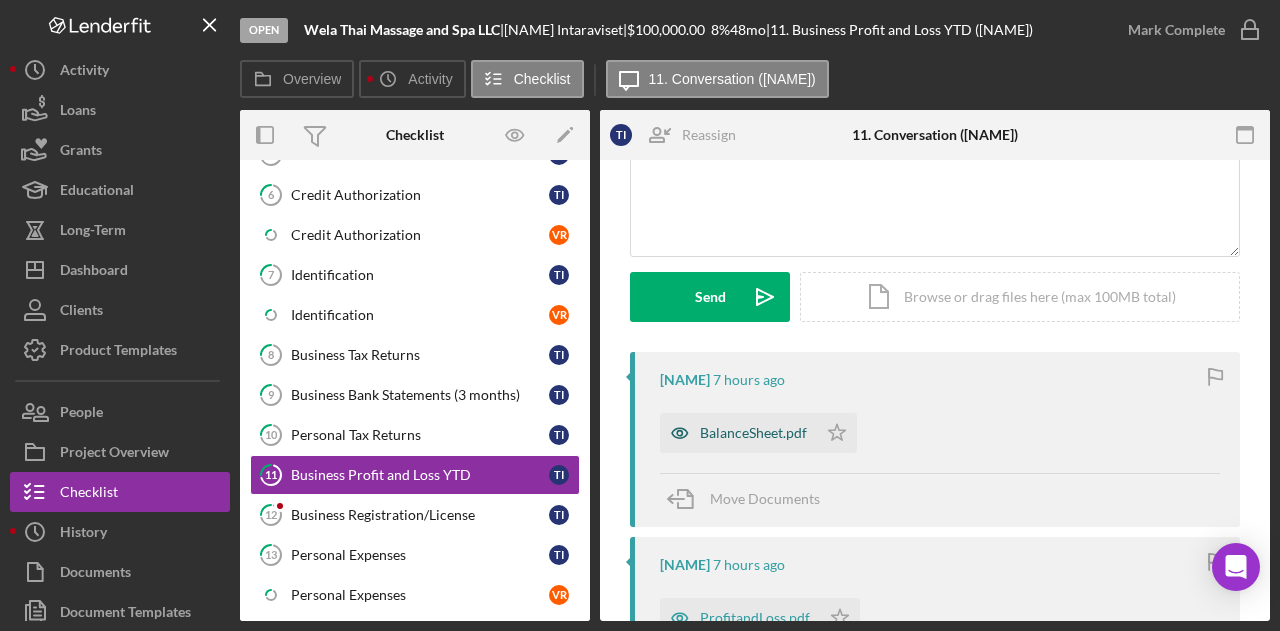 click on "BalanceSheet.pdf" at bounding box center [753, 433] 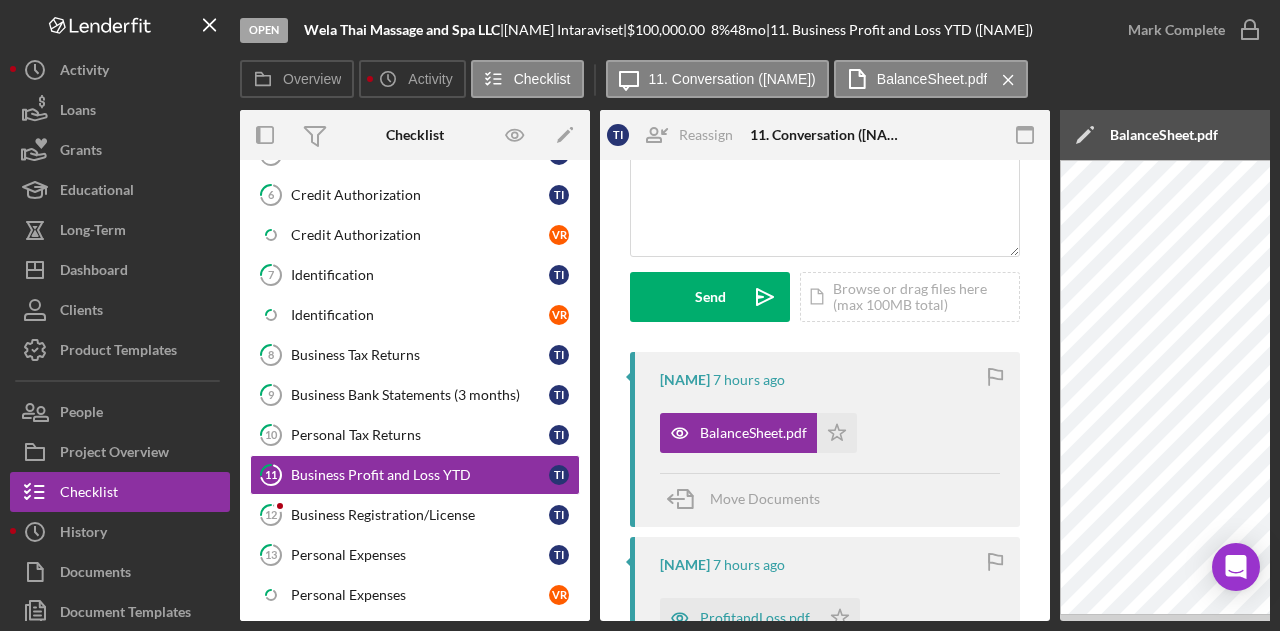 drag, startPoint x: 864, startPoint y: 624, endPoint x: 926, endPoint y: 619, distance: 62.201286 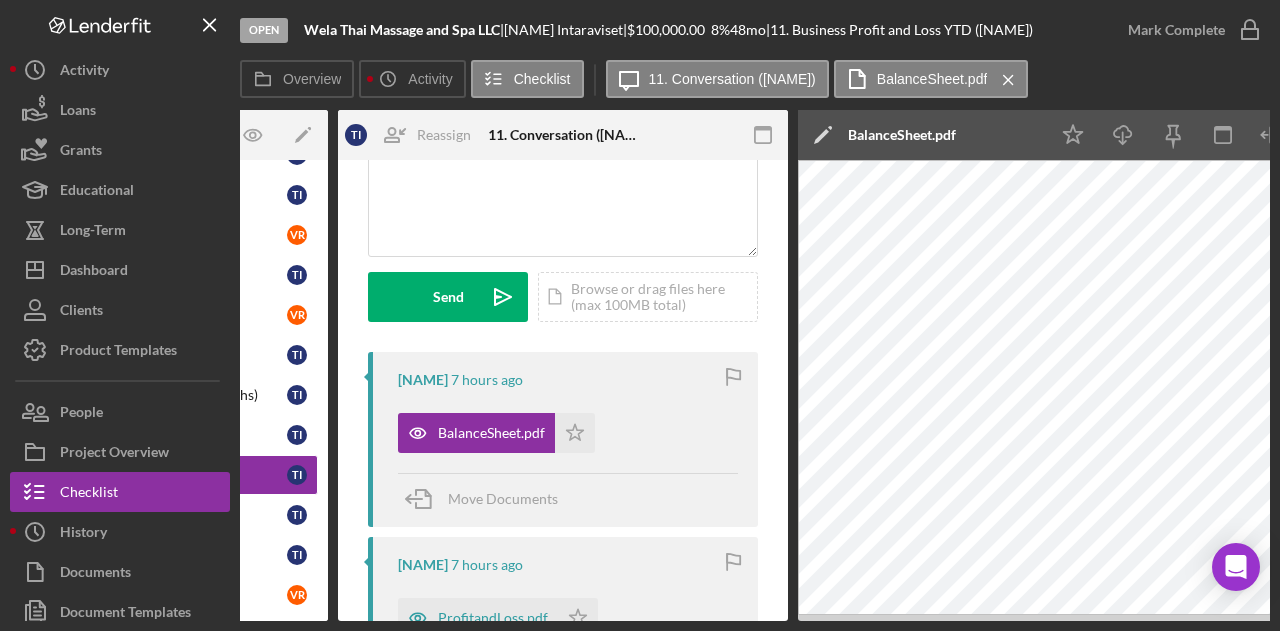 scroll, scrollTop: 0, scrollLeft: 292, axis: horizontal 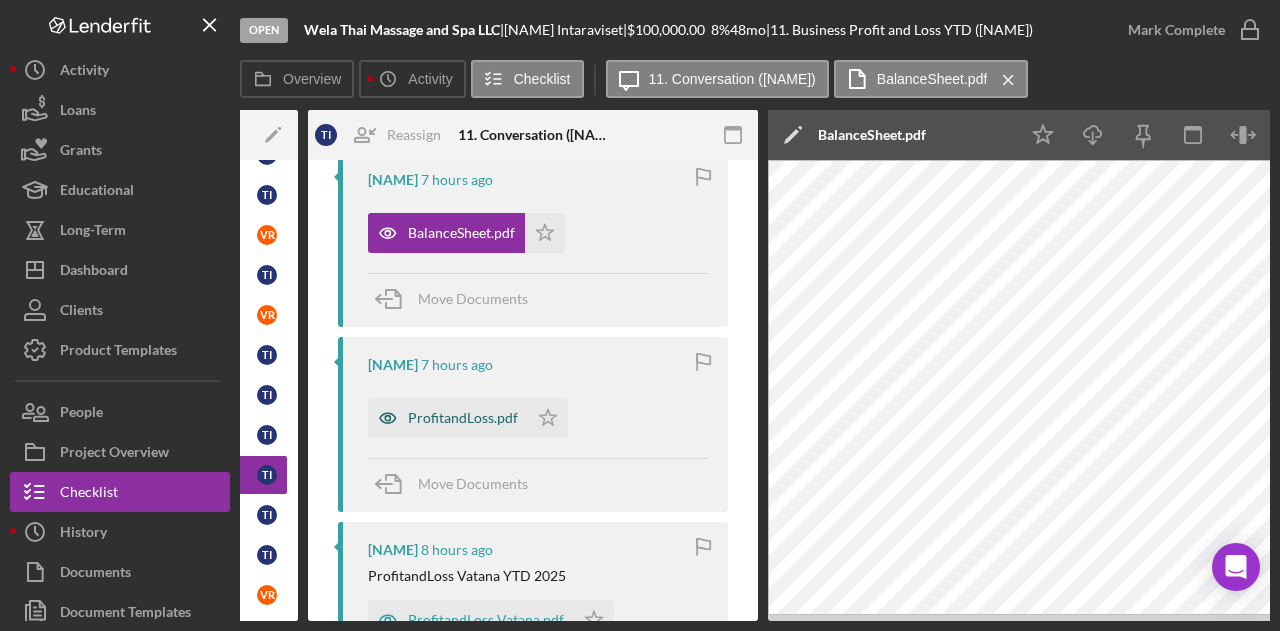 click on "ProfitandLoss.pdf" at bounding box center [463, 418] 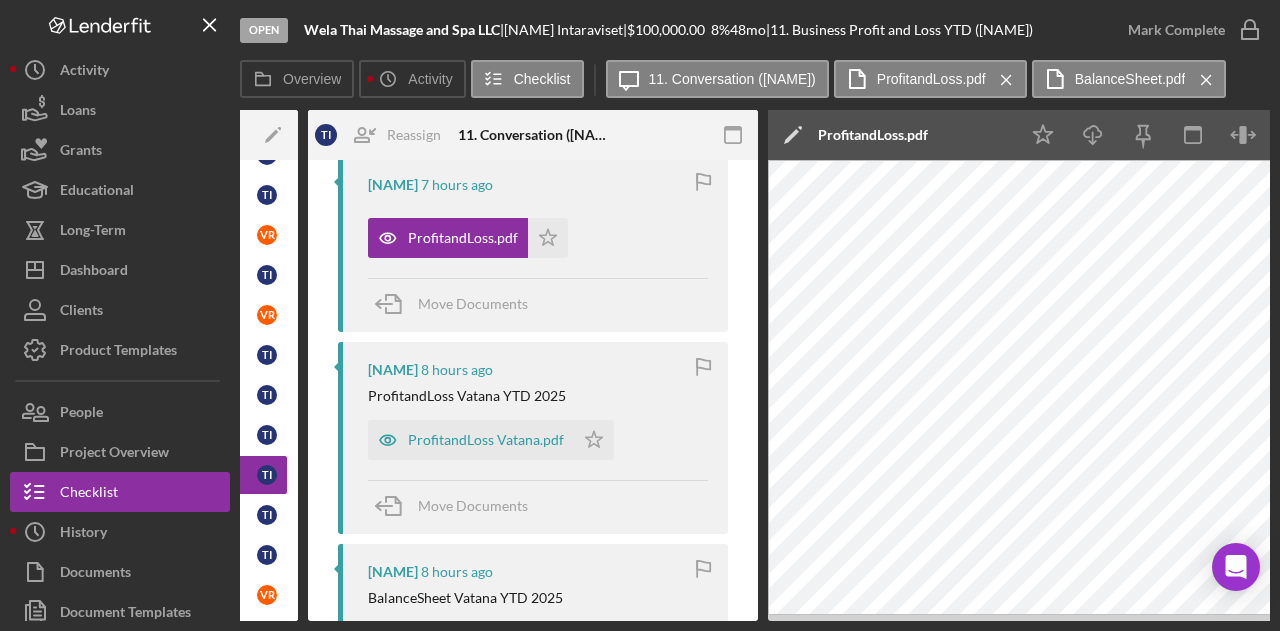 scroll, scrollTop: 600, scrollLeft: 0, axis: vertical 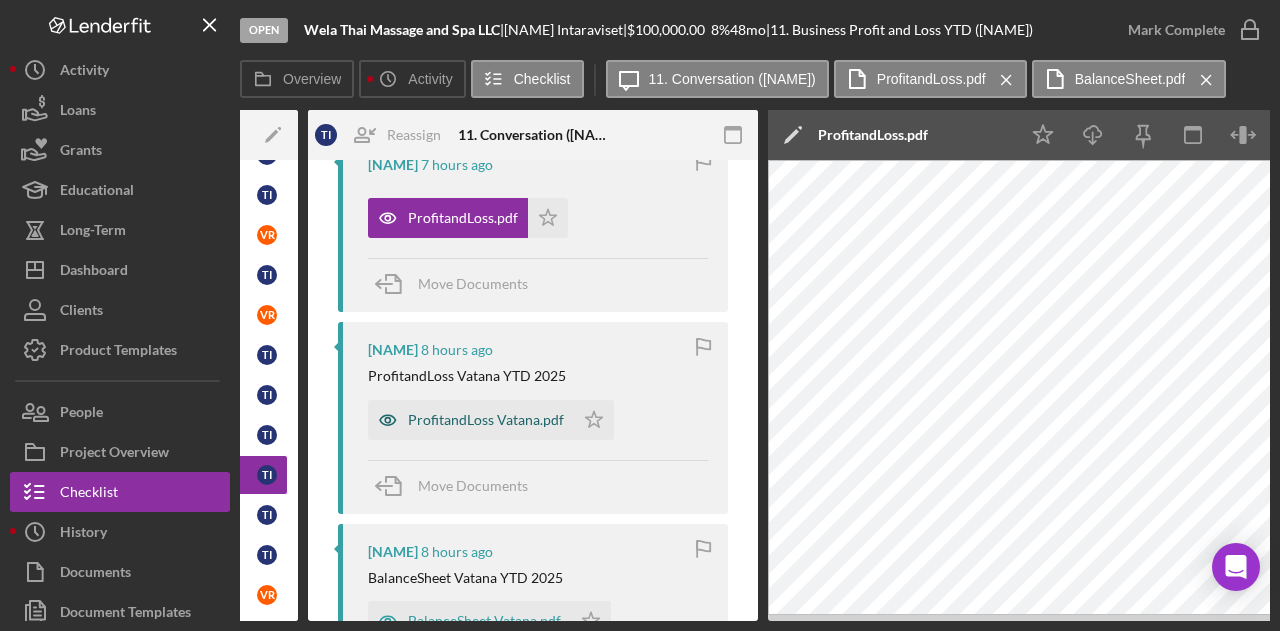 click on "ProfitandLoss Vatana.pdf" at bounding box center [486, 420] 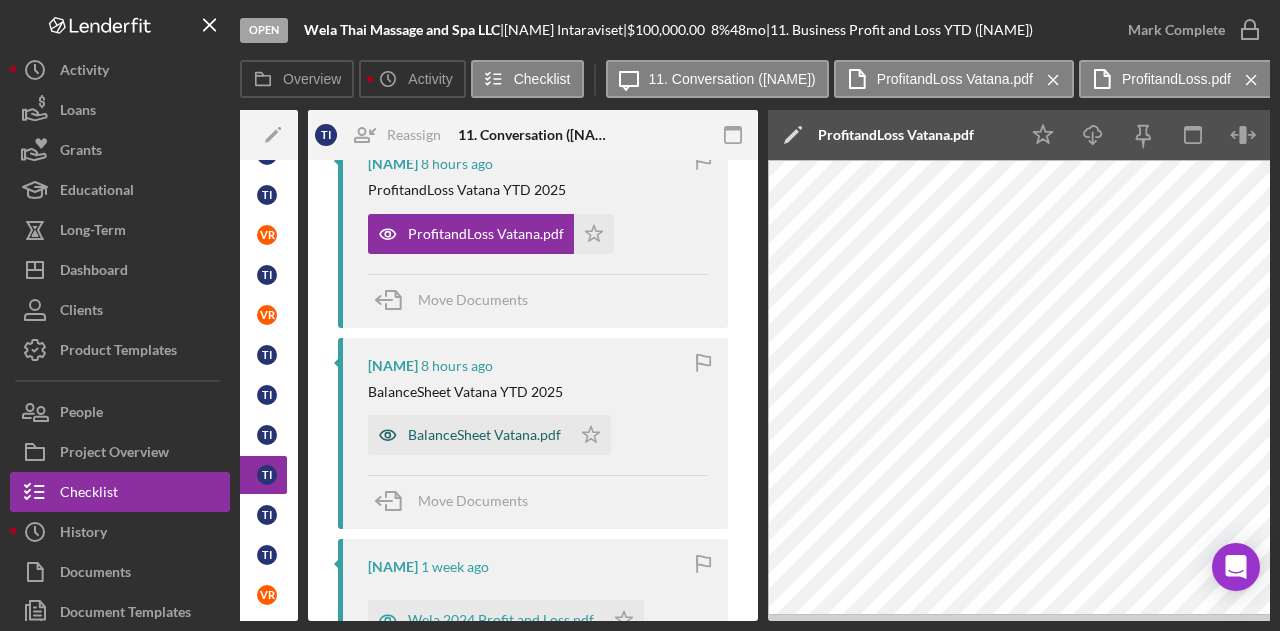scroll, scrollTop: 800, scrollLeft: 0, axis: vertical 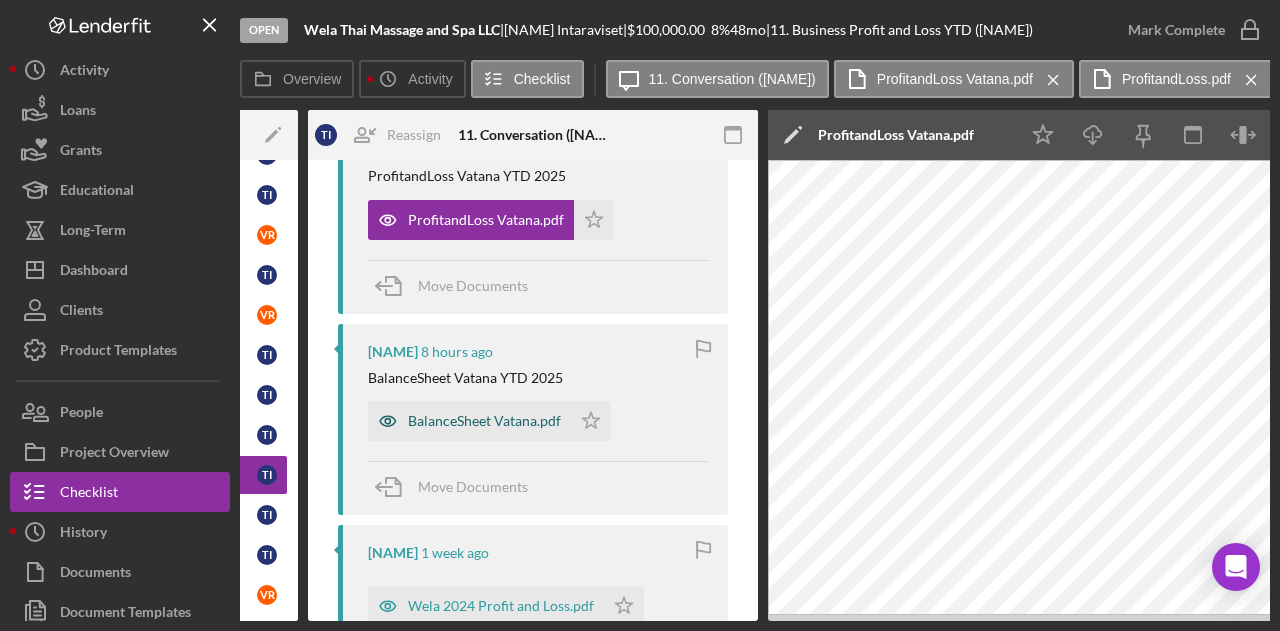 click on "BalanceSheet Vatana.pdf" at bounding box center (484, 421) 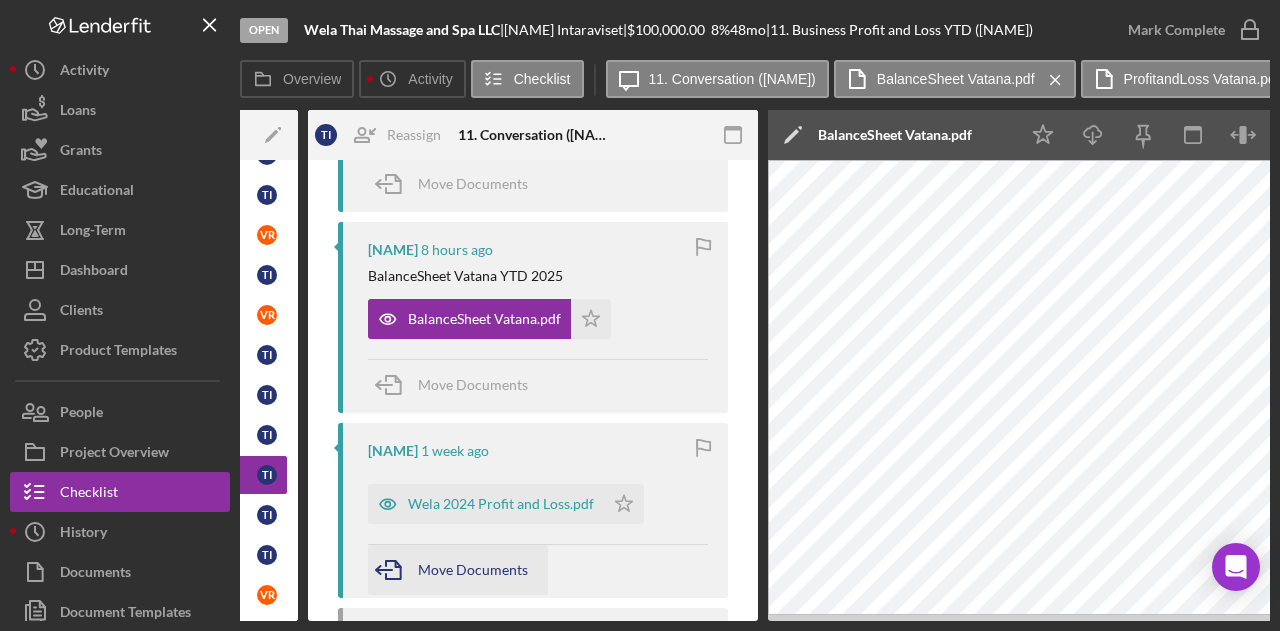 scroll, scrollTop: 1100, scrollLeft: 0, axis: vertical 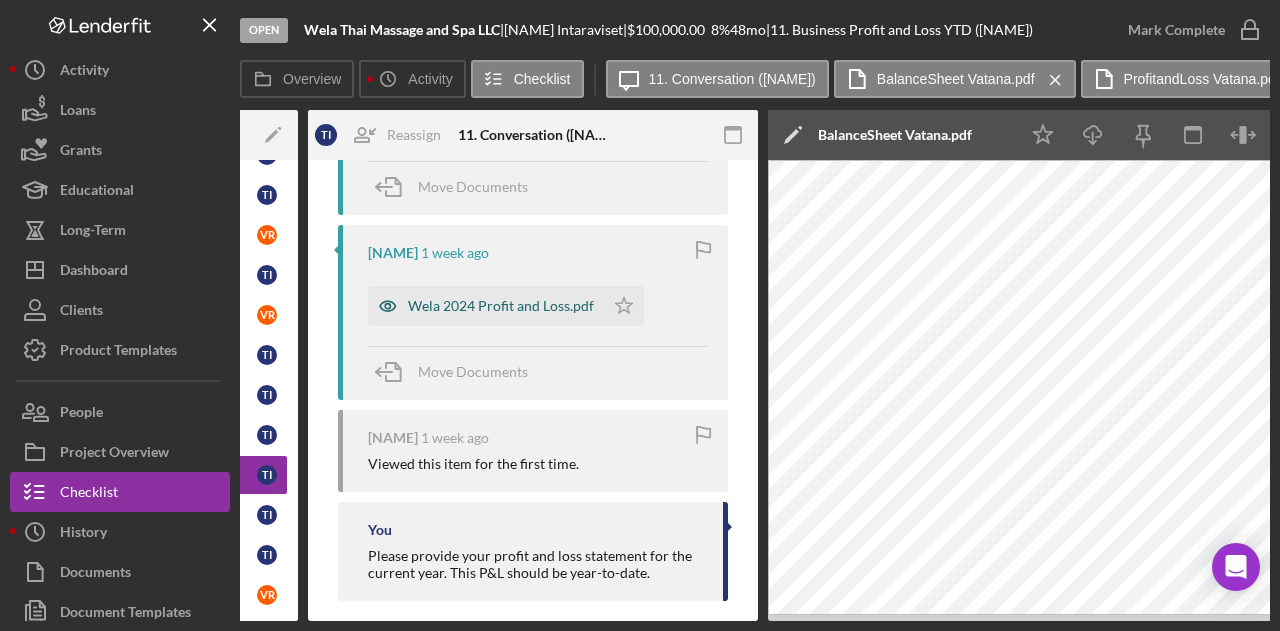 click on "Wela 2024 Profit and Loss.pdf" at bounding box center (501, 306) 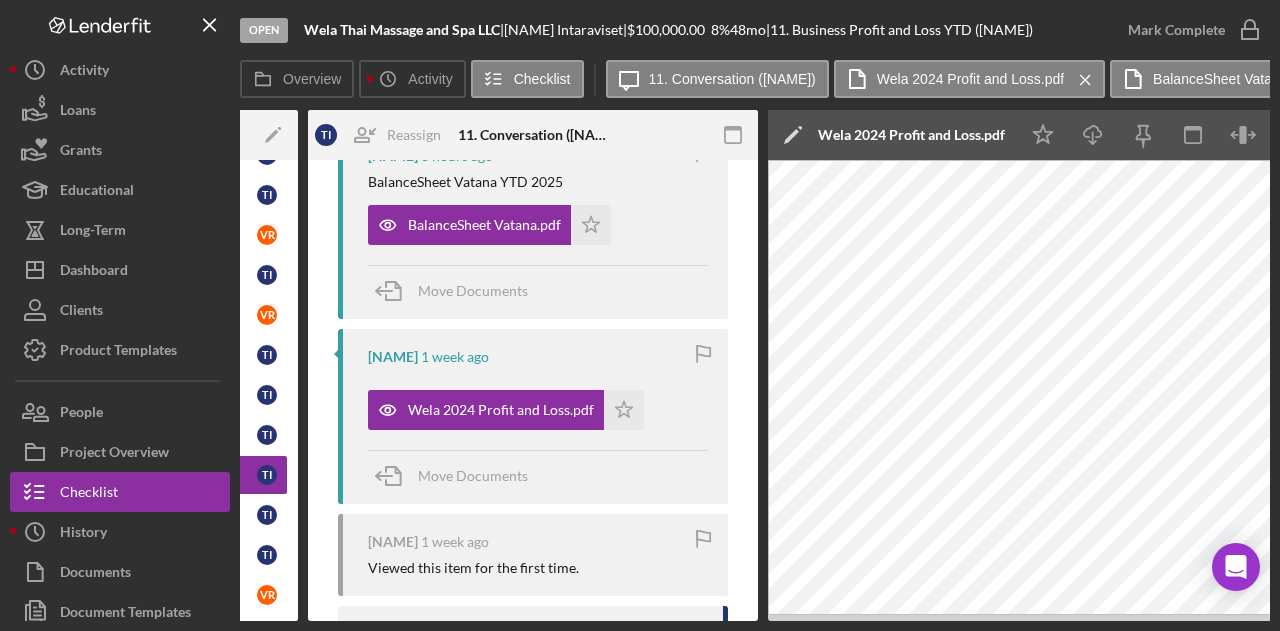 scroll, scrollTop: 921, scrollLeft: 0, axis: vertical 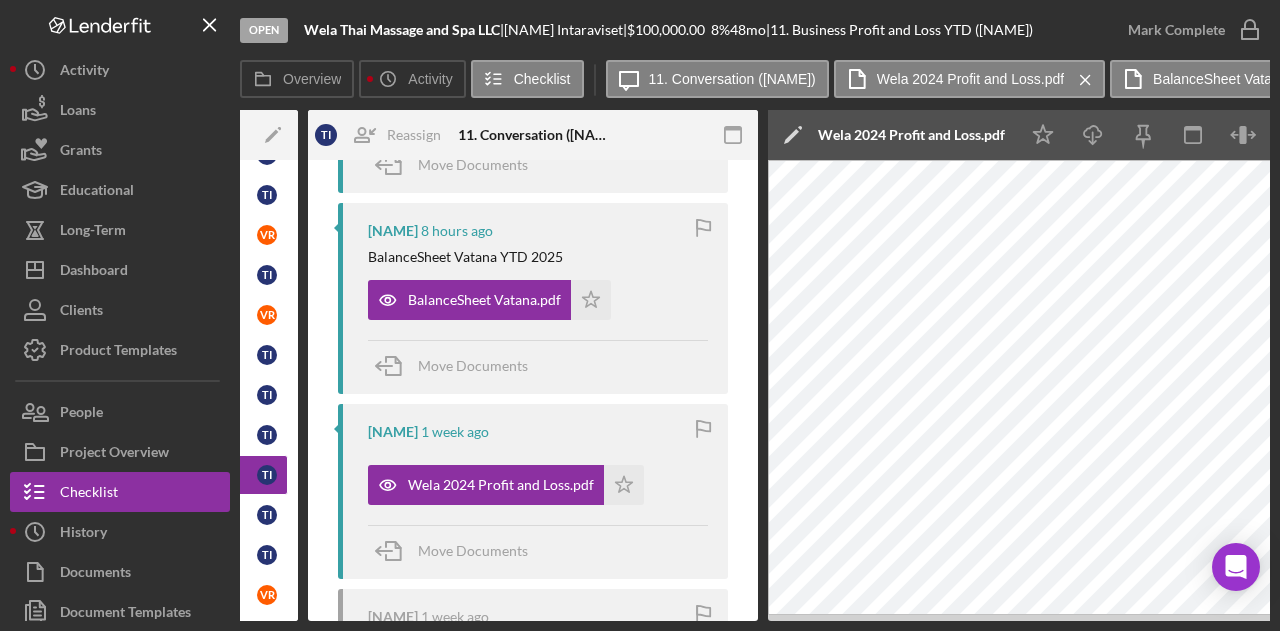 click on "Overview Overview Edit Icon/Edit Status Ongoing Risk Rating Sentiment Rating 5 Product Empresarios Adelante Loan Program (English) 2.0 Created Date 7/9/2025 Started Date 7/9/2025 Closing Goal Amount $100,000.00 Rate 8.000% Term 48 months Contact Icon/User Photo WR Willan   Rivera Account Executive Stage Open Weekly Status Update No Inactivity Alerts Yes Key Ratios Edit Icon/Edit DSCR Collateral Coverage DTI LTV Global DSCR Global Collateral Coverage Global DTI NOI Recommendation Edit Icon/Edit Payment Type Rate Term Amount Down Payment Closing Fee Include closing fee in amount financed? No Origination Fee Include origination fee in amount financed? No Amount Financed Closing Date First Payment Date Maturity Date Resolution Edit Icon/Edit Resolved On Resolution New Activity Icon/Upload 7/17/2025 at 2:12am  Tanasak I. uploaded 1 file to Business Registration/License assigned to Tanasak I. Icon/Navigate Icon/Upload 7/17/2025 at 2:11am  Icon/Navigate Icon/Upload 7/17/2025 at 1:54am  Icon/Navigate Icon/Upload T I" at bounding box center (755, 365) 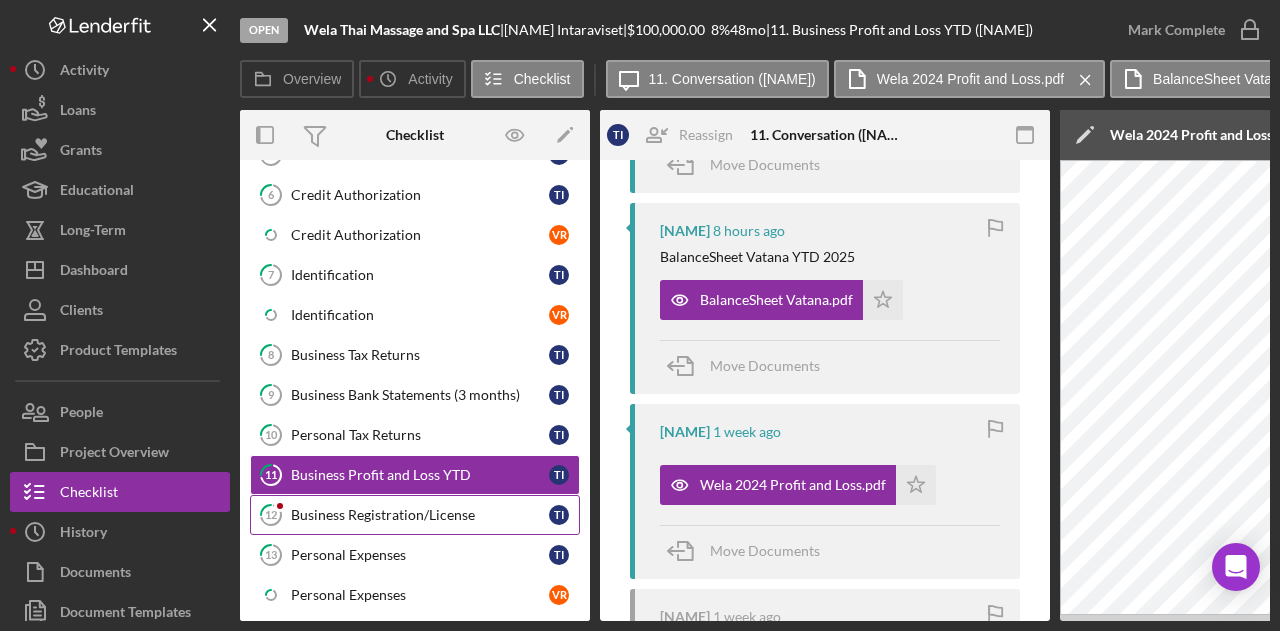 click on "Business Registration/License" at bounding box center [420, 515] 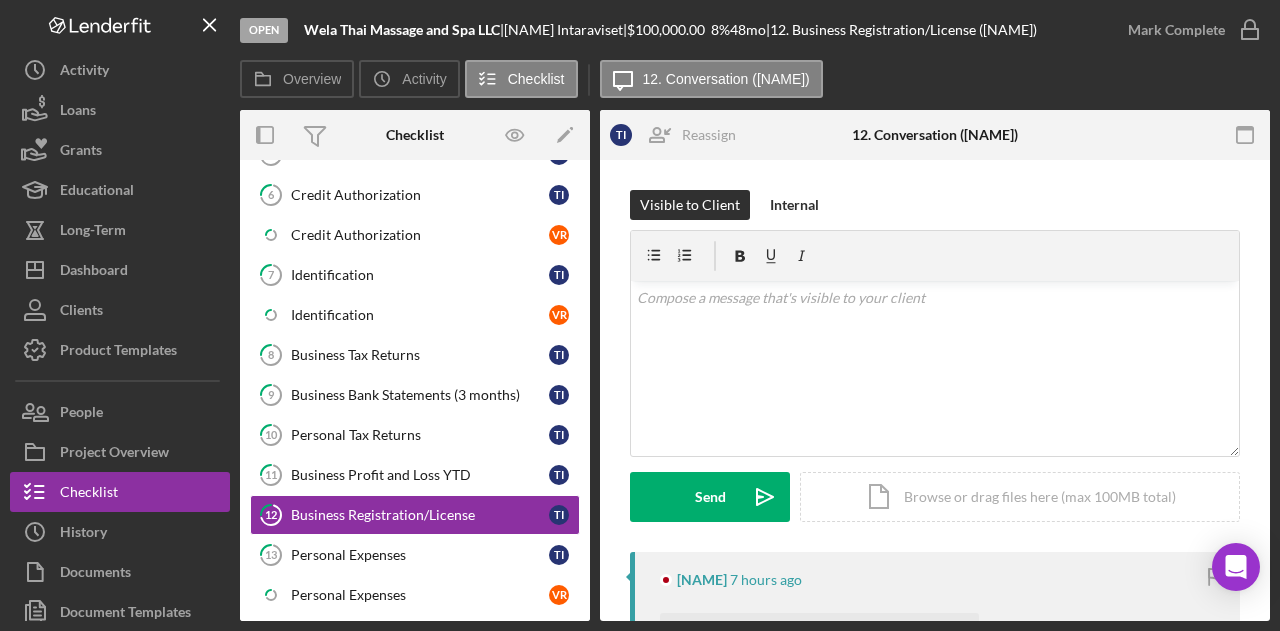 drag, startPoint x: 704, startPoint y: 622, endPoint x: 773, endPoint y: 625, distance: 69.065186 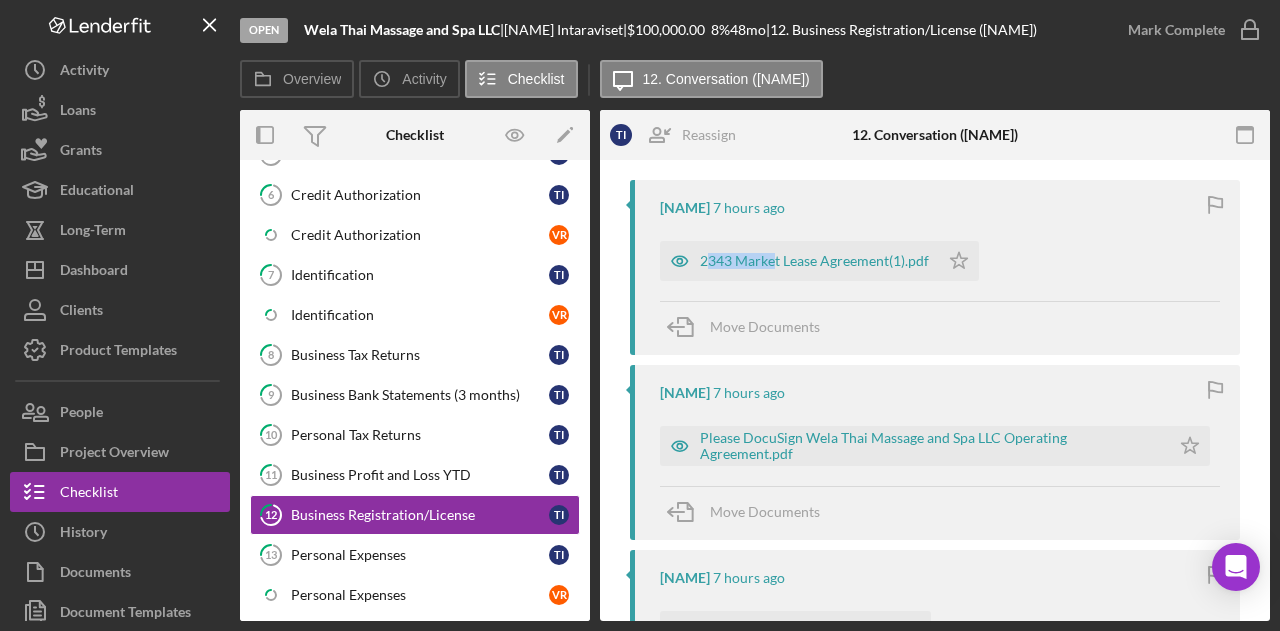 scroll, scrollTop: 400, scrollLeft: 0, axis: vertical 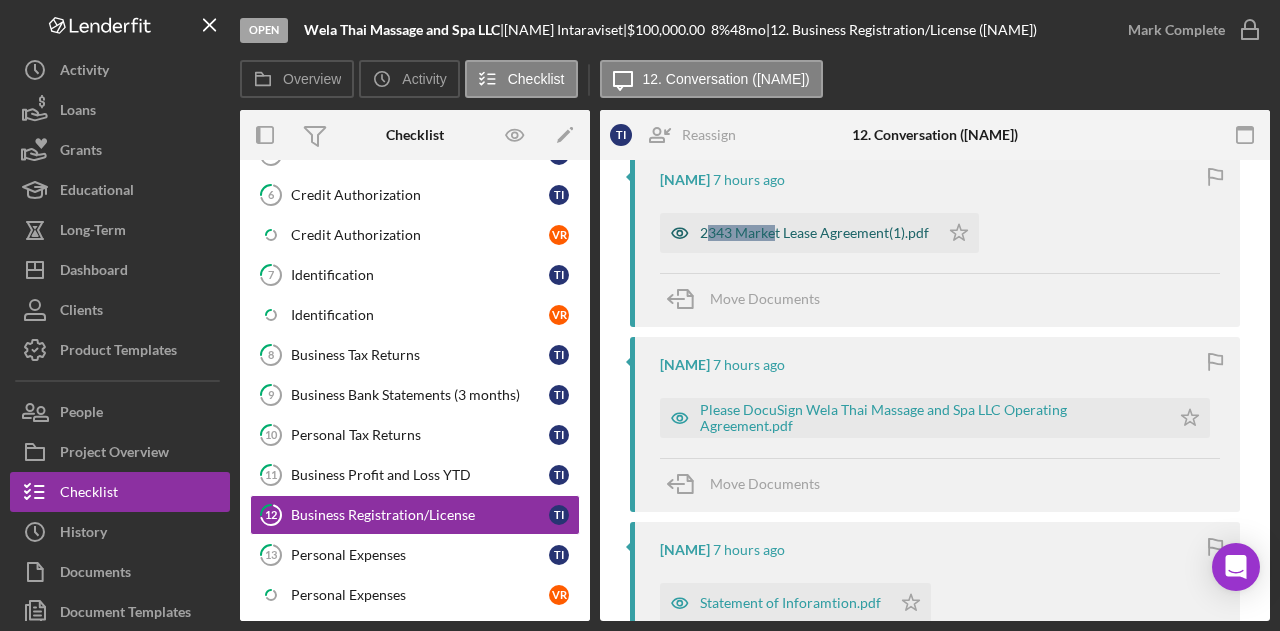 click on "2343 Market Lease Agreement(1).pdf" at bounding box center (814, 233) 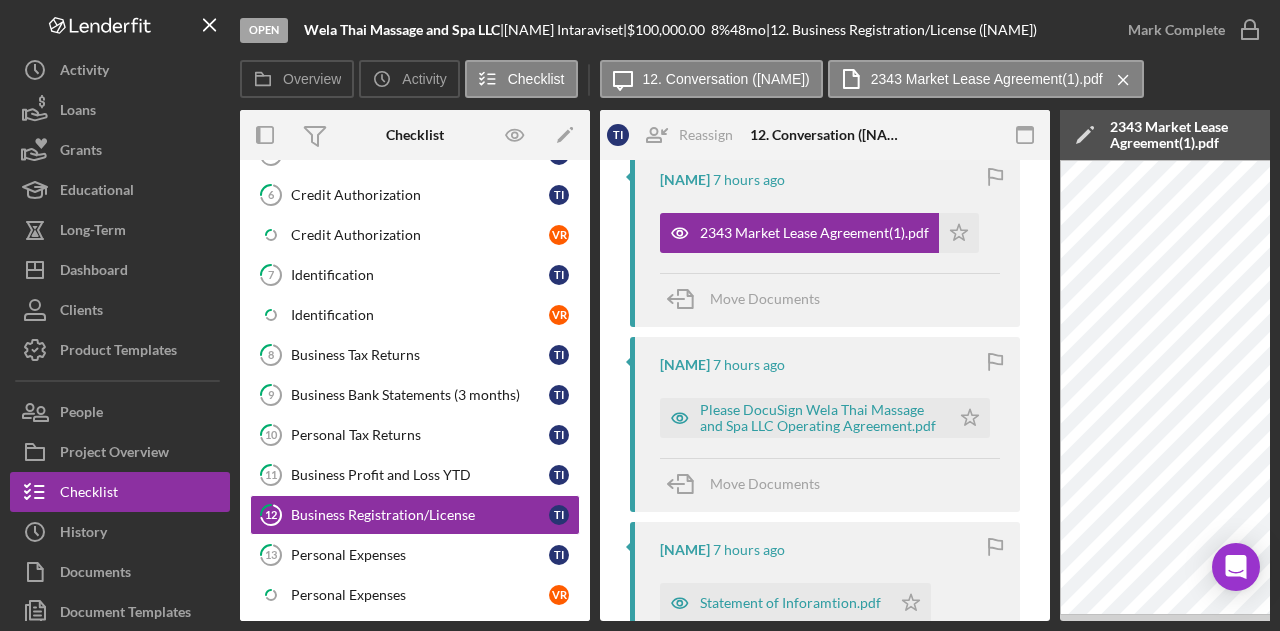 click on "Open Wela Thai Massage and Spa LLC   |   Tanasak   Intaraviset   |   $100,000.00    8 %   48  mo   |   12. Business Registration/License (Tanasak I.) Mark Complete Overview Icon/History Activity Checklist Icon/Message 12. Conversation (Tanasak I.) 2343 Market Lease Agreement(1).pdf Icon/Menu Close Overview Overview Edit Icon/Edit Status Ongoing Risk Rating Sentiment Rating 5 Product Empresarios Adelante Loan Program (English) 2.0 Created Date 7/9/2025 Started Date 7/9/2025 Closing Goal Amount $100,000.00 Rate 8.000% Term 48 months Contact Icon/User Photo WR Willan   Rivera Account Executive Stage Open Weekly Status Update No Inactivity Alerts Yes Key Ratios Edit Icon/Edit DSCR Collateral Coverage DTI LTV Global DSCR Global Collateral Coverage Global DTI NOI Recommendation Edit Icon/Edit Payment Type Rate Term Amount Down Payment Closing Fee Include closing fee in amount financed? No Origination Fee Include origination fee in amount financed? No Amount Financed Closing Date First Payment Date T" at bounding box center (640, 315) 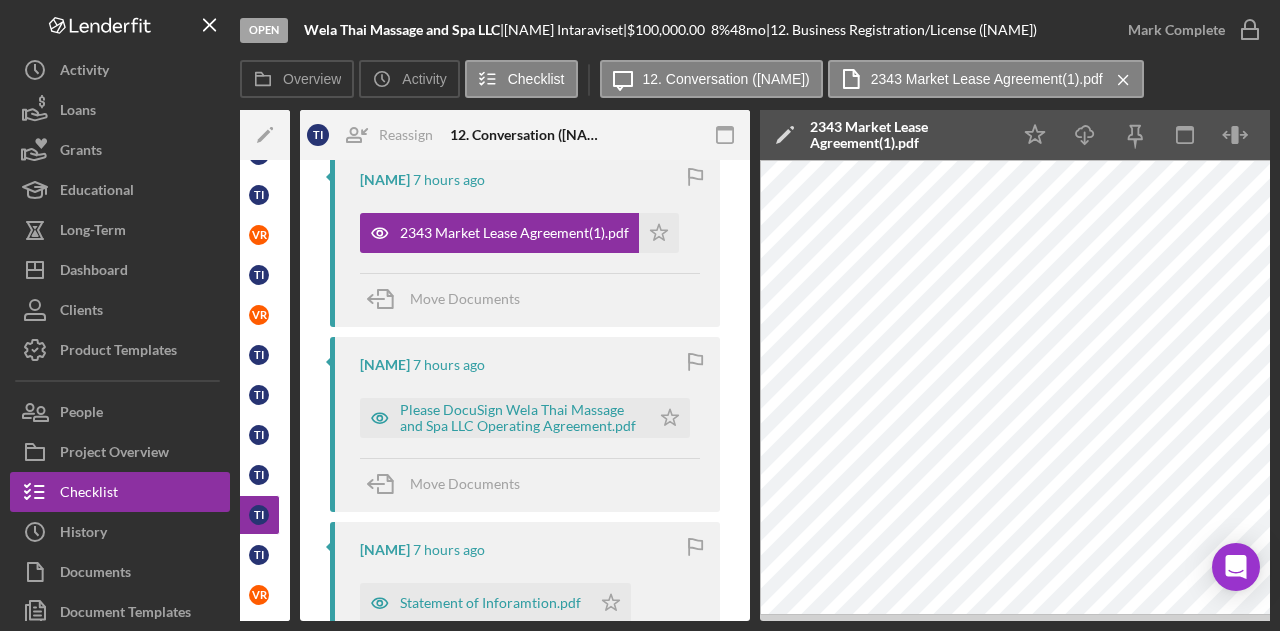 scroll, scrollTop: 0, scrollLeft: 390, axis: horizontal 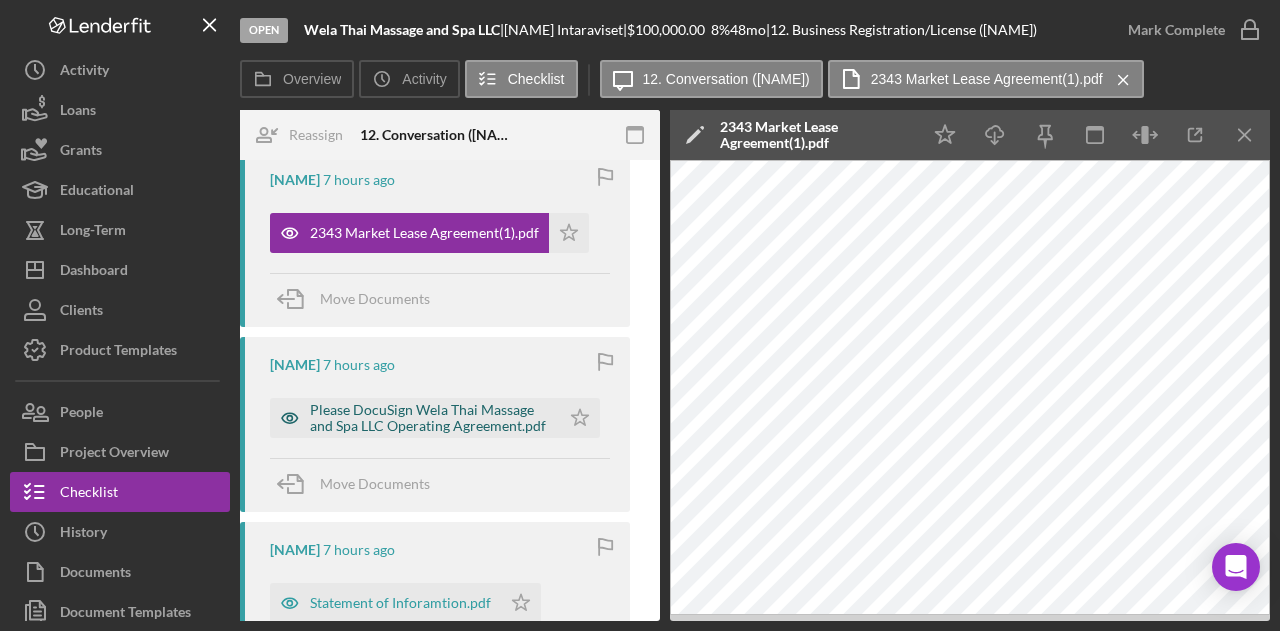 click on "Please DocuSign Wela Thai Massage and Spa LLC Operating Agreement.pdf" at bounding box center (430, 418) 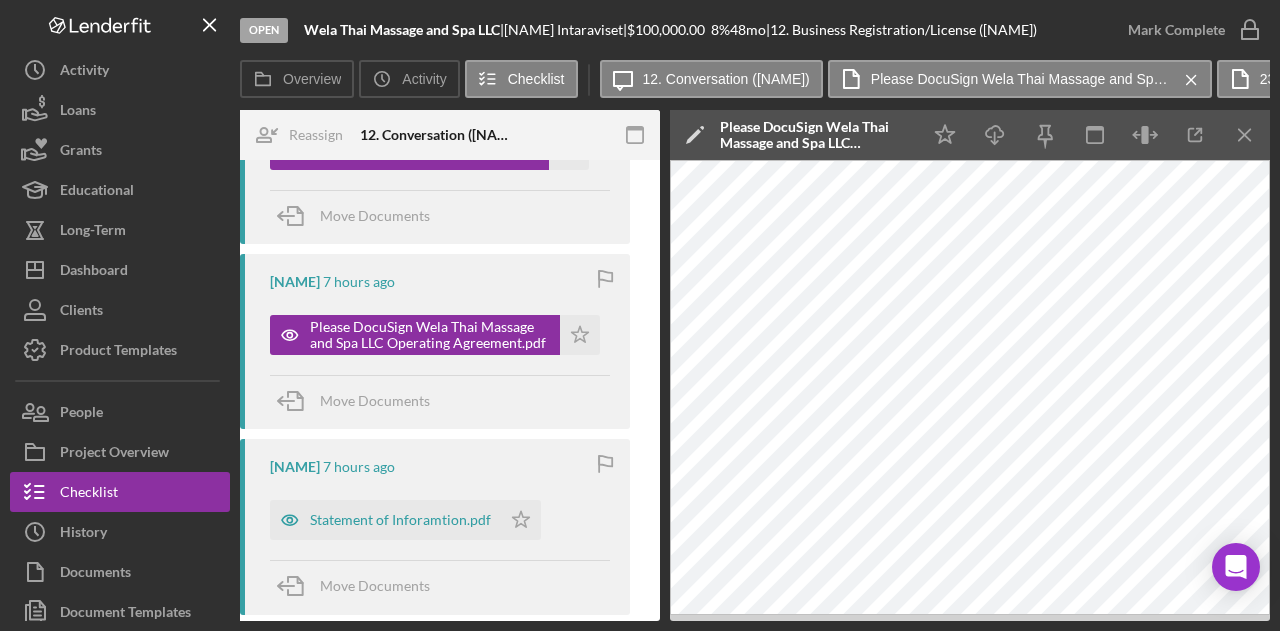 scroll, scrollTop: 600, scrollLeft: 0, axis: vertical 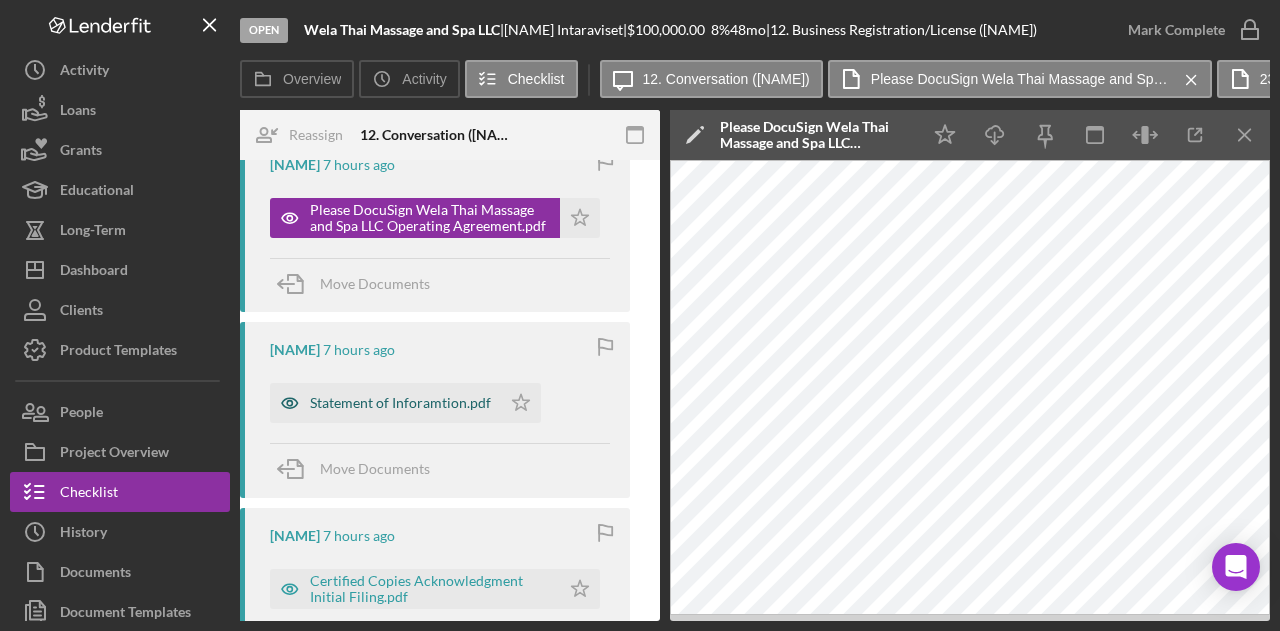 click on "Statement of Inforamtion.pdf" at bounding box center [400, 403] 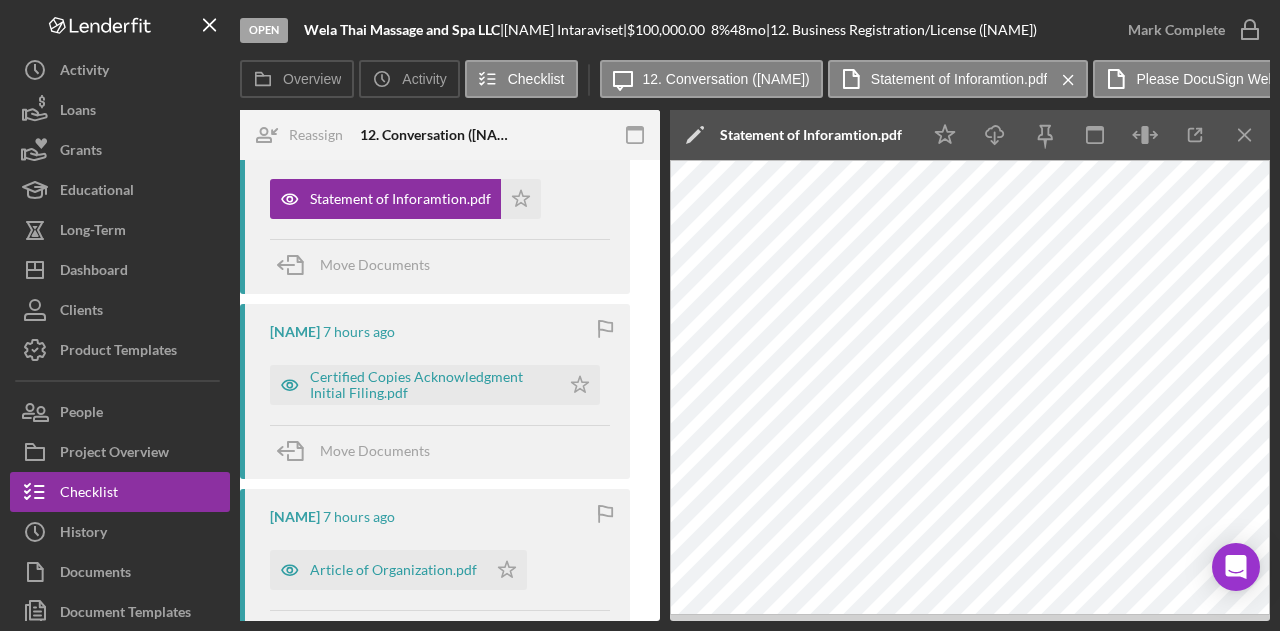 scroll, scrollTop: 900, scrollLeft: 0, axis: vertical 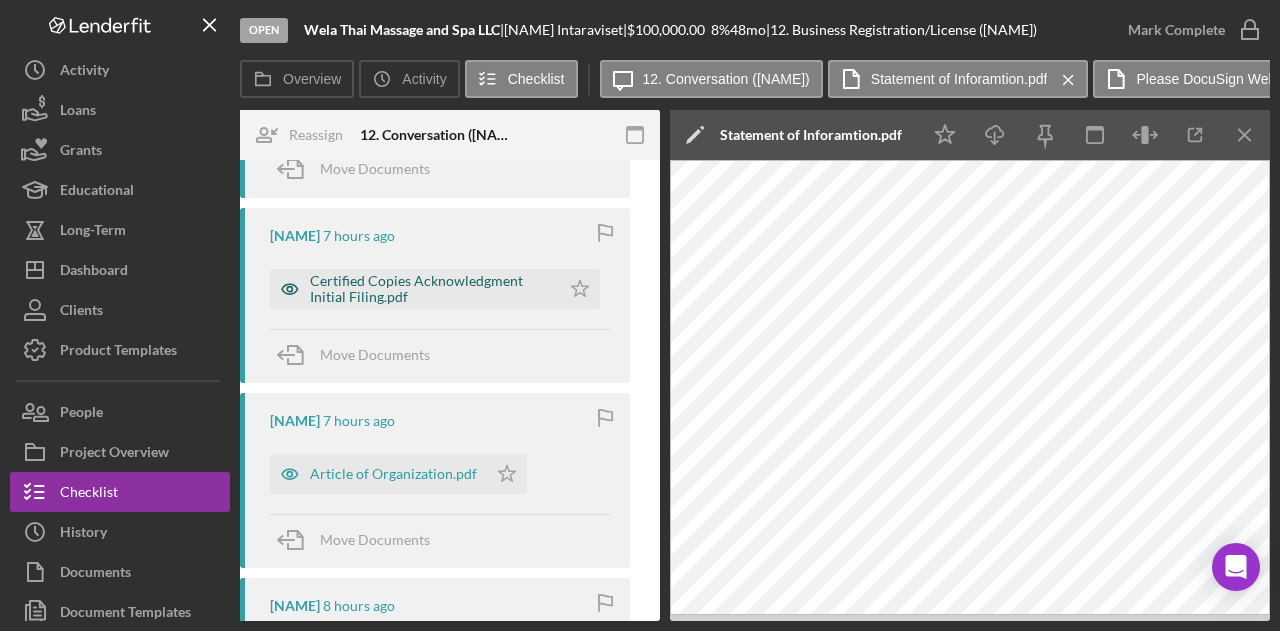click on "Certified Copies Acknowledgment Initial Filing.pdf" at bounding box center (430, 289) 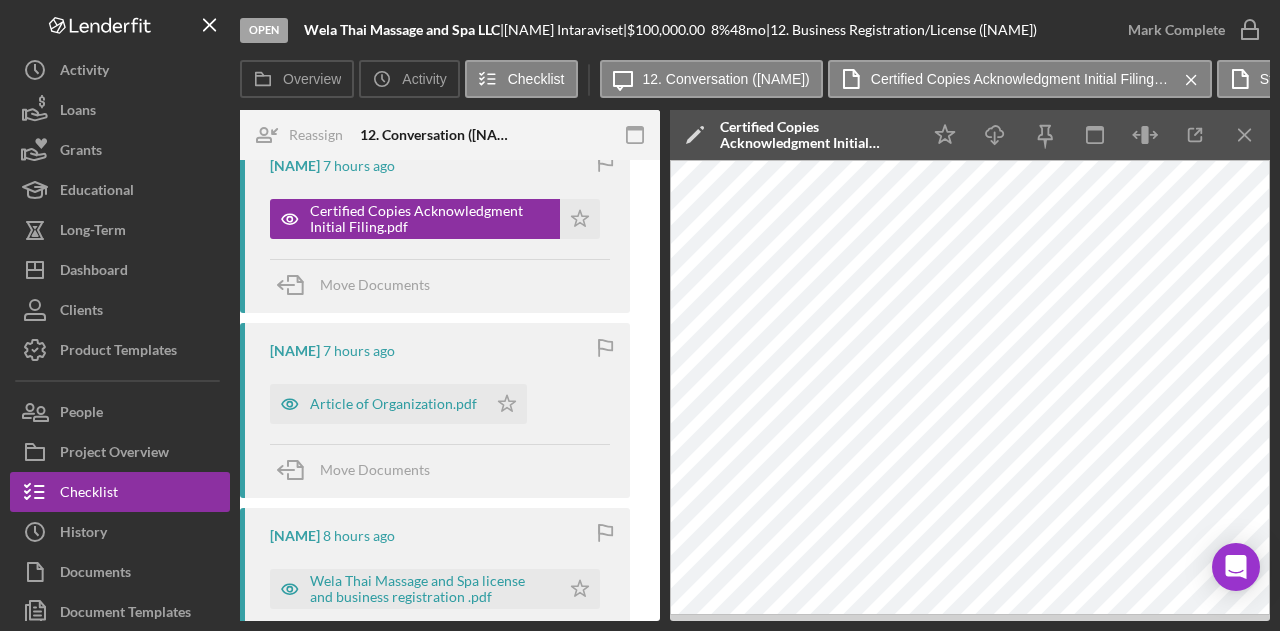 scroll, scrollTop: 1000, scrollLeft: 0, axis: vertical 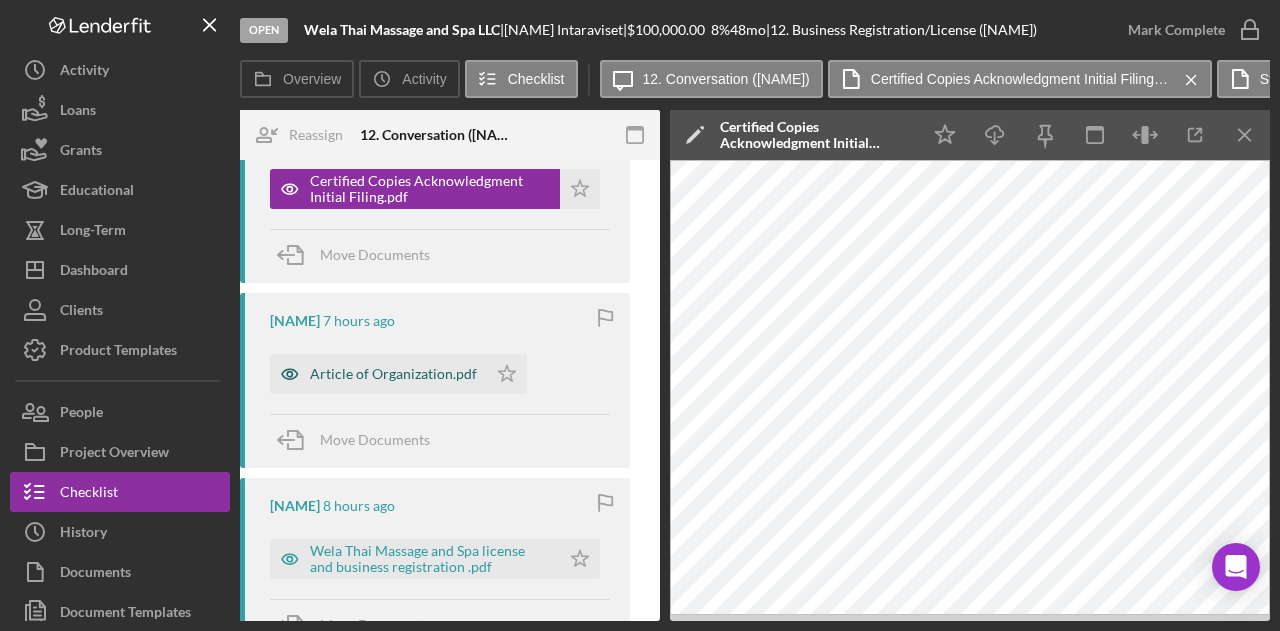 click on "Article of Organization.pdf" at bounding box center (378, 374) 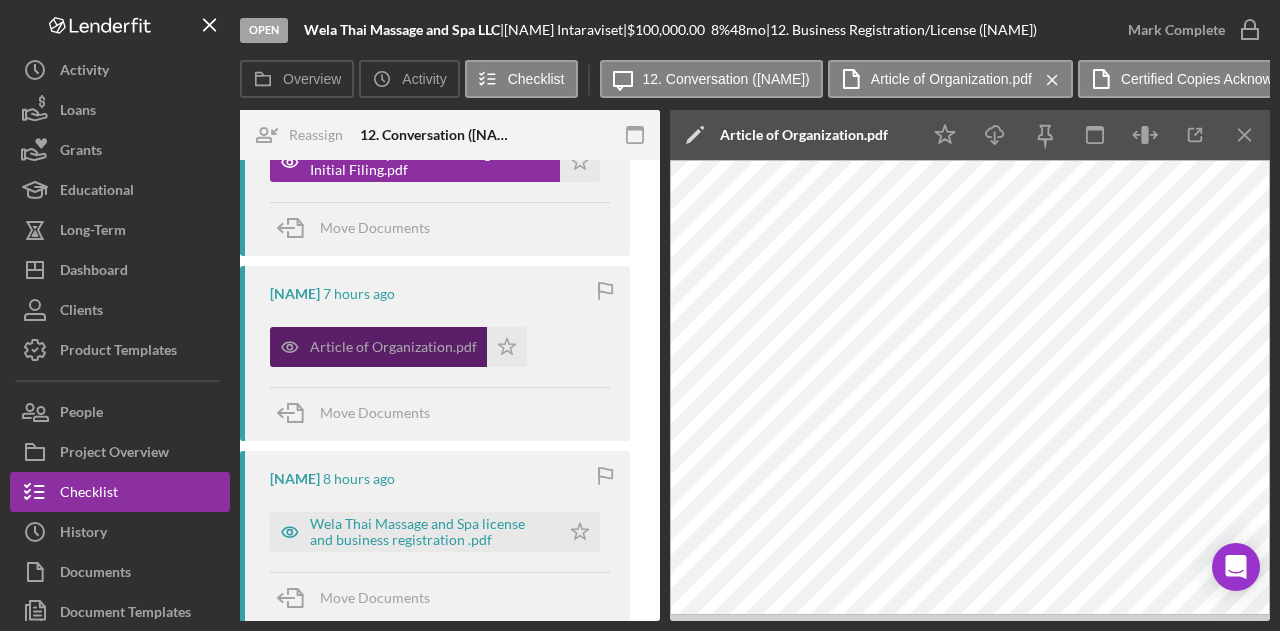 scroll, scrollTop: 1100, scrollLeft: 0, axis: vertical 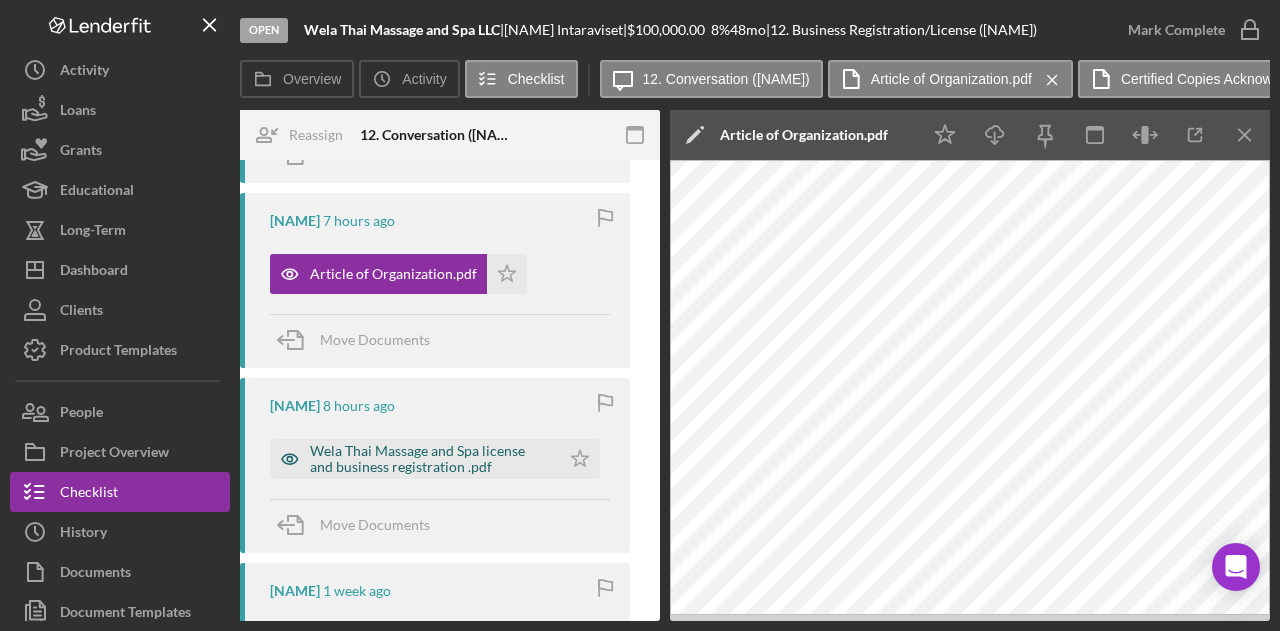 click on "Wela Thai Massage and Spa license and business registration .pdf" at bounding box center [430, 459] 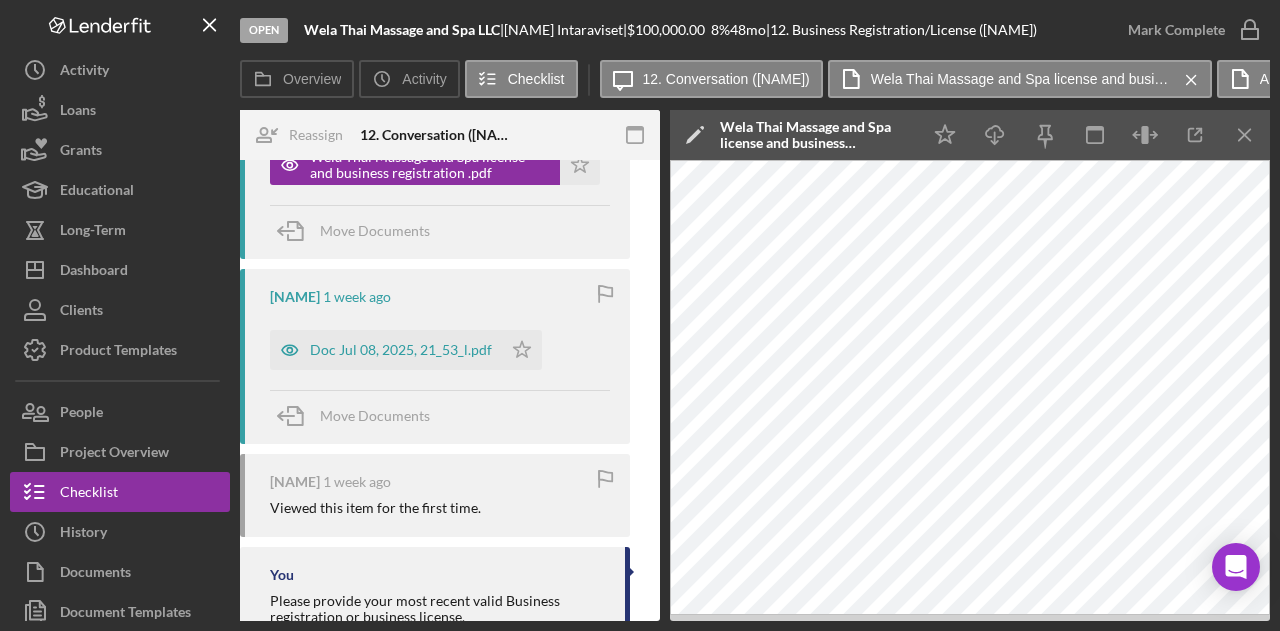 scroll, scrollTop: 1400, scrollLeft: 0, axis: vertical 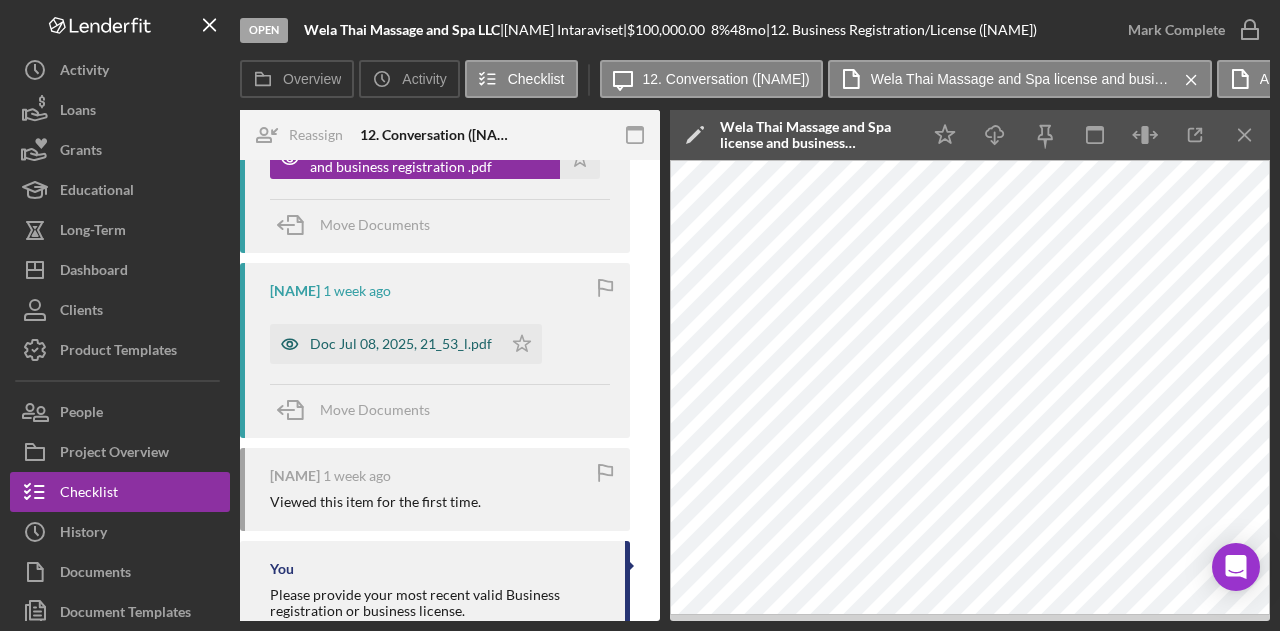 click on "Doc Jul 08, 2025, 21_53_l.pdf" at bounding box center (401, 344) 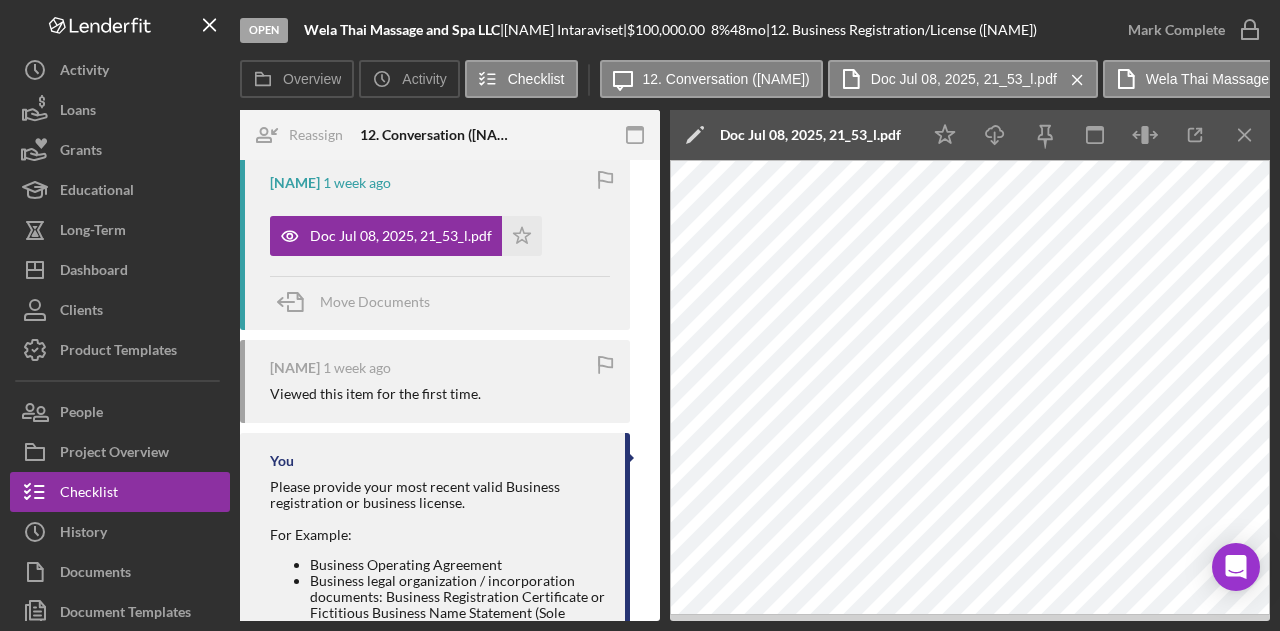 scroll, scrollTop: 1630, scrollLeft: 0, axis: vertical 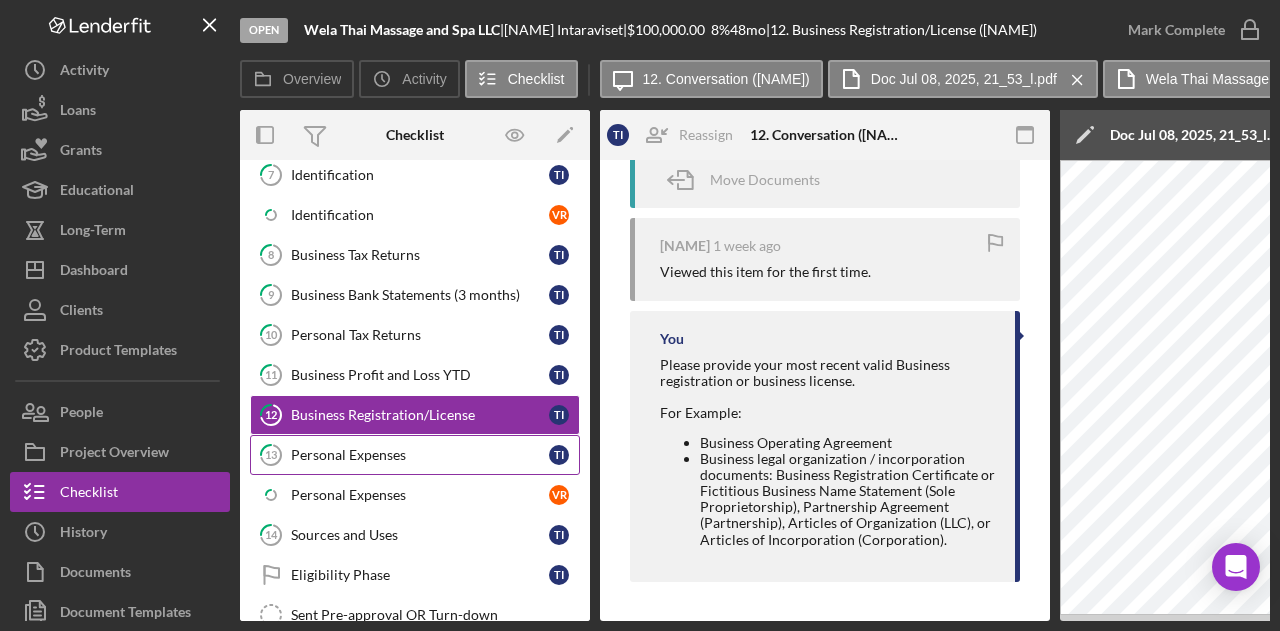 click on "13 Personal Expenses  T I" at bounding box center (415, 455) 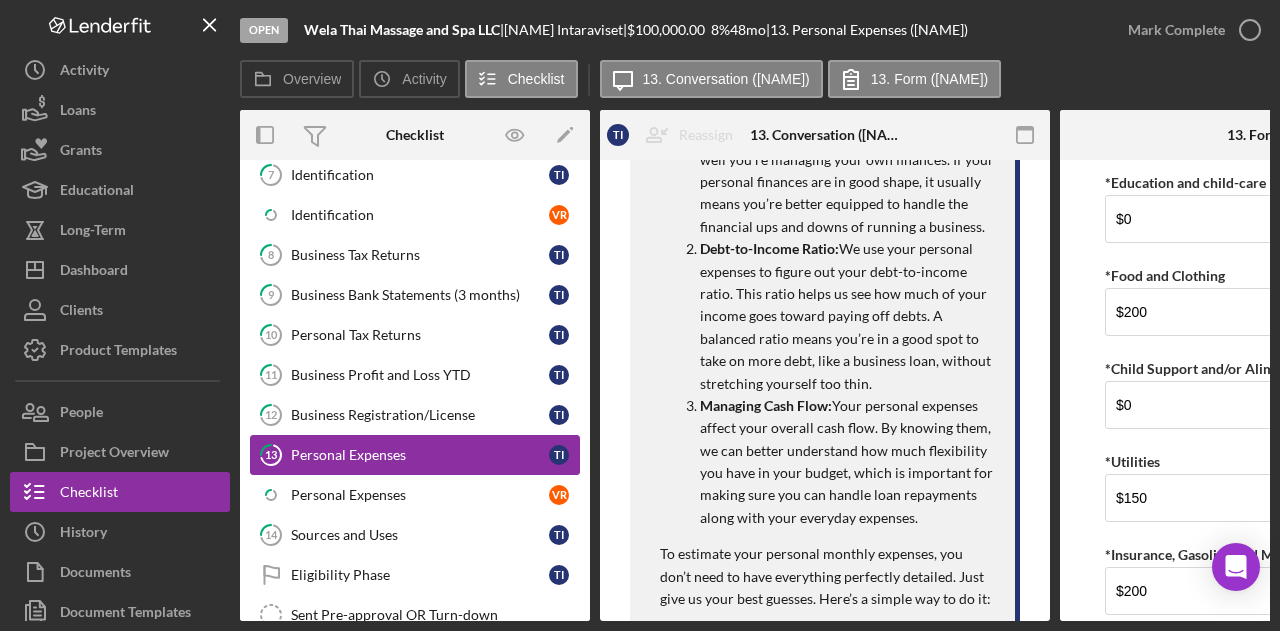 scroll, scrollTop: 800, scrollLeft: 0, axis: vertical 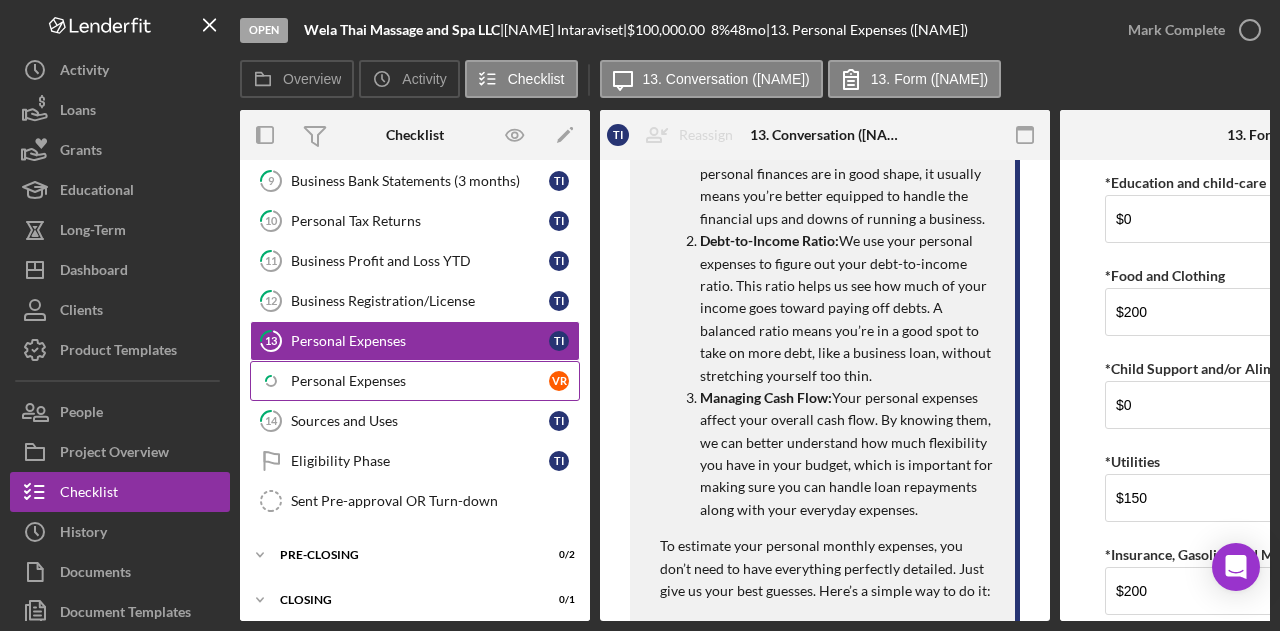 click on "Personal Expenses" at bounding box center (420, 381) 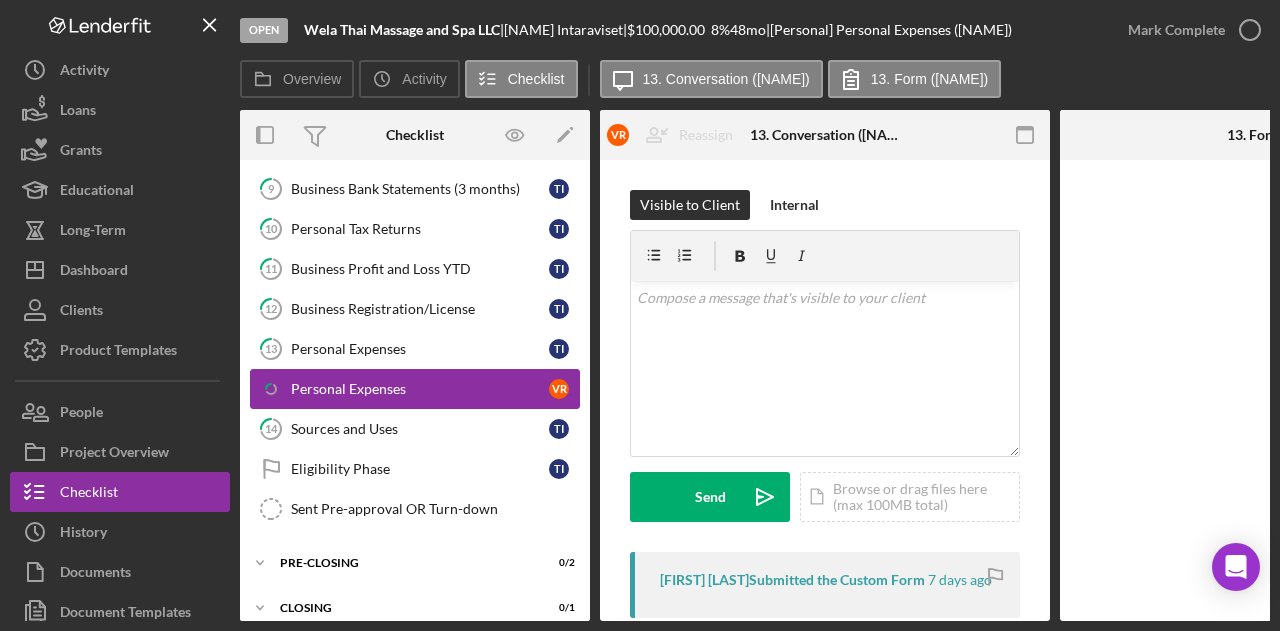 scroll, scrollTop: 614, scrollLeft: 0, axis: vertical 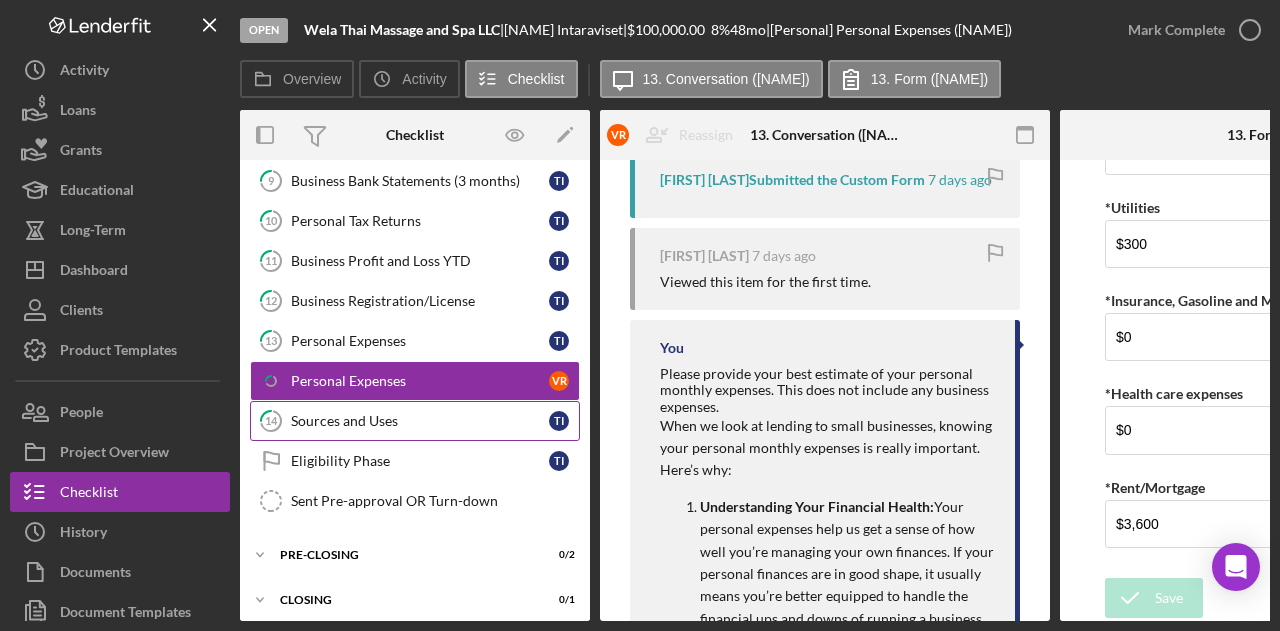 click on "Sources and Uses" at bounding box center [420, 421] 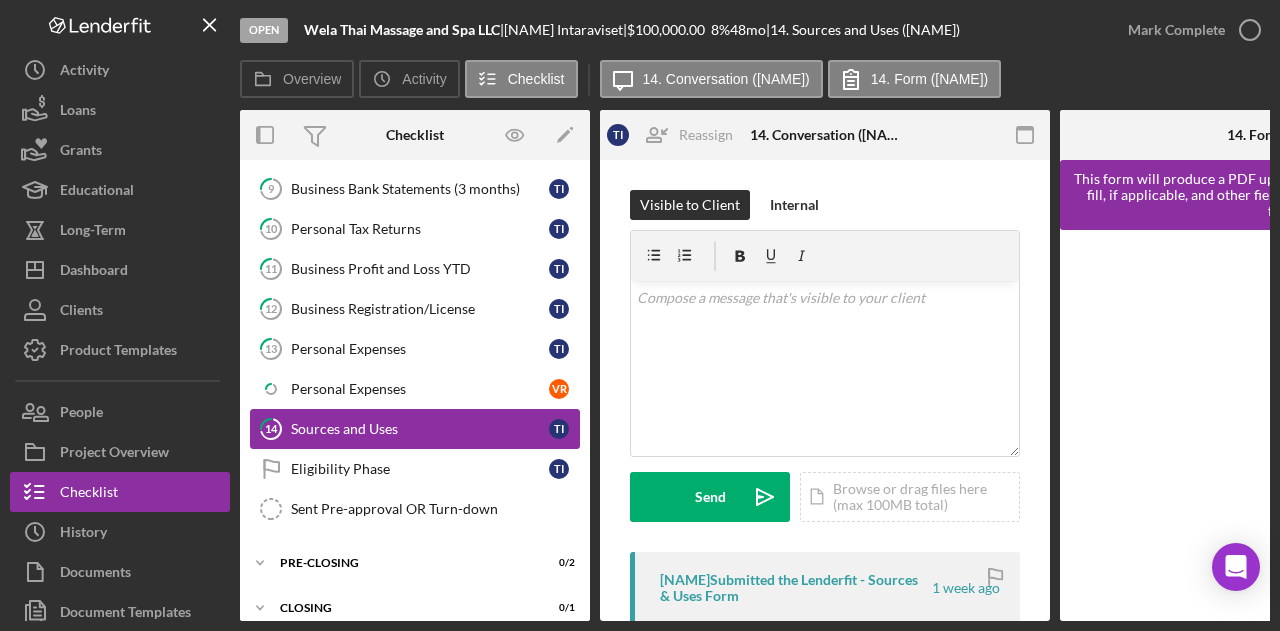 scroll, scrollTop: 614, scrollLeft: 0, axis: vertical 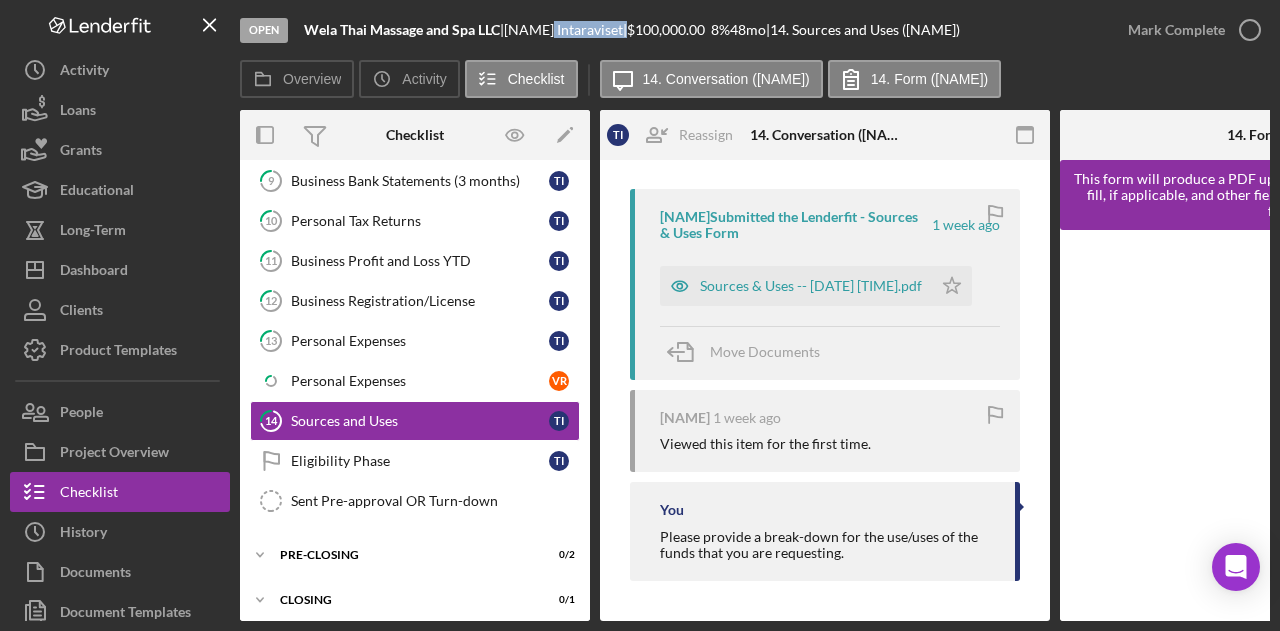 drag, startPoint x: 637, startPoint y: 29, endPoint x: 566, endPoint y: 29, distance: 71 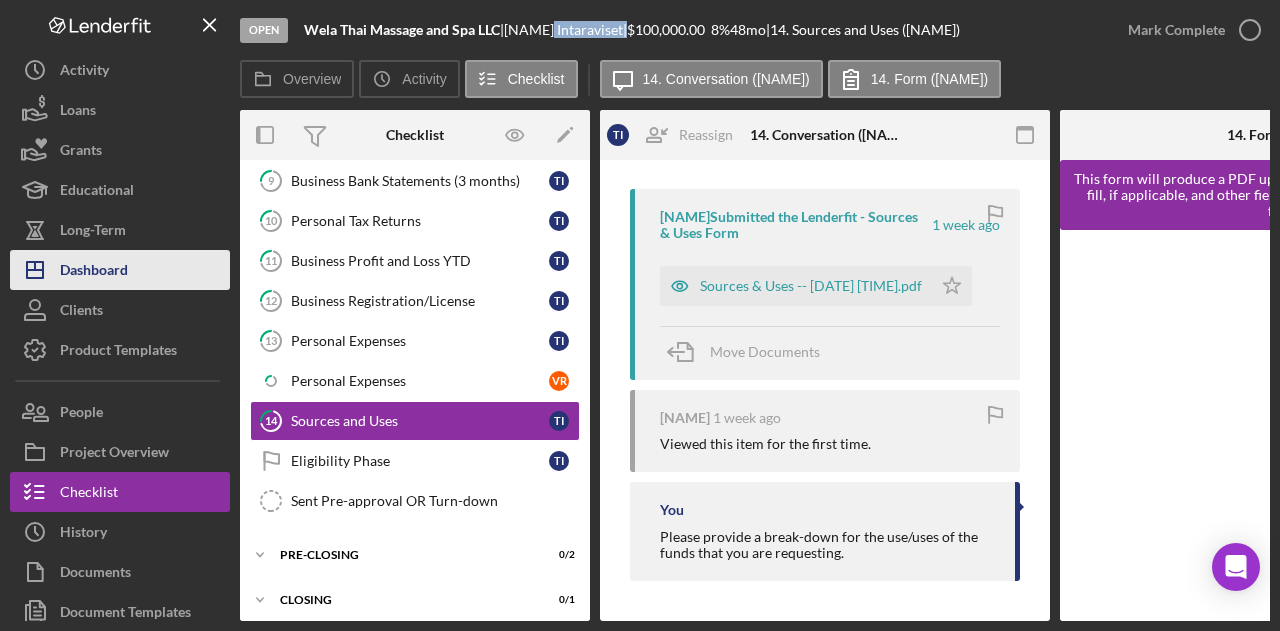 click on "Dashboard" at bounding box center (94, 272) 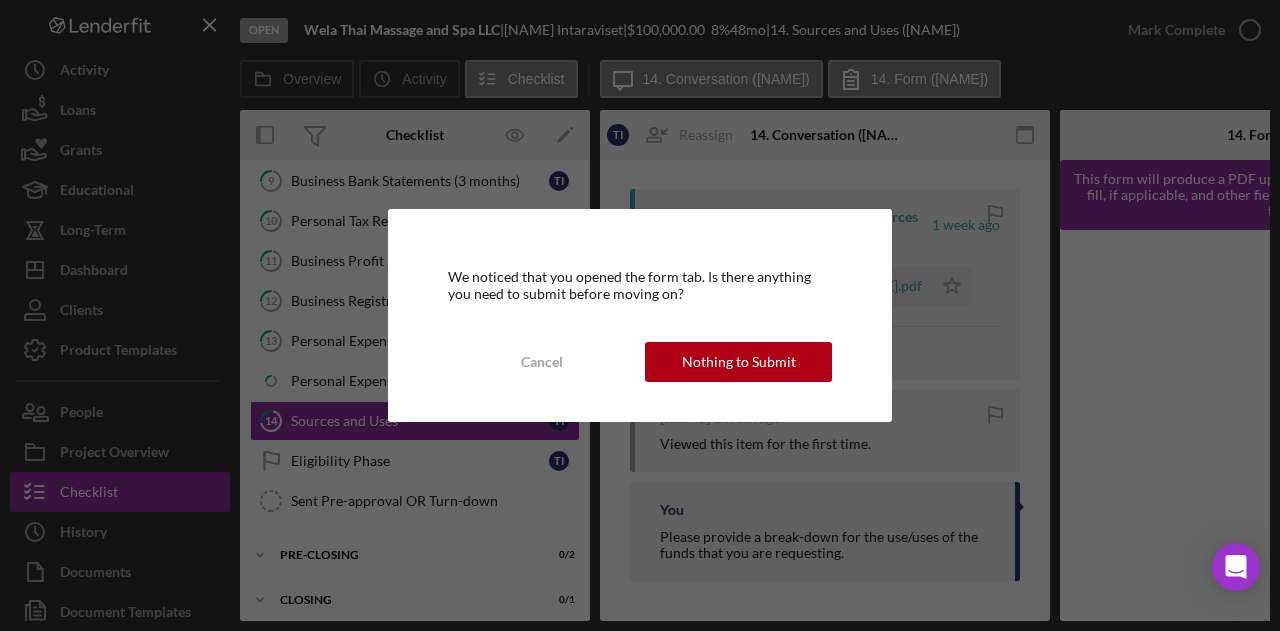 click on "We noticed that you opened the form tab. Is there anything you need to submit before moving on? Cancel Nothing to Submit" at bounding box center [640, 315] 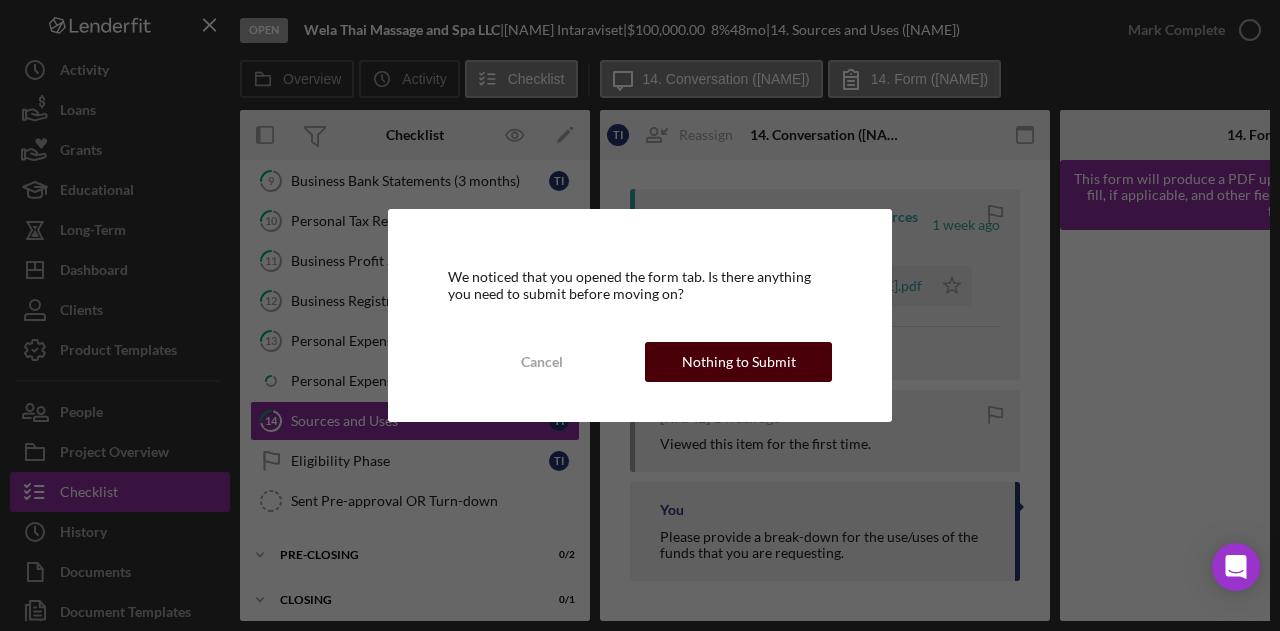 click on "Nothing to Submit" at bounding box center [739, 362] 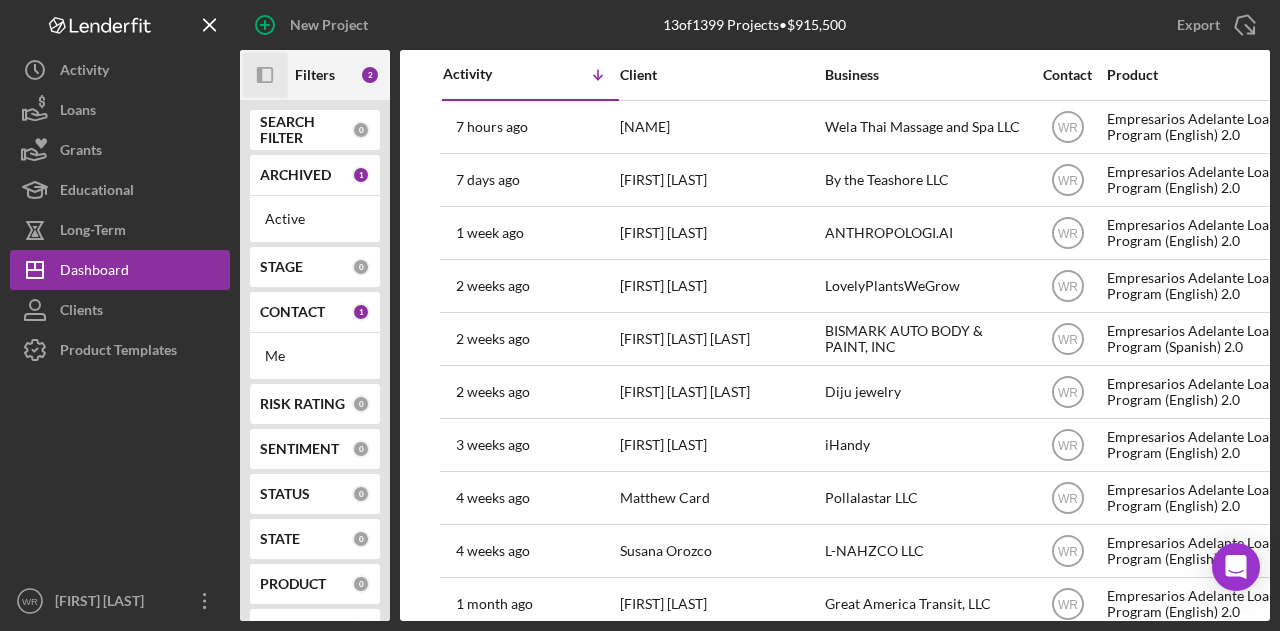 click on "Icon/Panel Side Expand" 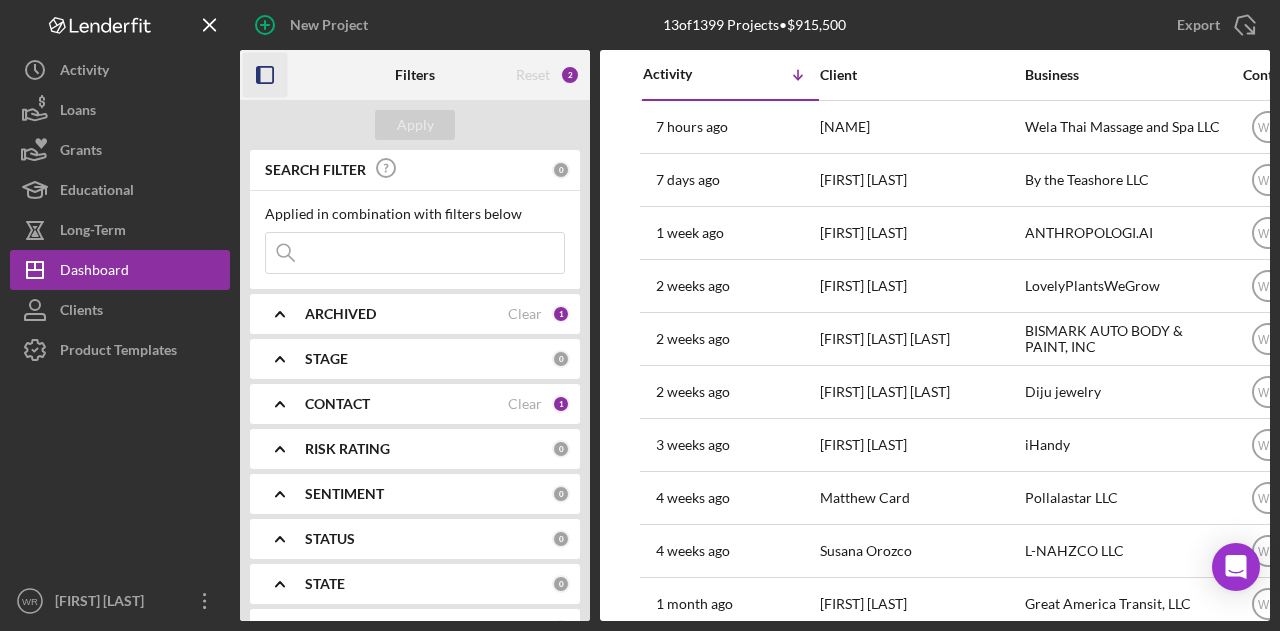 click on "CONTACT   Clear 1" at bounding box center [437, 404] 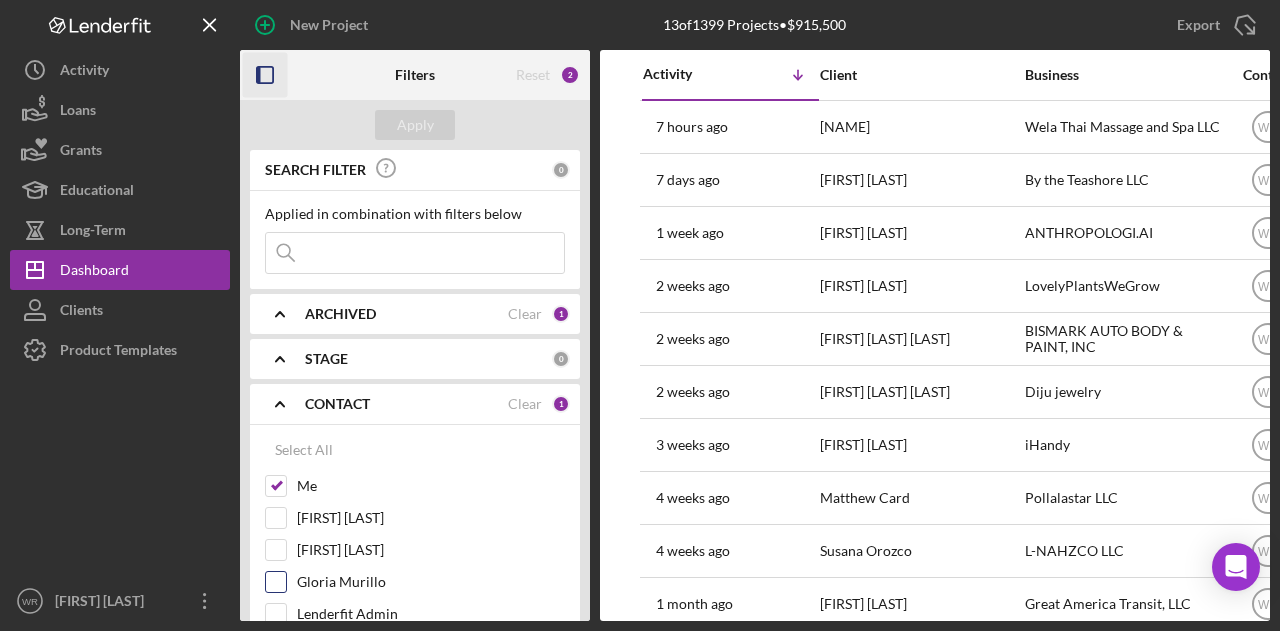 click on "Gloria Murillo" at bounding box center [431, 582] 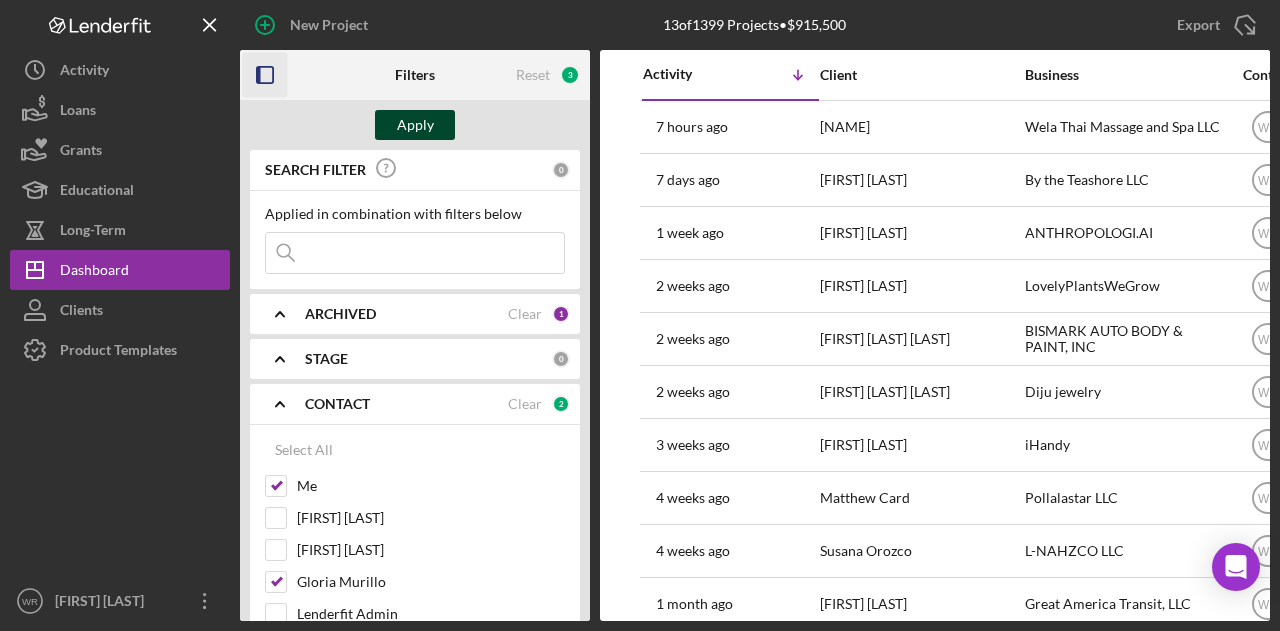 click on "Apply" at bounding box center (415, 125) 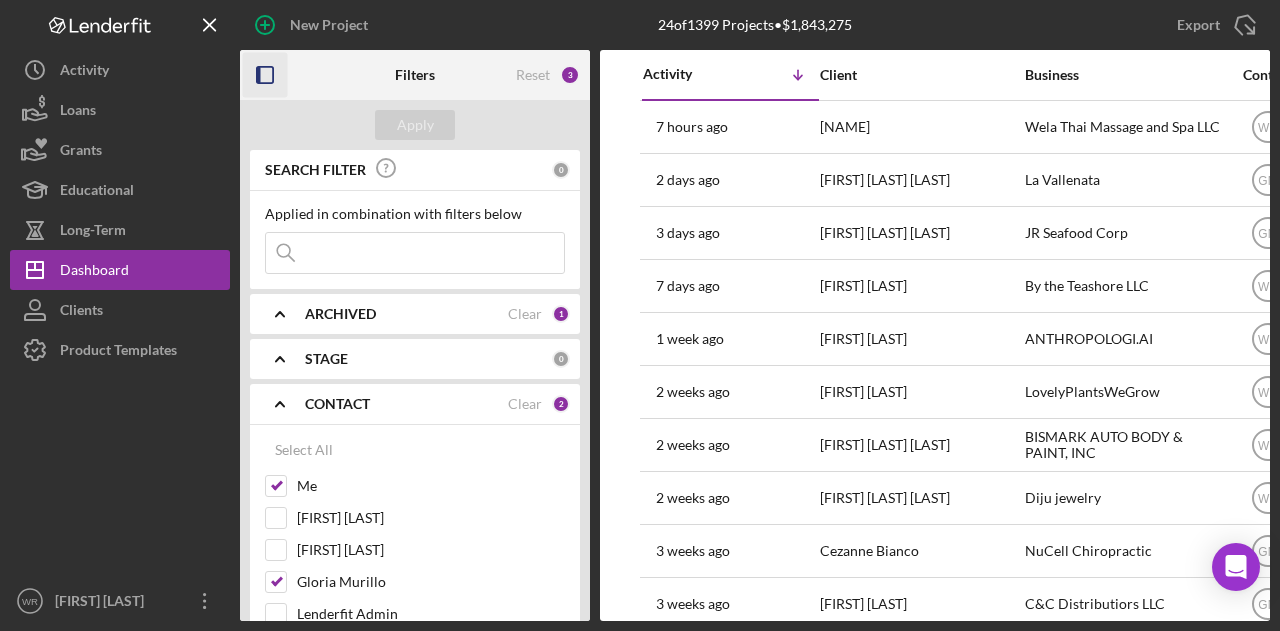 click 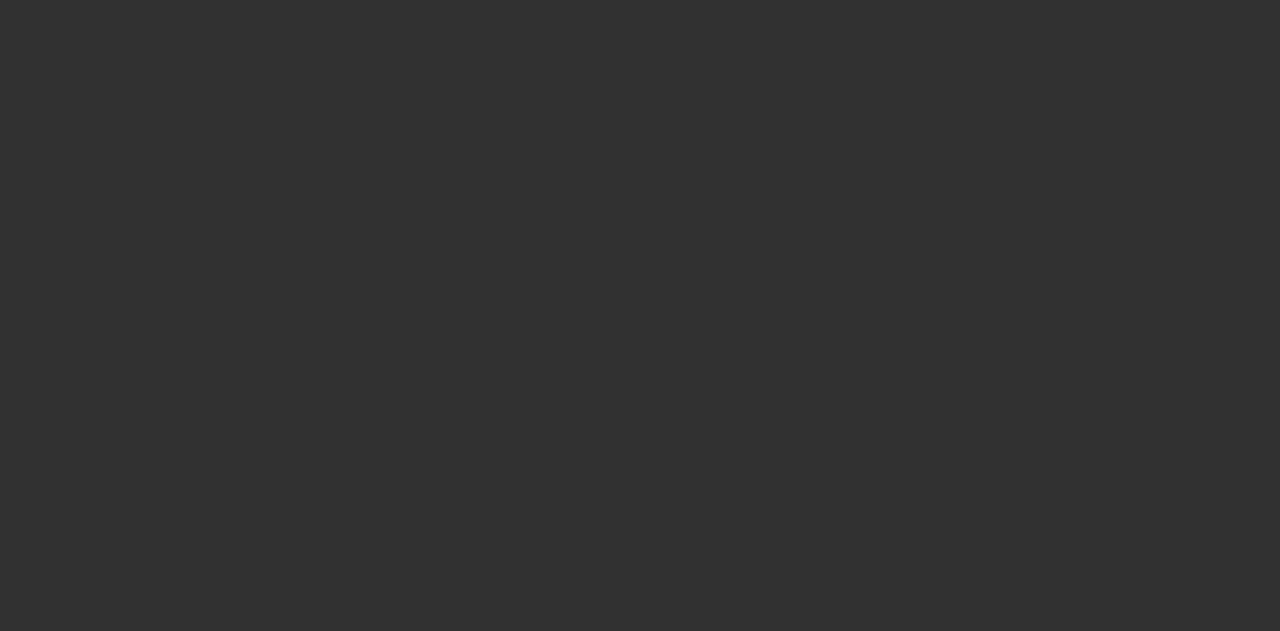 scroll, scrollTop: 0, scrollLeft: 0, axis: both 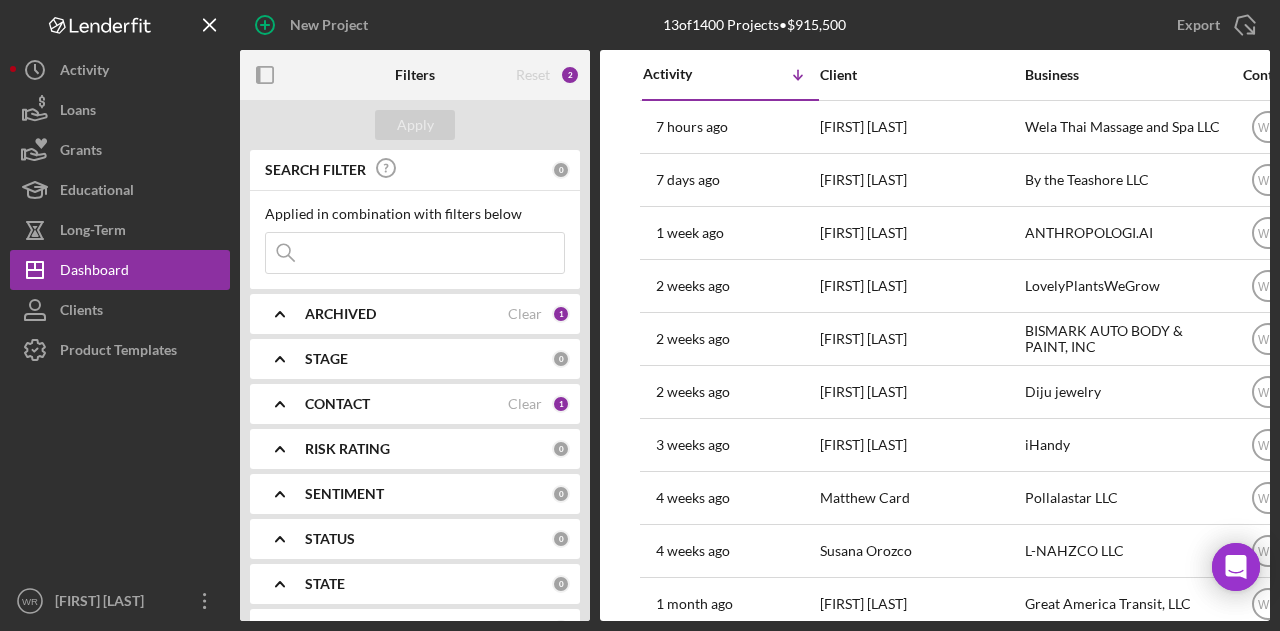 click on "CONTACT" at bounding box center [406, 404] 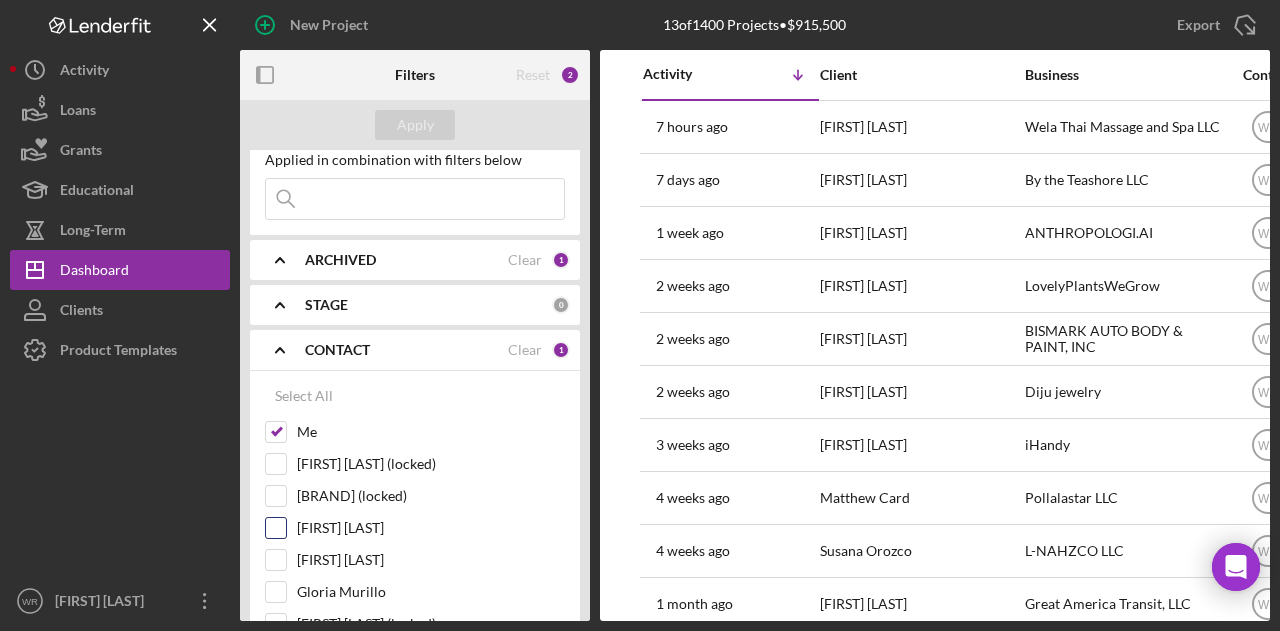 scroll, scrollTop: 100, scrollLeft: 0, axis: vertical 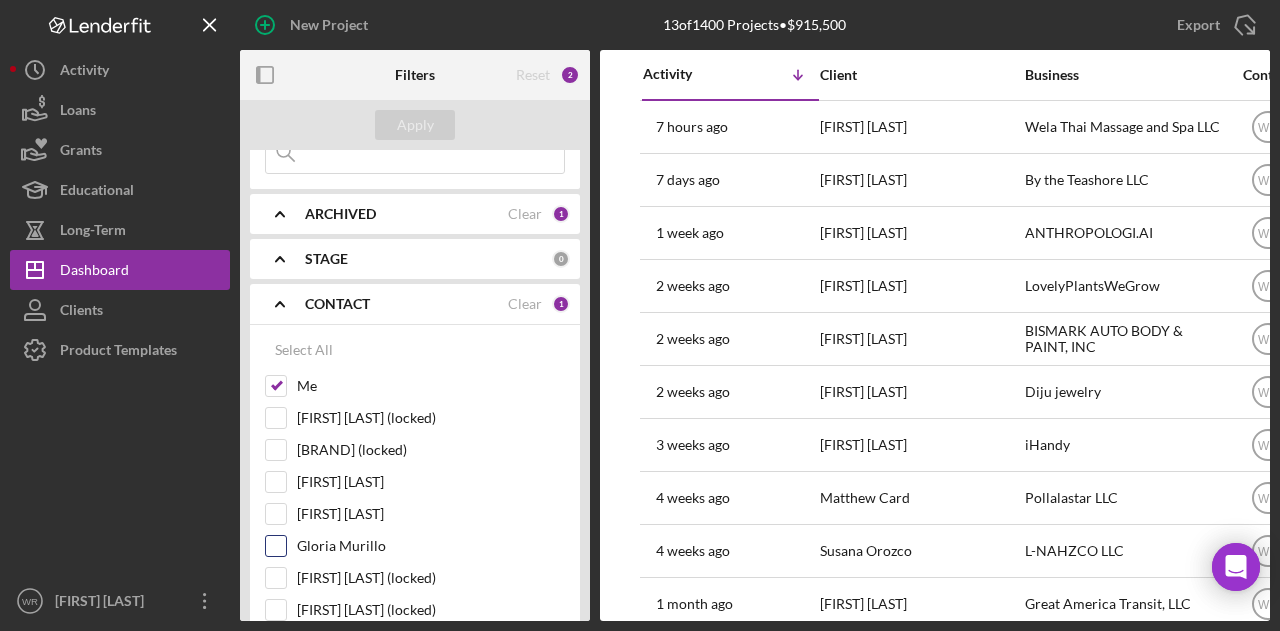 click on "Gloria Murillo" at bounding box center (431, 546) 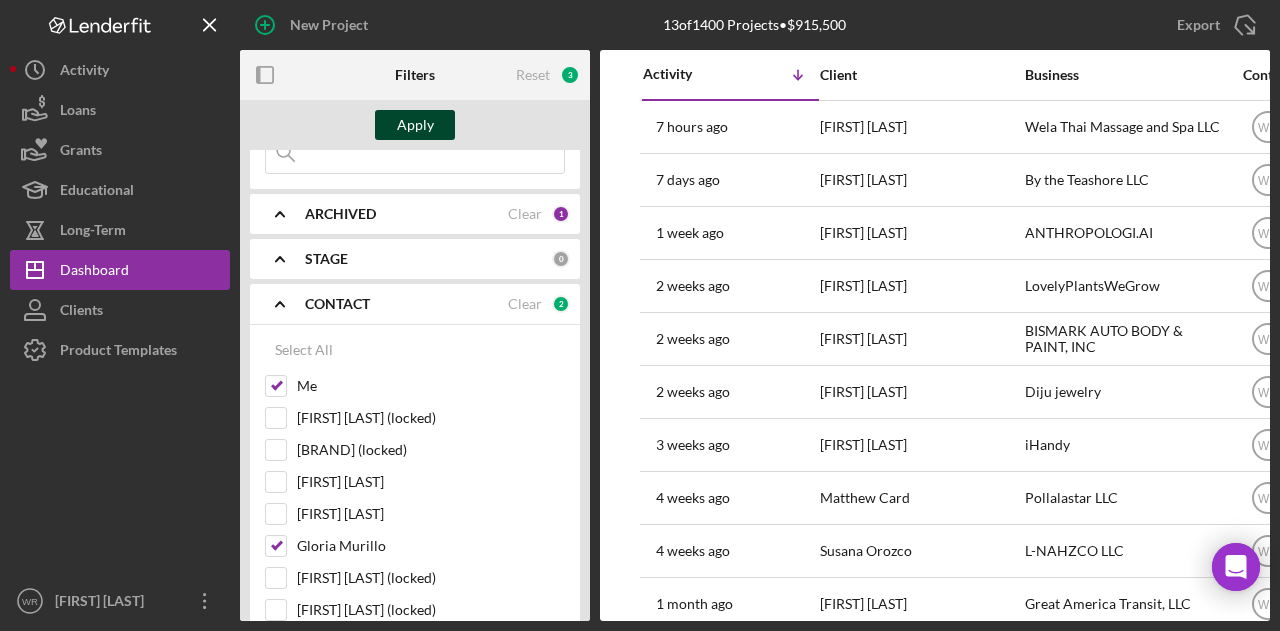 click on "Apply" at bounding box center (415, 125) 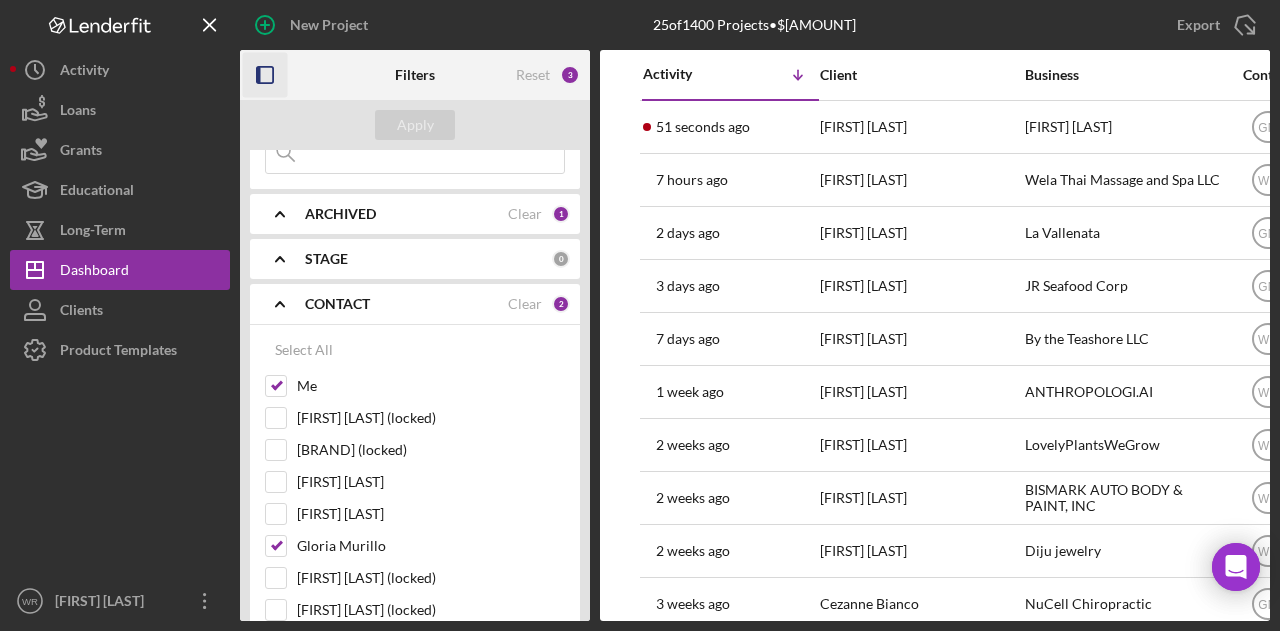 click 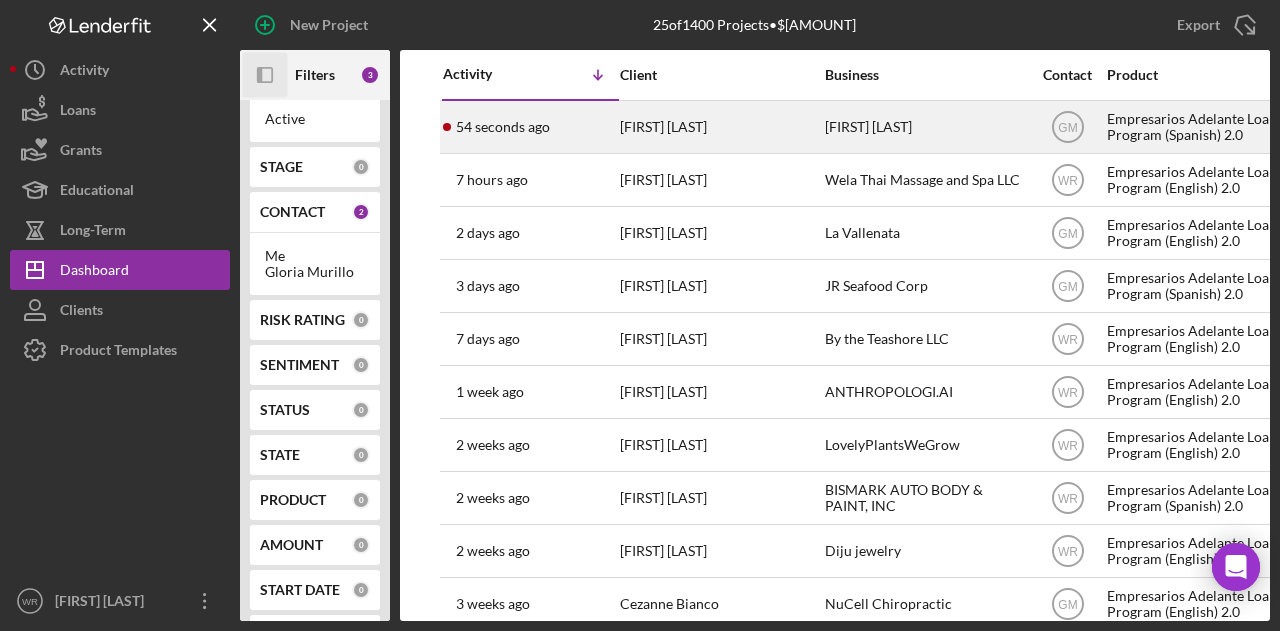 click on "[FIRST] [LAST]" at bounding box center [720, 127] 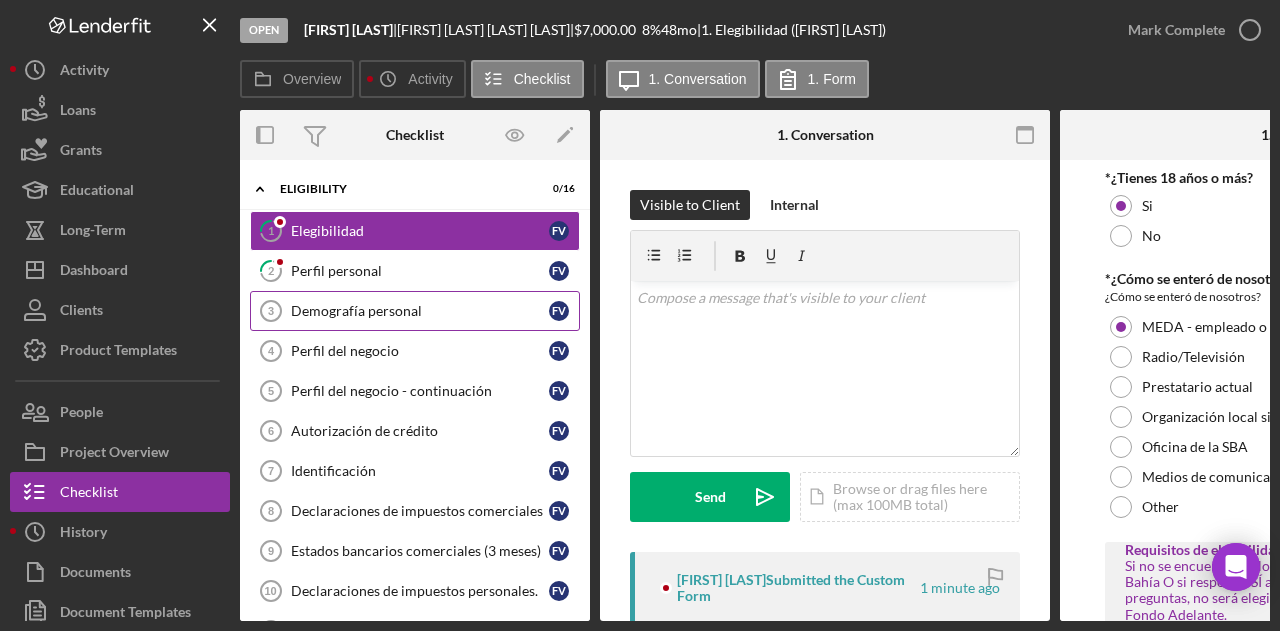 click on "Demografía personal" at bounding box center [420, 311] 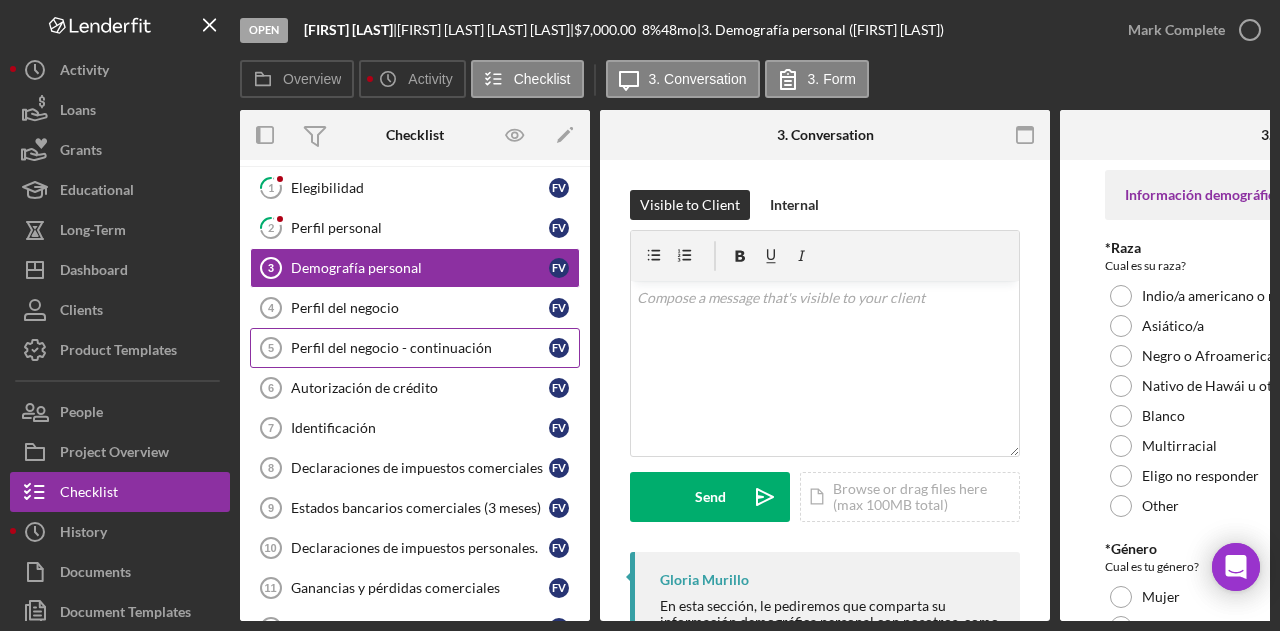 scroll, scrollTop: 0, scrollLeft: 0, axis: both 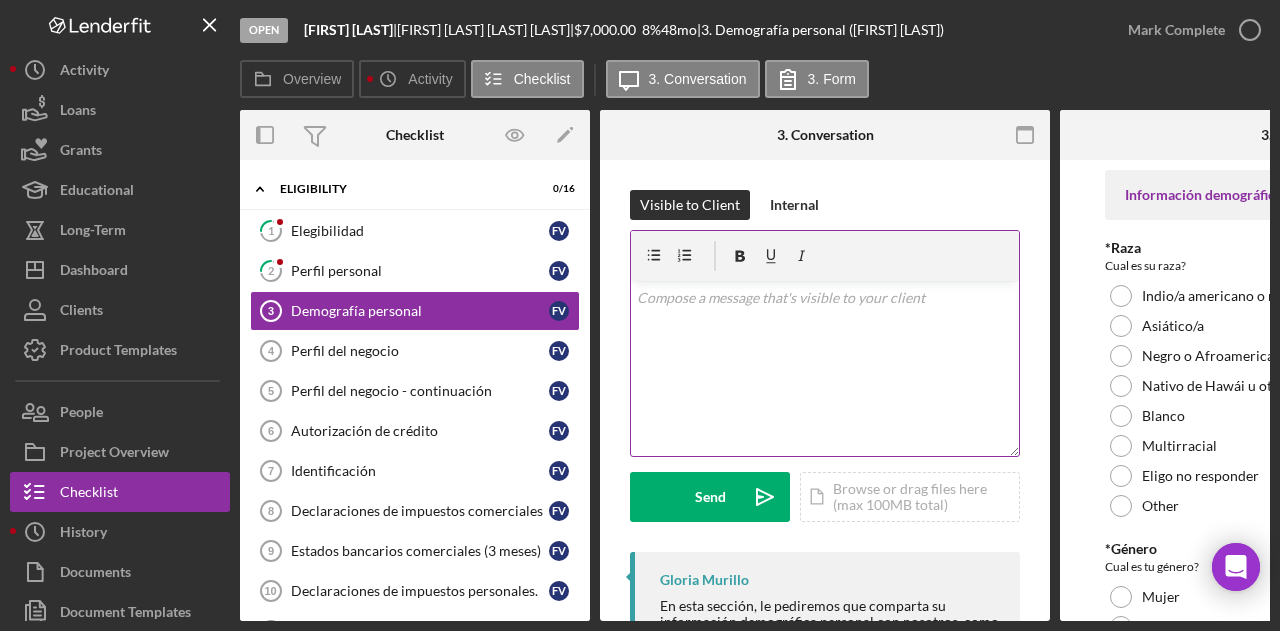 click on "v Color teal Color pink Remove color Add row above Add row below Add column before Add column after Merge cells Split cells Remove column Remove row Remove table" at bounding box center [825, 368] 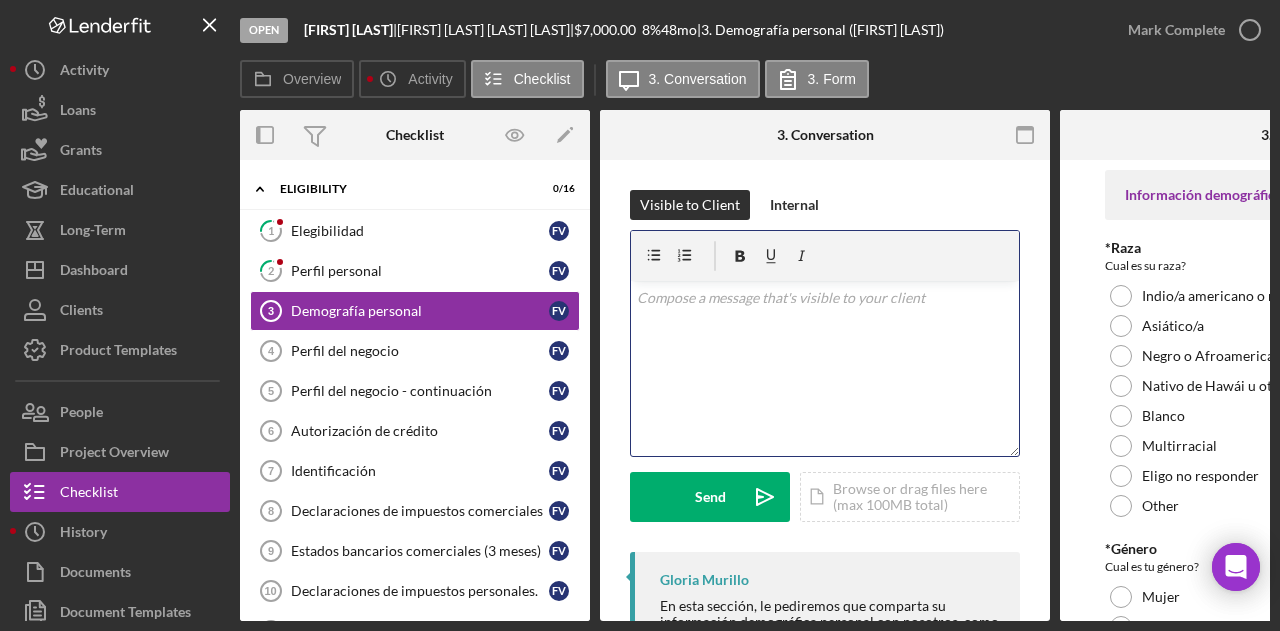 type 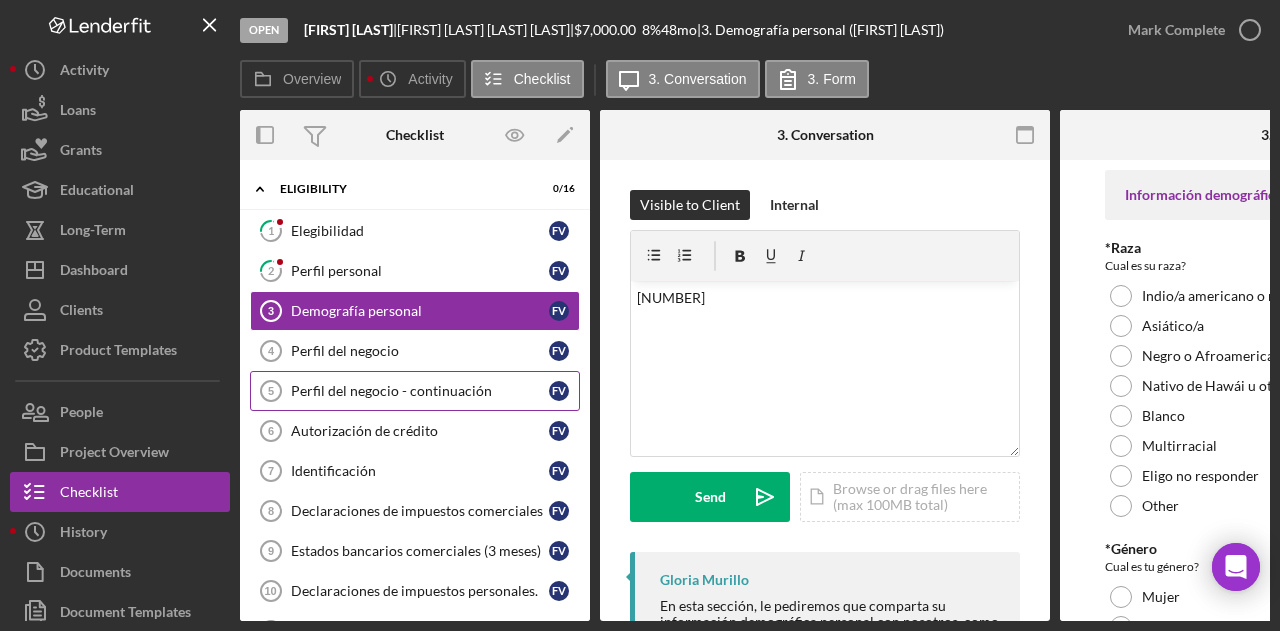 click on "Perfil del negocio - continuación 5 Perfil del negocio - continuación [INITIALS] [INITIALS]" at bounding box center (415, 391) 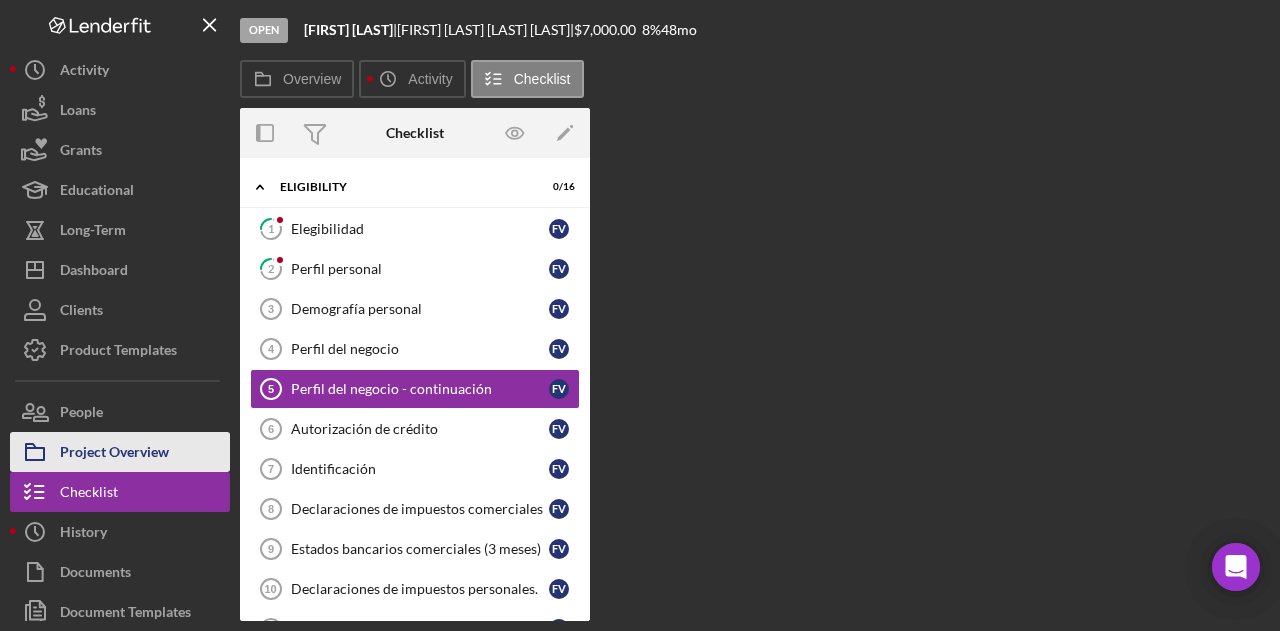 click on "Project Overview" at bounding box center [114, 454] 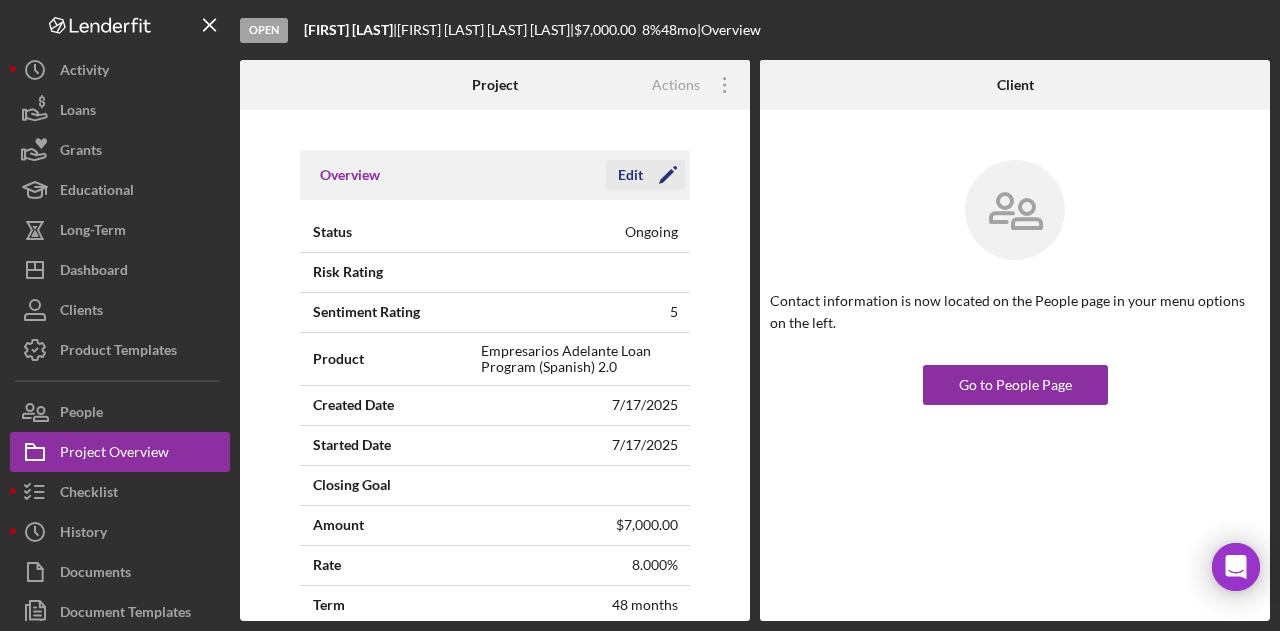 click on "Icon/Edit" 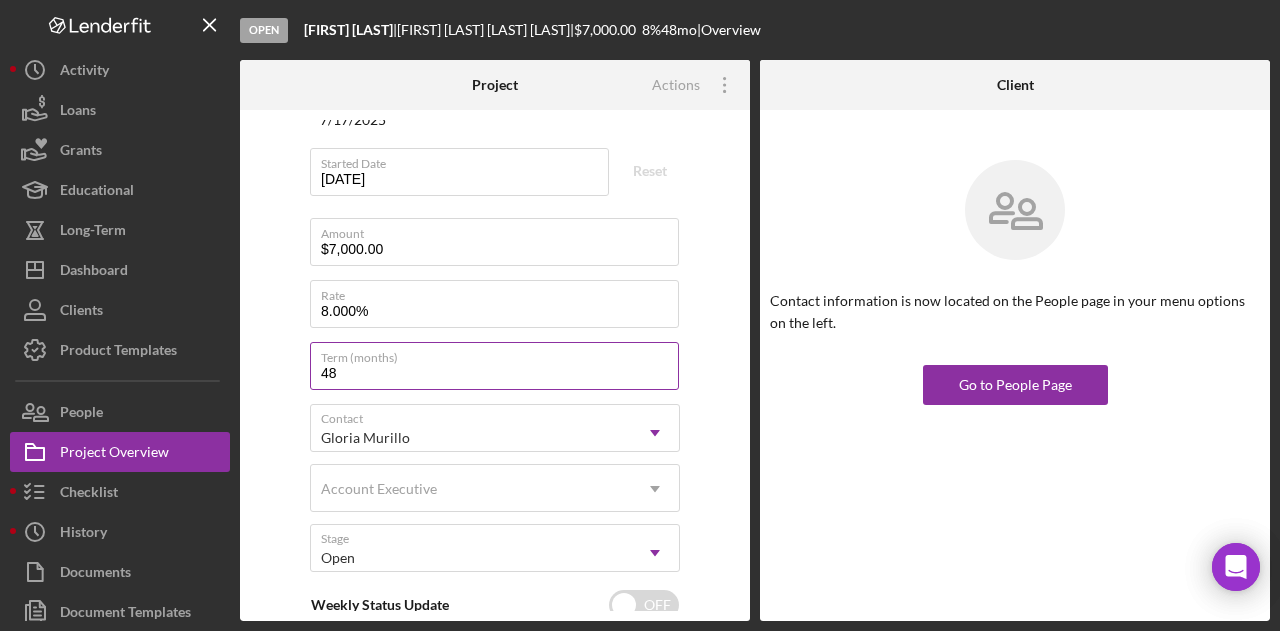 scroll, scrollTop: 400, scrollLeft: 0, axis: vertical 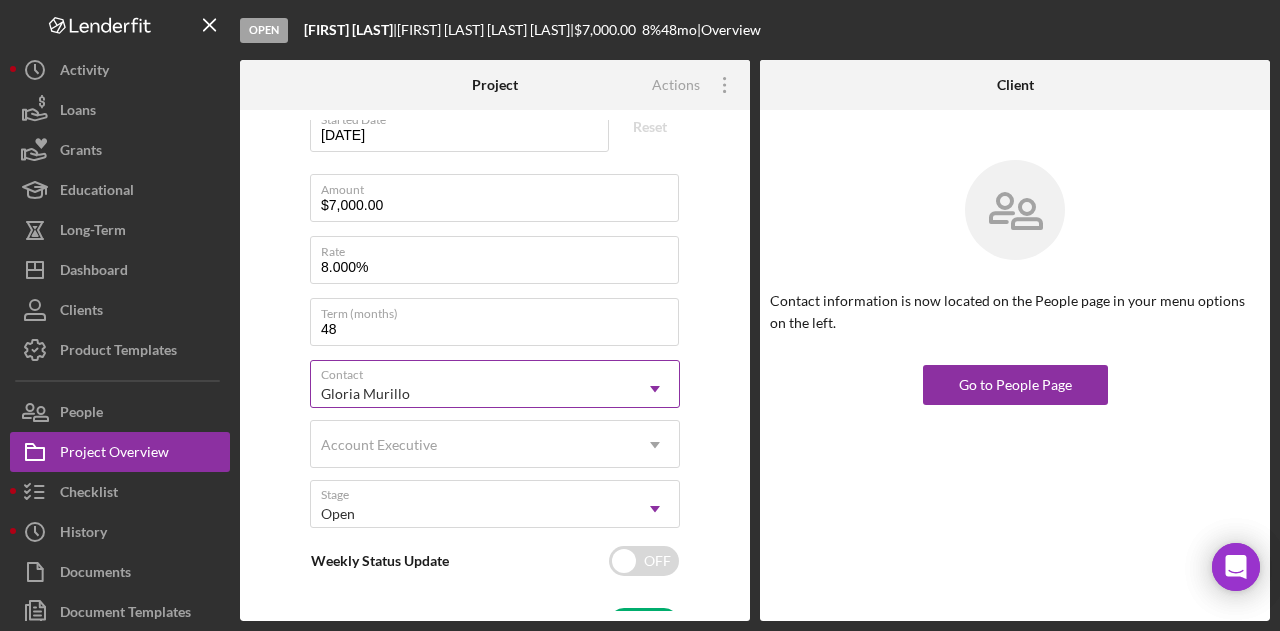 click on "Icon/Dropdown Arrow" 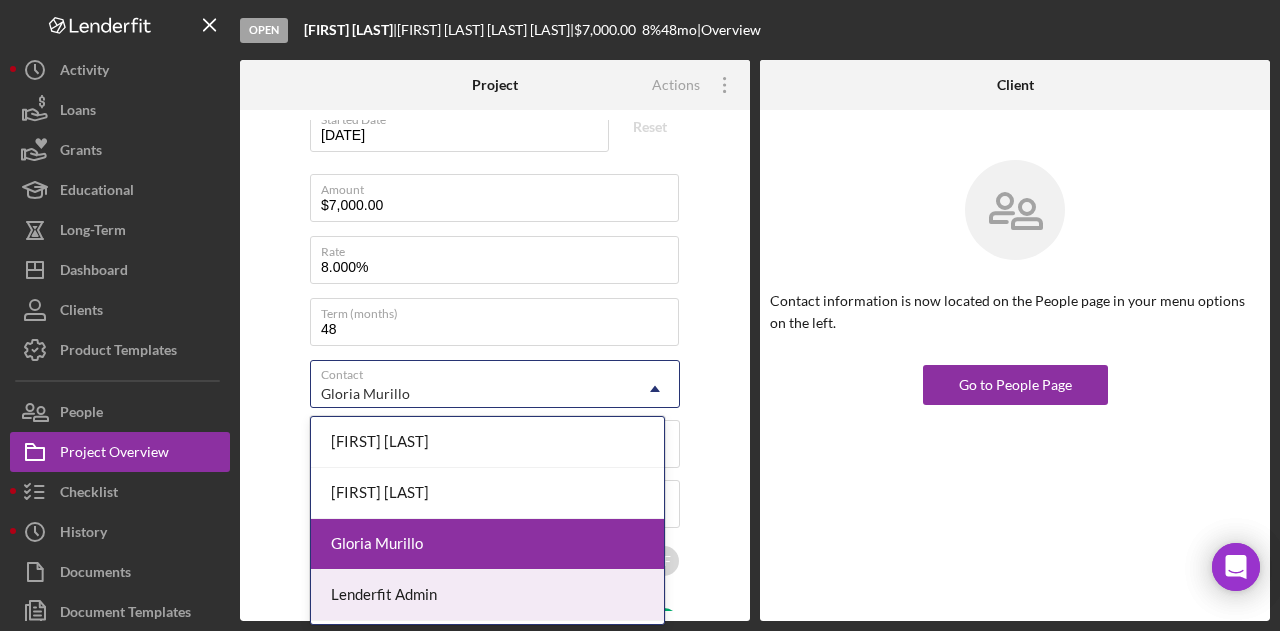 scroll, scrollTop: 46, scrollLeft: 0, axis: vertical 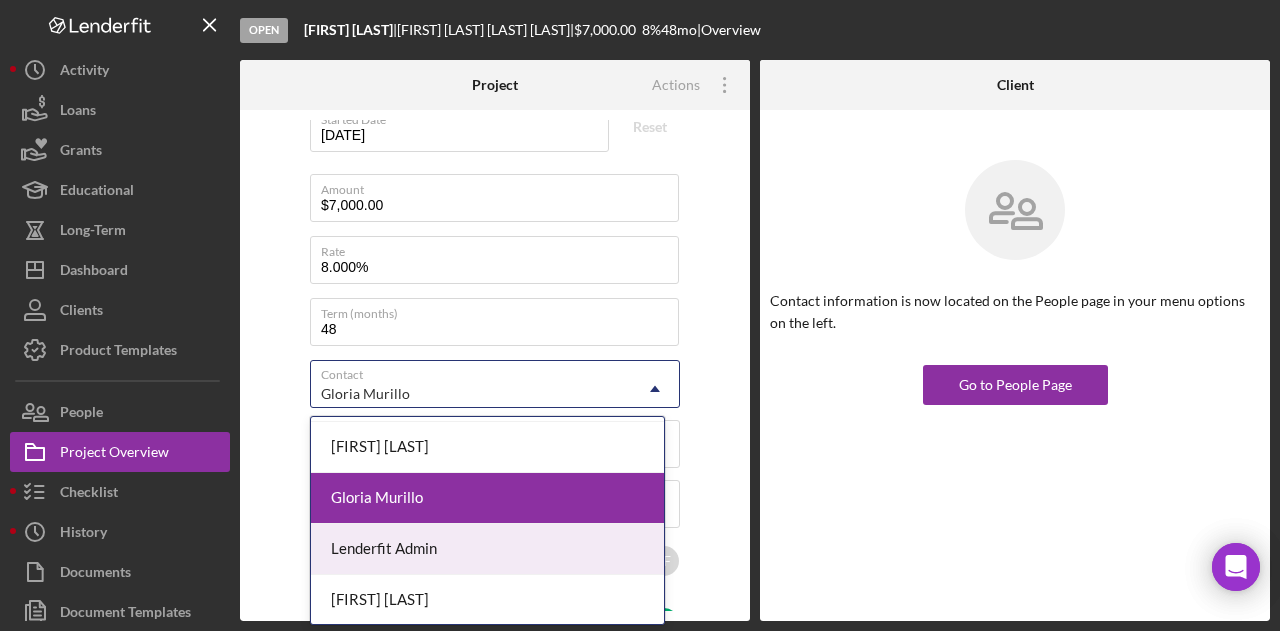 click on "[FIRST] [LAST]" at bounding box center (487, 600) 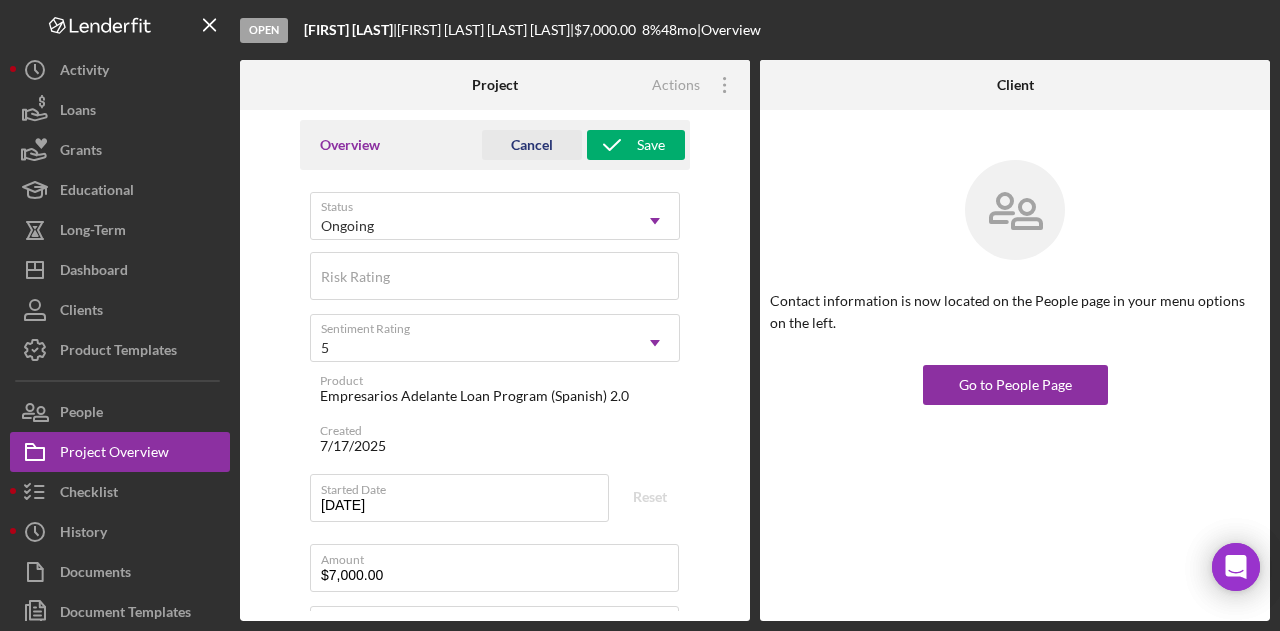 scroll, scrollTop: 0, scrollLeft: 0, axis: both 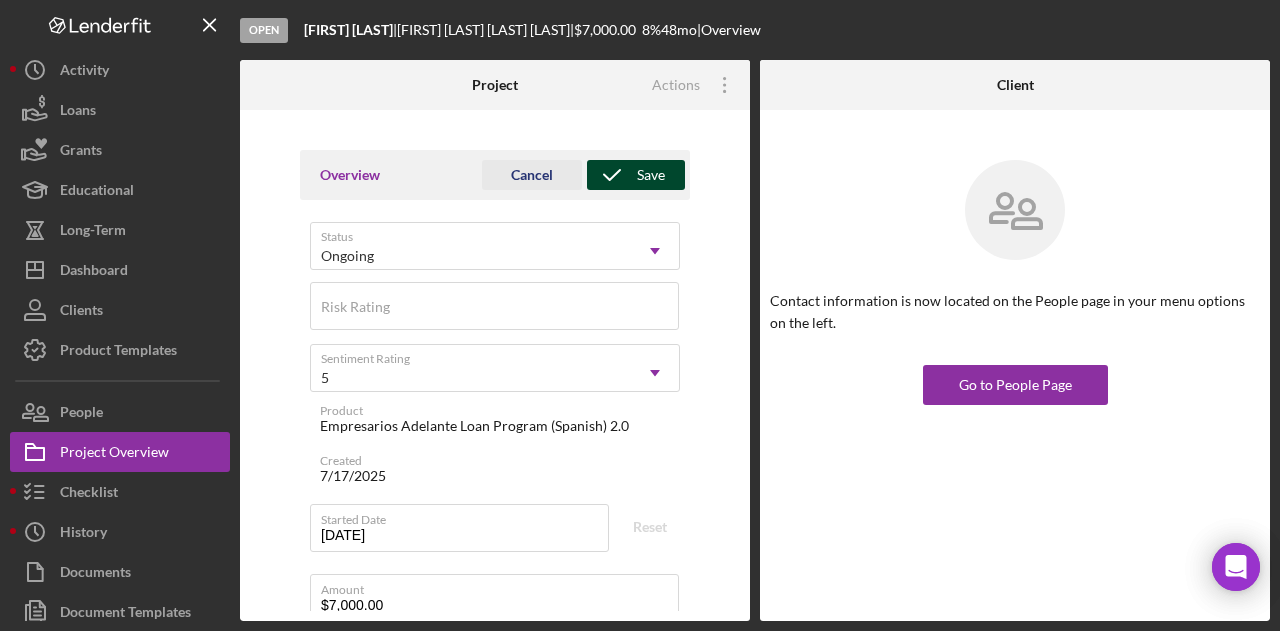 click on "Save" at bounding box center (651, 175) 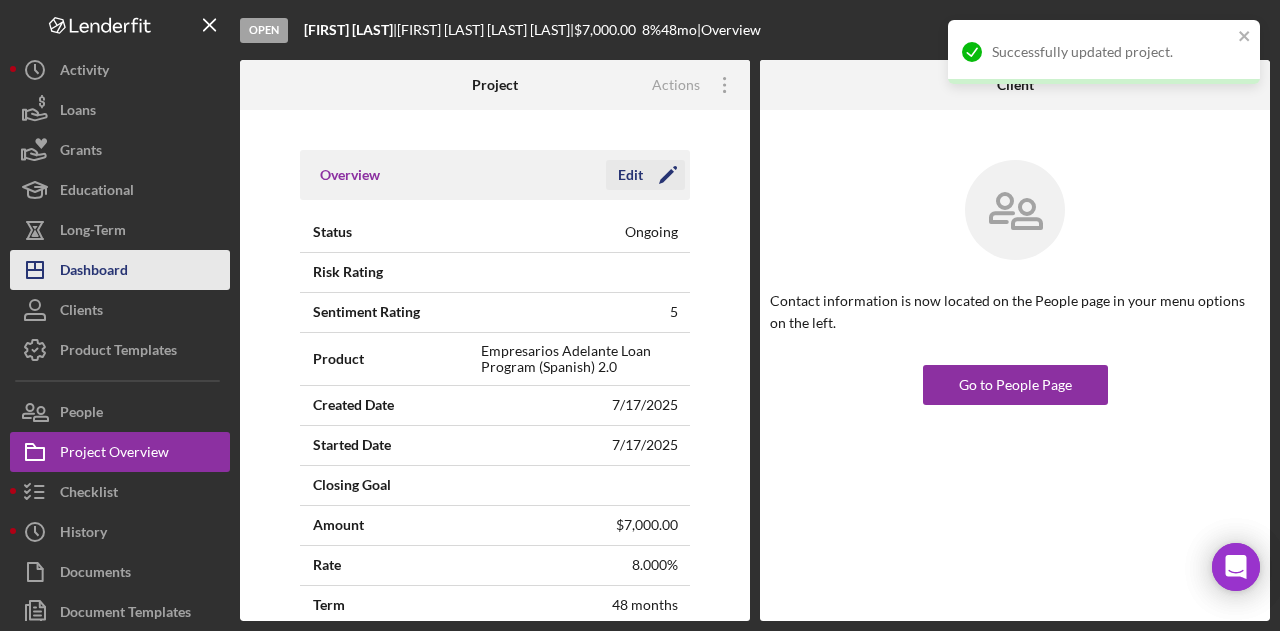 click on "Icon/Dashboard Dashboard" at bounding box center [120, 270] 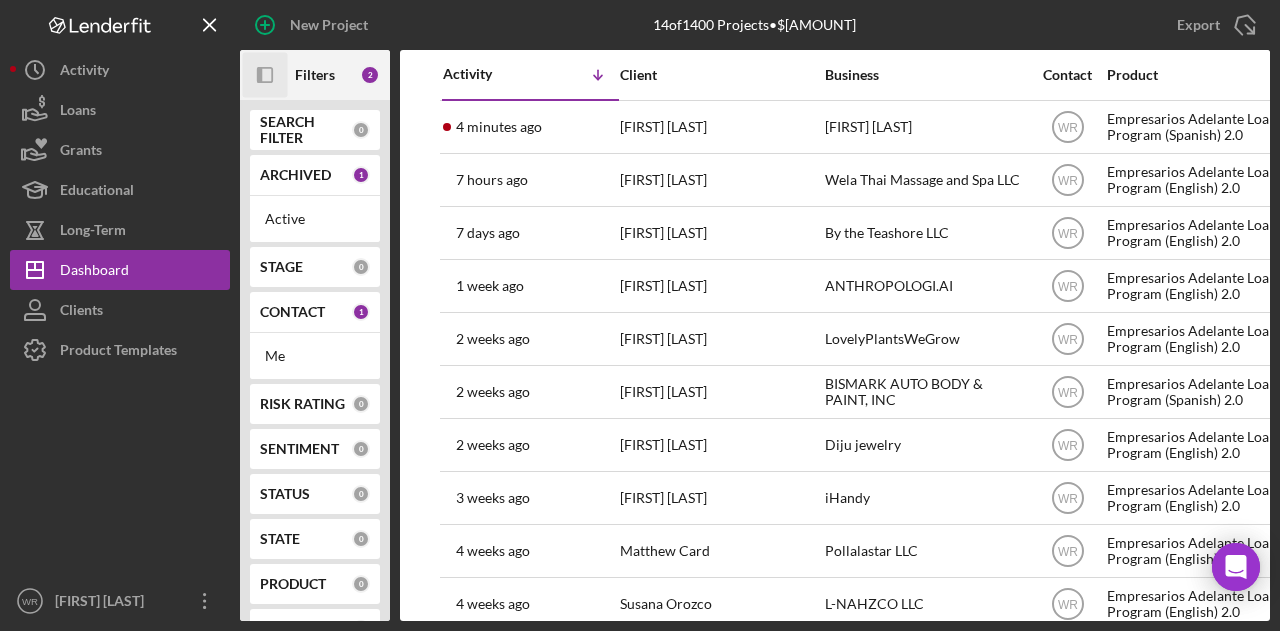 click on "Icon/Panel Side Expand" 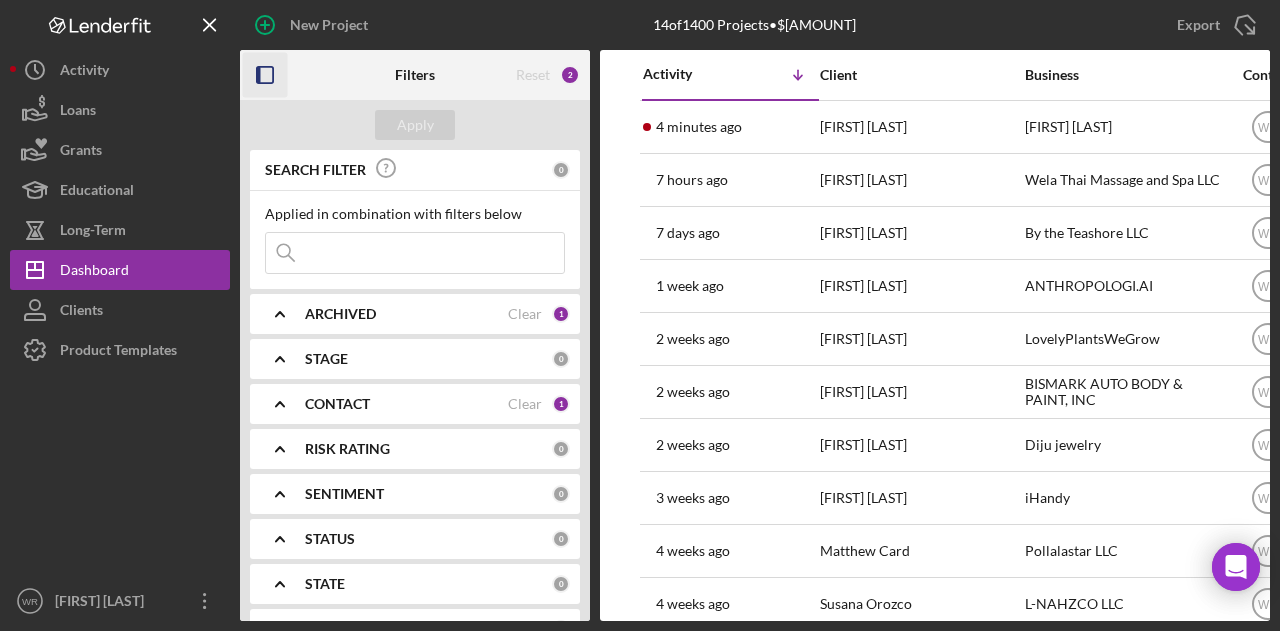 click on "CONTACT" at bounding box center (337, 404) 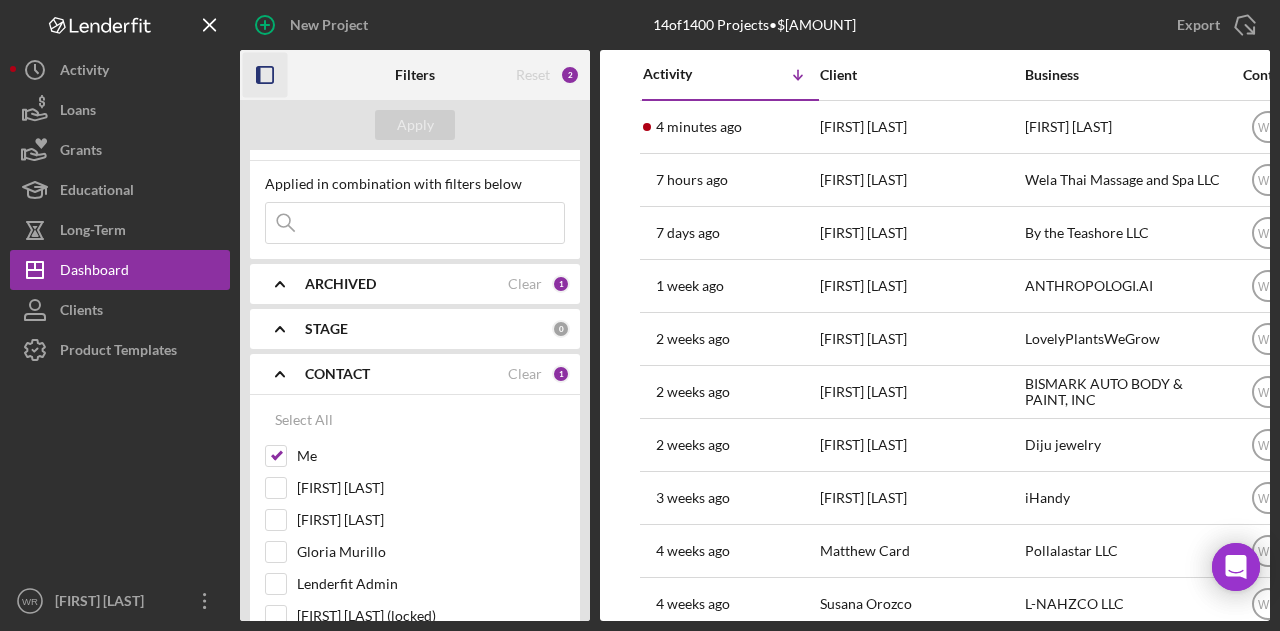 scroll, scrollTop: 0, scrollLeft: 0, axis: both 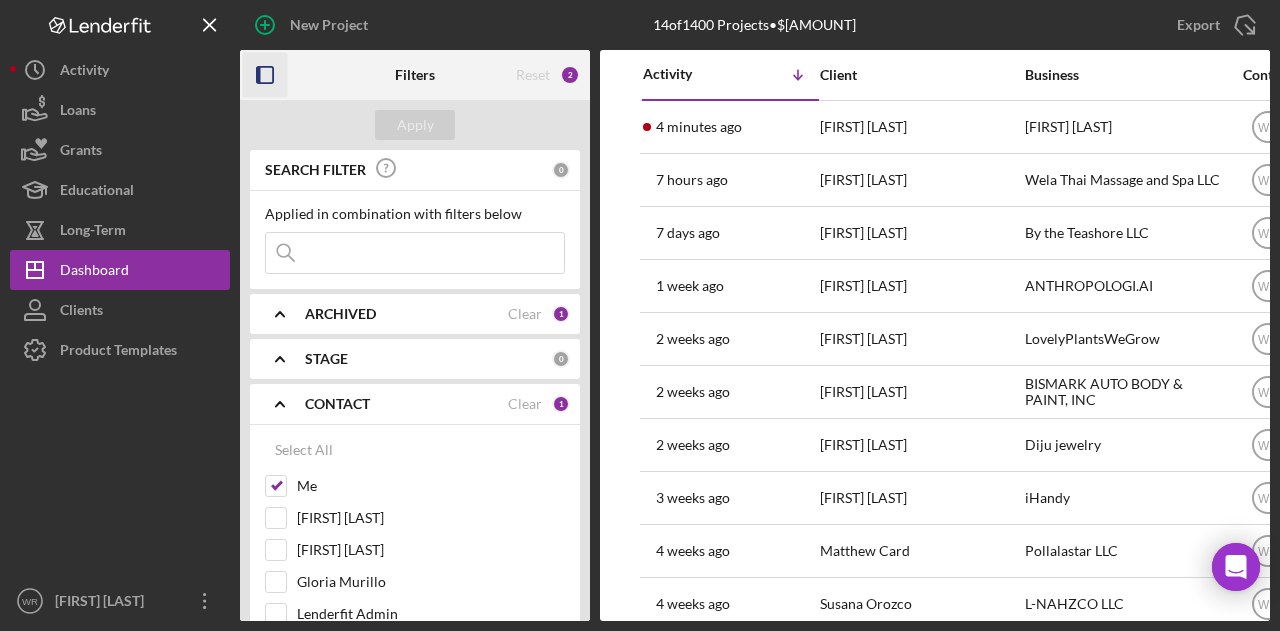 click 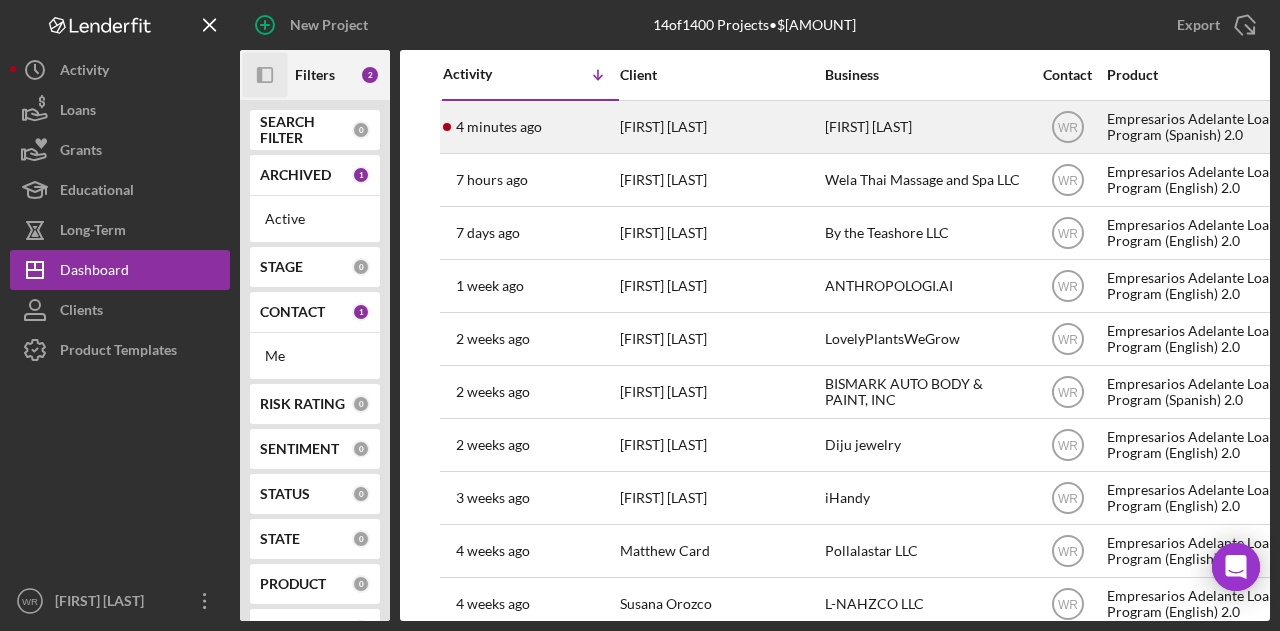 click on "[FIRST] [LAST]" at bounding box center (720, 127) 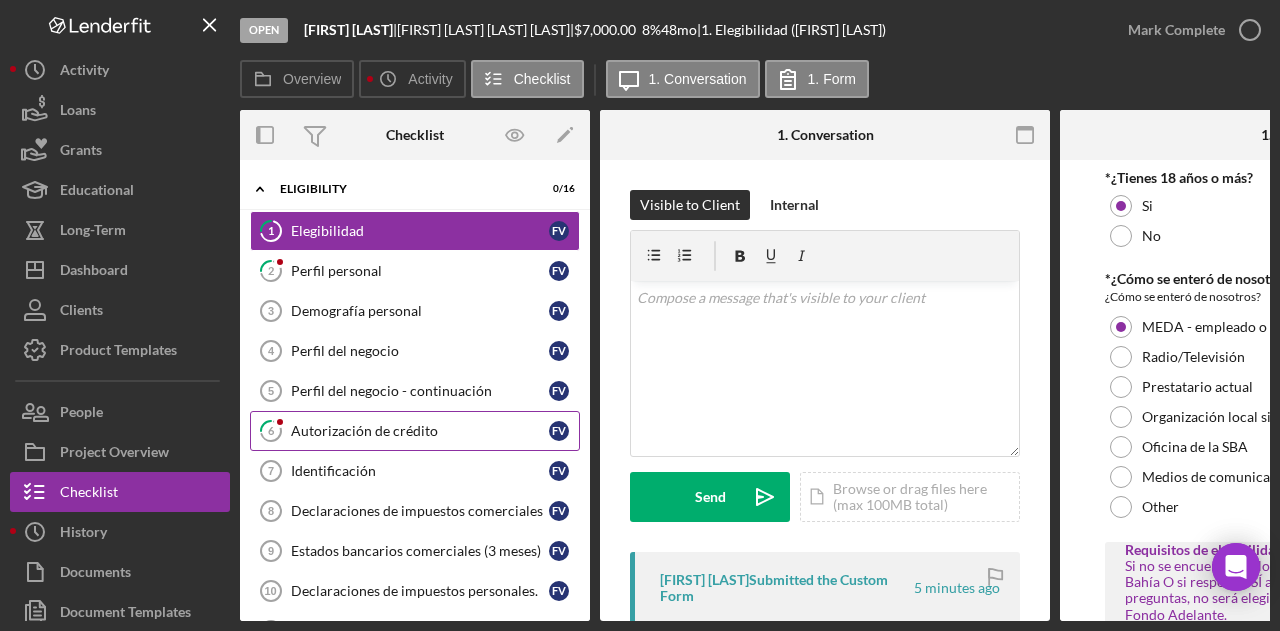 click on "Autorización de crédito" at bounding box center [420, 431] 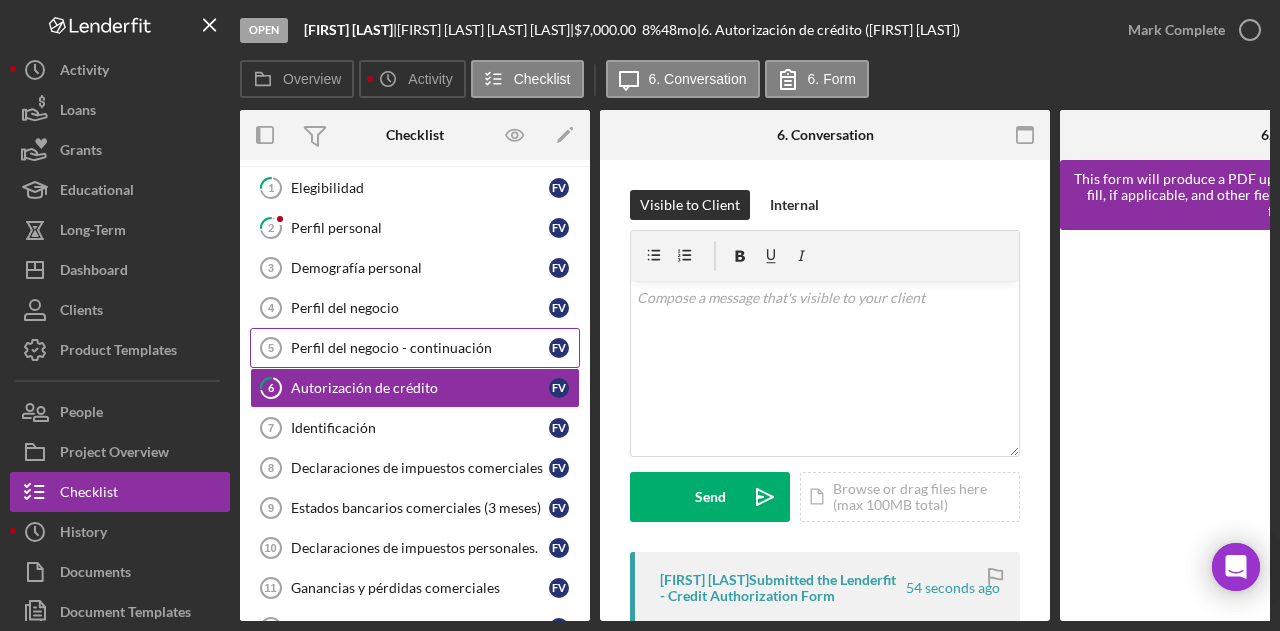 scroll, scrollTop: 0, scrollLeft: 0, axis: both 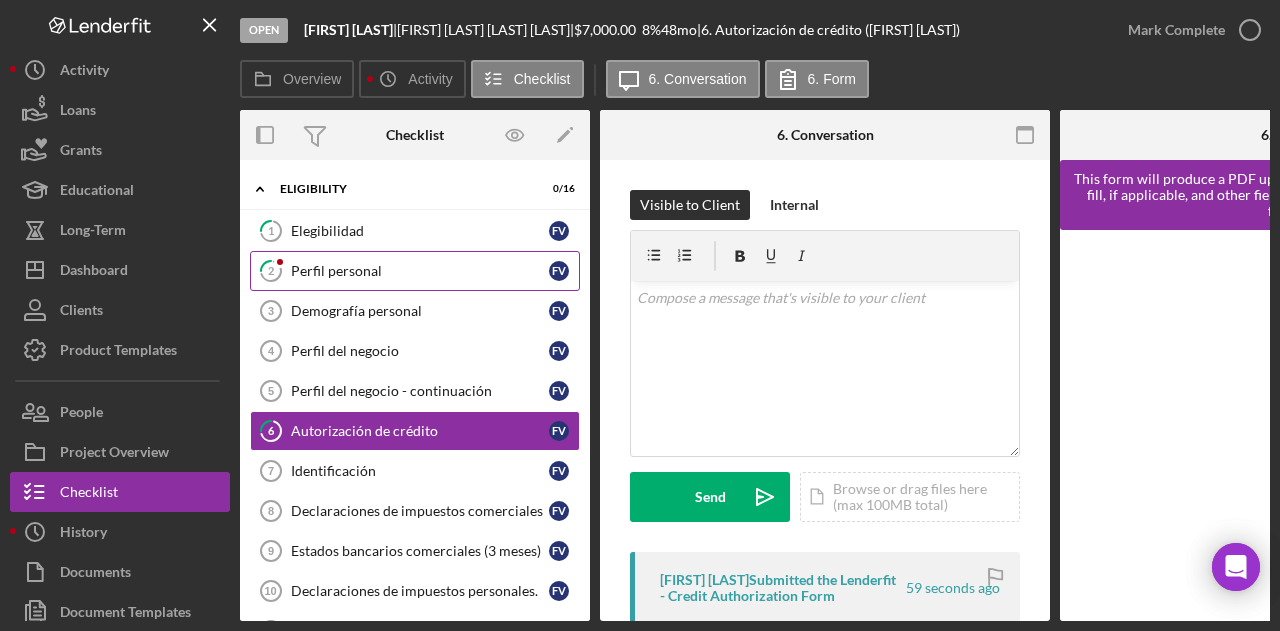 click on "2 Perfil personal F V" at bounding box center (415, 271) 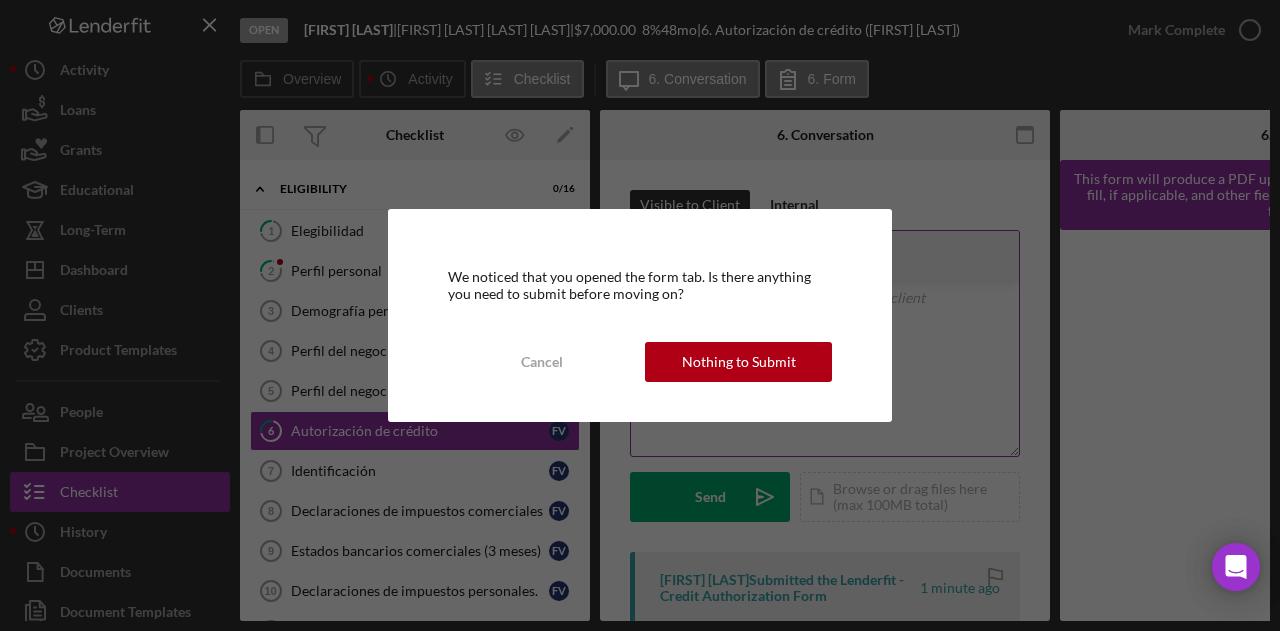 click on "Nothing to Submit" at bounding box center (739, 362) 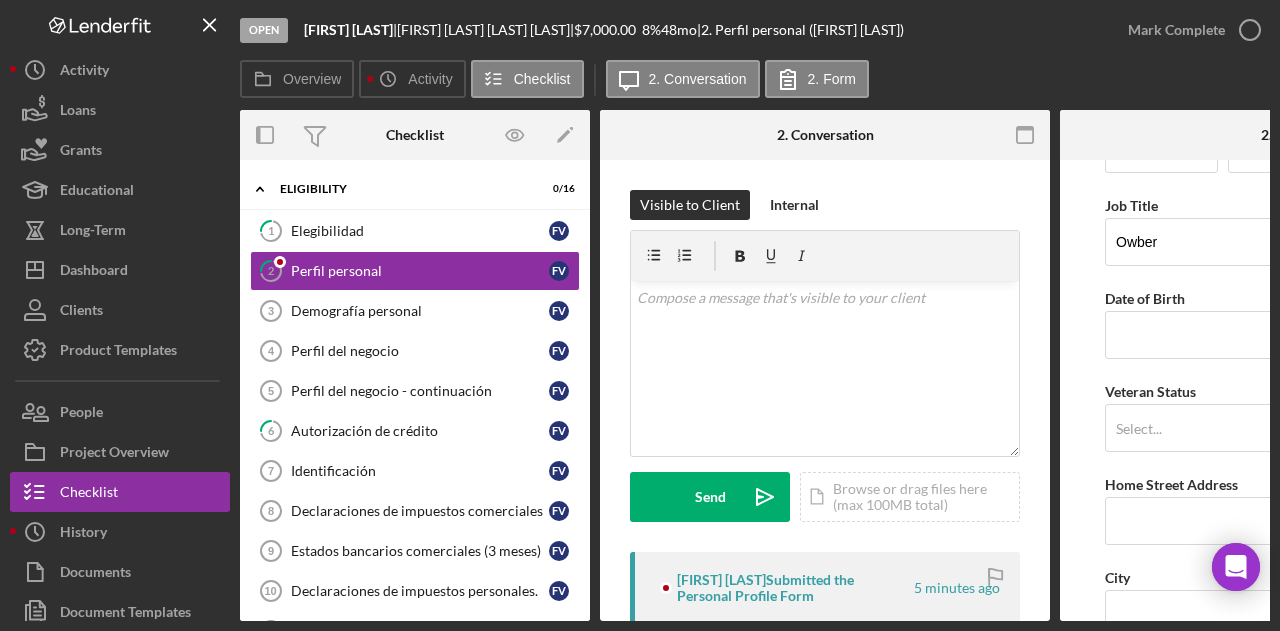 scroll, scrollTop: 100, scrollLeft: 0, axis: vertical 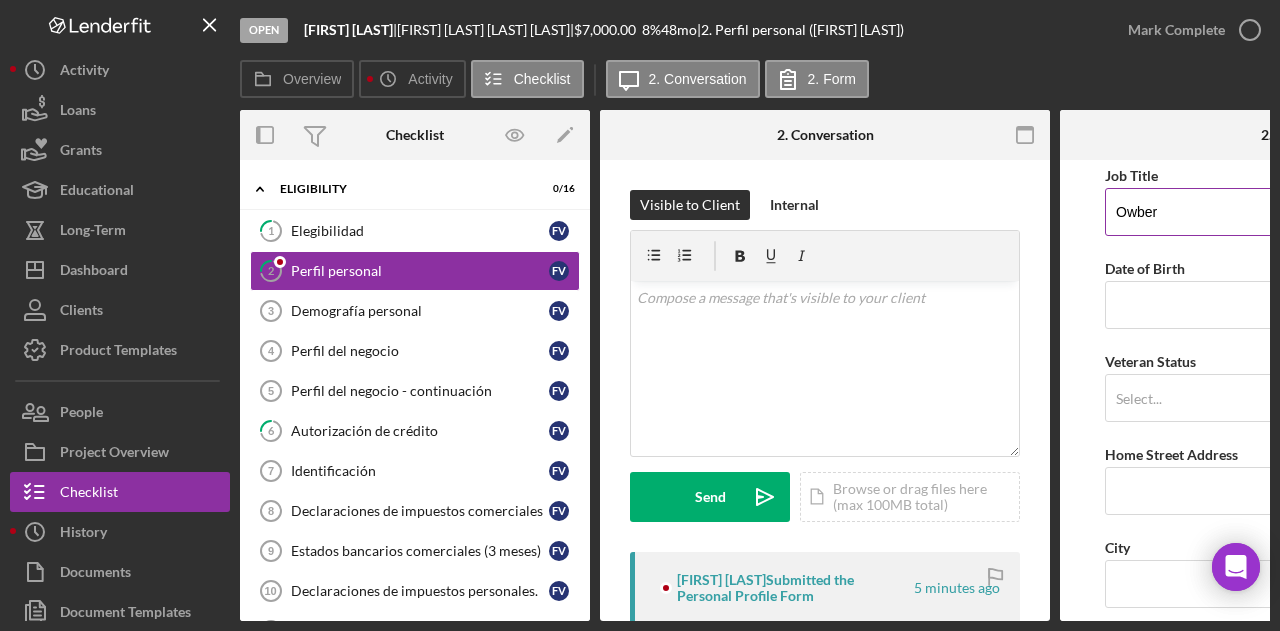 click on "Owber" at bounding box center [1285, 212] 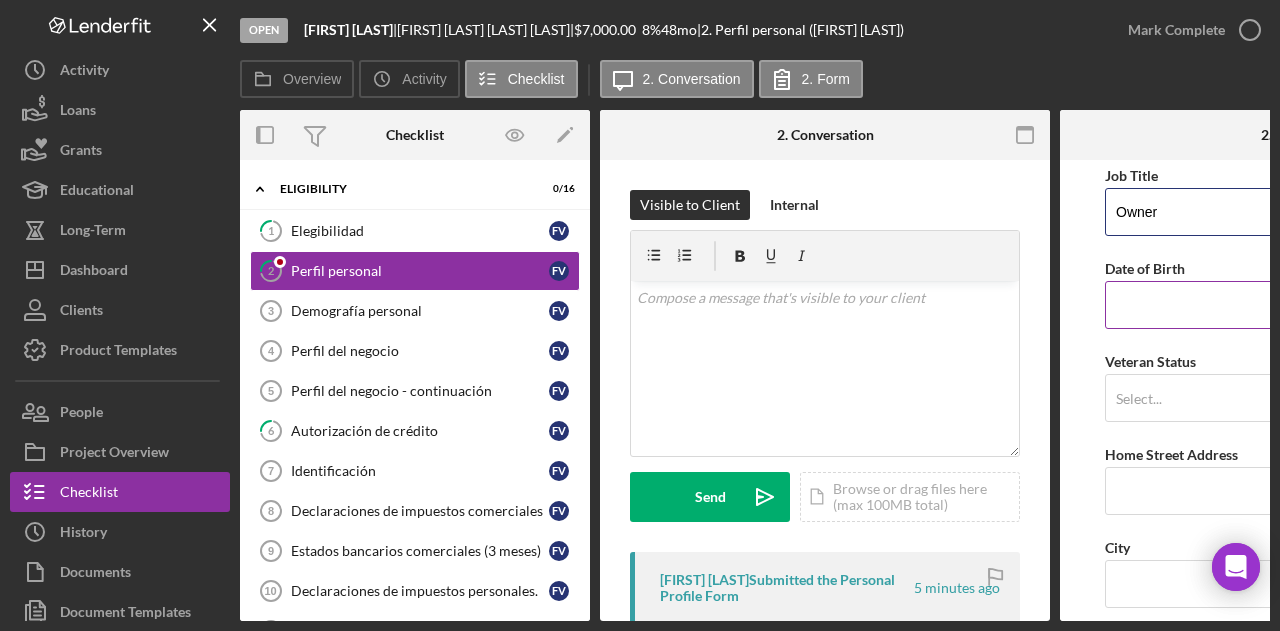type on "Owner" 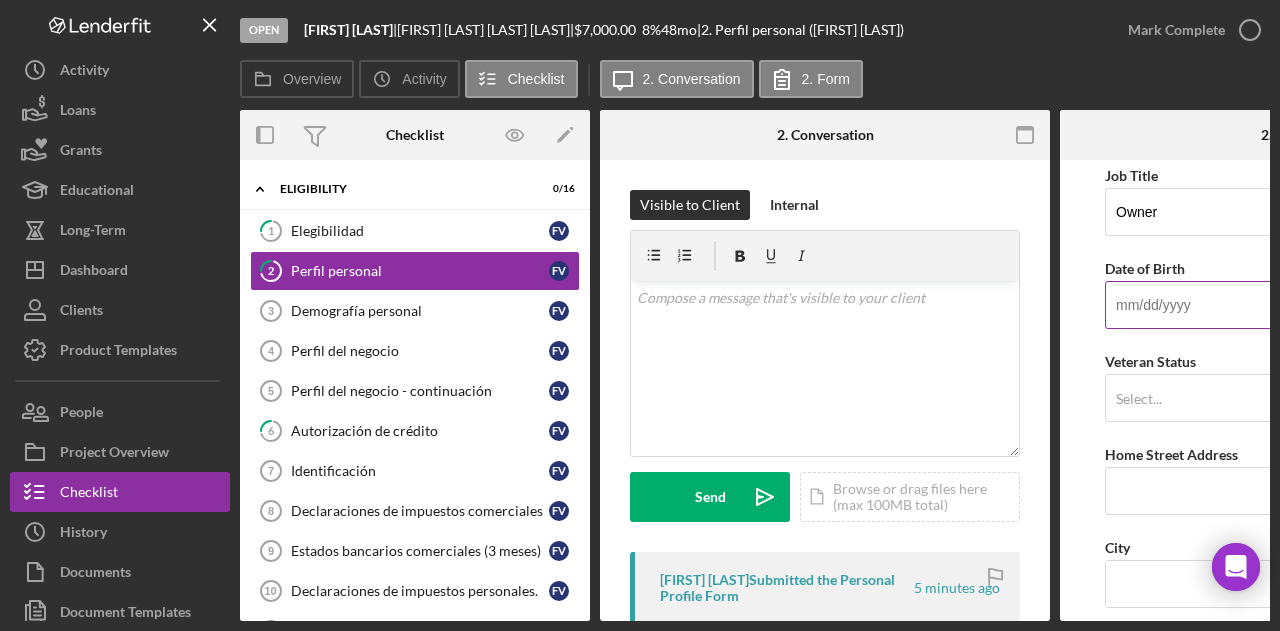 click on "Date of Birth" at bounding box center [1285, 305] 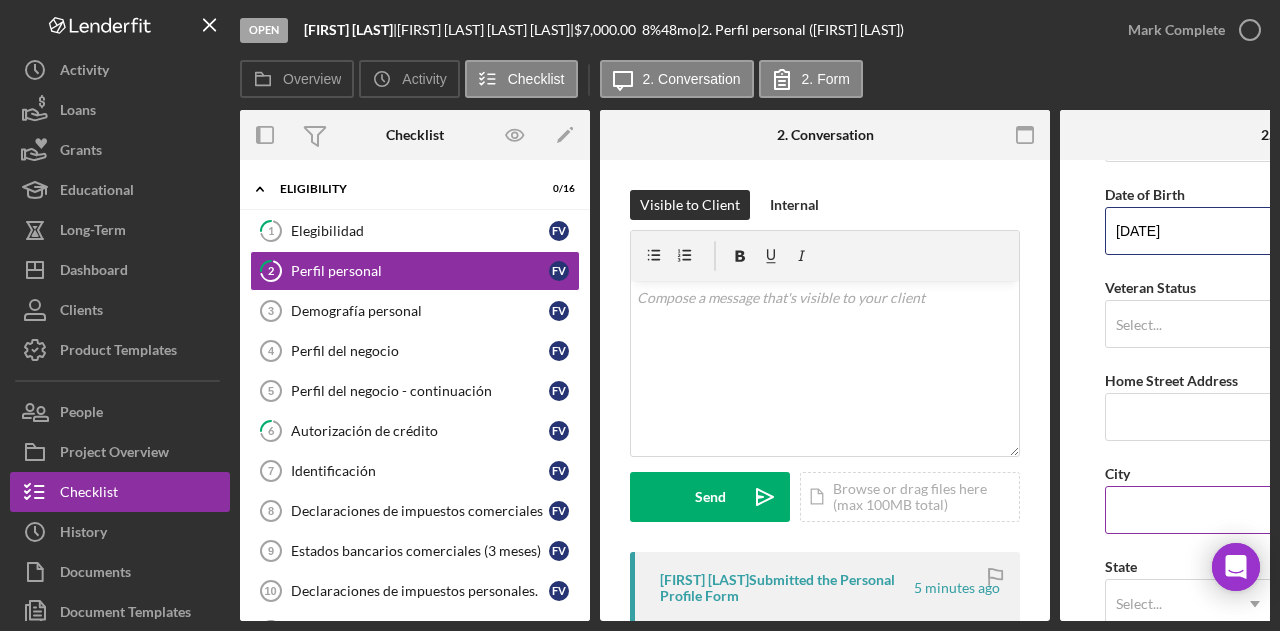 scroll, scrollTop: 200, scrollLeft: 0, axis: vertical 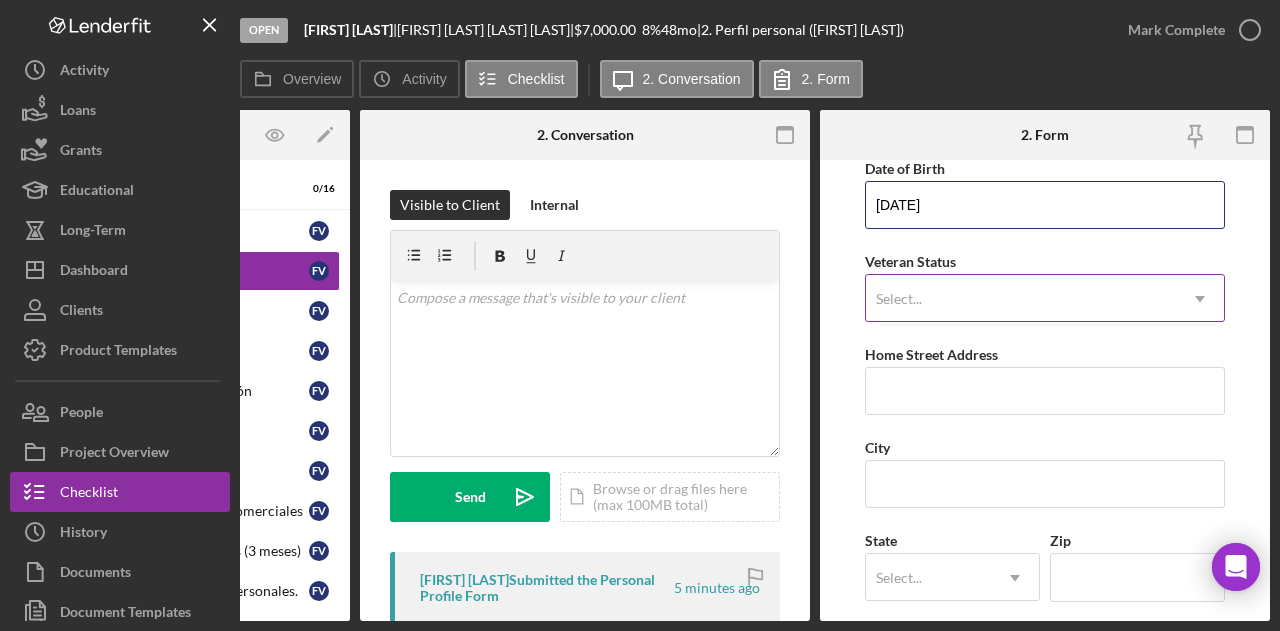 type on "[DATE]" 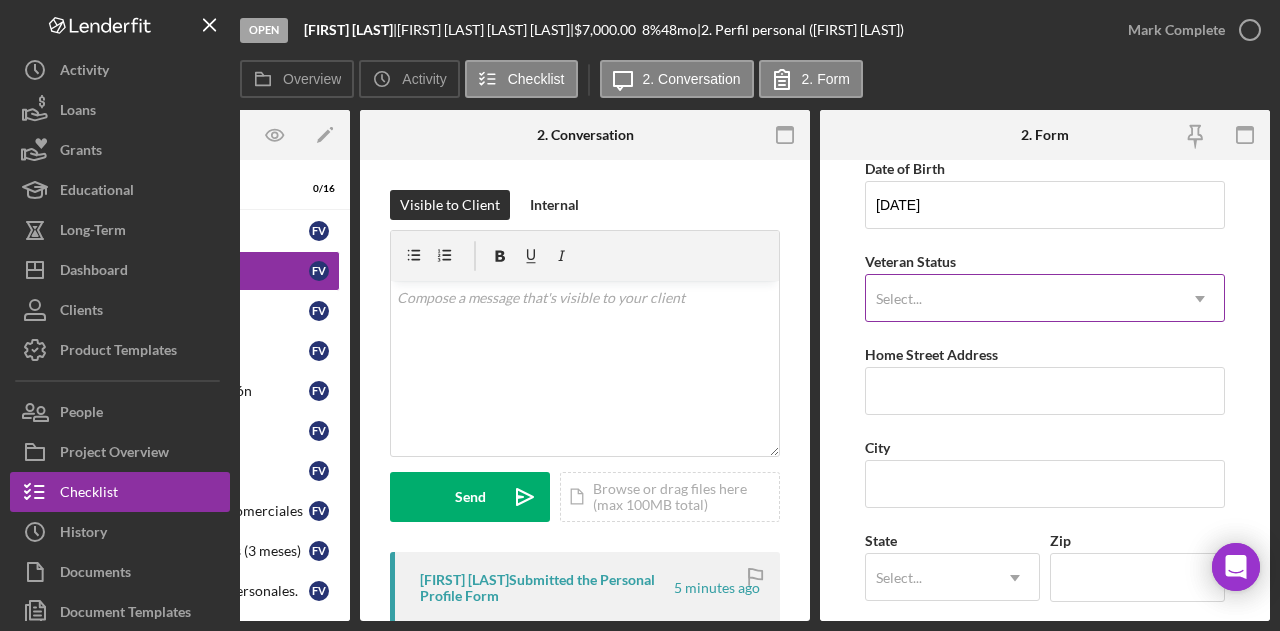 click on "Select..." at bounding box center [1021, 299] 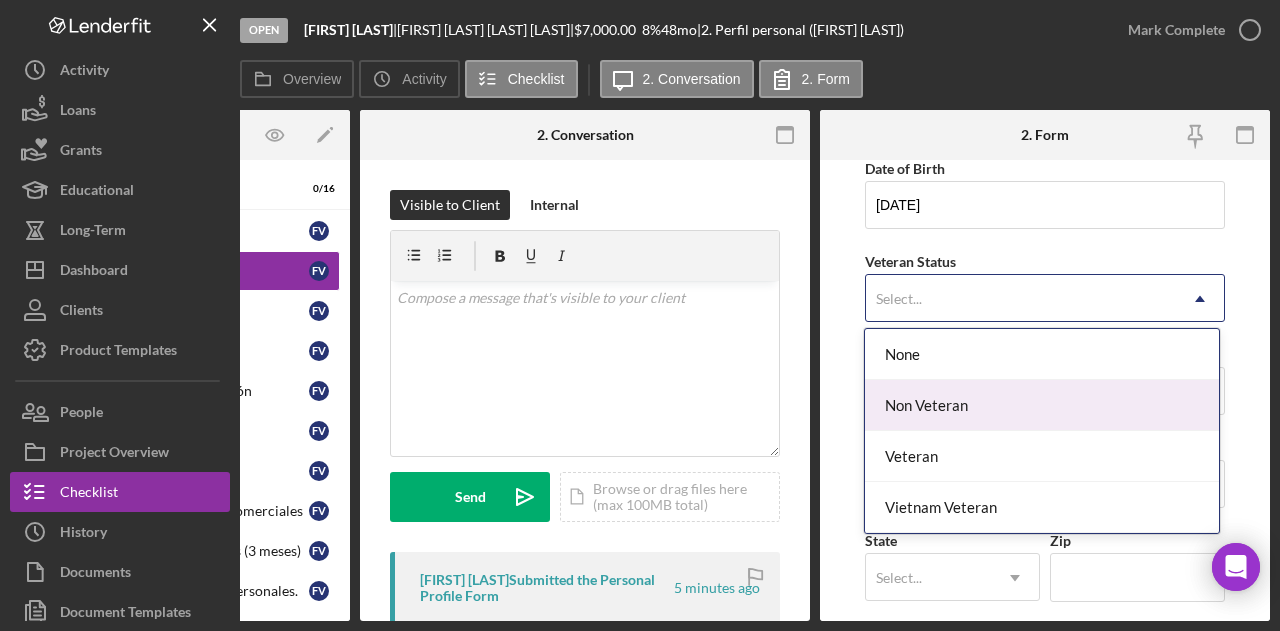 click on "Non Veteran" at bounding box center (1041, 405) 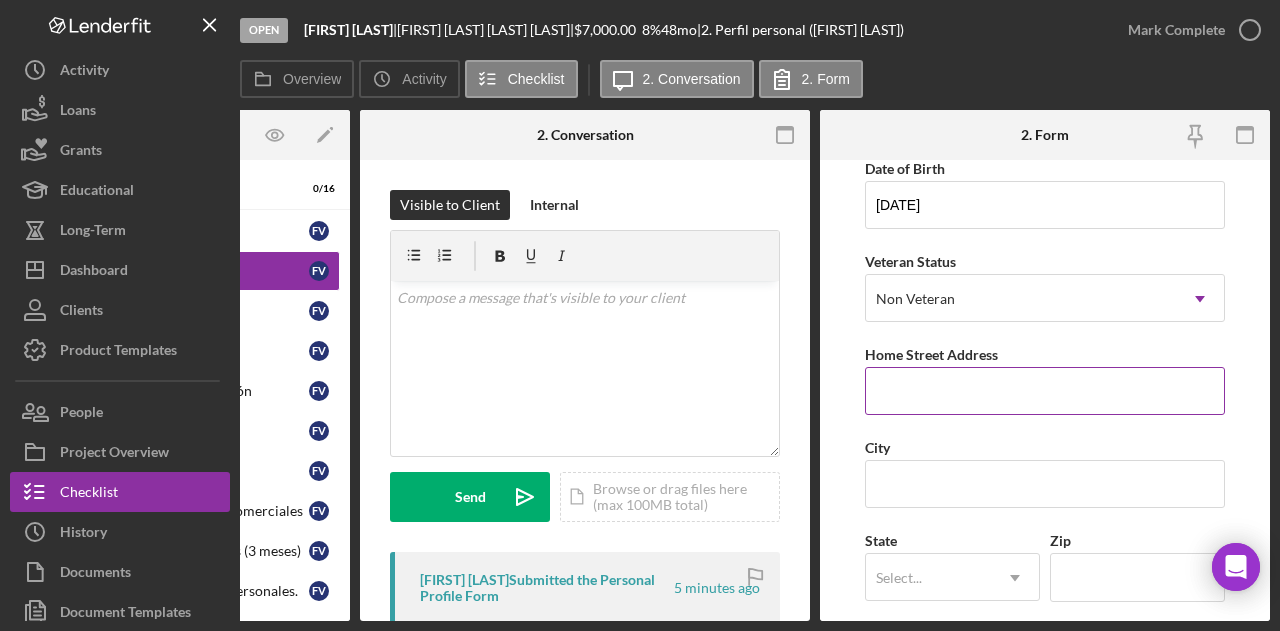 click on "Home Street Address" at bounding box center (1045, 391) 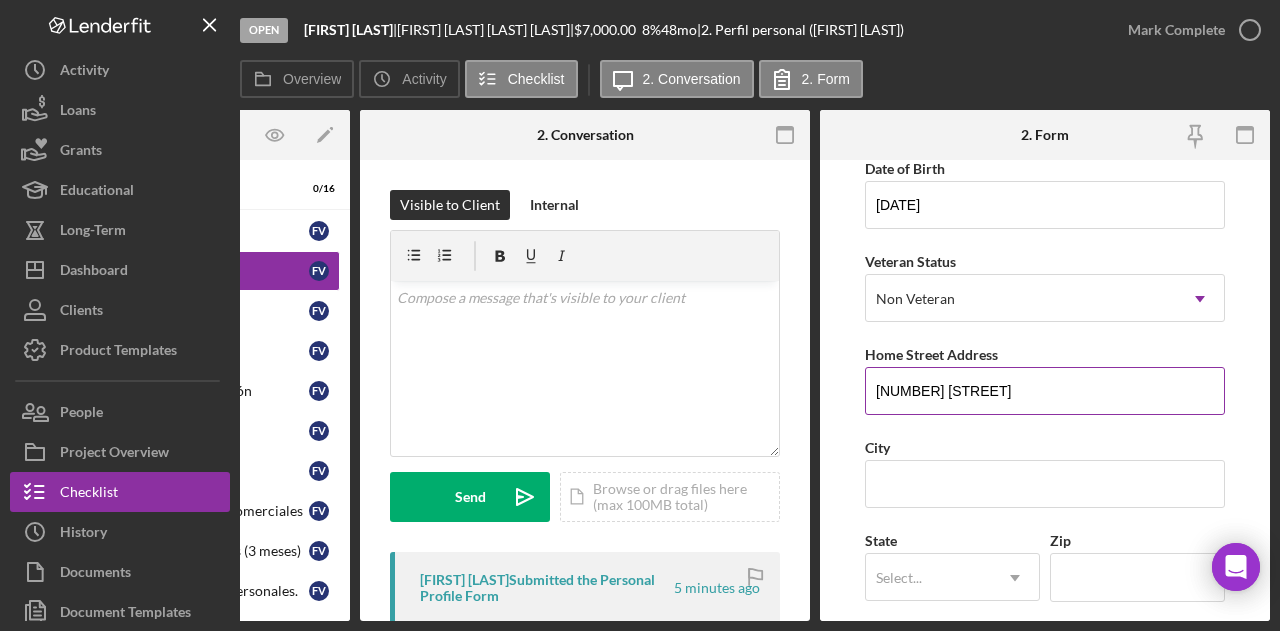 type on "[NUMBER] [STREET]" 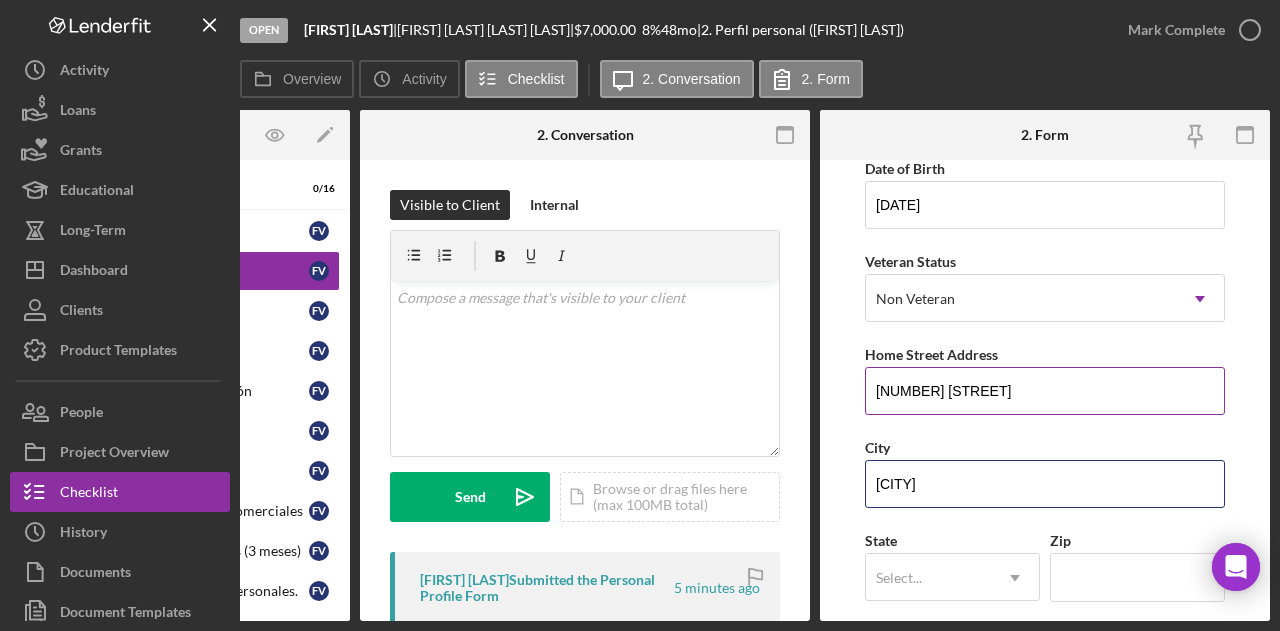 type on "[CITY]" 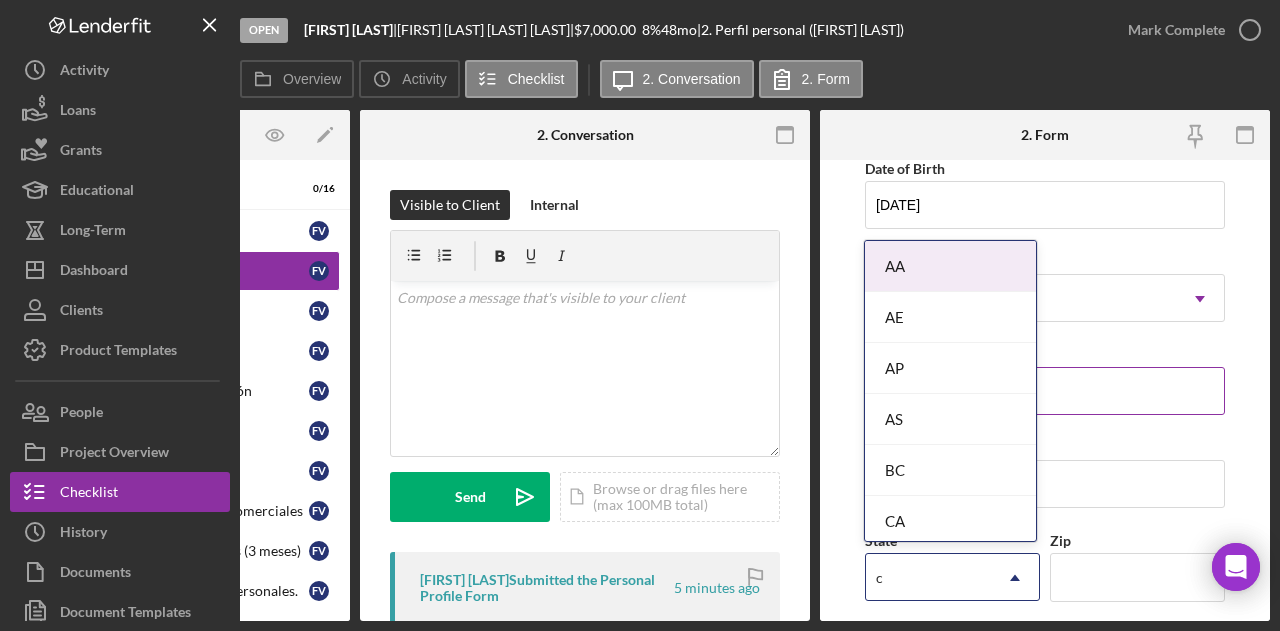 type on "ca" 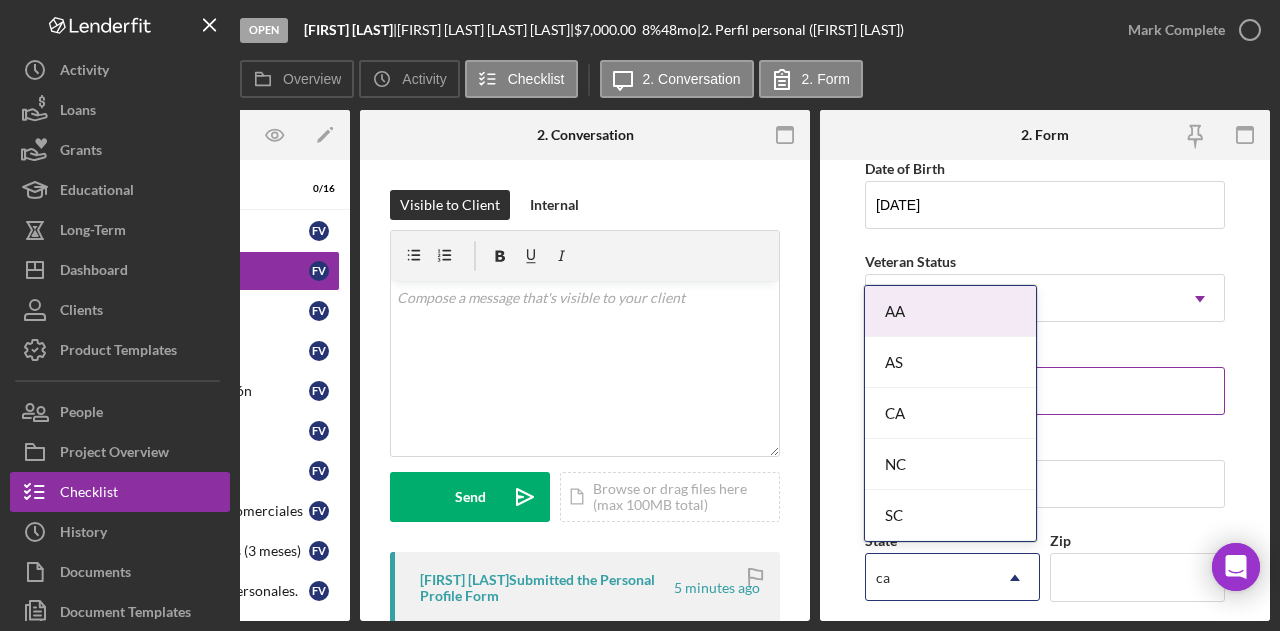 type 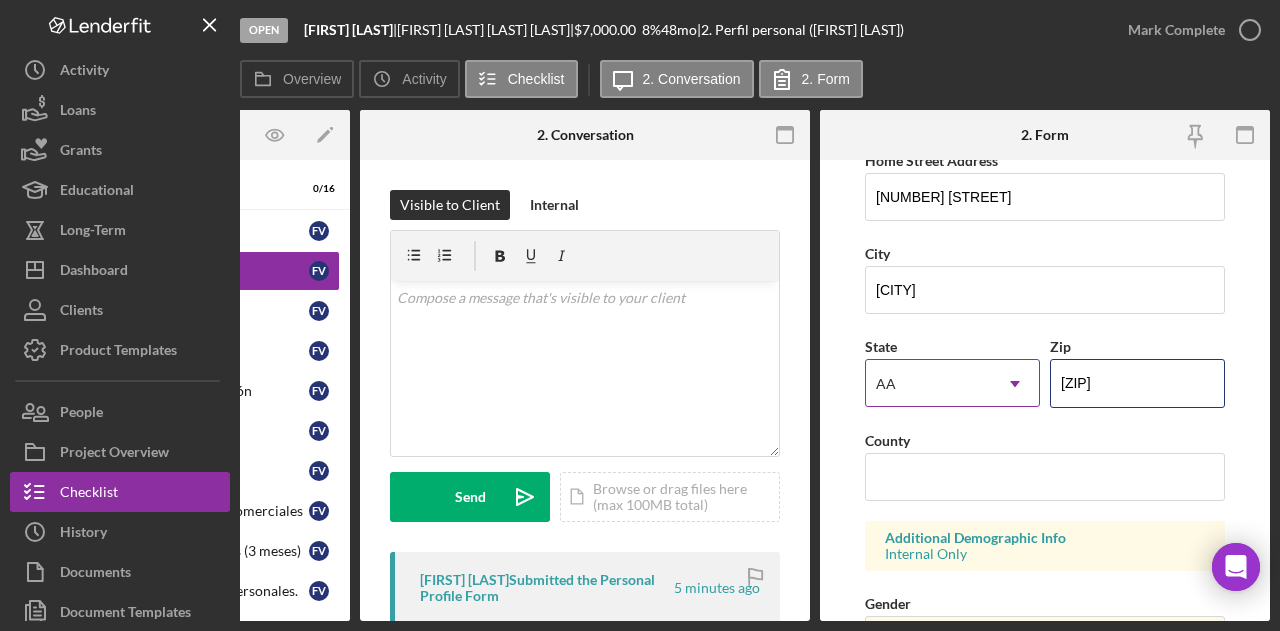 scroll, scrollTop: 400, scrollLeft: 0, axis: vertical 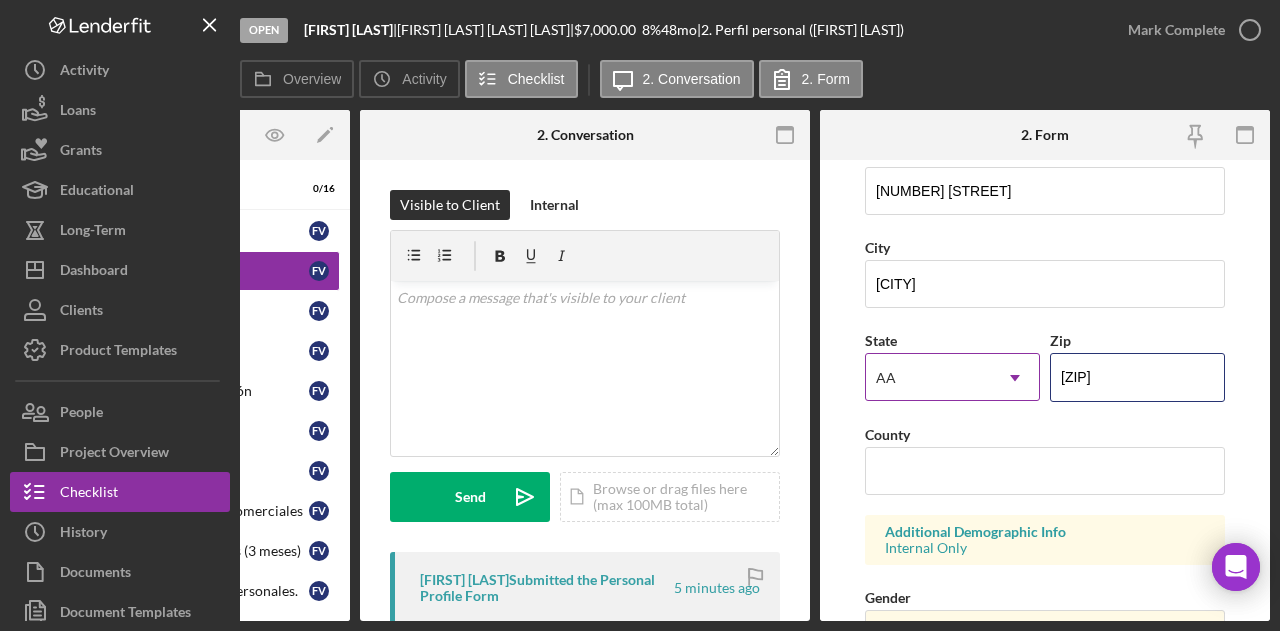 type on "[ZIP]" 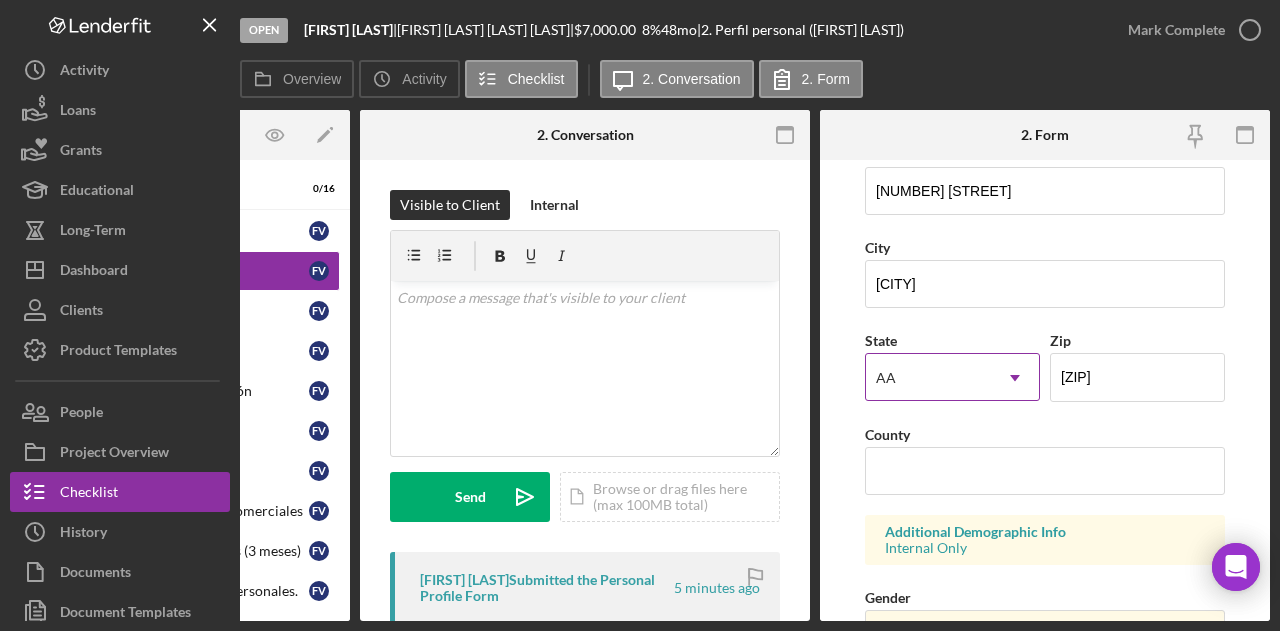 click on "AA" at bounding box center (928, 378) 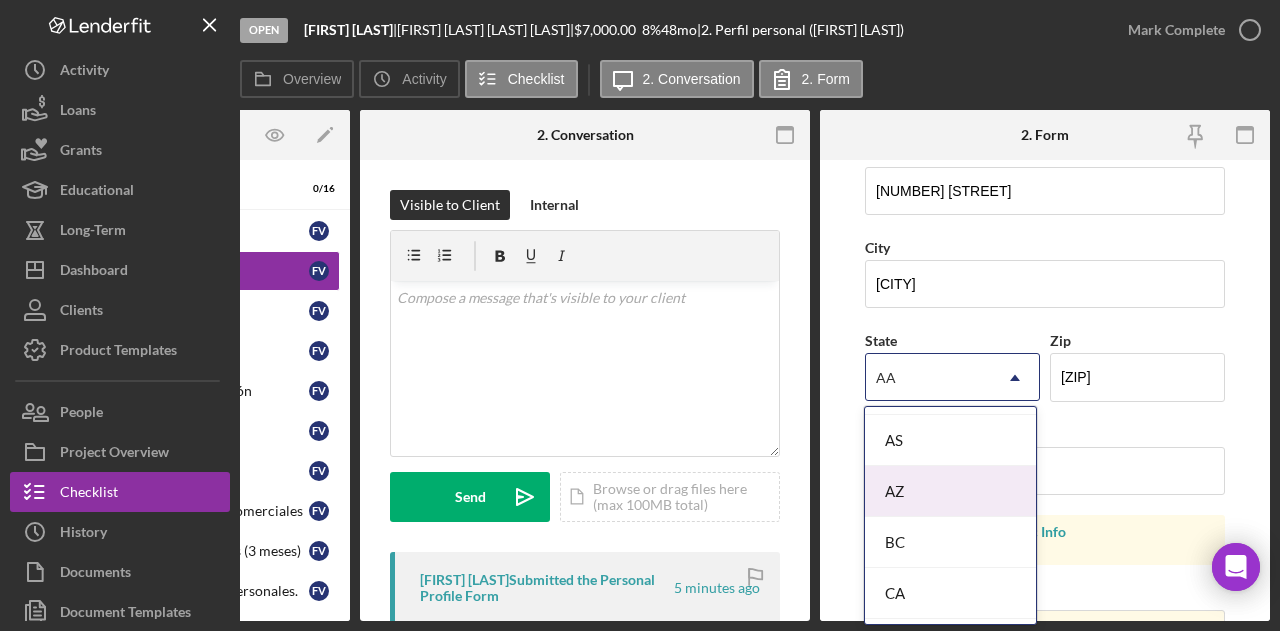 scroll, scrollTop: 500, scrollLeft: 0, axis: vertical 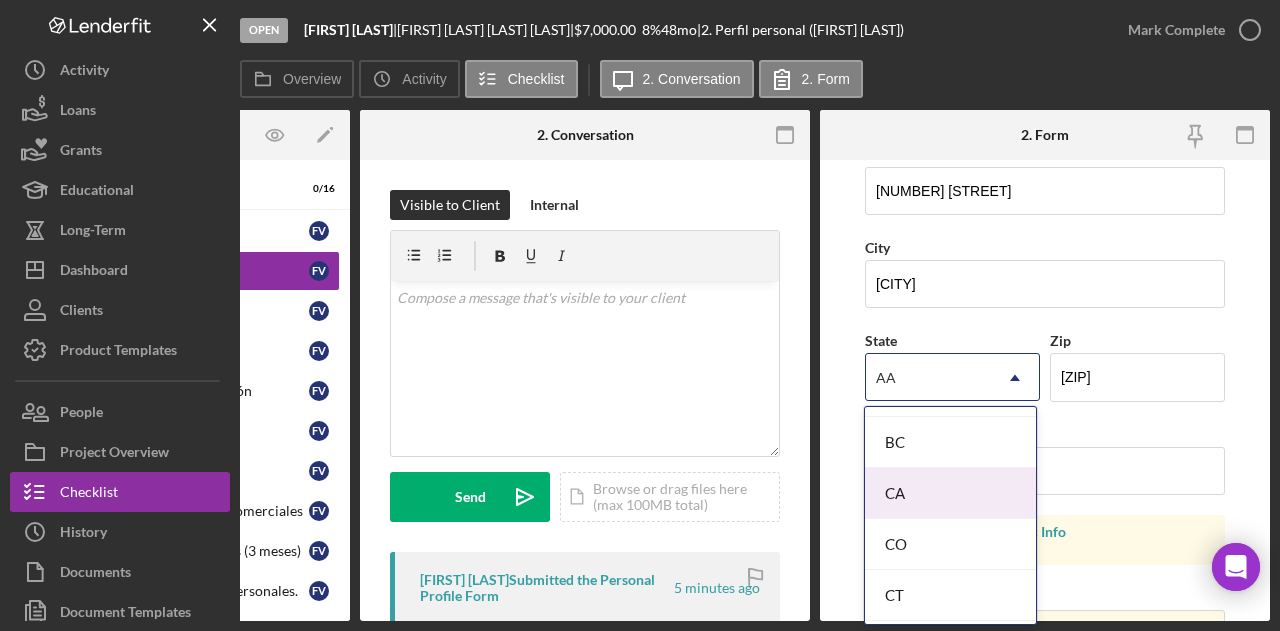 click on "CA" at bounding box center [950, 493] 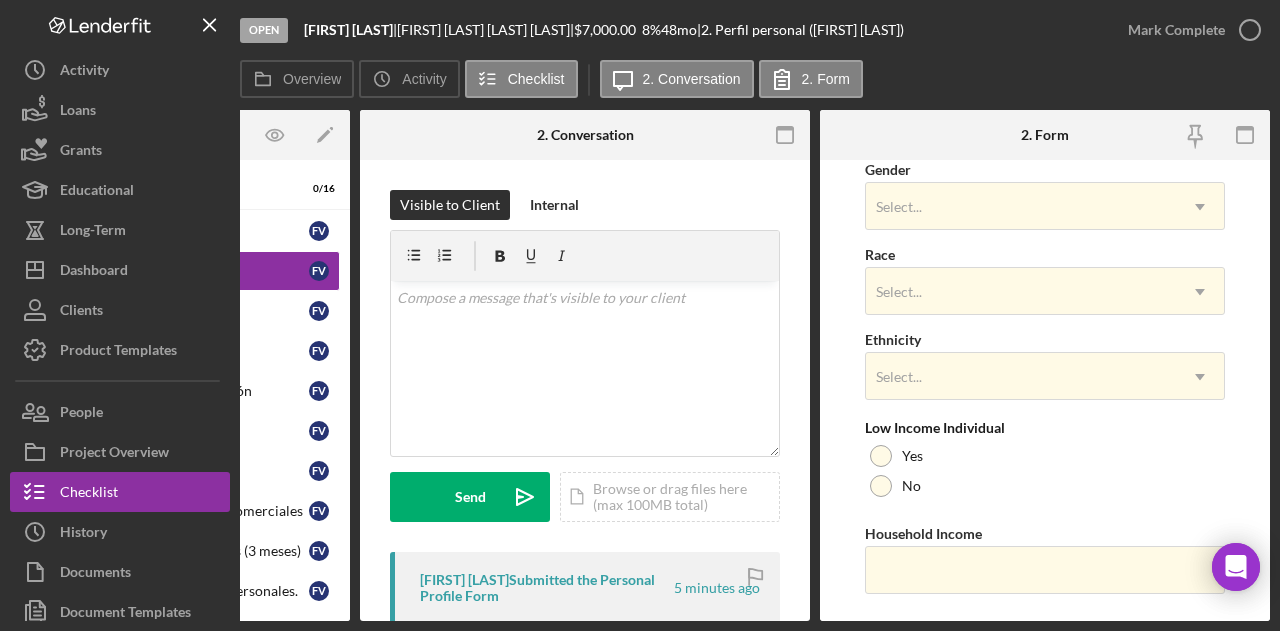 scroll, scrollTop: 874, scrollLeft: 0, axis: vertical 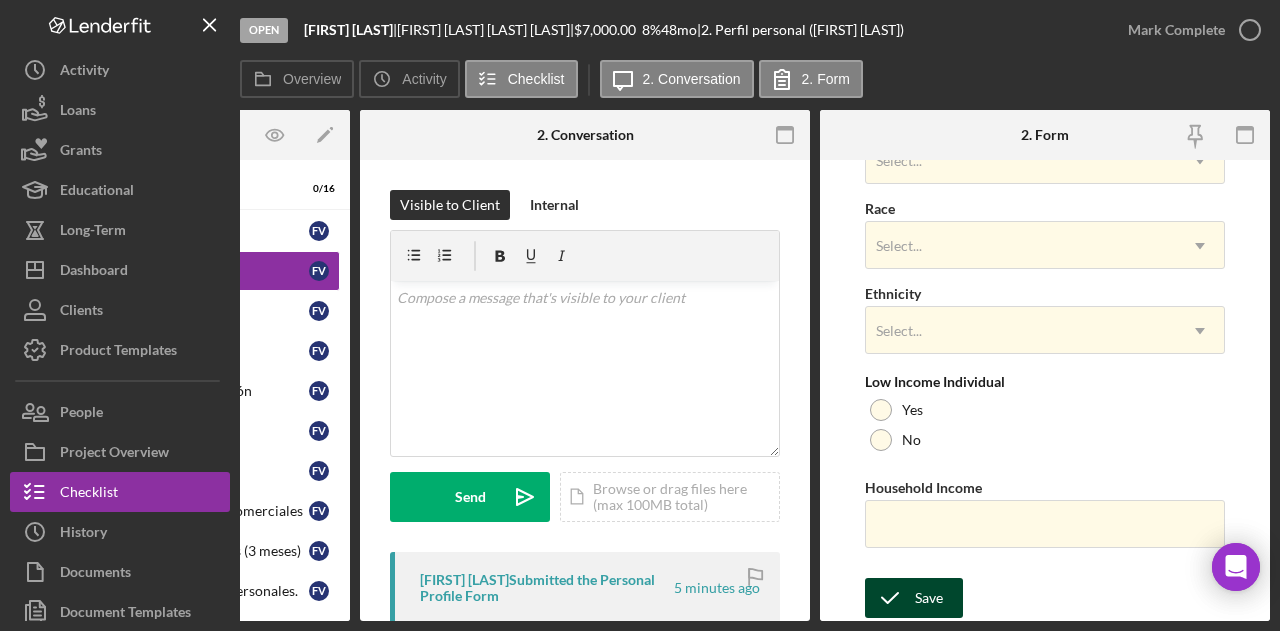 click 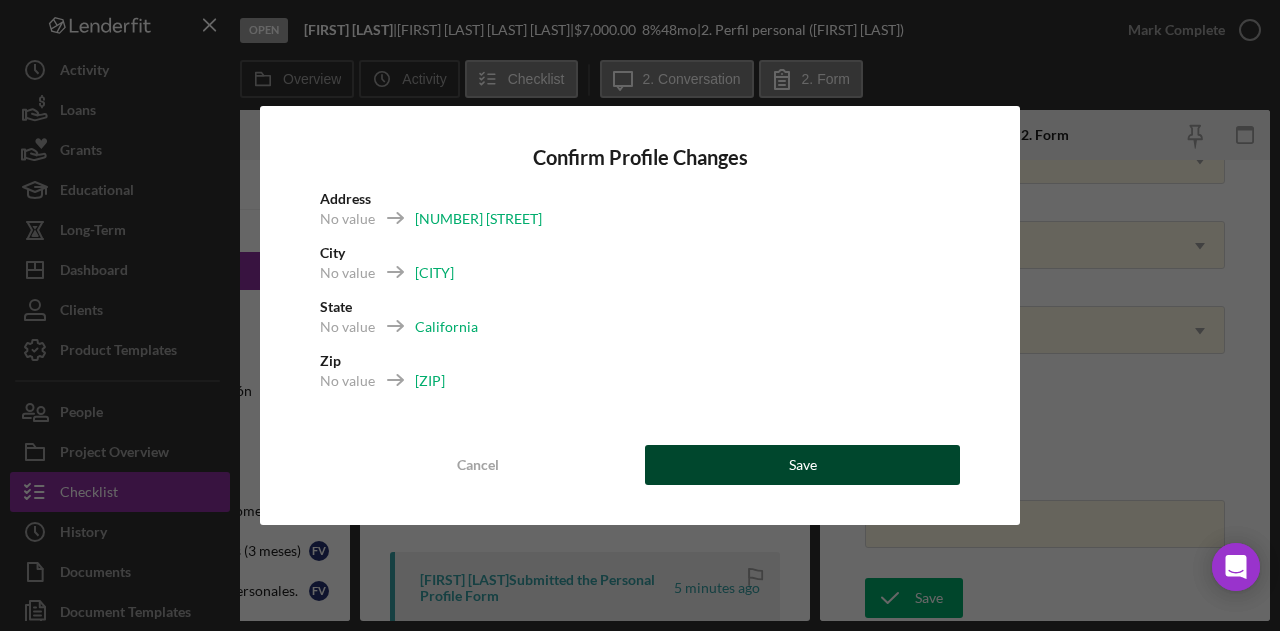 click on "Save" at bounding box center (803, 465) 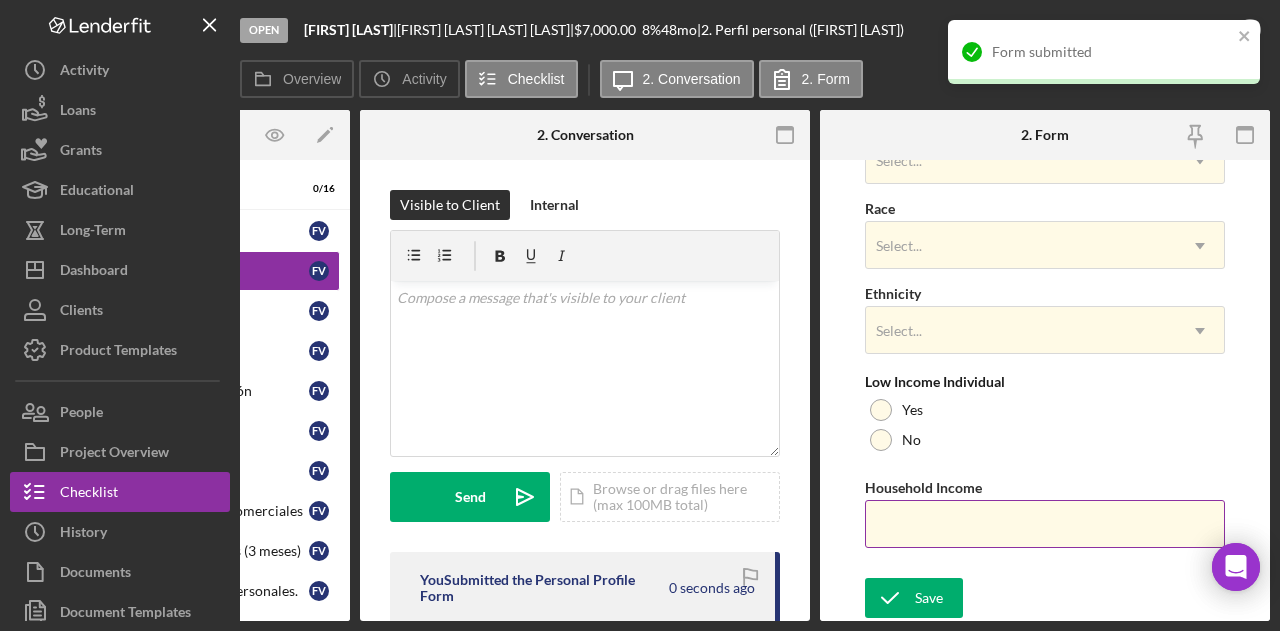 click on "Household Income" at bounding box center (923, 487) 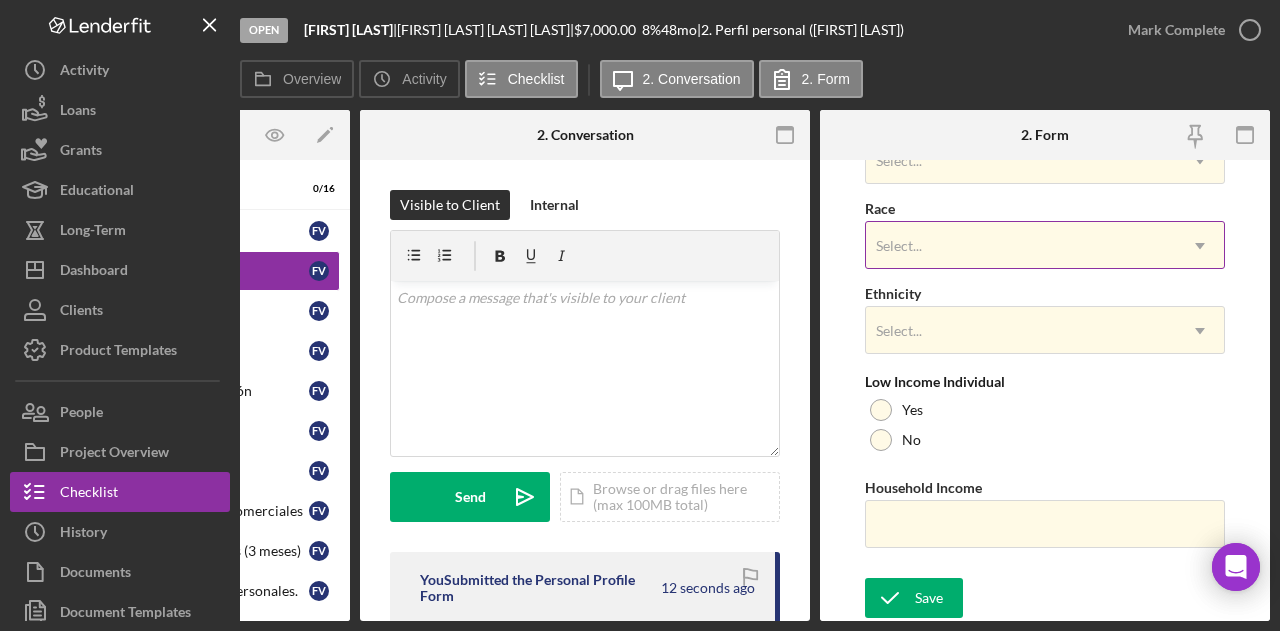 click on "Select..." at bounding box center (1021, 246) 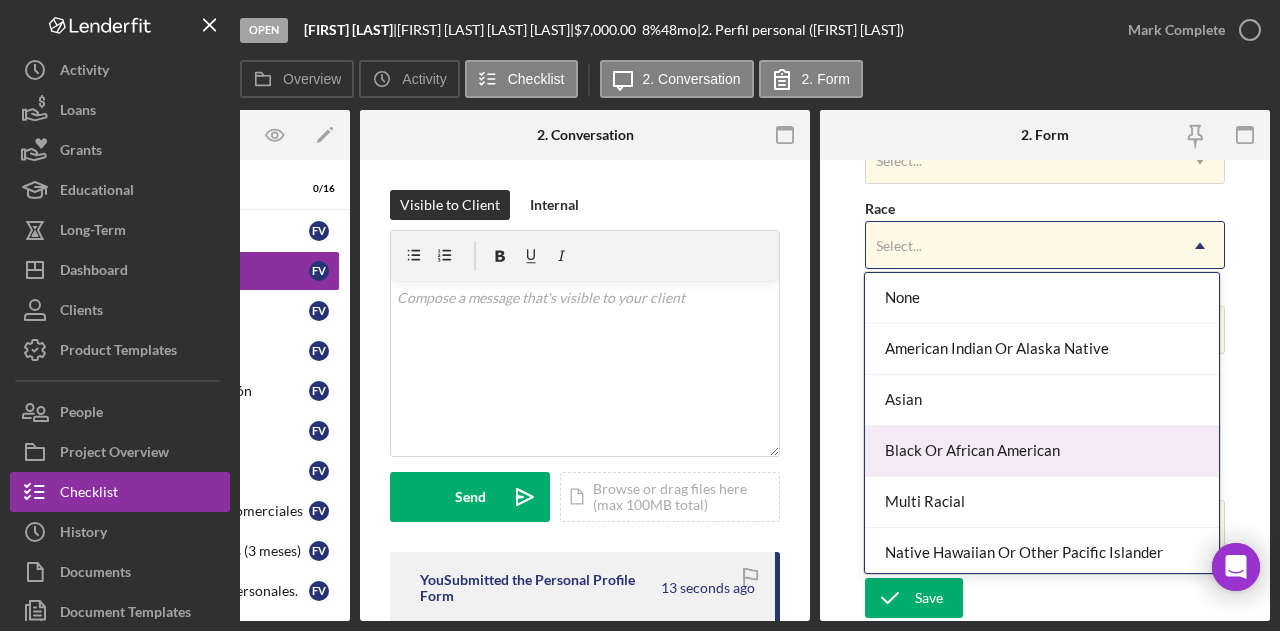 scroll, scrollTop: 105, scrollLeft: 0, axis: vertical 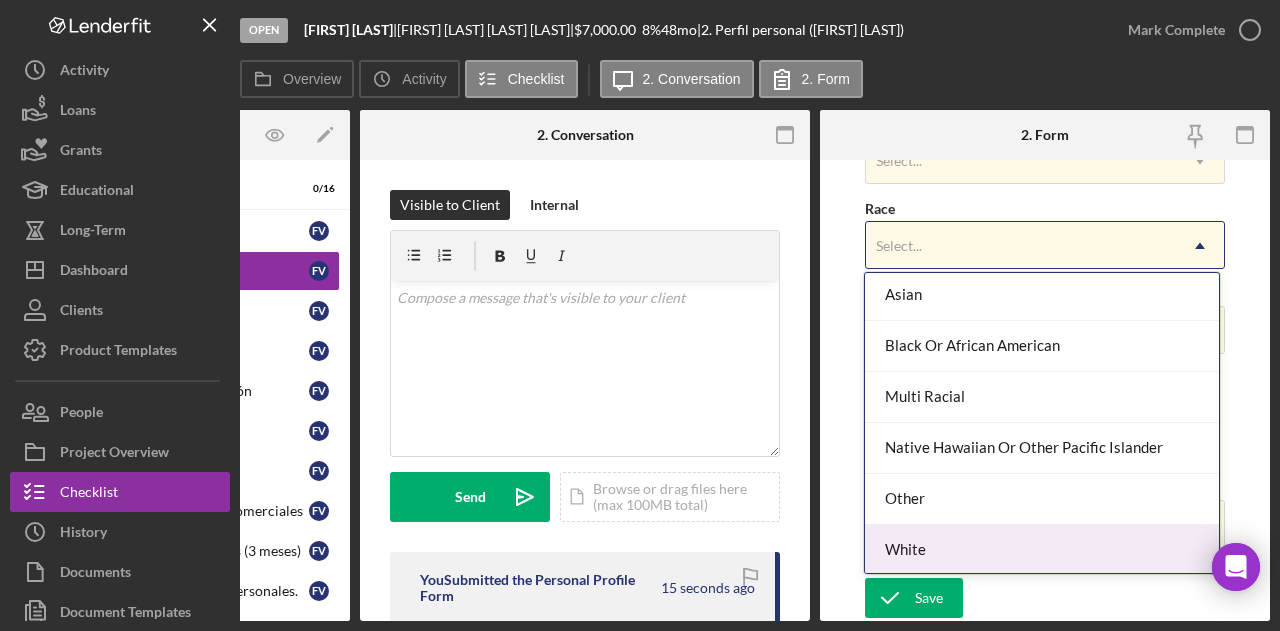 click on "First Name [FIRST] [LAST] Job Title Owner Date of Birth [DATE] Veteran Status Non Veteran Icon/Dropdown Arrow Home Street Address [NUMBER] [STREET] City [CITY] State [STATE] Icon/Dropdown Arrow Zip [ZIP] County Additional Demographic Info Internal Only Gender Select... Icon/Dropdown Arrow Race 8 results available. Use Up and Down to choose options, press Enter to select the currently focused option, press Escape to exit the menu, press Tab to select the option and exit the menu. Select... Icon/Dropdown Arrow Ethnicity Select... Icon/Dropdown Arrow Low Income Individual Yes No Household Income Save Save" at bounding box center [1045, 390] 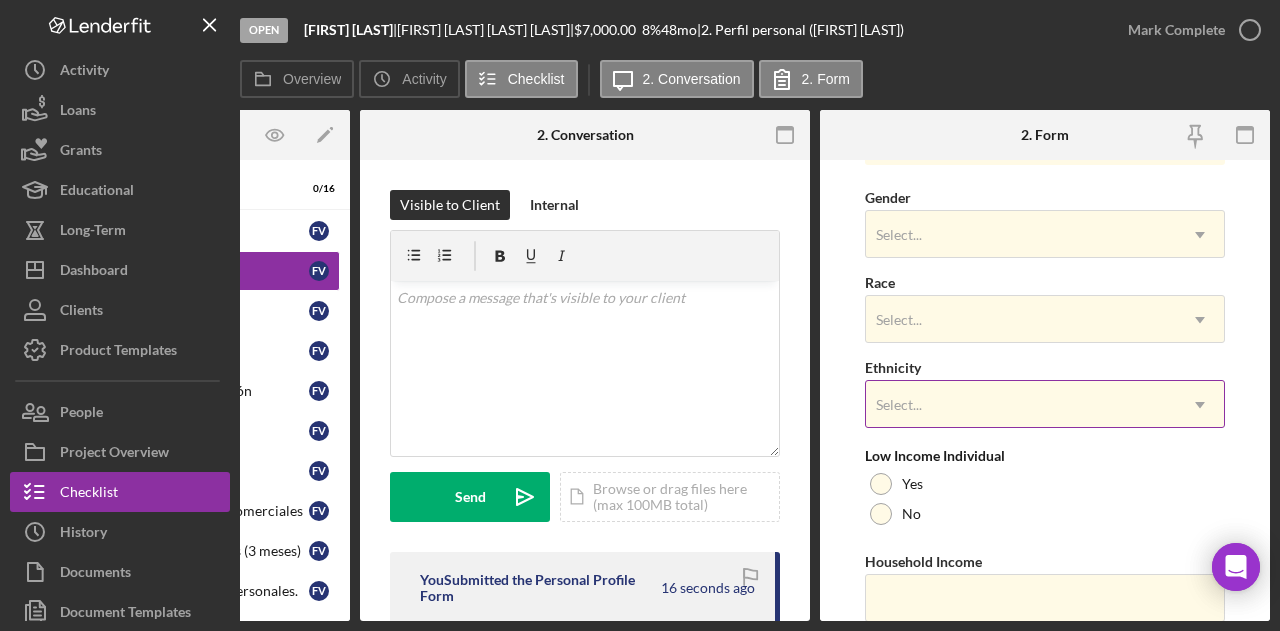 scroll, scrollTop: 774, scrollLeft: 0, axis: vertical 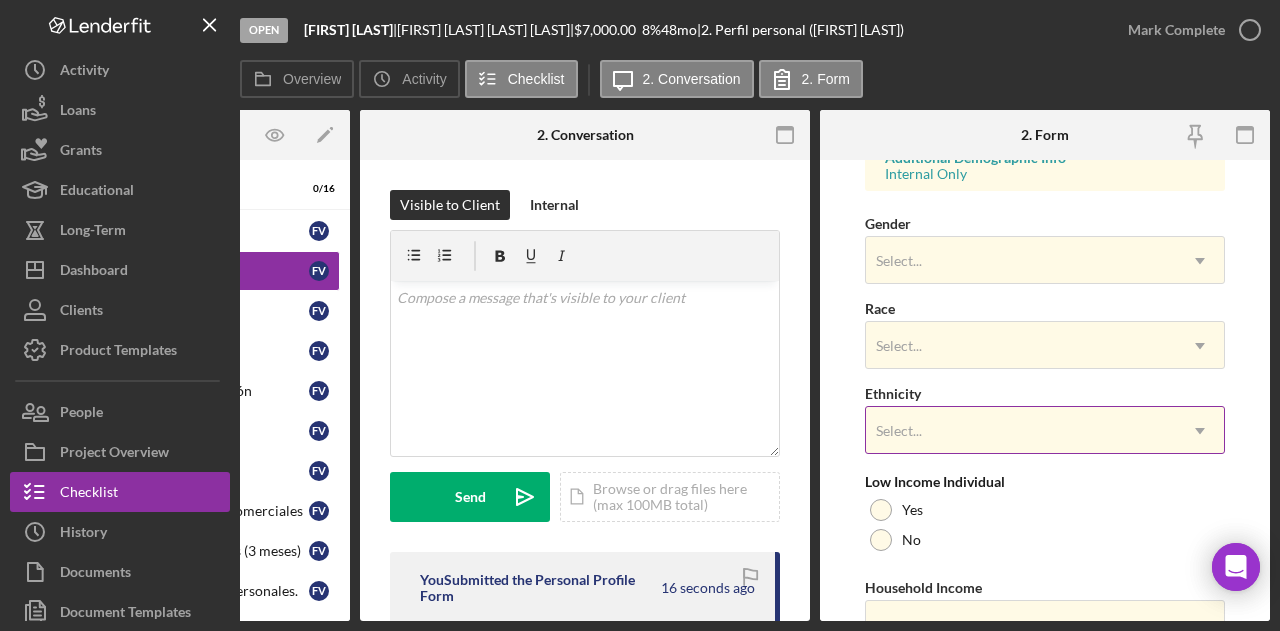click on "Select..." at bounding box center (1021, 431) 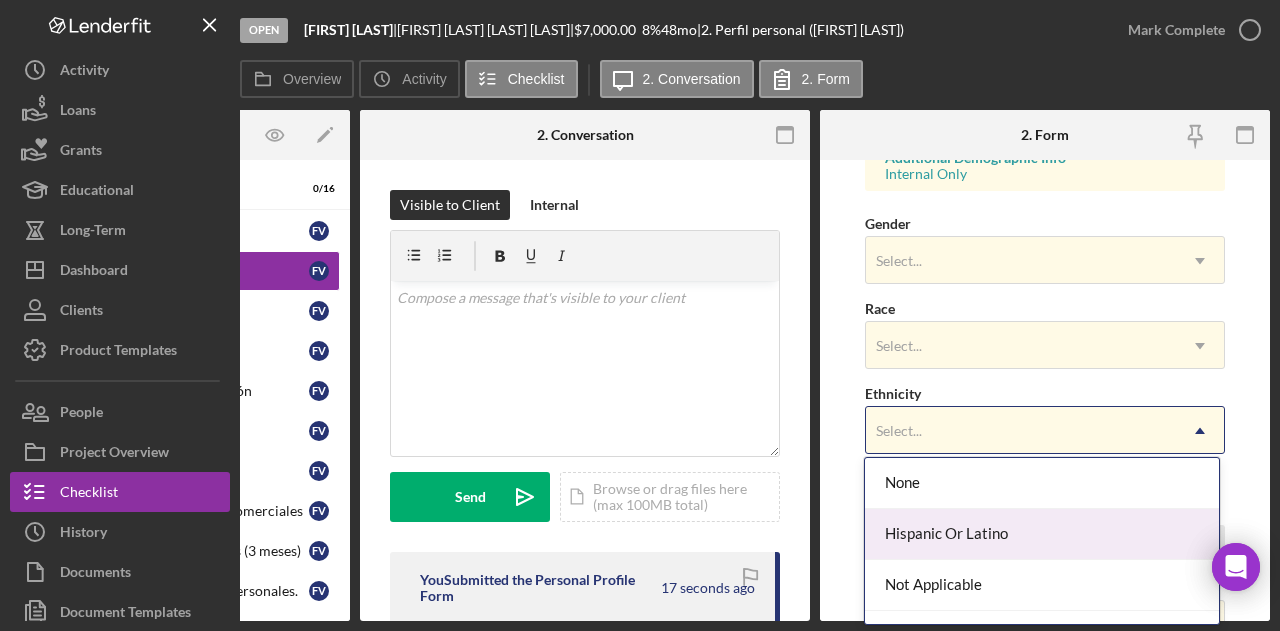 click on "Hispanic Or Latino" at bounding box center [1041, 534] 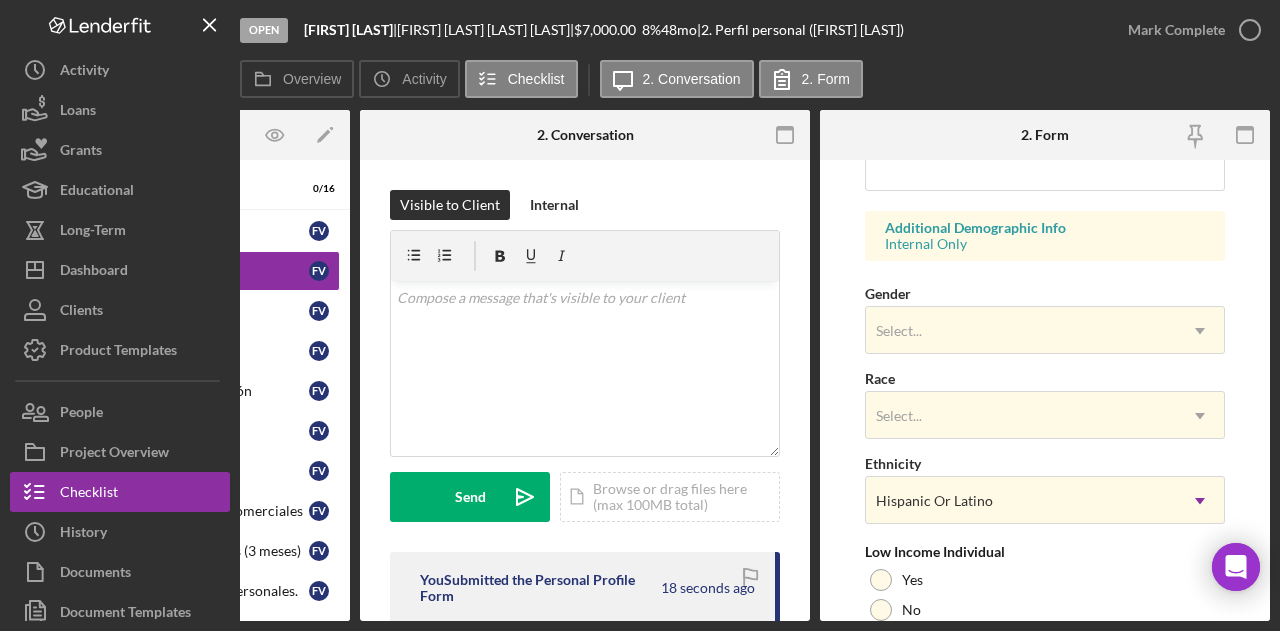 scroll, scrollTop: 674, scrollLeft: 0, axis: vertical 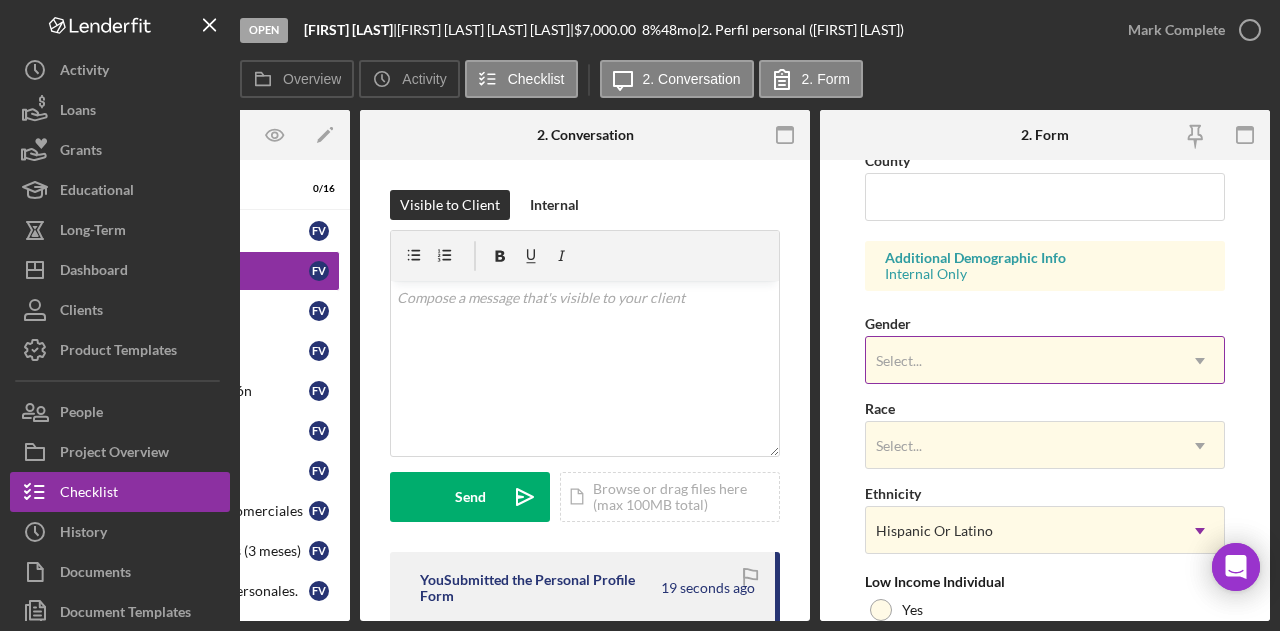 click on "Select..." at bounding box center (1021, 361) 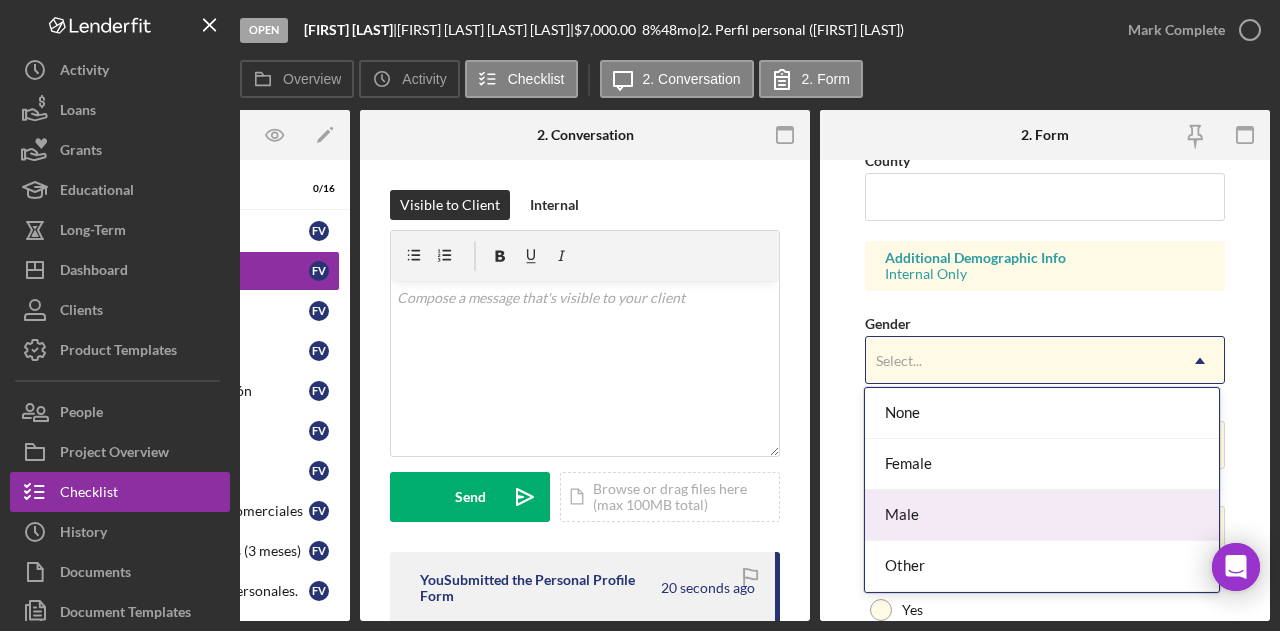 click on "Male" at bounding box center [1041, 515] 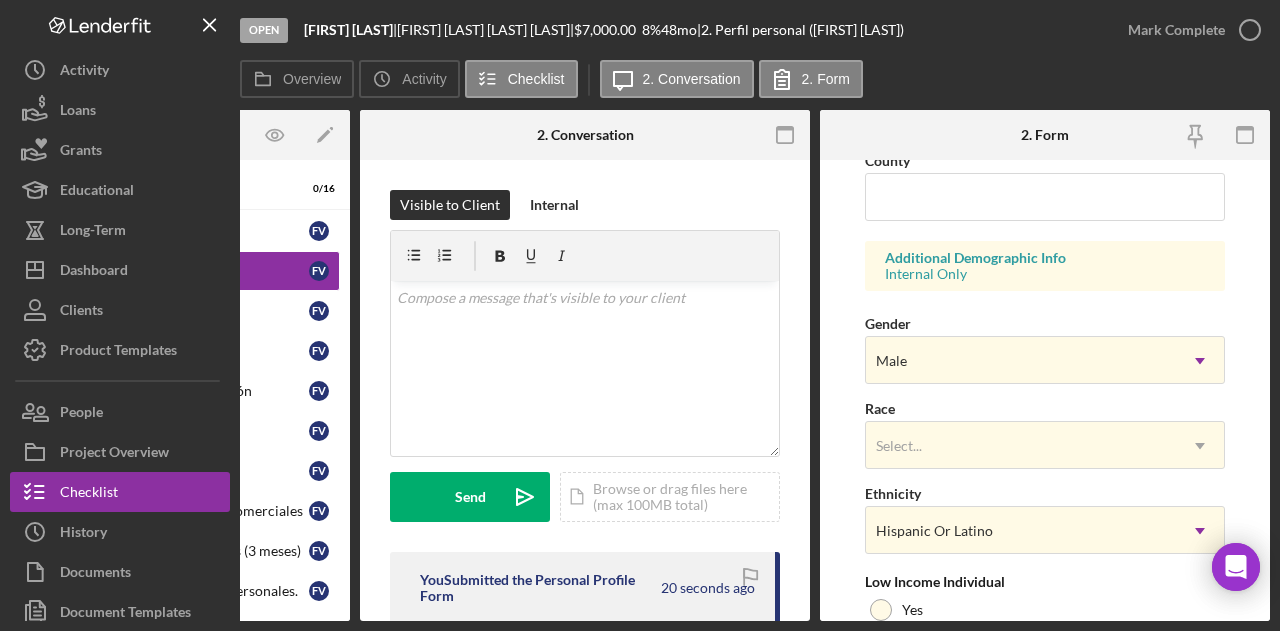 click on "First Name [FIRST] [MIDDLE] Last Name [LAST] Job Title Owner Date of Birth [DATE] Veteran Status Non Veteran Icon/Dropdown Arrow Home Street Address [NUMBER] [STREET] City [CITY] State [STATE] Icon/Dropdown Arrow Zip [ZIP] County Additional Demographic Info Internal Only Gender Male Icon/Dropdown Arrow Race Select... Icon/Dropdown Arrow Ethnicity Hispanic Or Latino Icon/Dropdown Arrow Low Income Individual Yes No Household Income Save Save" at bounding box center [1045, 390] 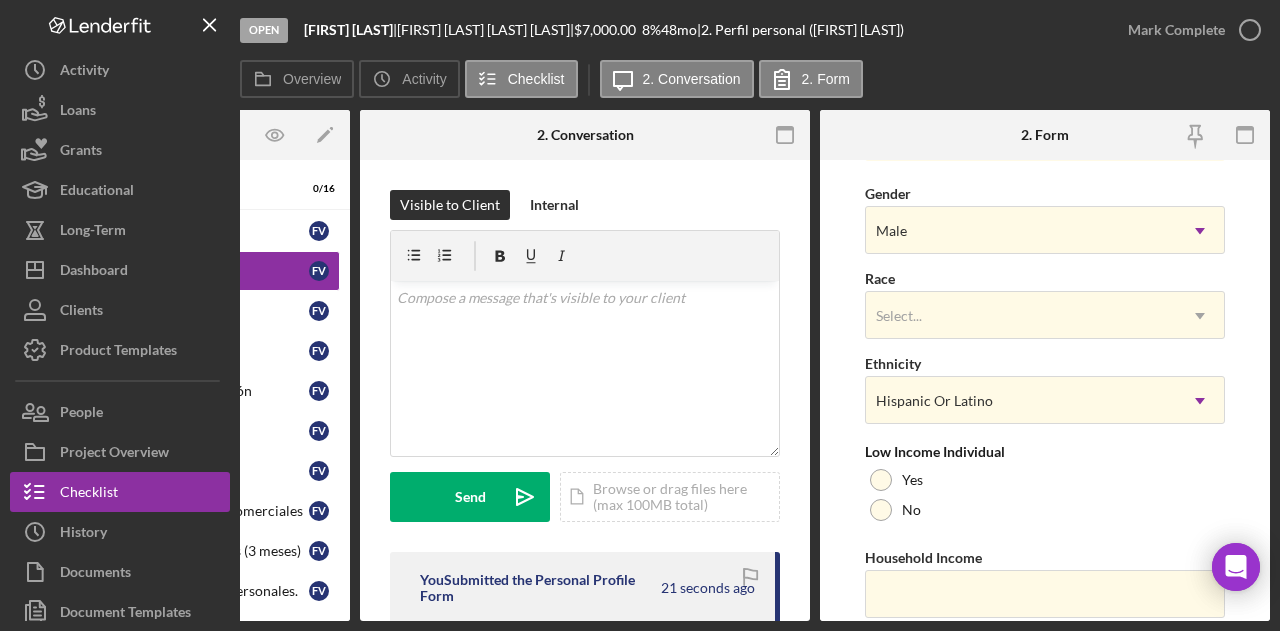 scroll, scrollTop: 874, scrollLeft: 0, axis: vertical 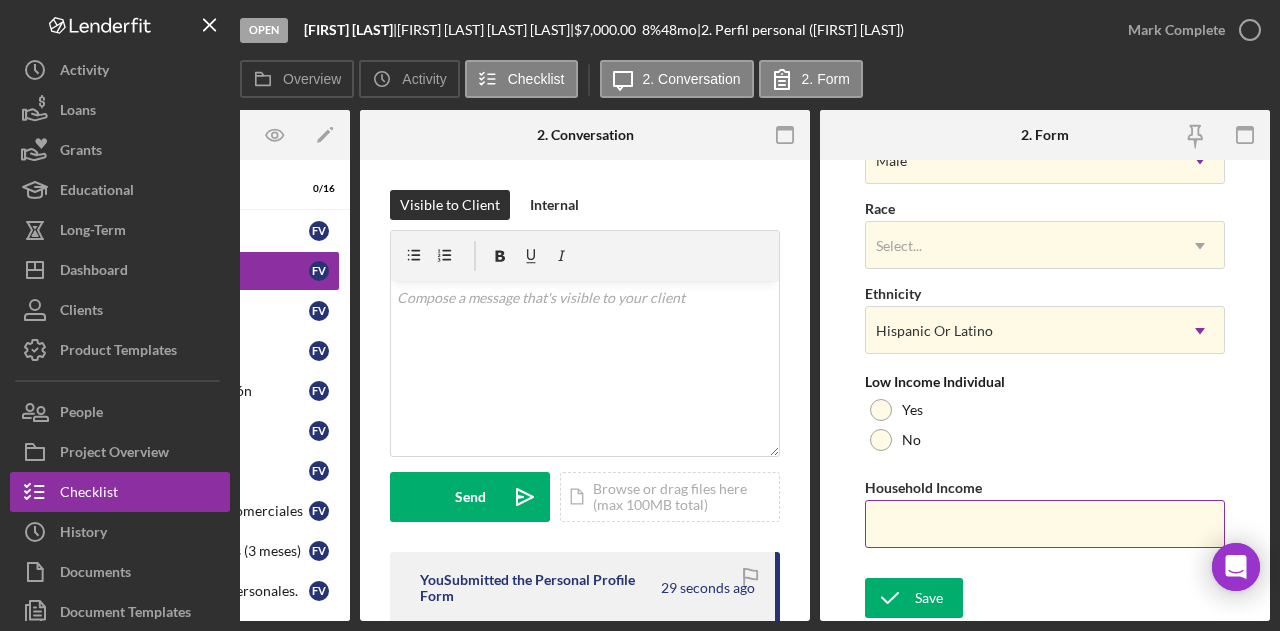 click on "Household Income" at bounding box center (1045, 524) 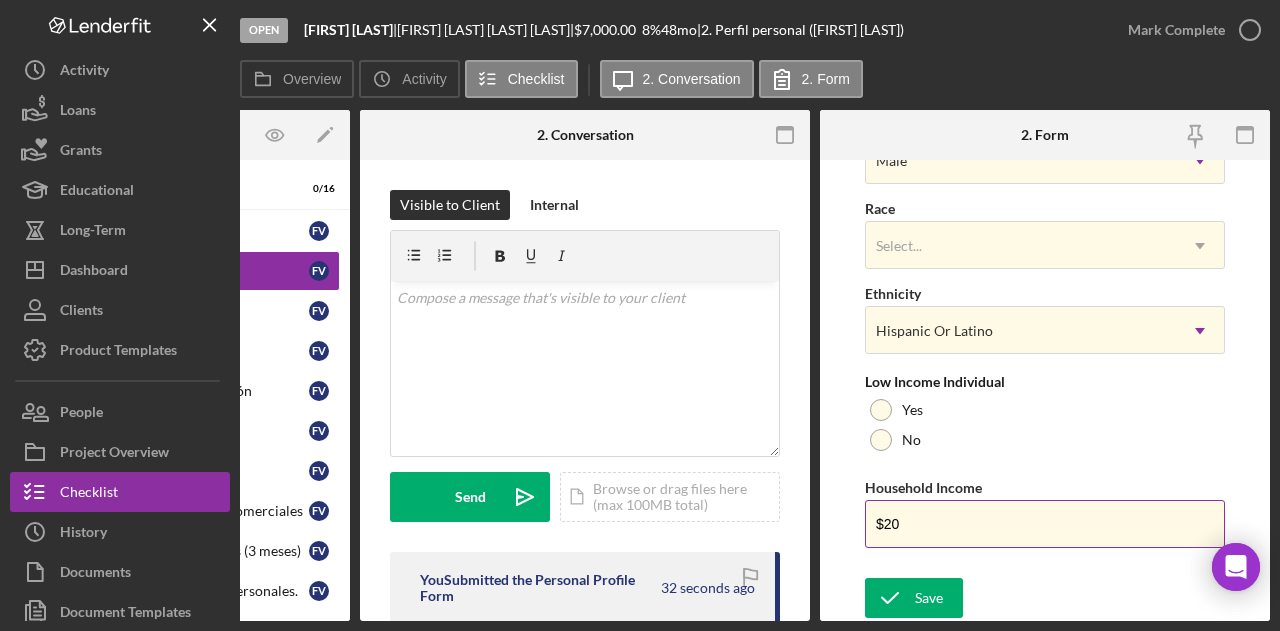 type on "$2" 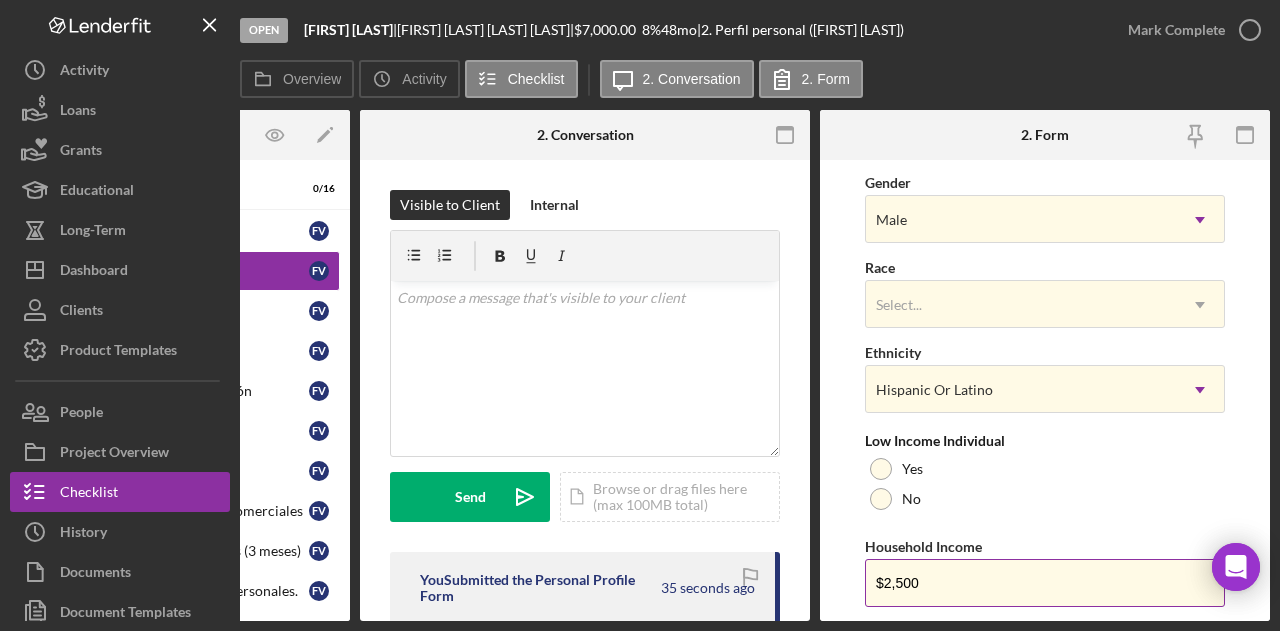 scroll, scrollTop: 874, scrollLeft: 0, axis: vertical 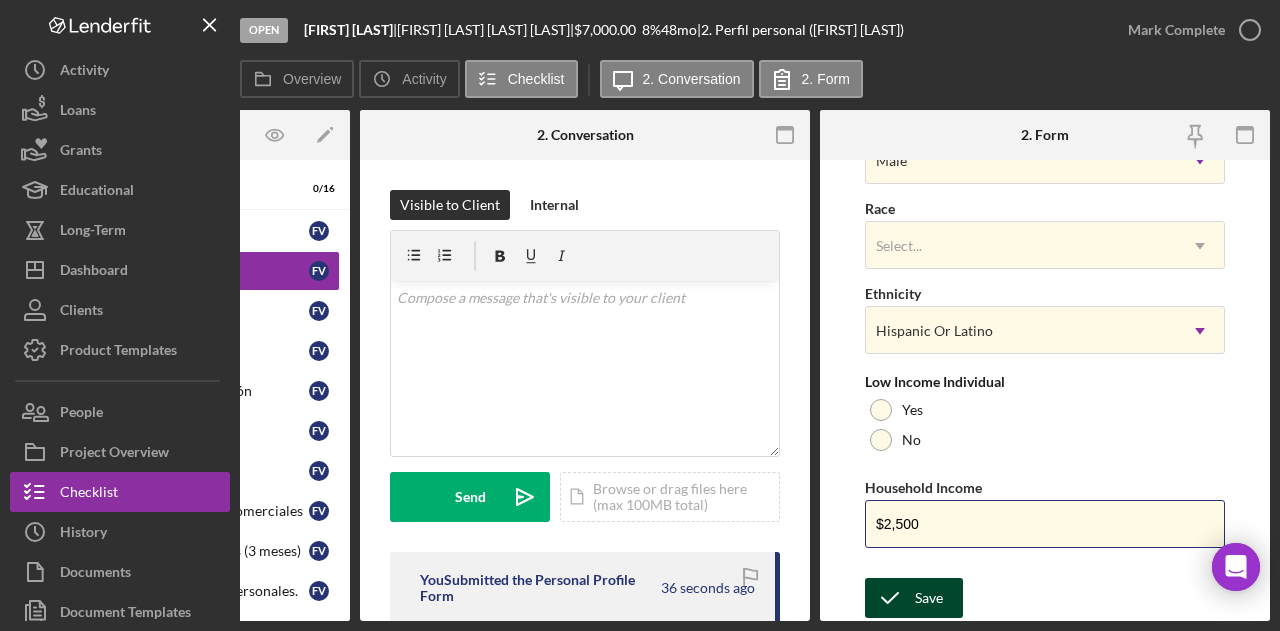 type on "$2,500" 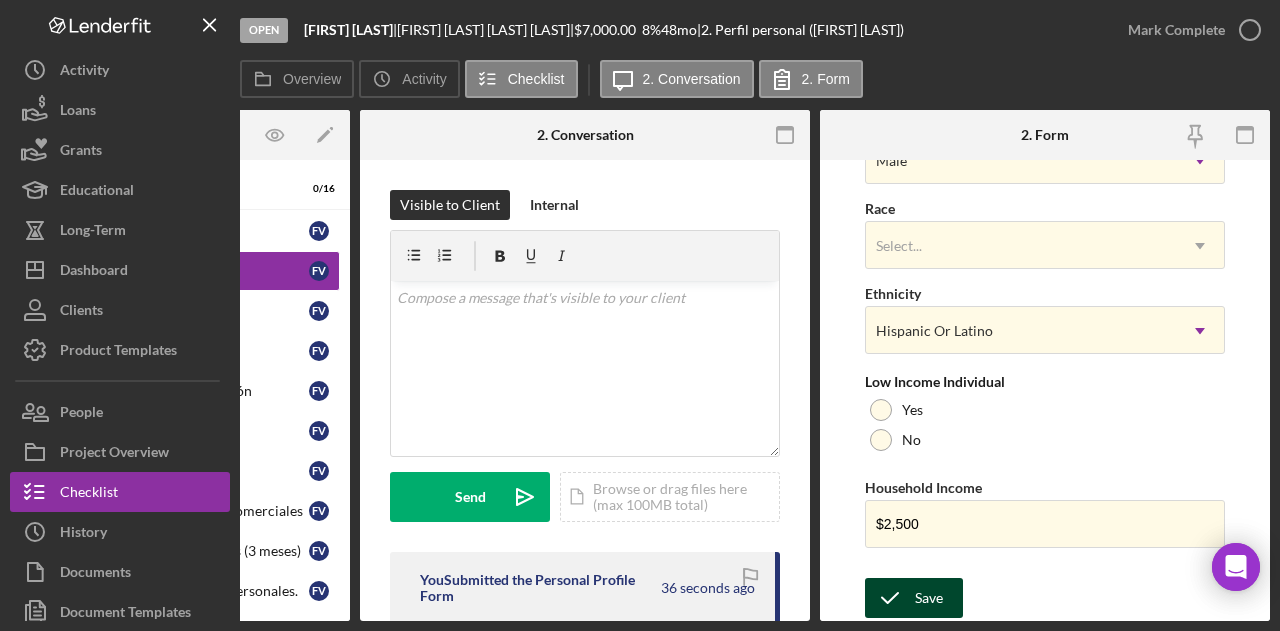 drag, startPoint x: 926, startPoint y: 577, endPoint x: 904, endPoint y: 578, distance: 22.022715 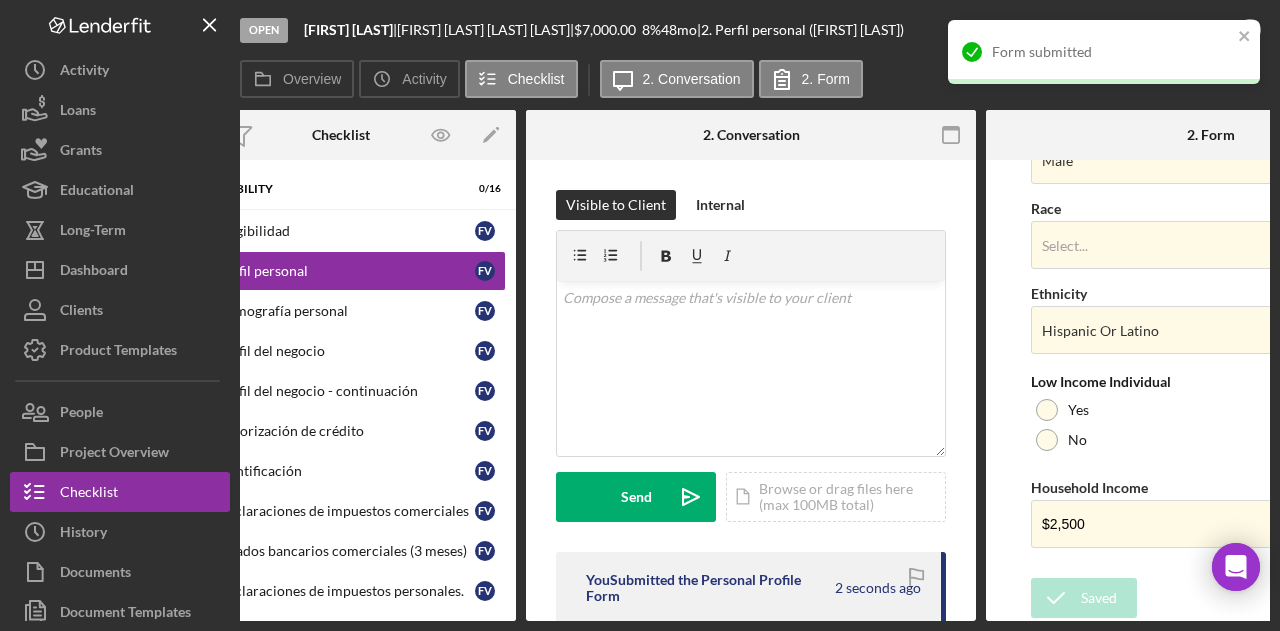 scroll, scrollTop: 0, scrollLeft: 0, axis: both 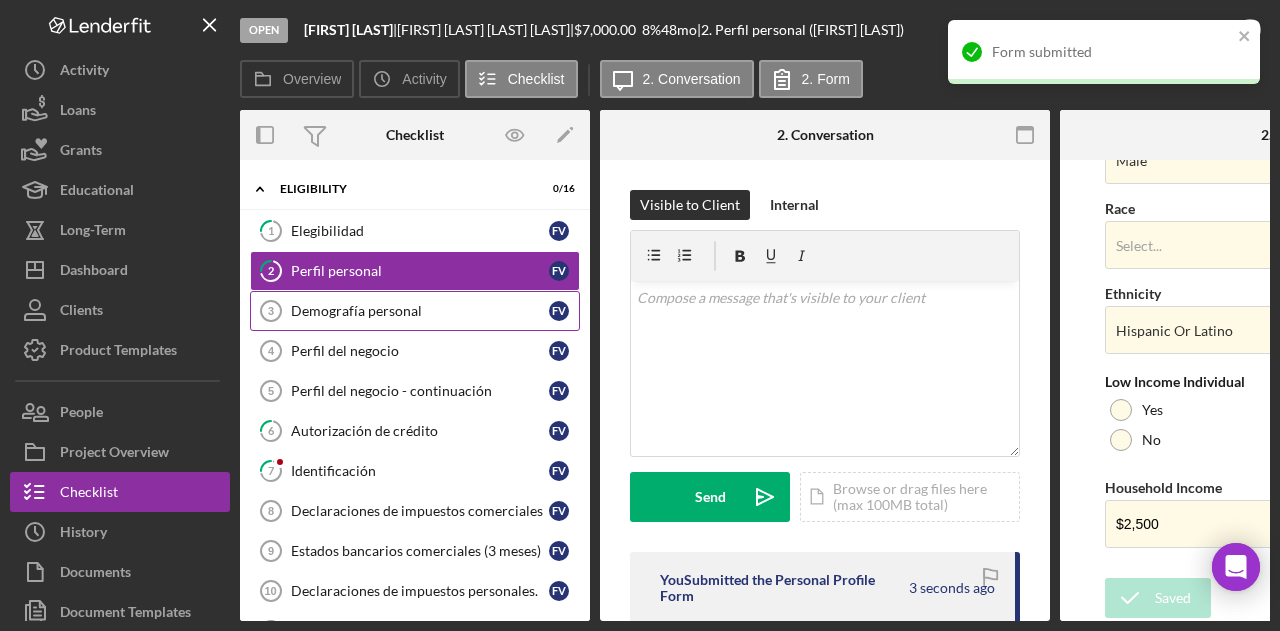 click on "Demografía personal 3 Demografía personal F V" at bounding box center (415, 311) 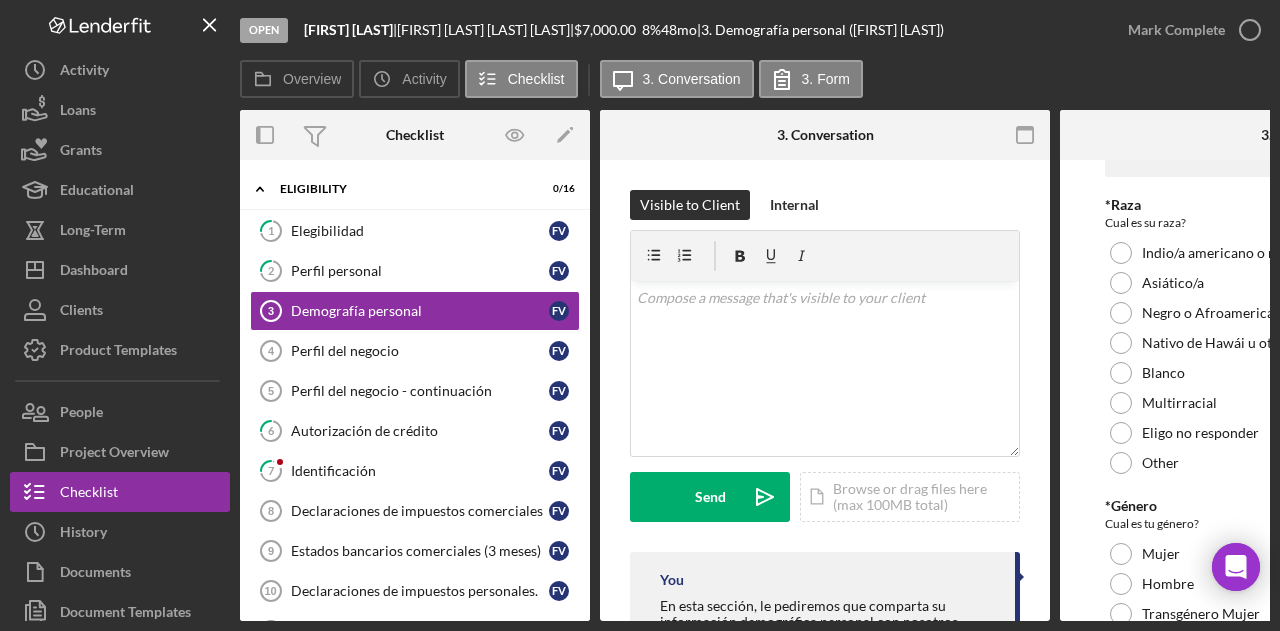 scroll, scrollTop: 100, scrollLeft: 0, axis: vertical 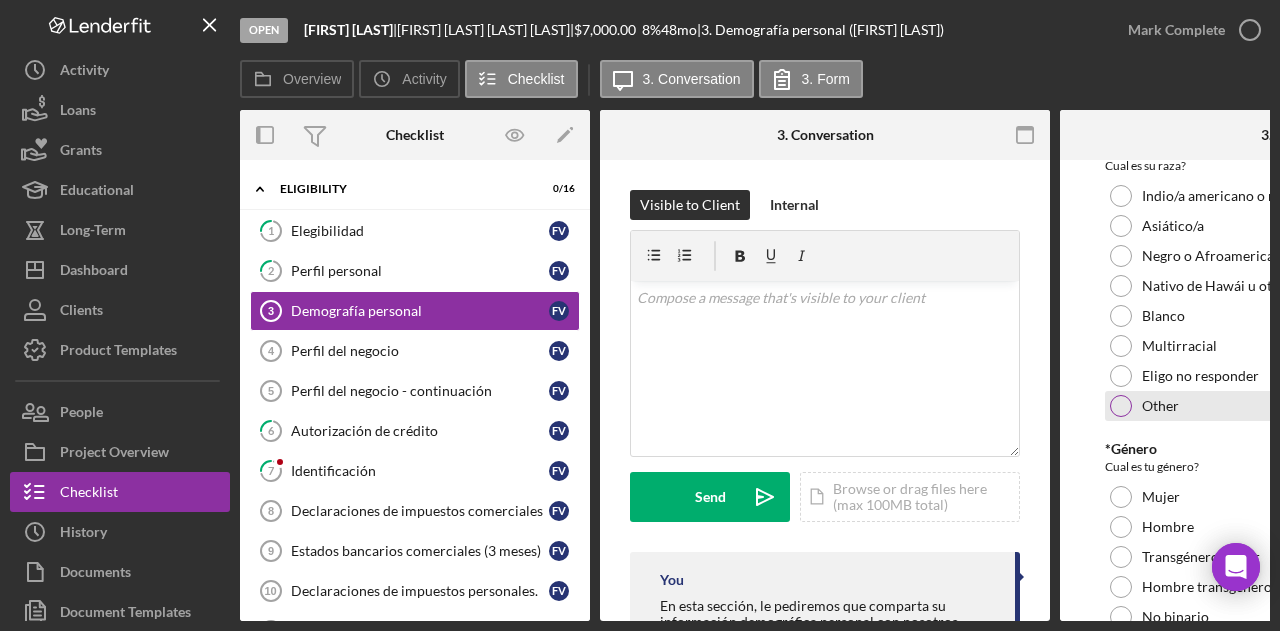 click at bounding box center [1121, 406] 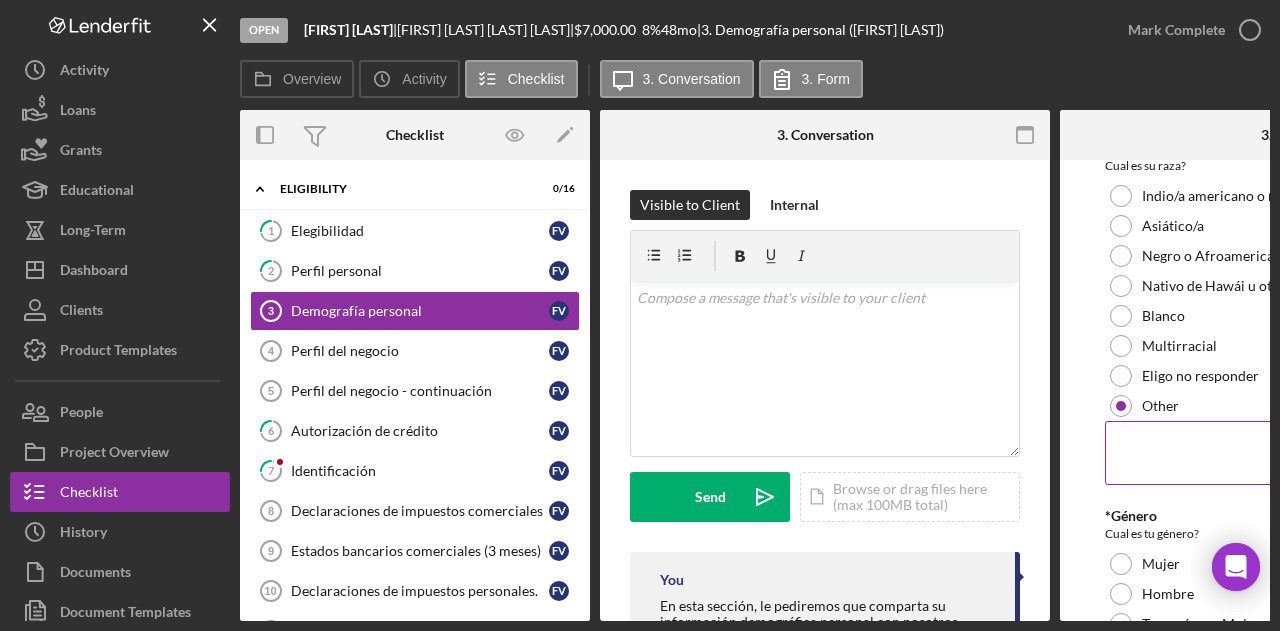 click at bounding box center (1285, 453) 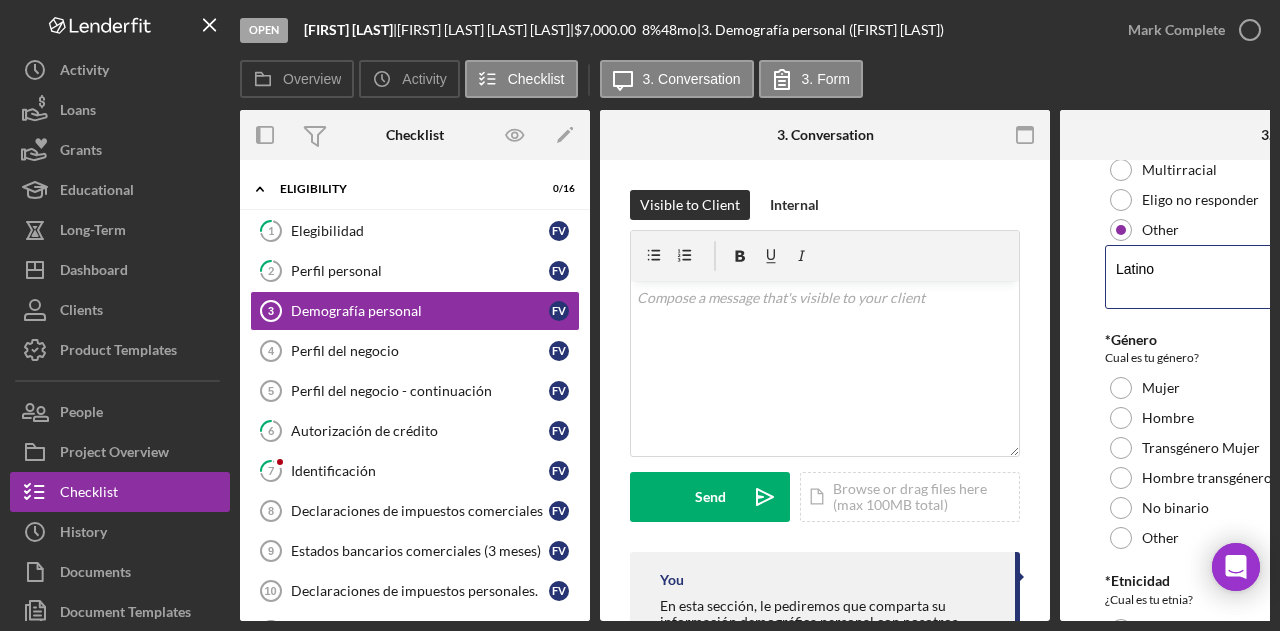 scroll, scrollTop: 400, scrollLeft: 0, axis: vertical 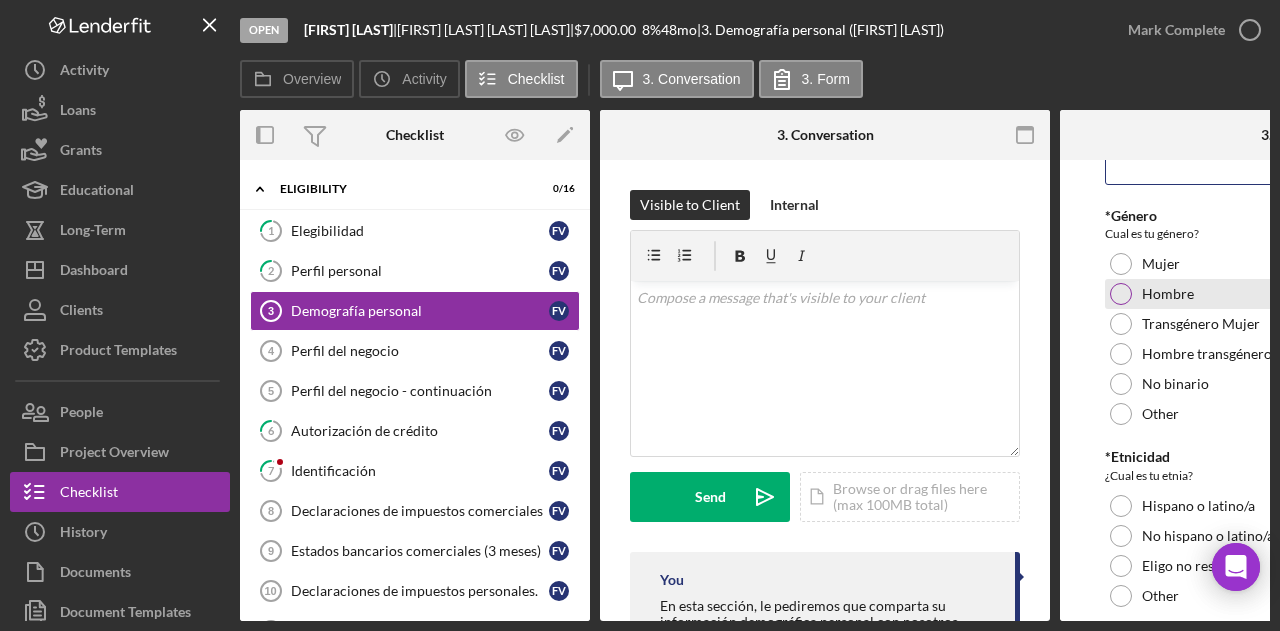 type on "Latino" 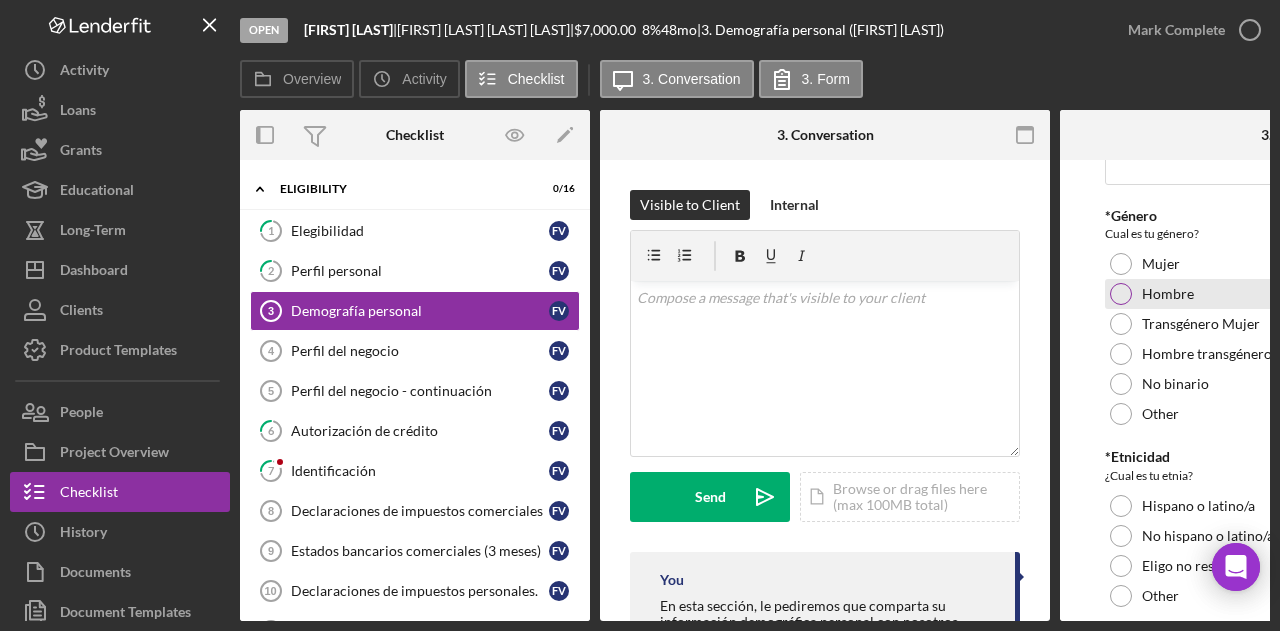 click at bounding box center (1121, 294) 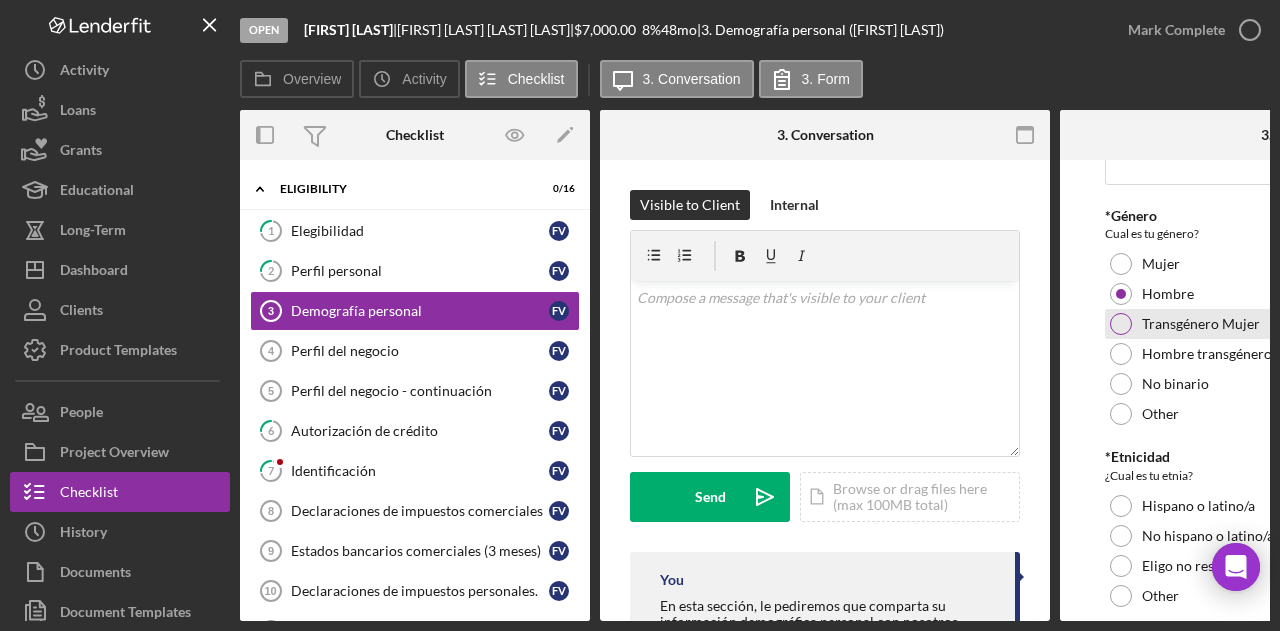 scroll, scrollTop: 600, scrollLeft: 0, axis: vertical 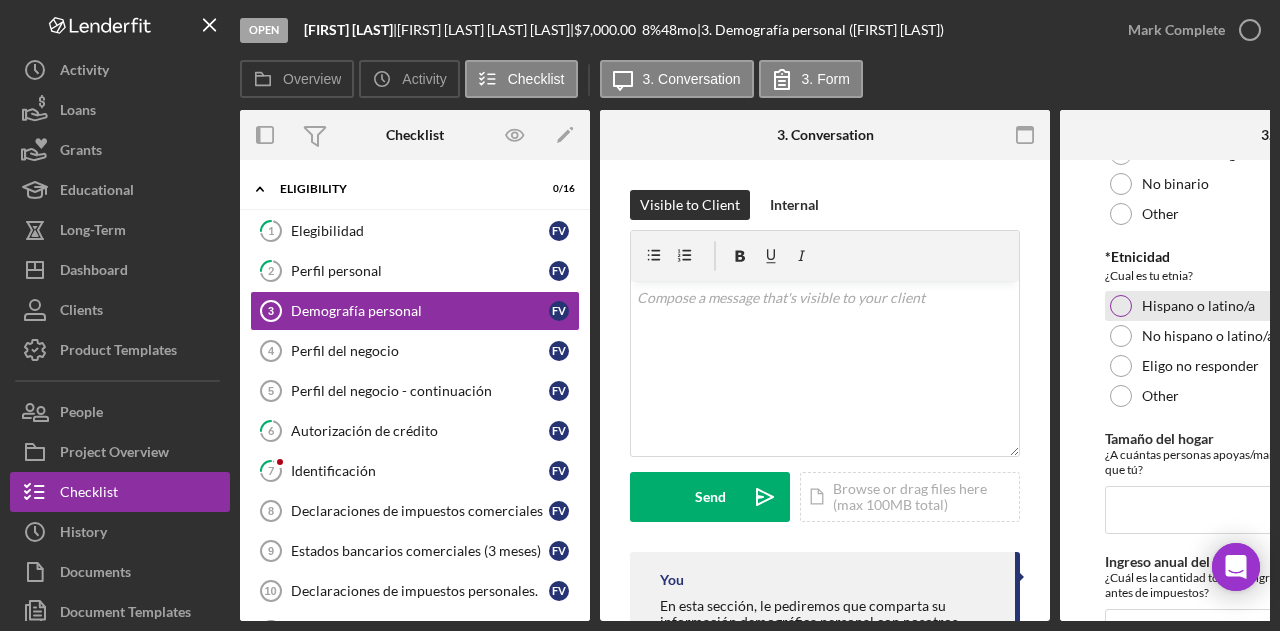 click on "Hispano o latino/a" at bounding box center [1285, 306] 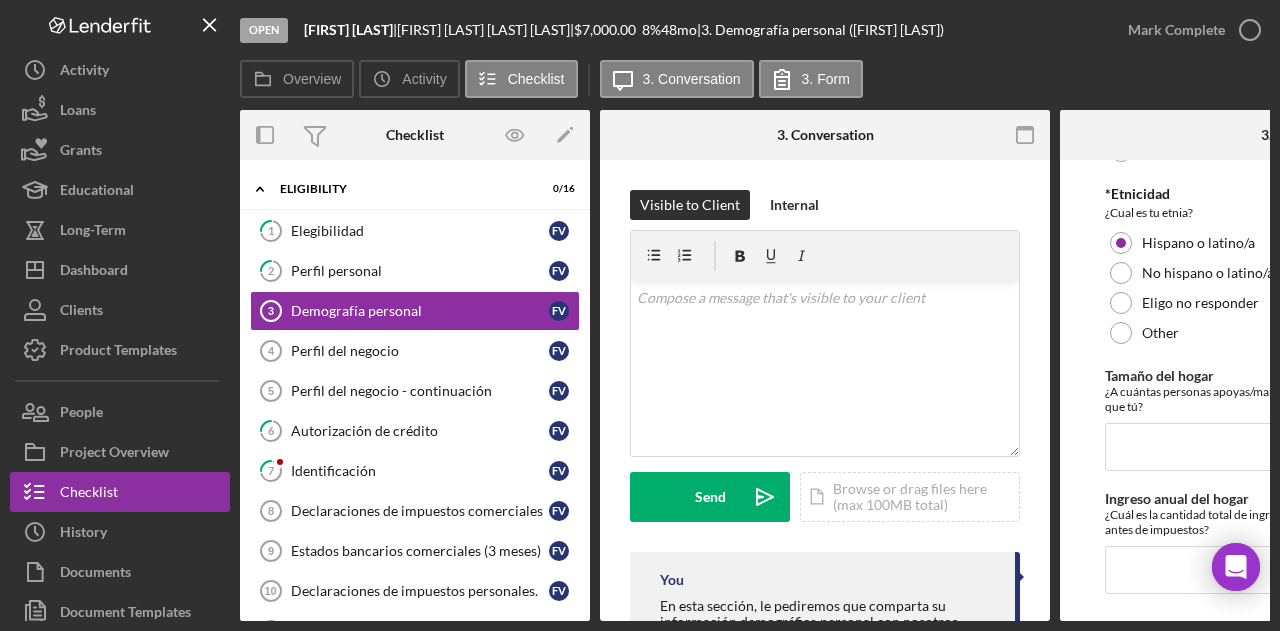 scroll, scrollTop: 712, scrollLeft: 0, axis: vertical 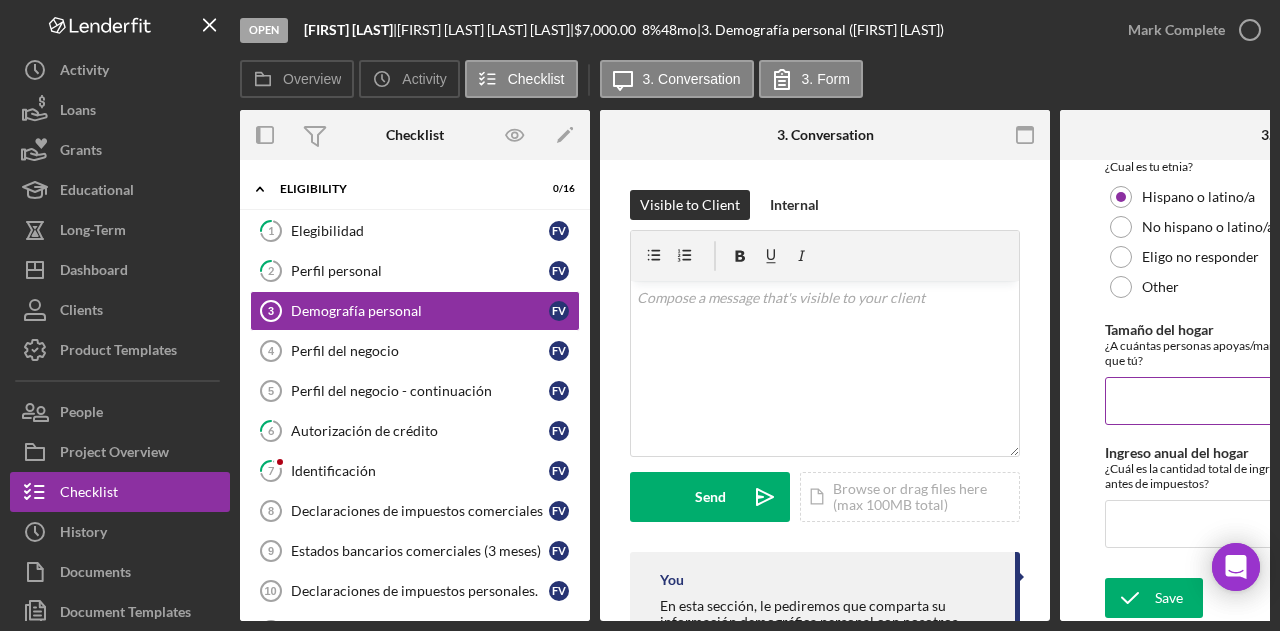 click on "Tamaño del hogar" at bounding box center [1285, 401] 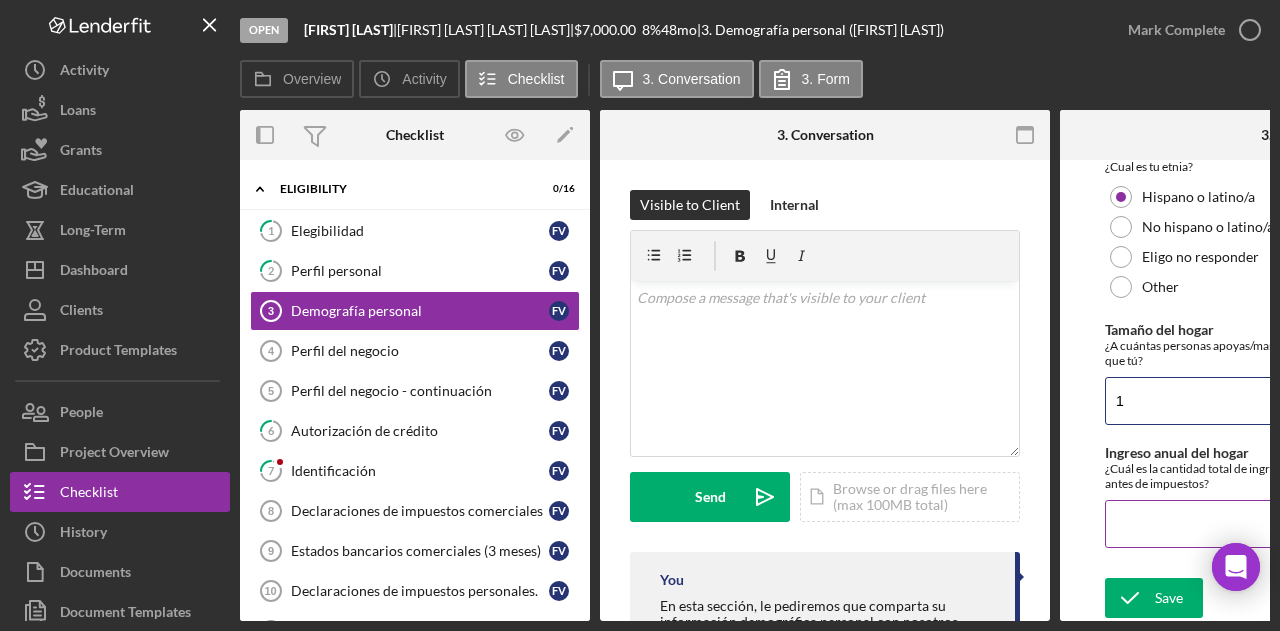 type on "1" 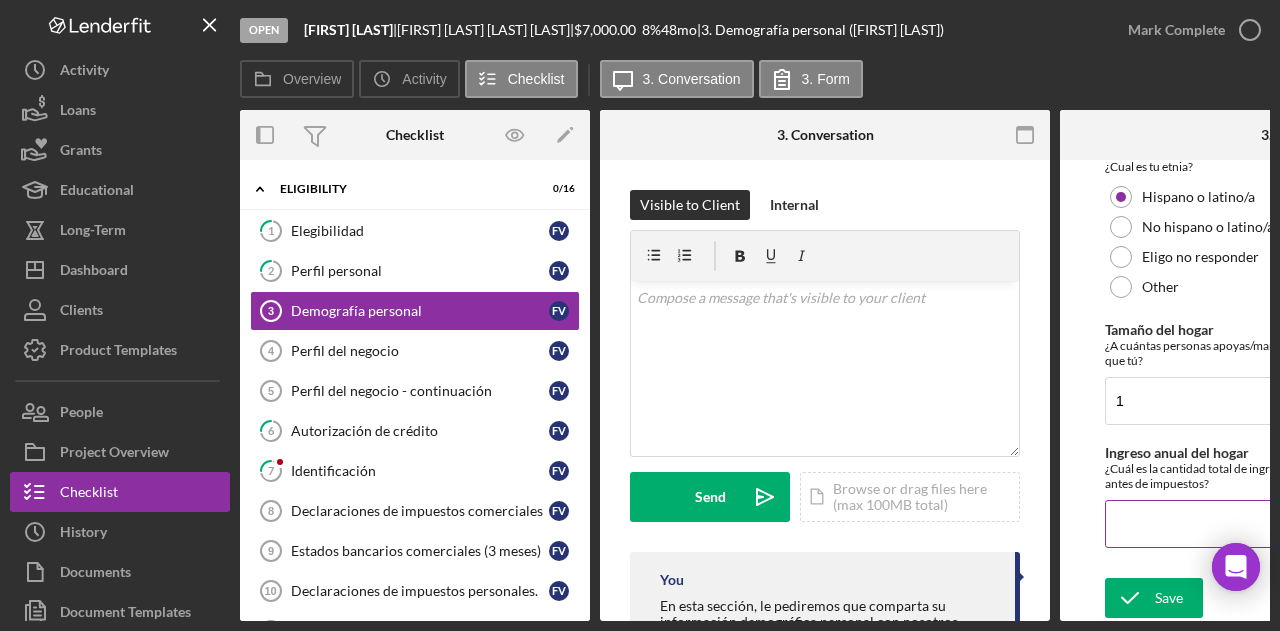 click on "Ingreso anual del hogar" at bounding box center [1285, 524] 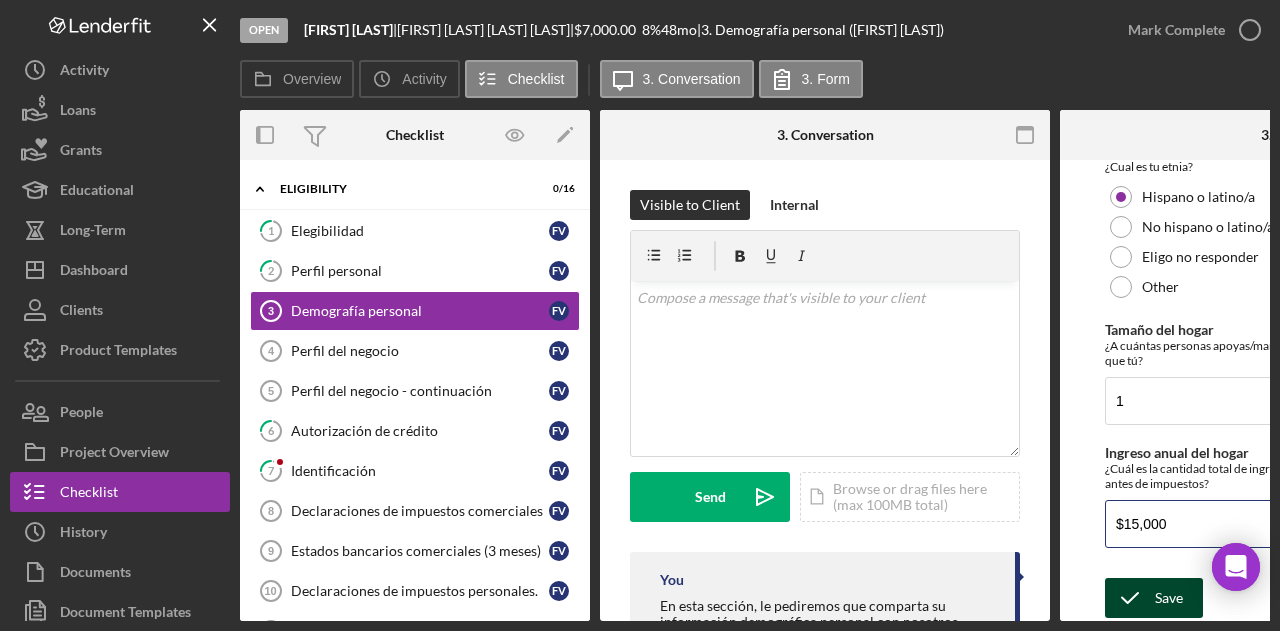 type on "$15,000" 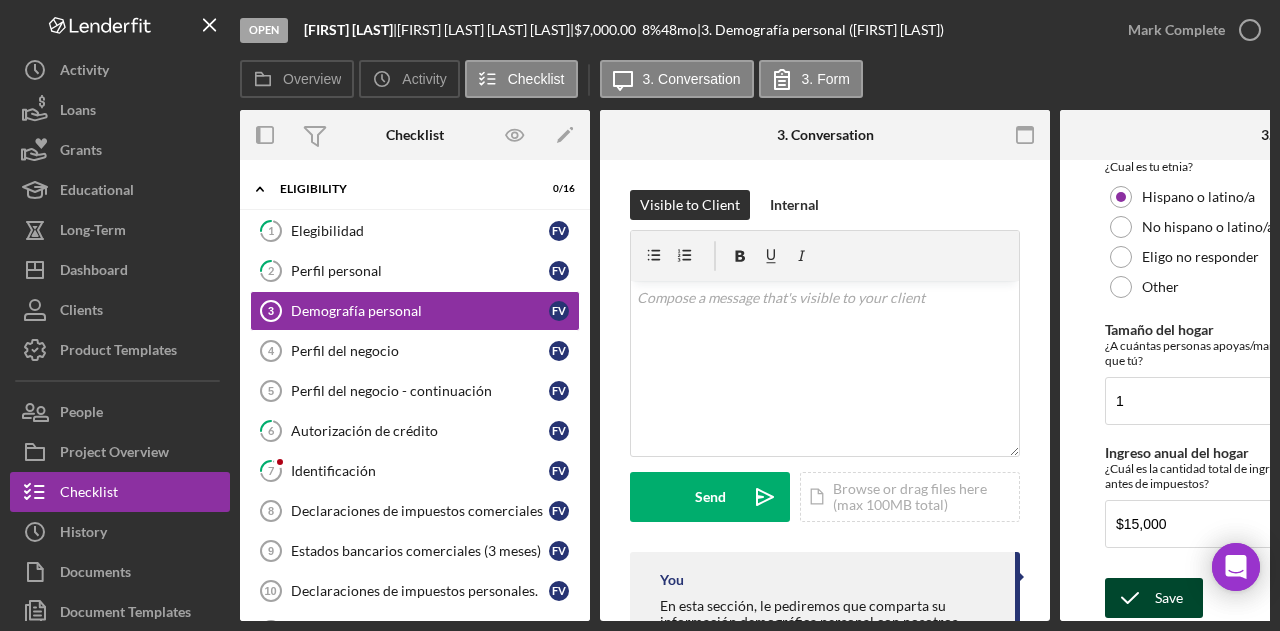 click 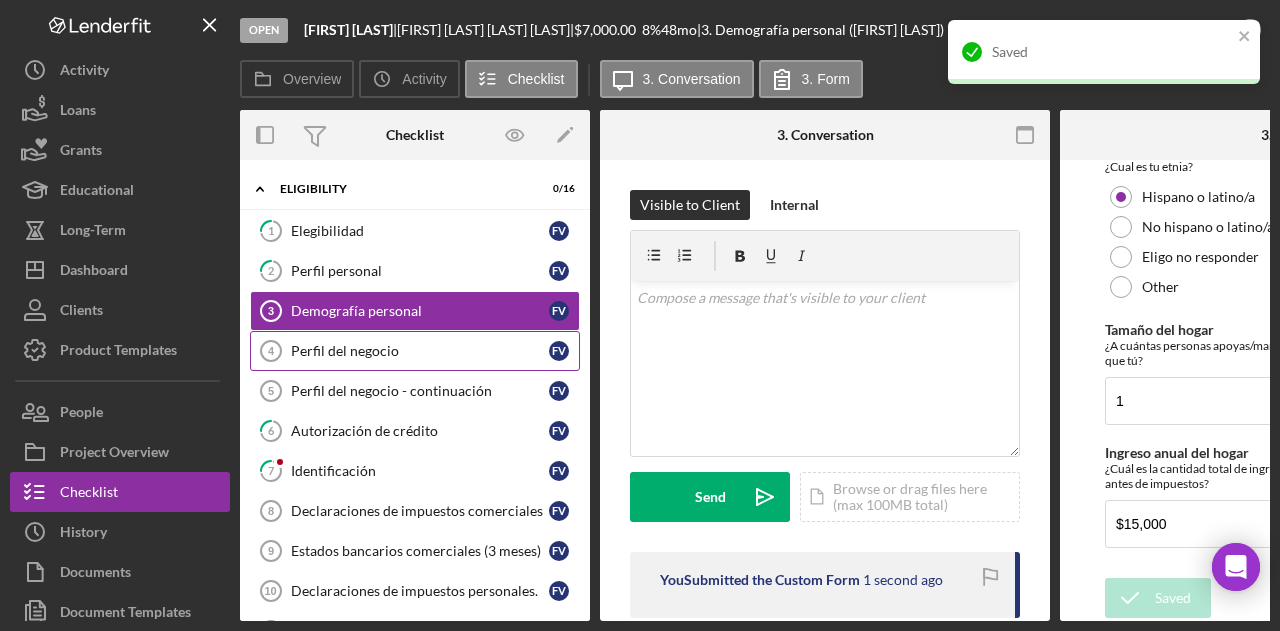 click on "Perfil del negocio" at bounding box center [420, 351] 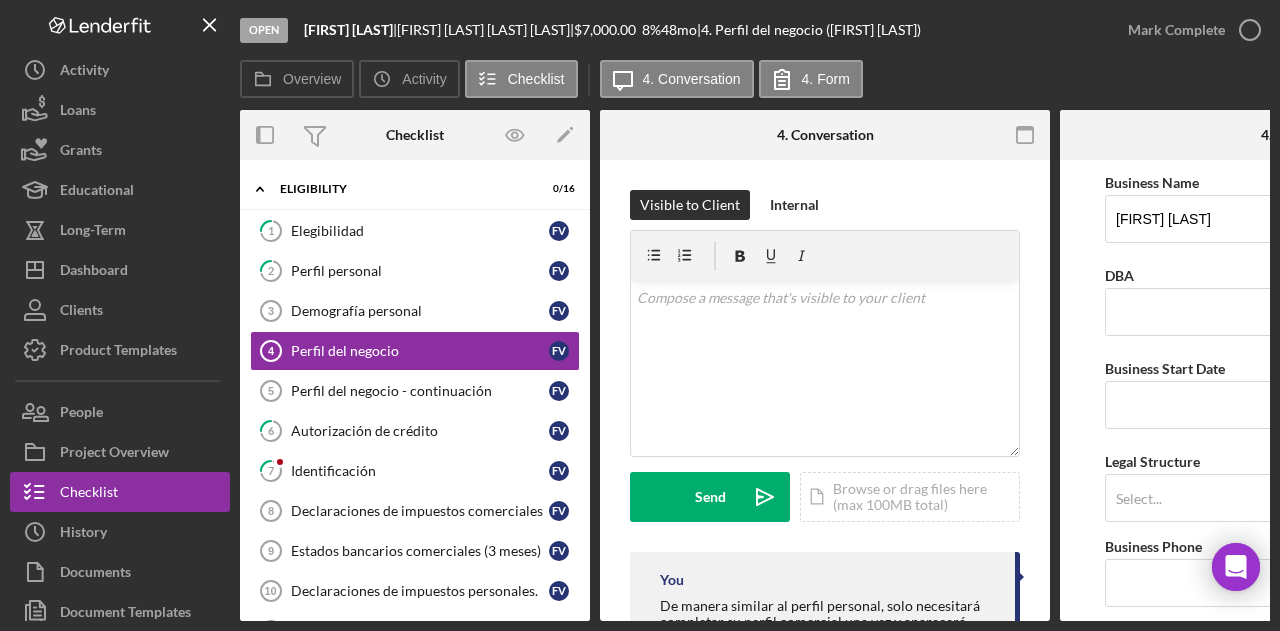 click on "Business Name [FIRST] [LAST] DBA Business Start Date Legal Structure Select... Icon/Dropdown Arrow Business Phone Business Email [EMAIL] Website Industry Industry NAICS Code EIN Ownership Business Ownership Type Select... Icon/Dropdown Arrow Do you own 100% of the business? Yes No Business Street Address City State Select... Icon/Dropdown Arrow Zip County Is your Mailing Address the same as your Business Address? Yes No Do you own or lease your business premisses? Select... Icon/Dropdown Arrow Annual Gross Revenue Number of Full-Time Employees Number of Part-Time Employees Additional Demographic Info Internal Only Low Income Owned OFF" at bounding box center [1285, 1256] 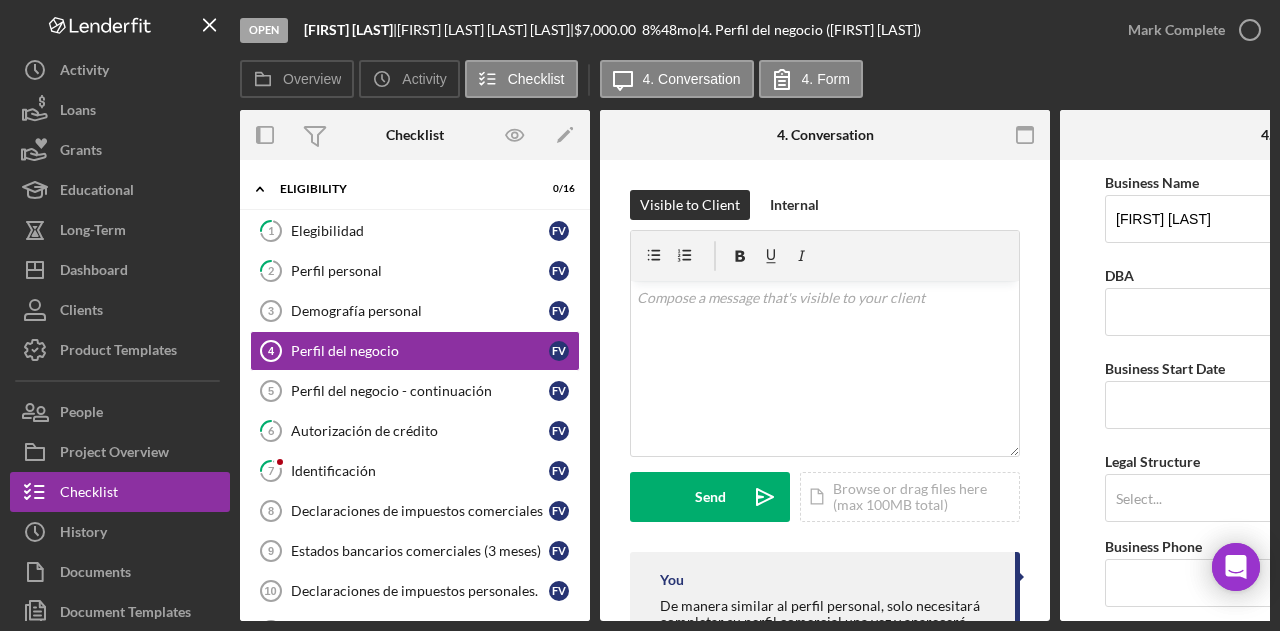 click on "Business Name [FIRST] [LAST] DBA Business Start Date Legal Structure Select... Icon/Dropdown Arrow Business Phone Business Email [EMAIL] Website Industry Industry NAICS Code EIN Ownership Business Ownership Type Select... Icon/Dropdown Arrow Do you own 100% of the business? Yes No Business Street Address City State Select... Icon/Dropdown Arrow Zip County Is your Mailing Address the same as your Business Address? Yes No Do you own or lease your business premisses? Select... Icon/Dropdown Arrow Annual Gross Revenue Number of Full-Time Employees Number of Part-Time Employees Additional Demographic Info Internal Only Low Income Owned OFF" at bounding box center [1285, 1256] 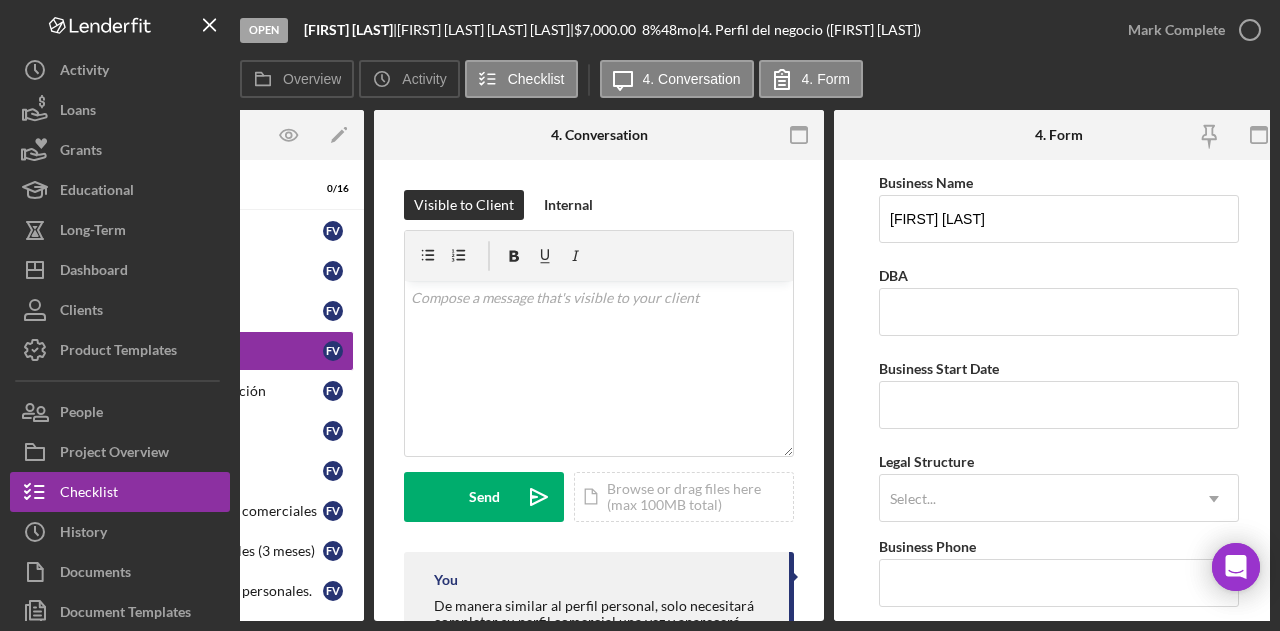 scroll, scrollTop: 0, scrollLeft: 224, axis: horizontal 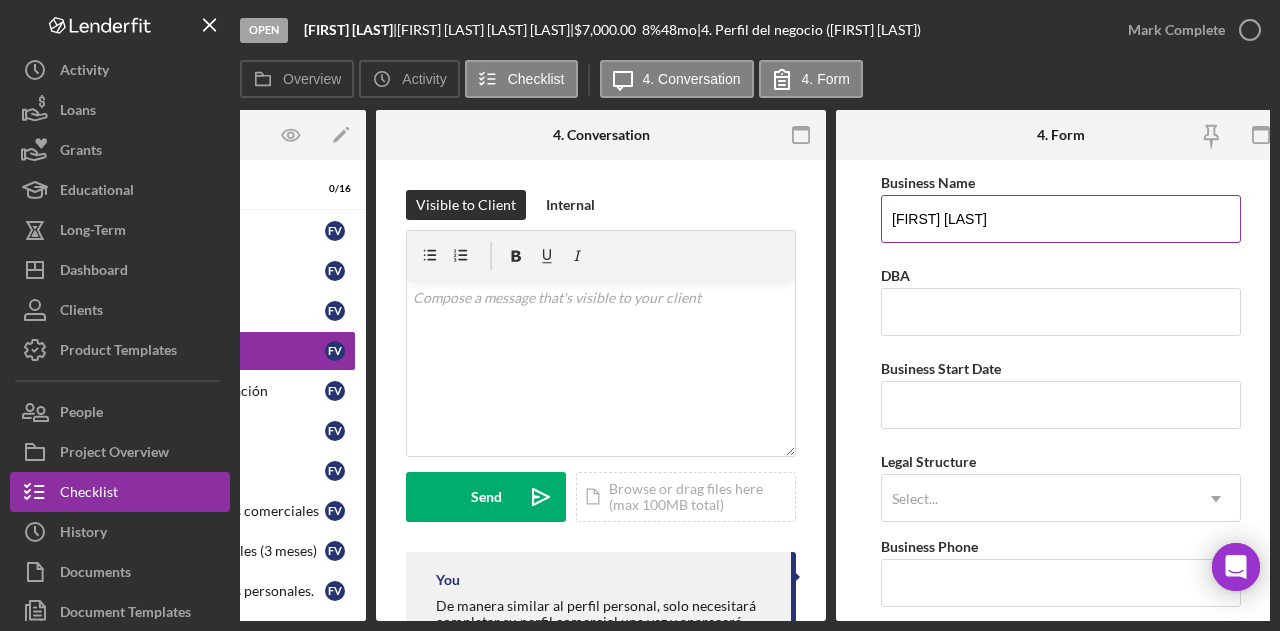 click on "[FIRST] [LAST]" at bounding box center [1061, 219] 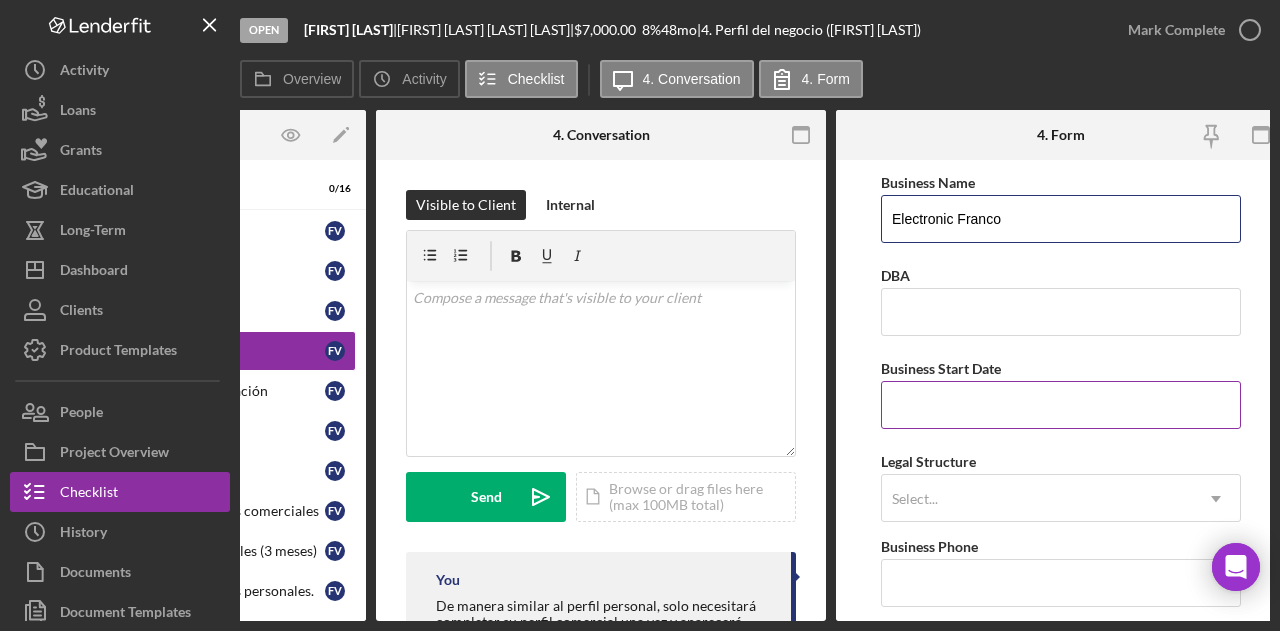 type on "Electronic Franco" 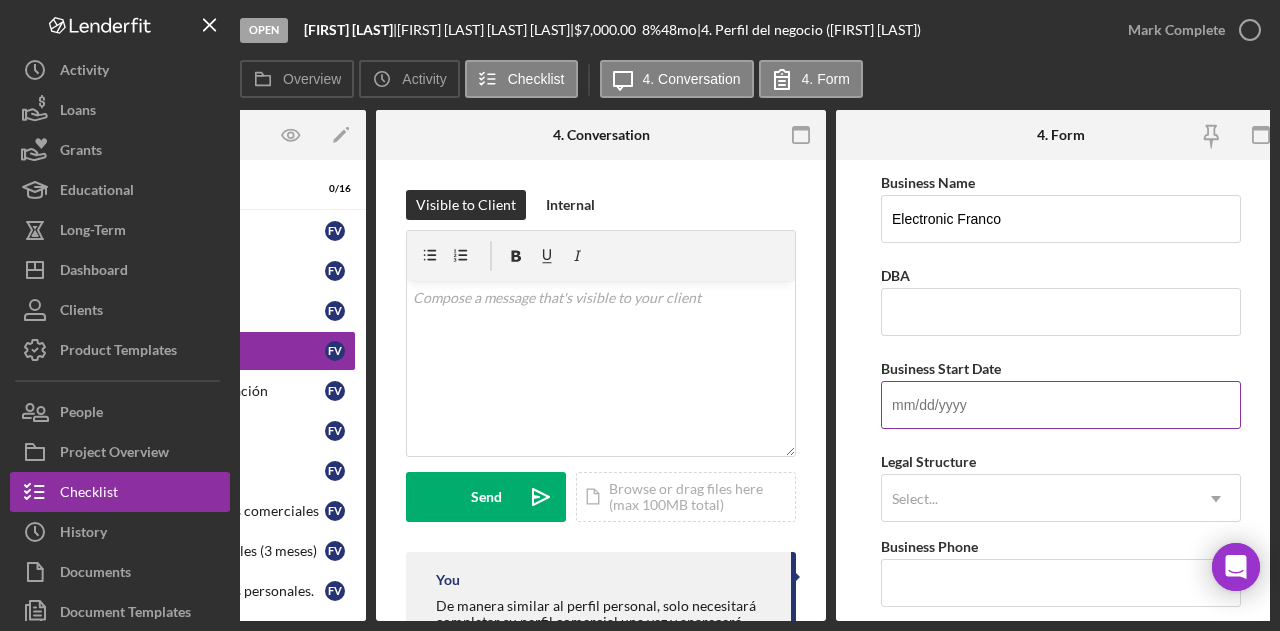click on "Business Start Date" at bounding box center (1061, 405) 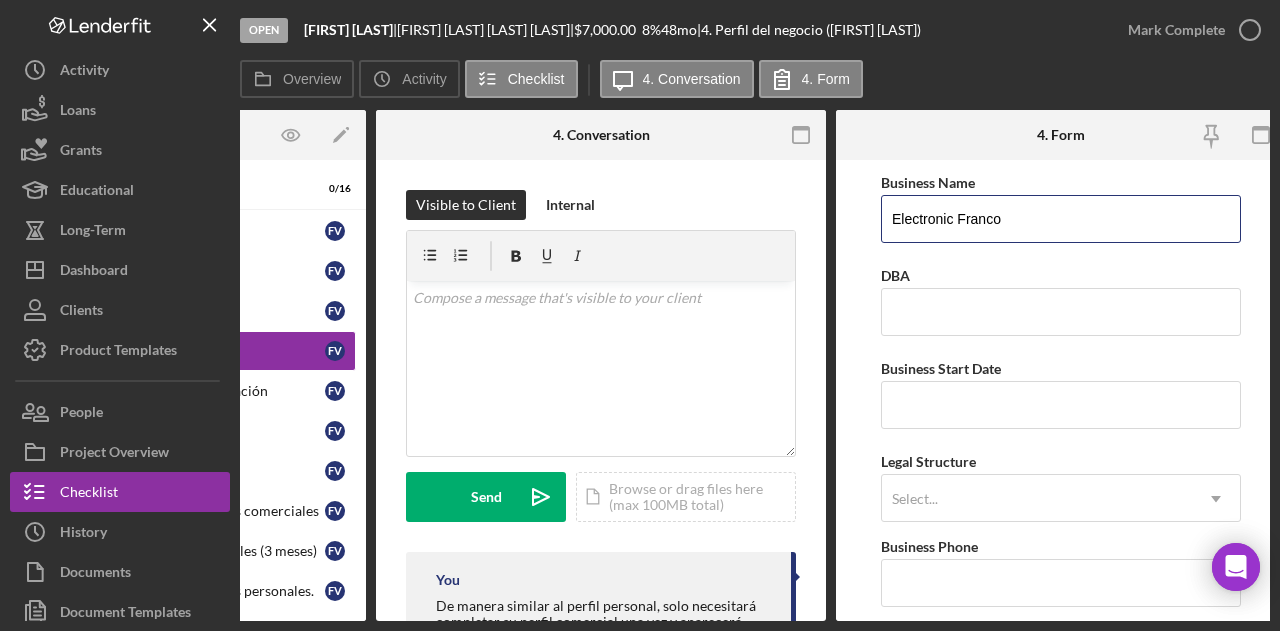drag, startPoint x: 1036, startPoint y: 222, endPoint x: 833, endPoint y: 209, distance: 203.41583 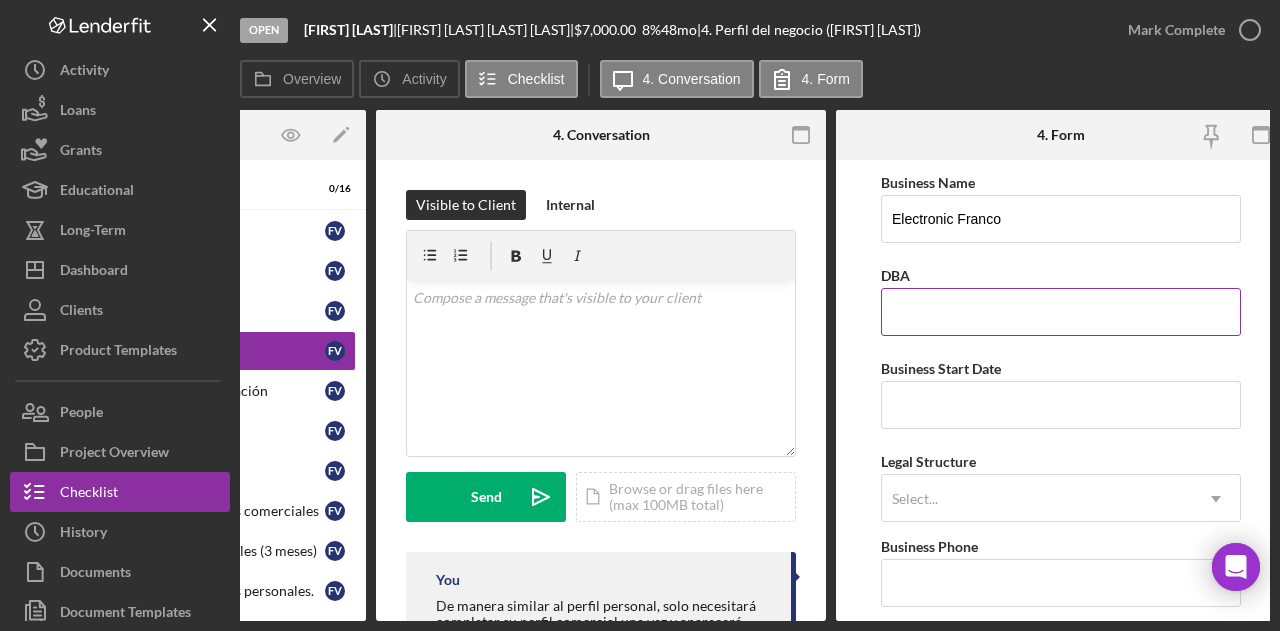 click on "DBA" at bounding box center [1061, 312] 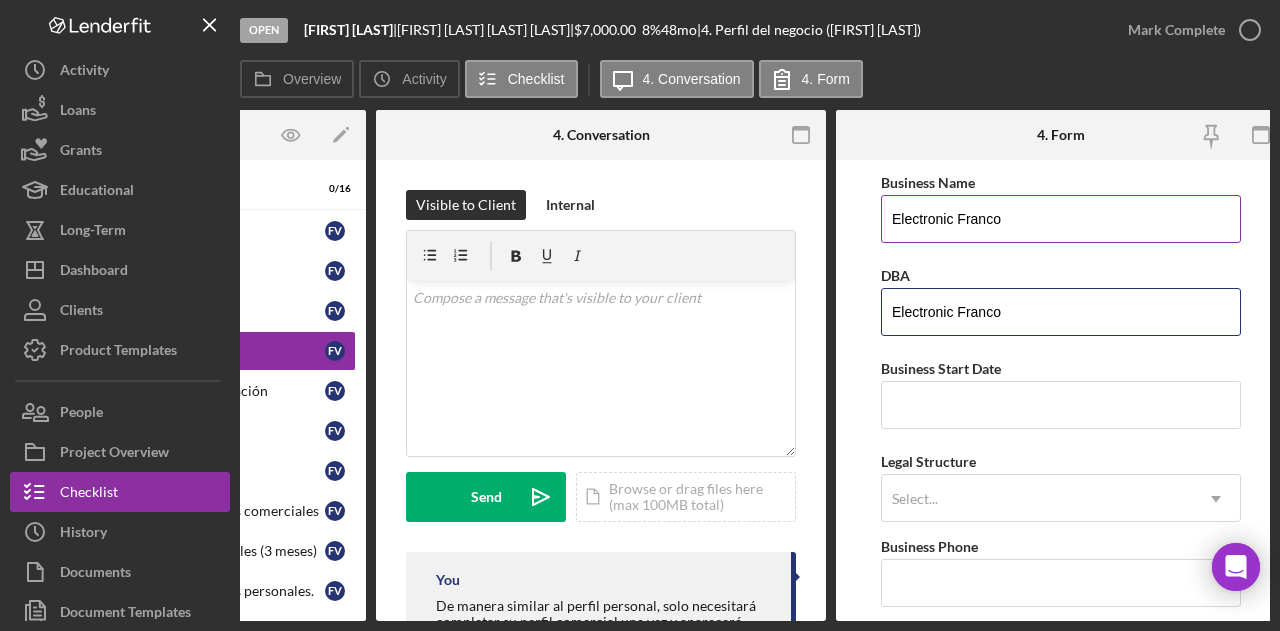 type on "Electronic Franco" 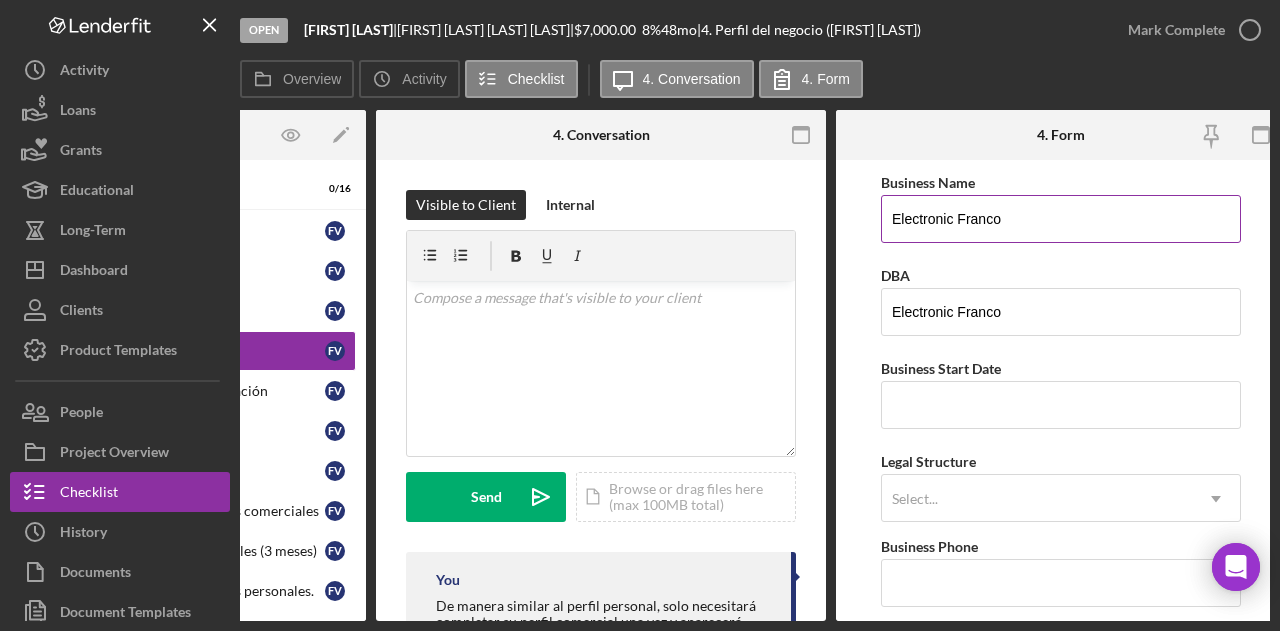 drag, startPoint x: 1050, startPoint y: 216, endPoint x: 886, endPoint y: 220, distance: 164.04877 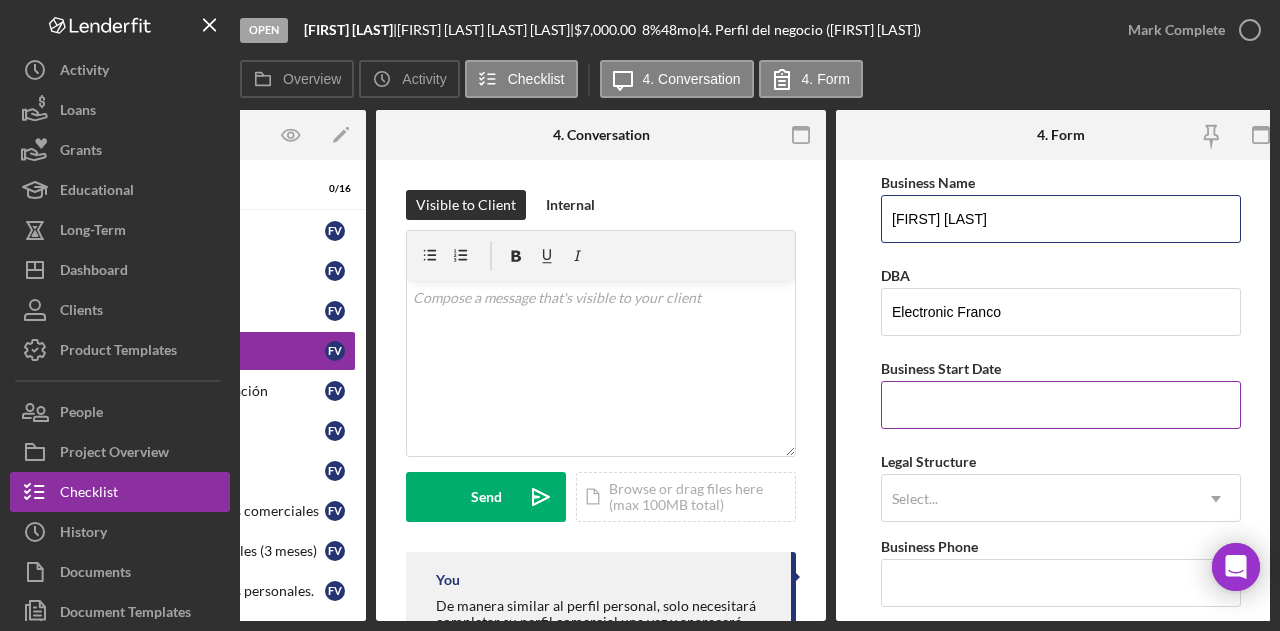 type on "[FIRST] [LAST]" 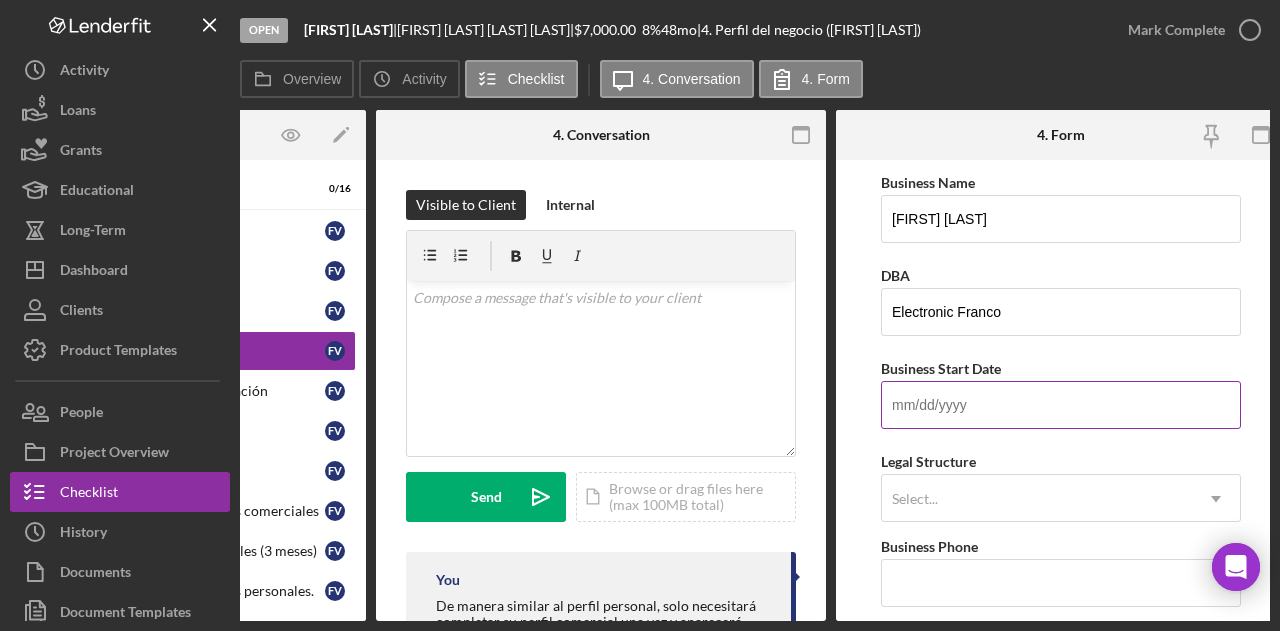 click on "Business Start Date" at bounding box center [1061, 405] 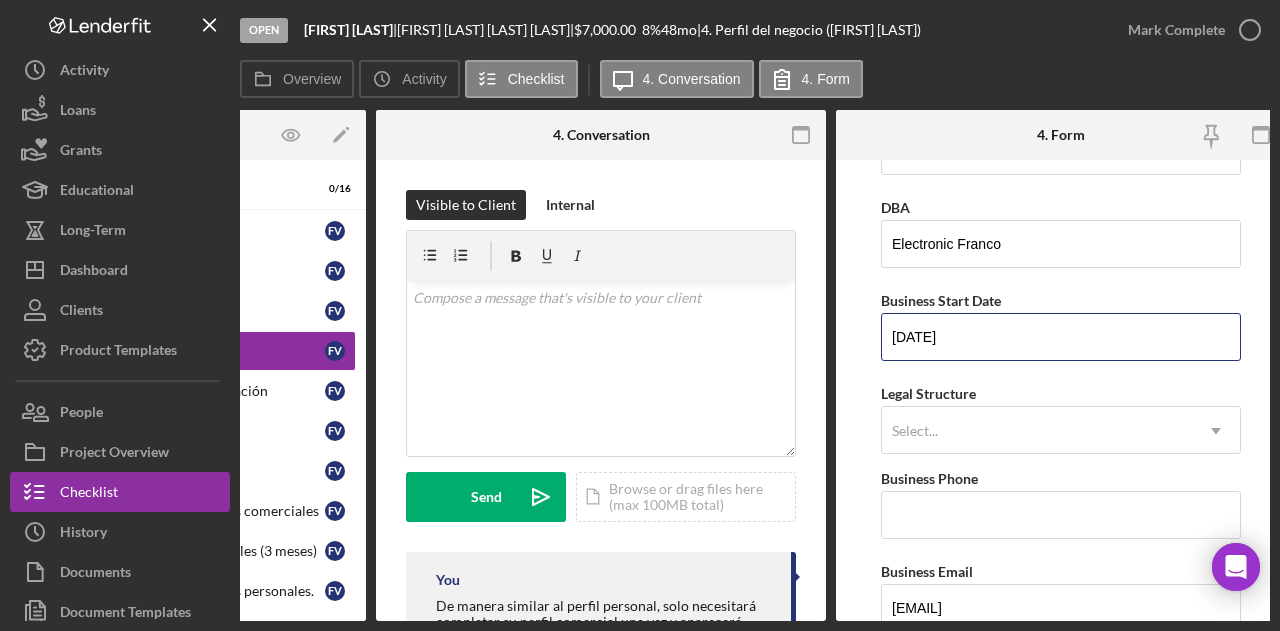 scroll, scrollTop: 200, scrollLeft: 0, axis: vertical 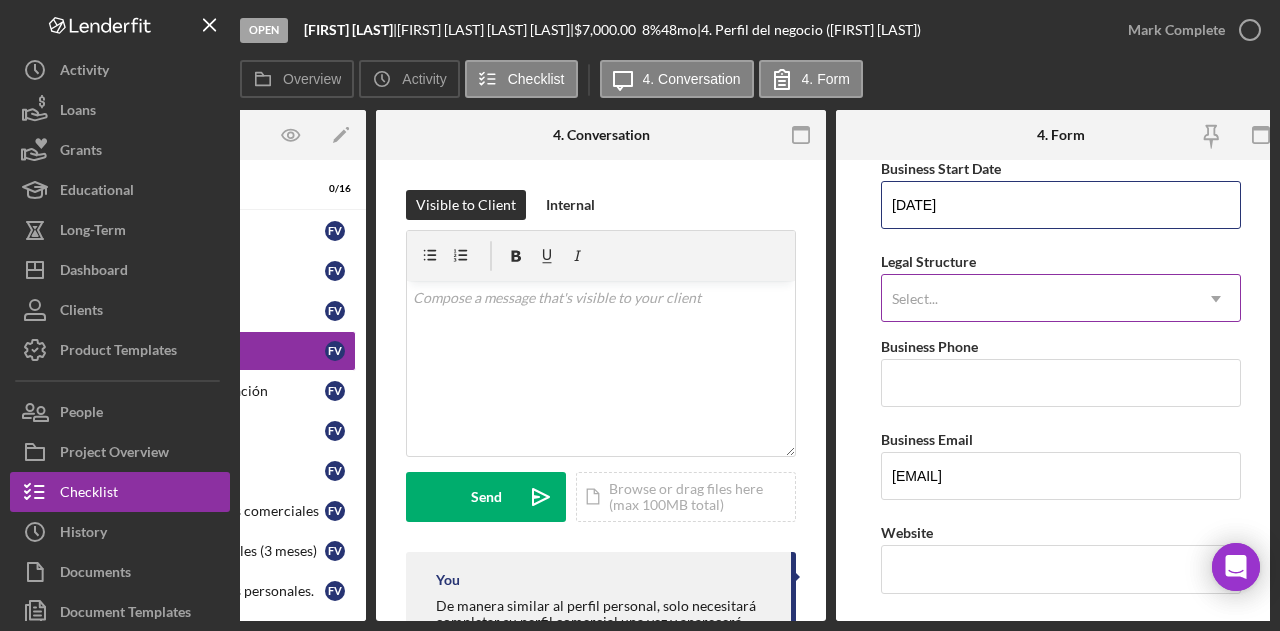 type on "[DATE]" 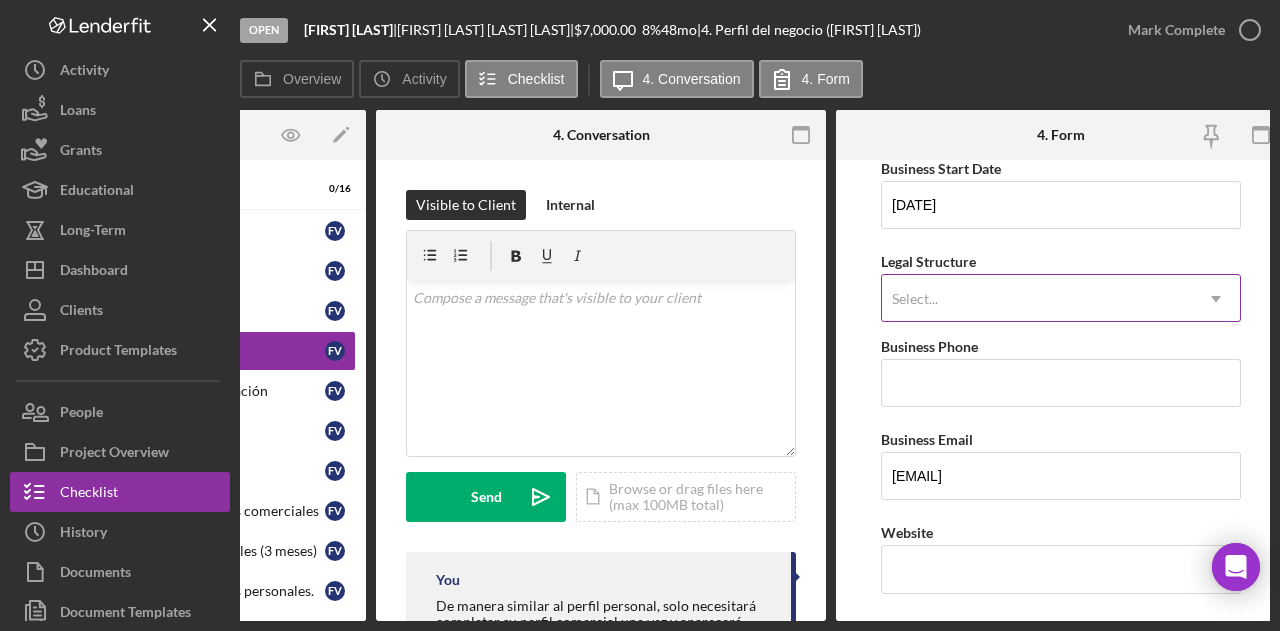 click on "Select..." at bounding box center (1037, 299) 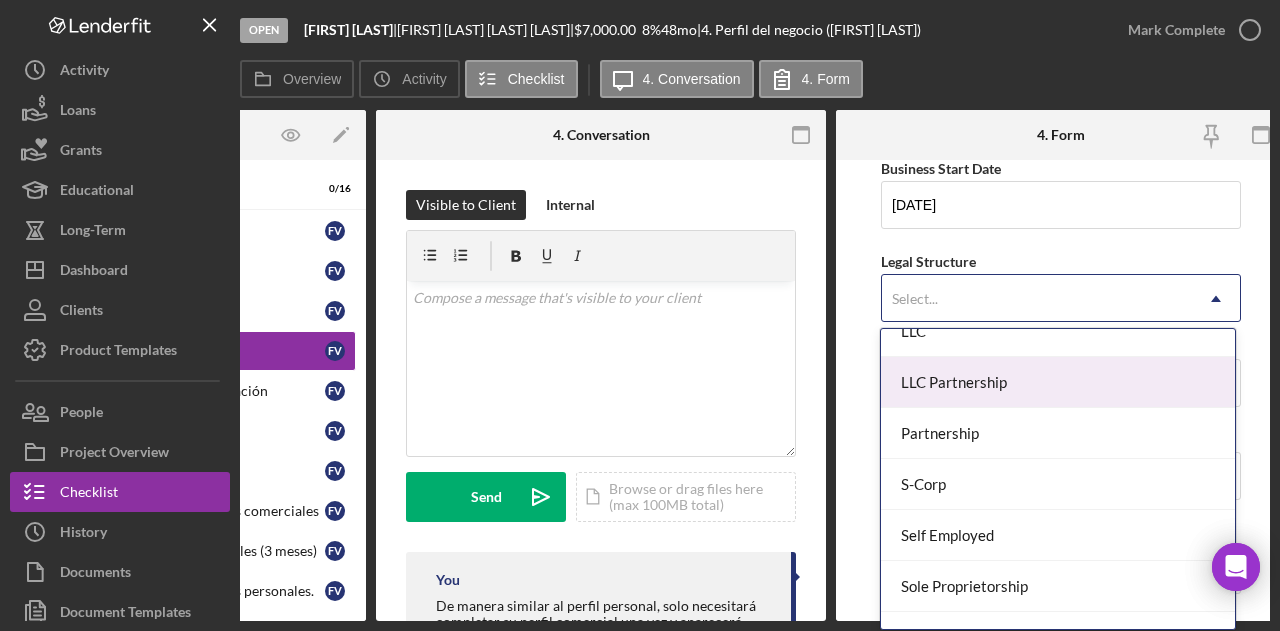 scroll, scrollTop: 400, scrollLeft: 0, axis: vertical 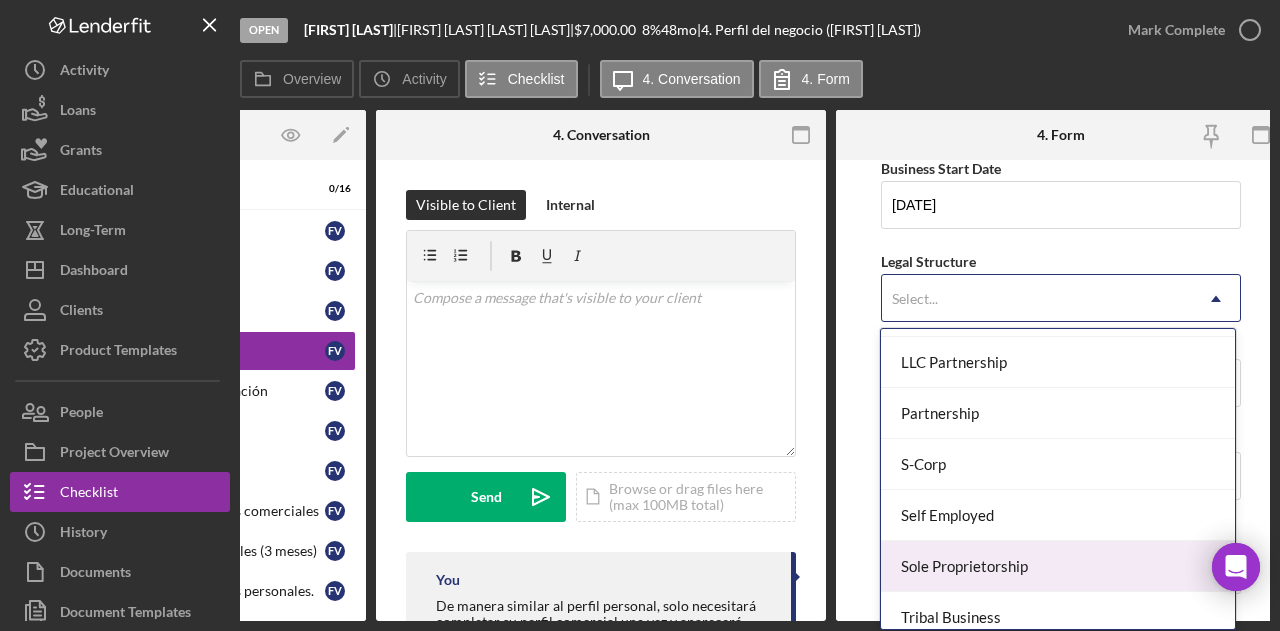 click on "Sole Proprietorship" at bounding box center (1057, 566) 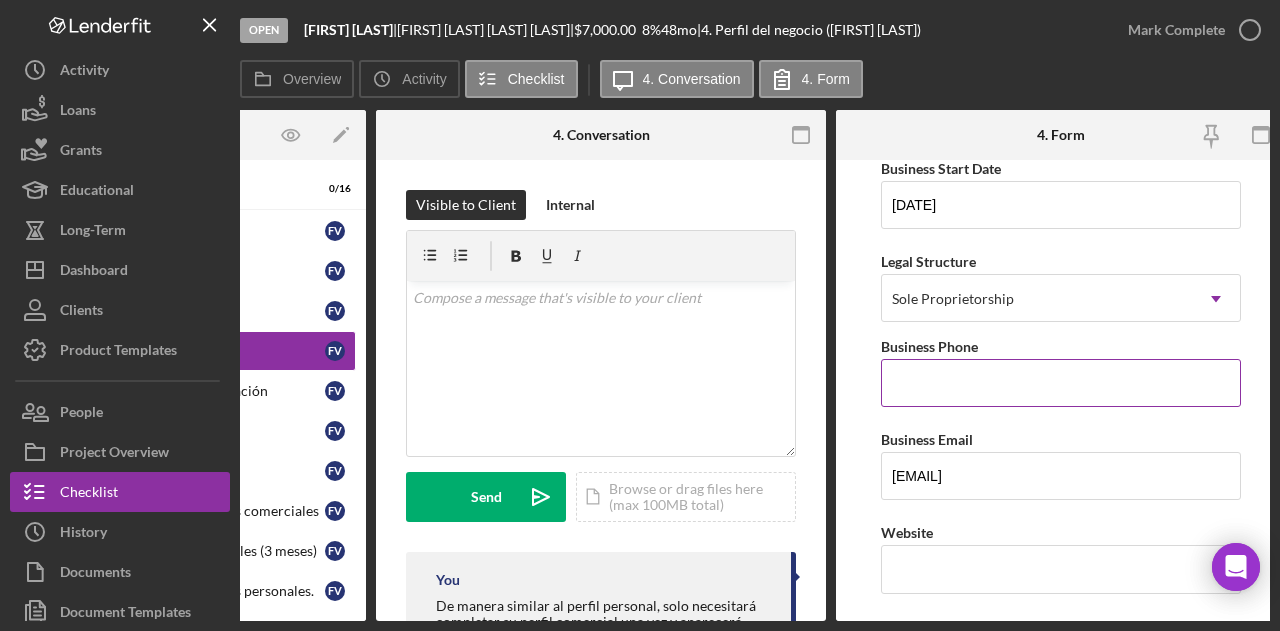 click on "Business Phone" at bounding box center [1061, 383] 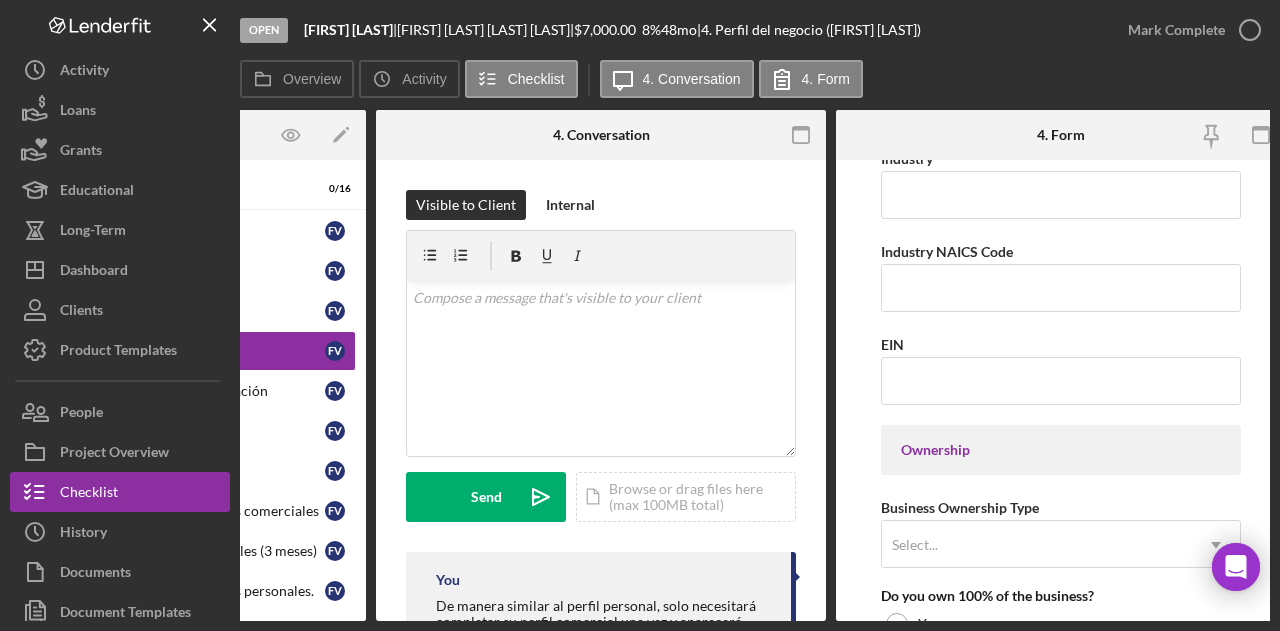 scroll, scrollTop: 700, scrollLeft: 0, axis: vertical 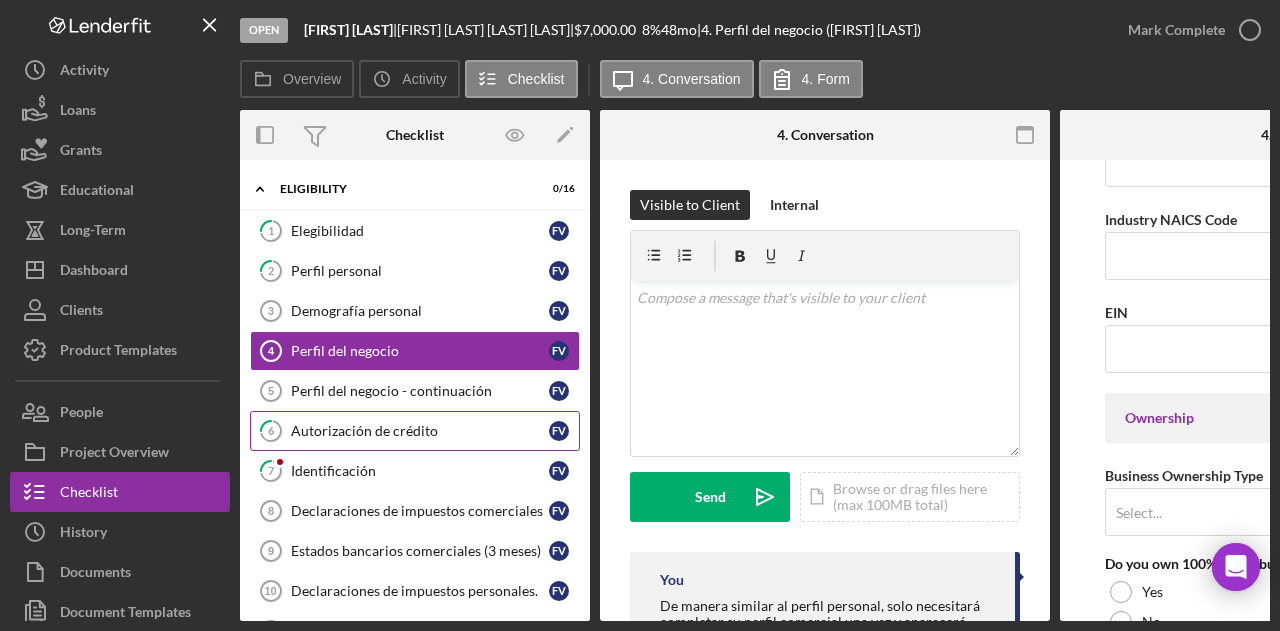 click on "Autorización de crédito [INITIALS] [INITIALS]" at bounding box center [415, 431] 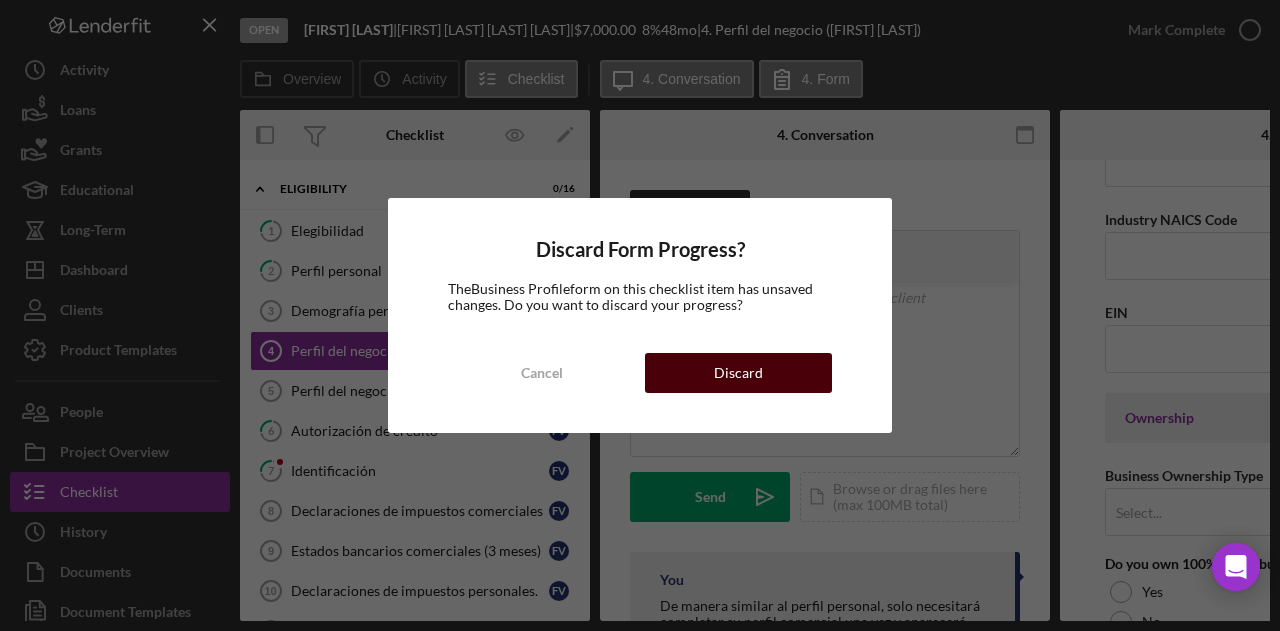 click on "Discard" at bounding box center [738, 373] 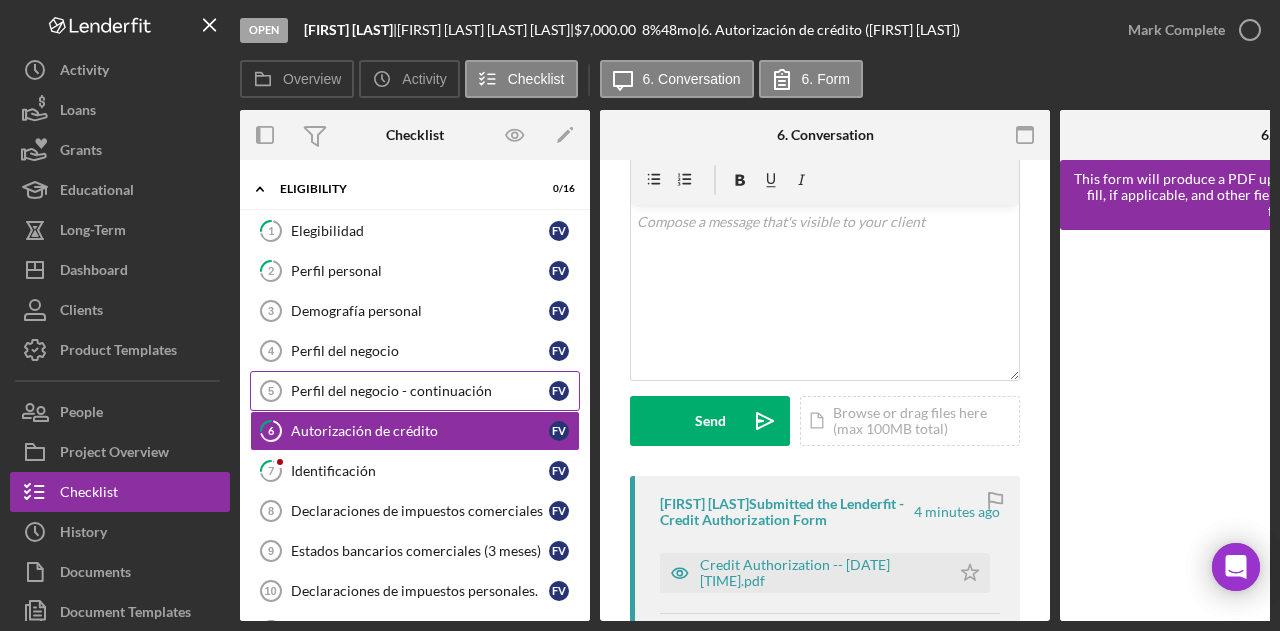 scroll, scrollTop: 100, scrollLeft: 0, axis: vertical 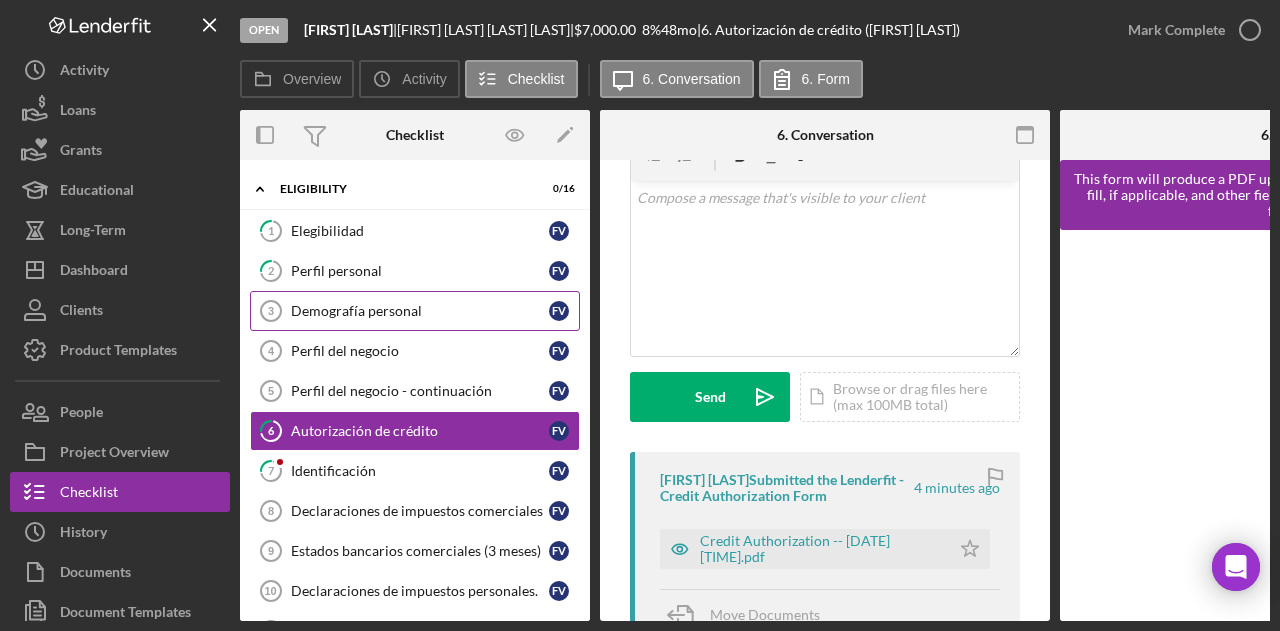 click on "Demografía personal" at bounding box center (420, 311) 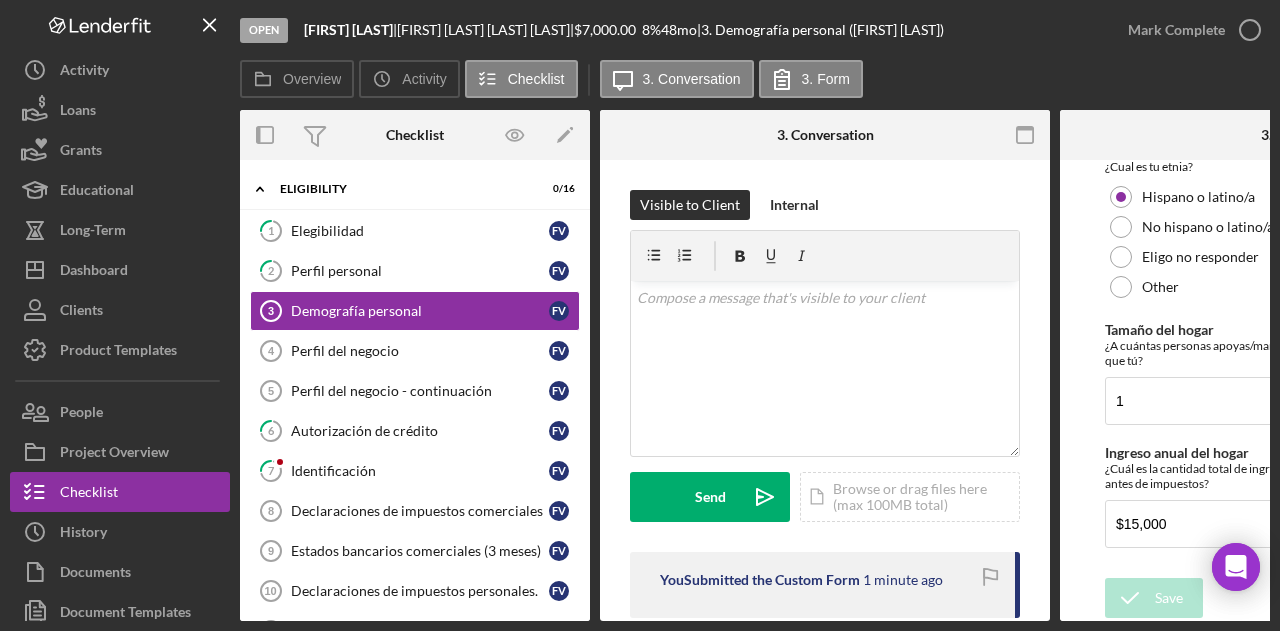 scroll, scrollTop: 712, scrollLeft: 0, axis: vertical 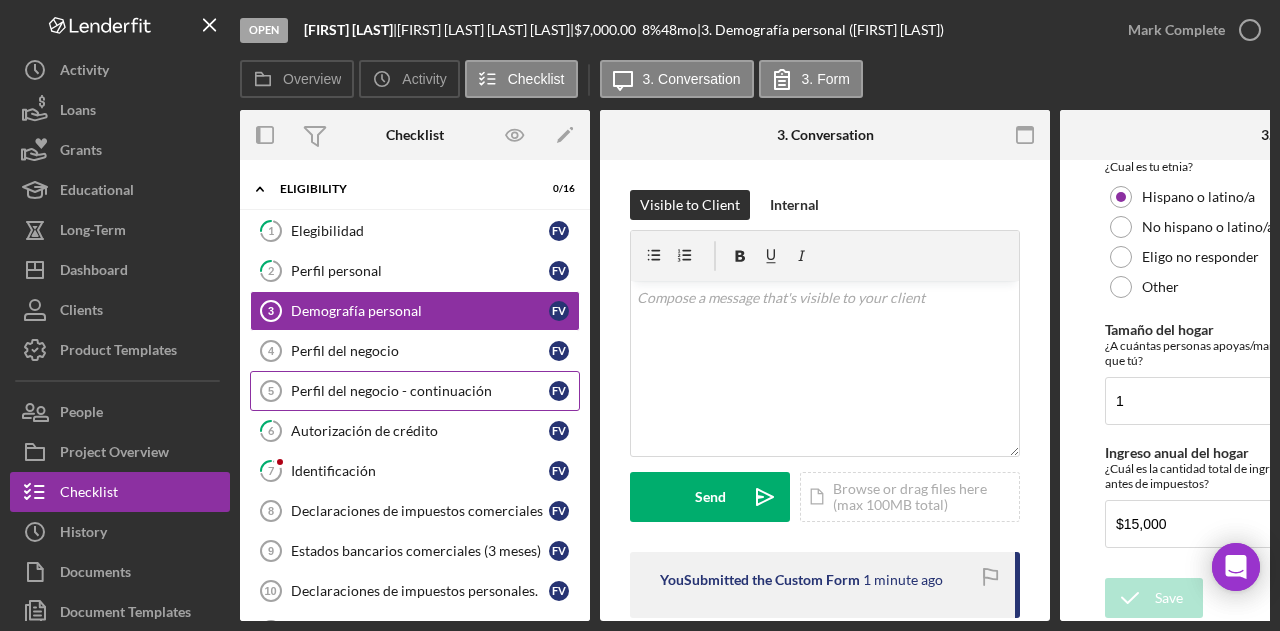 click on "Perfil del negocio - continuación" at bounding box center [420, 391] 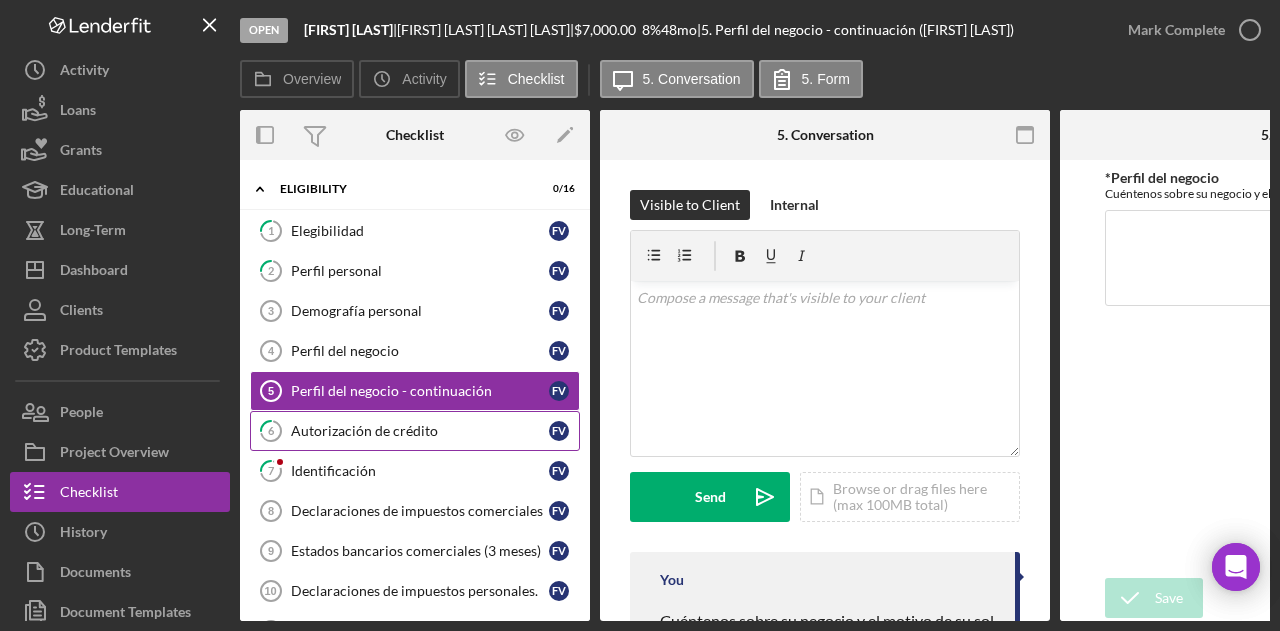 click on "Autorización de crédito" at bounding box center (420, 431) 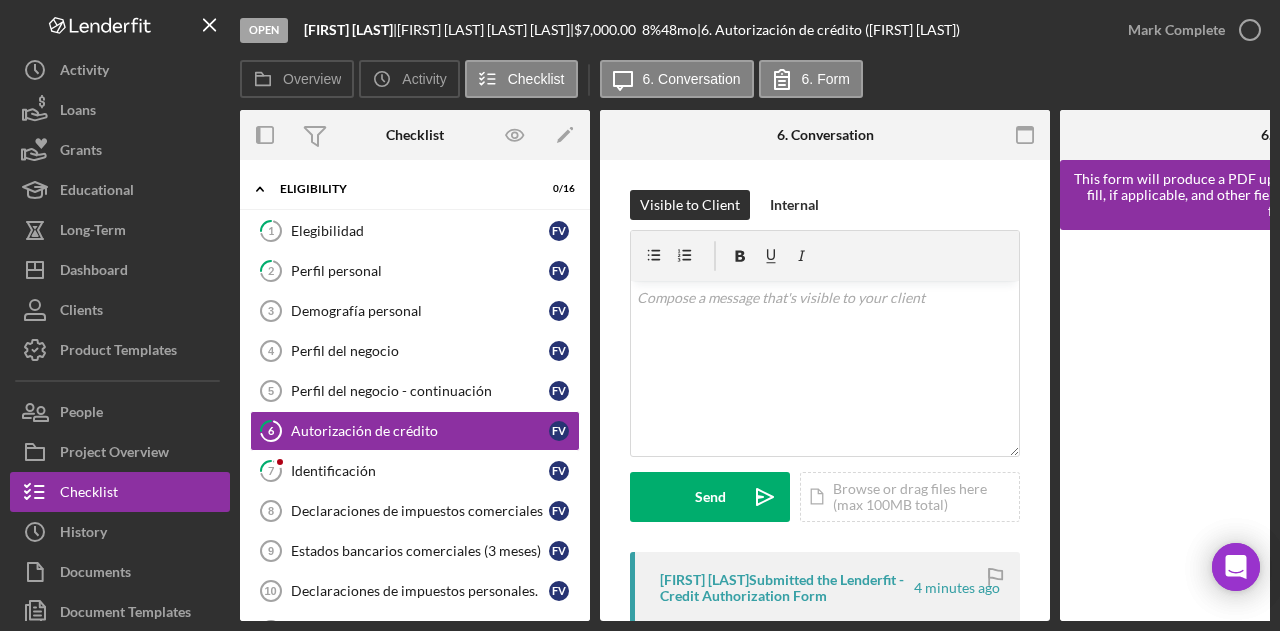 scroll, scrollTop: 200, scrollLeft: 0, axis: vertical 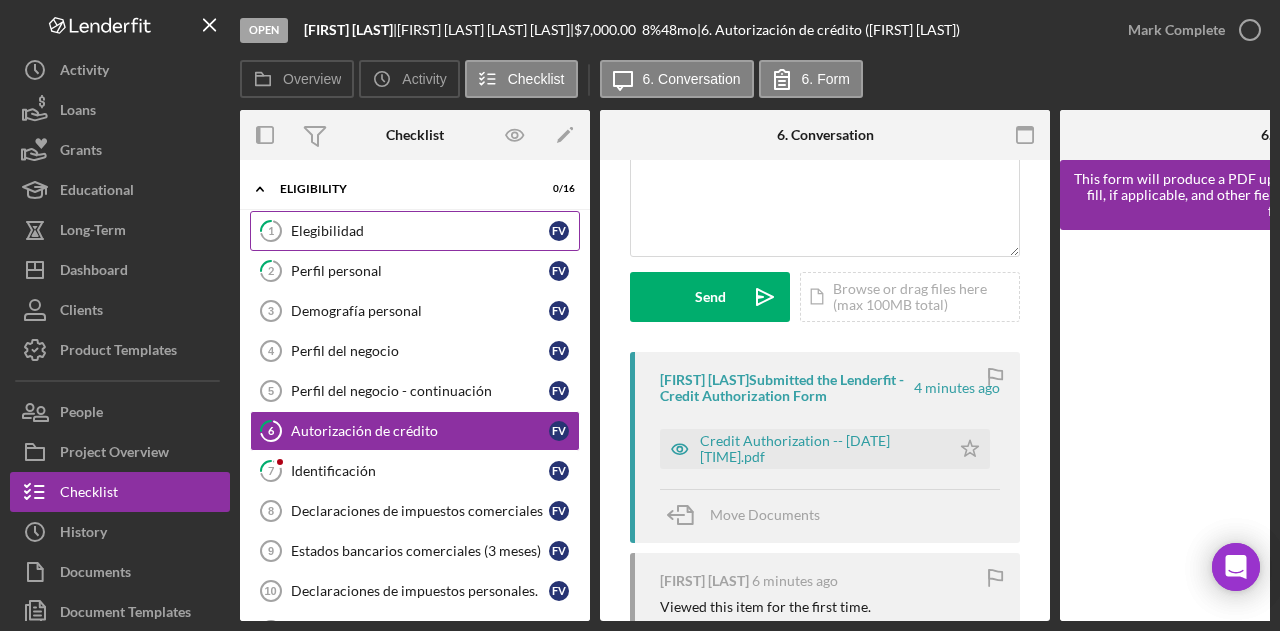 click on "Elegibilidad" at bounding box center [420, 231] 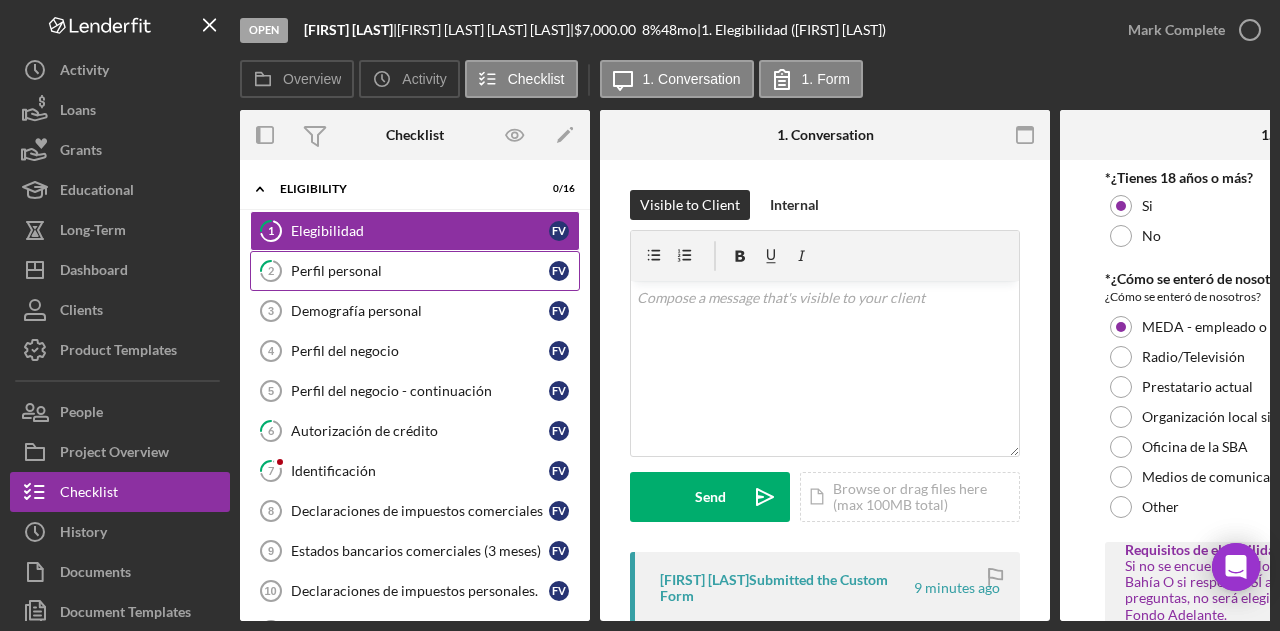 click on "Perfil personal" at bounding box center (420, 271) 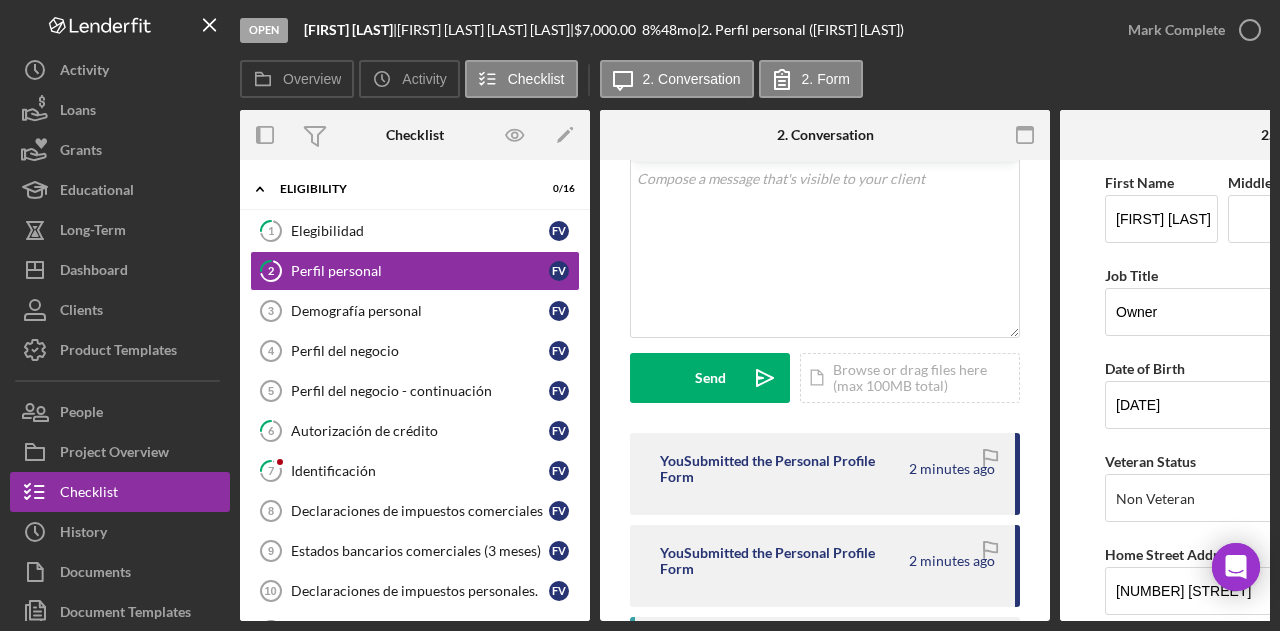 scroll, scrollTop: 300, scrollLeft: 0, axis: vertical 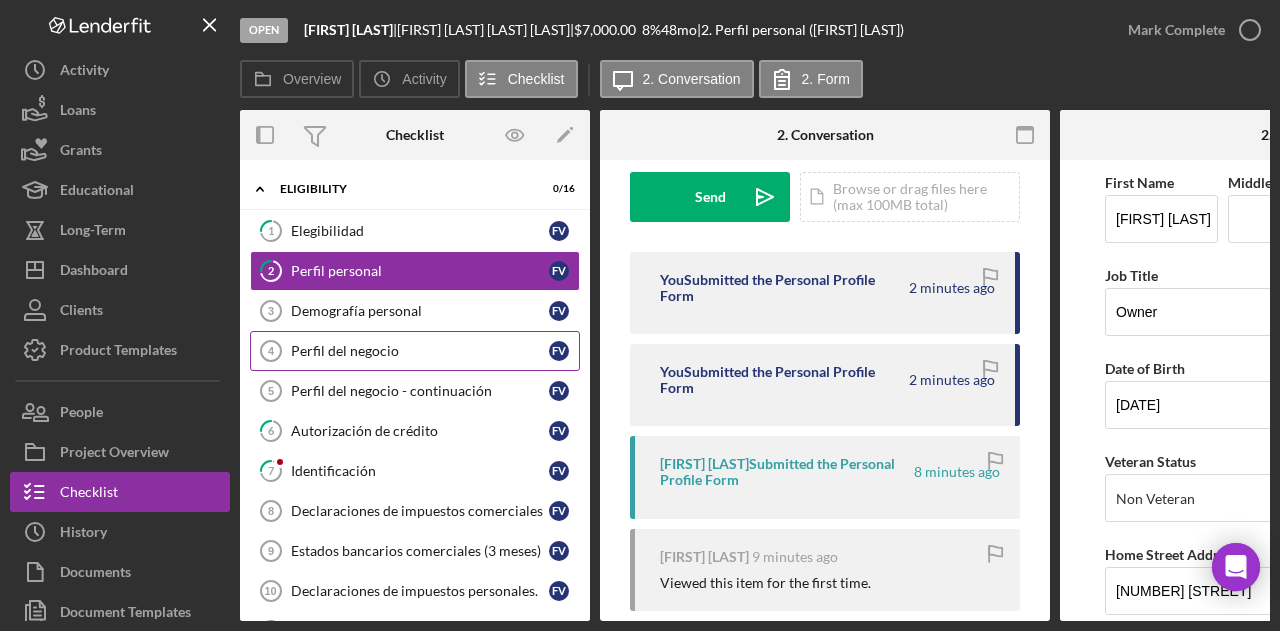 click on "Perfil del negocio" at bounding box center [420, 351] 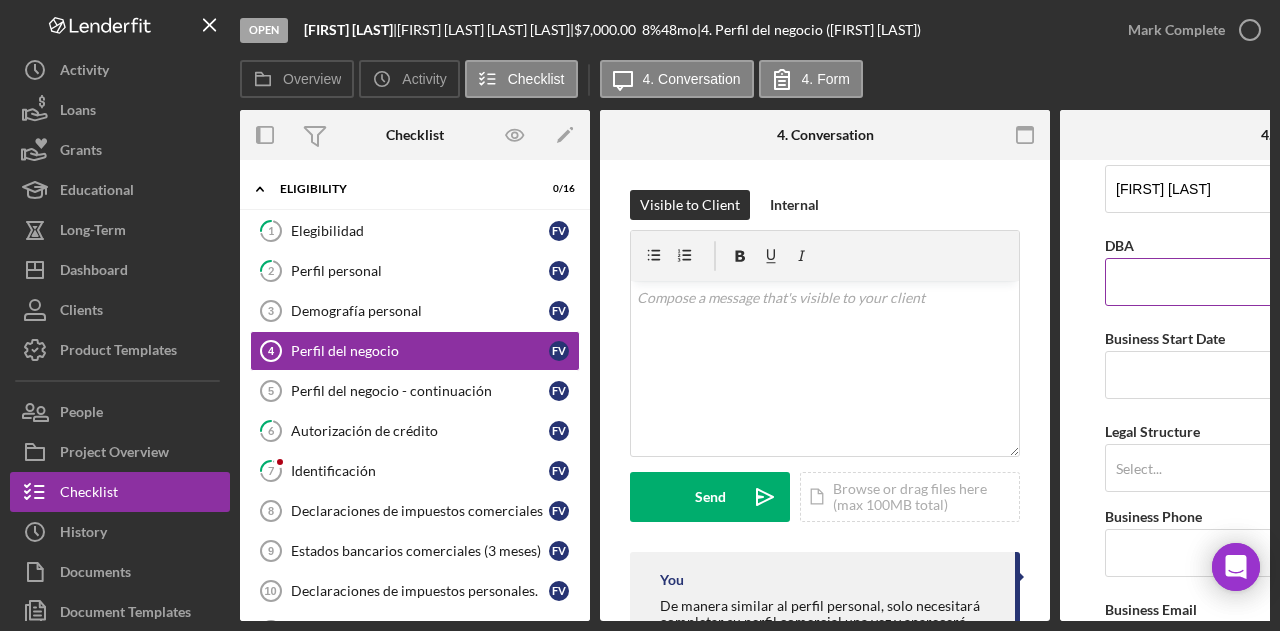 scroll, scrollTop: 0, scrollLeft: 0, axis: both 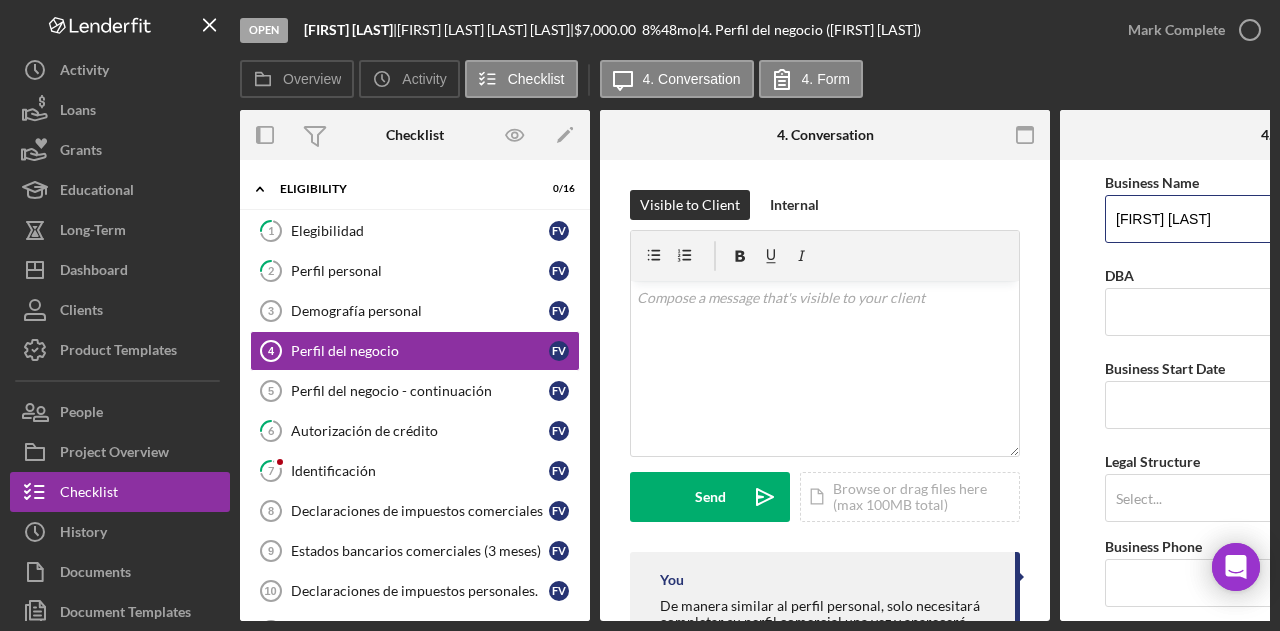 drag, startPoint x: 1210, startPoint y: 236, endPoint x: 1057, endPoint y: 237, distance: 153.00327 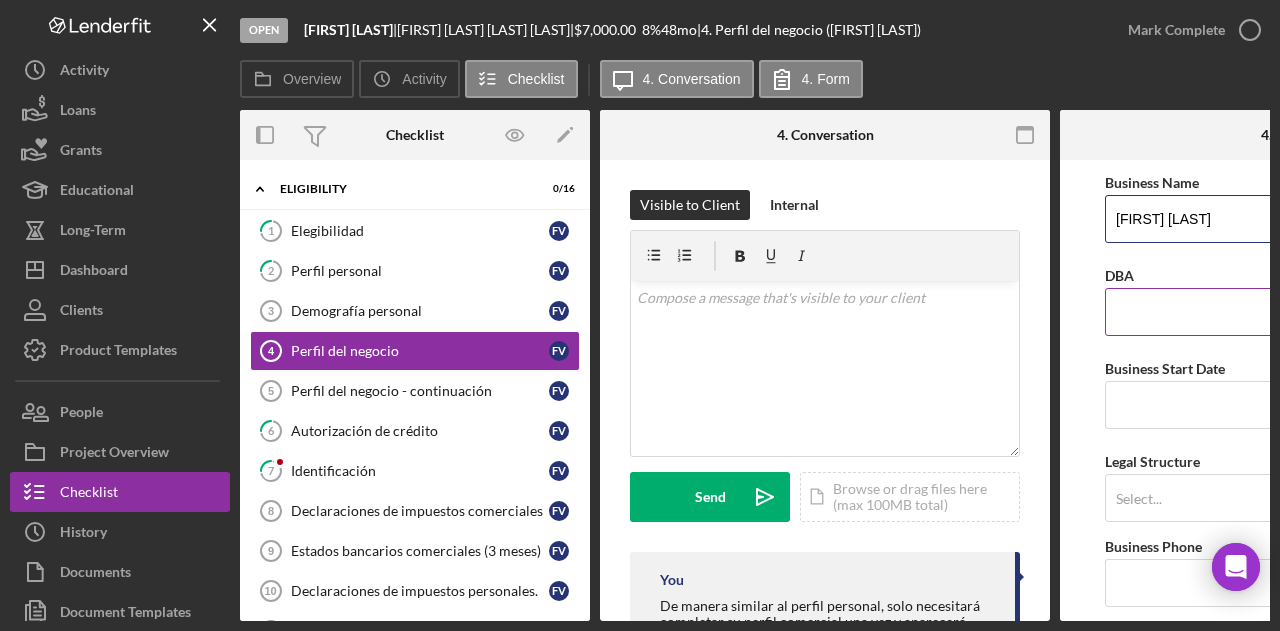 type on "[FIRST] [LAST]" 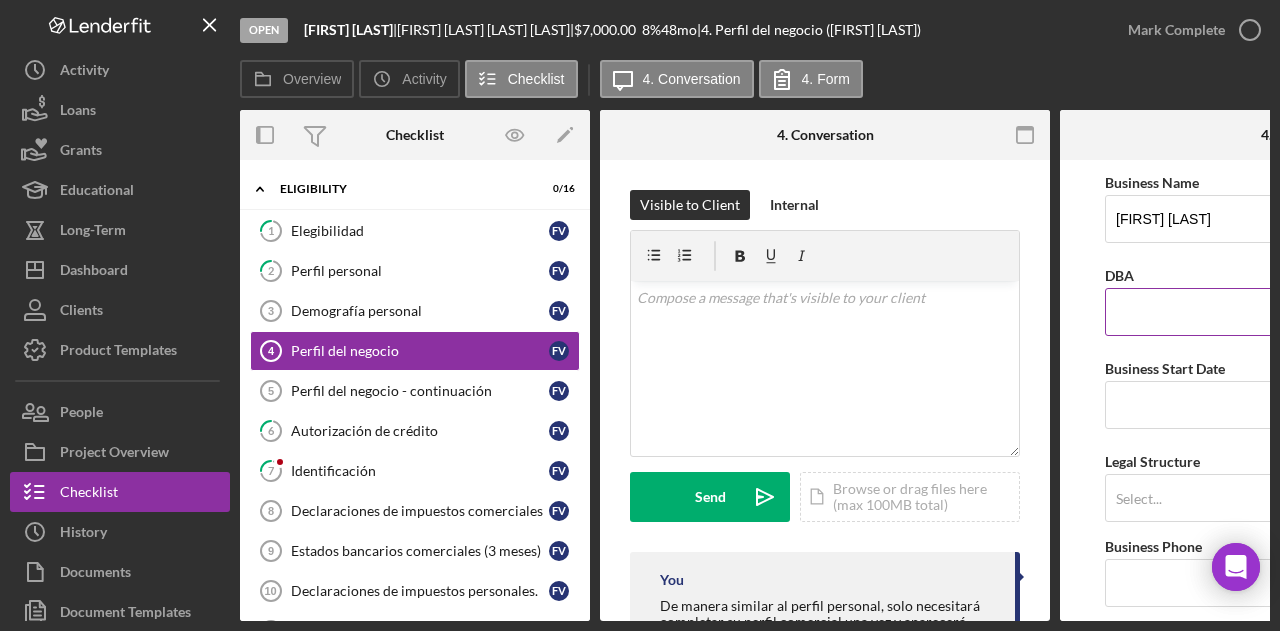 click on "DBA" at bounding box center (1285, 312) 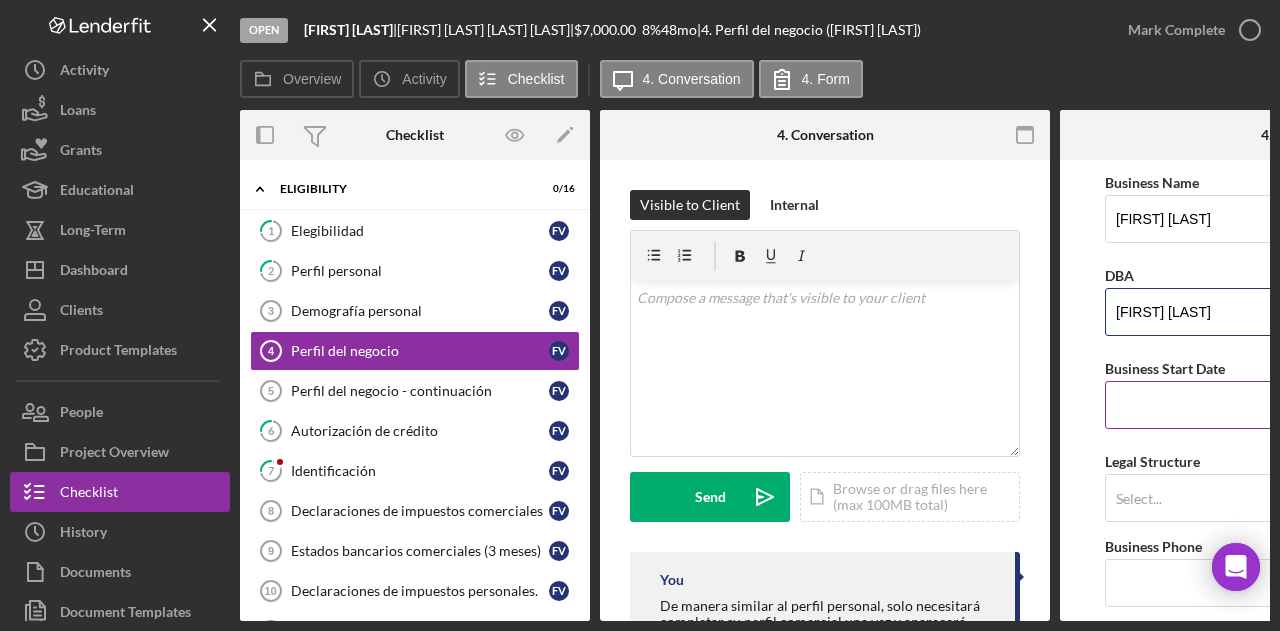 scroll, scrollTop: 100, scrollLeft: 0, axis: vertical 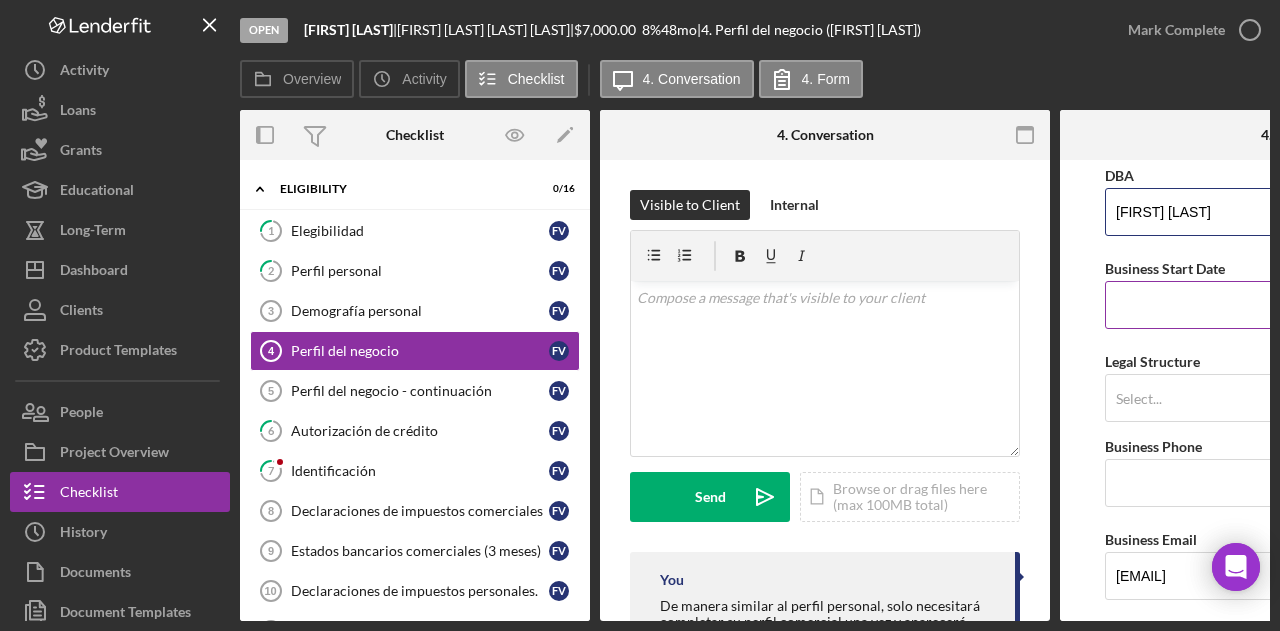 type on "[FIRST] [LAST]" 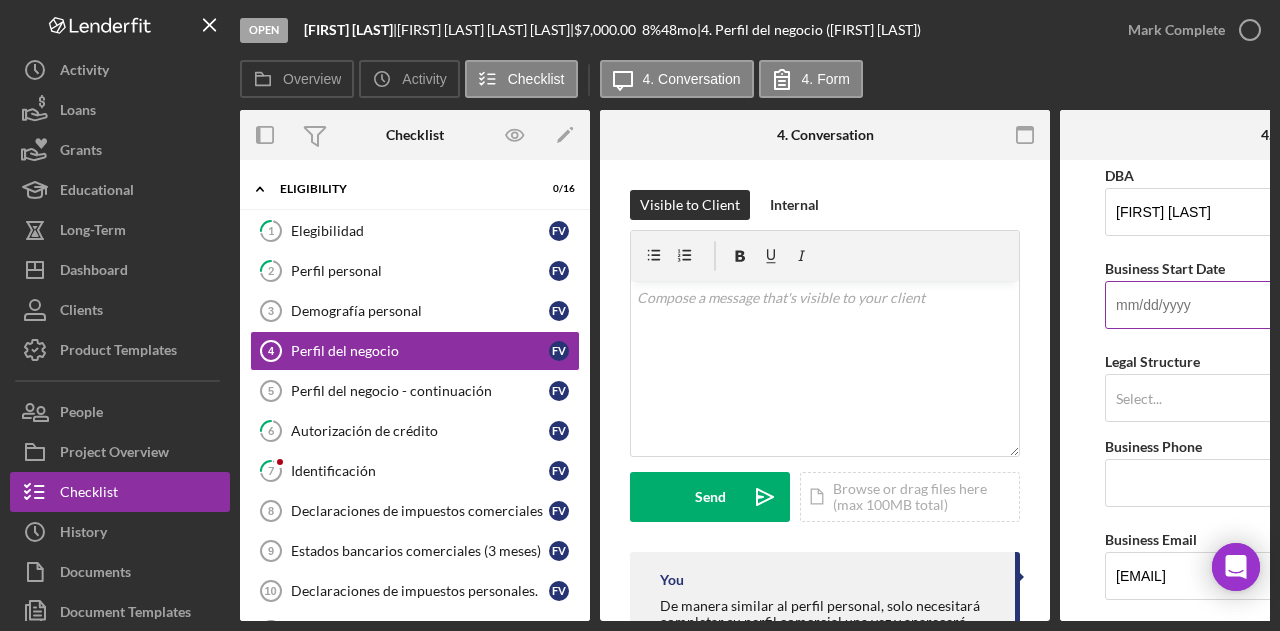 click on "Business Start Date" at bounding box center [1285, 305] 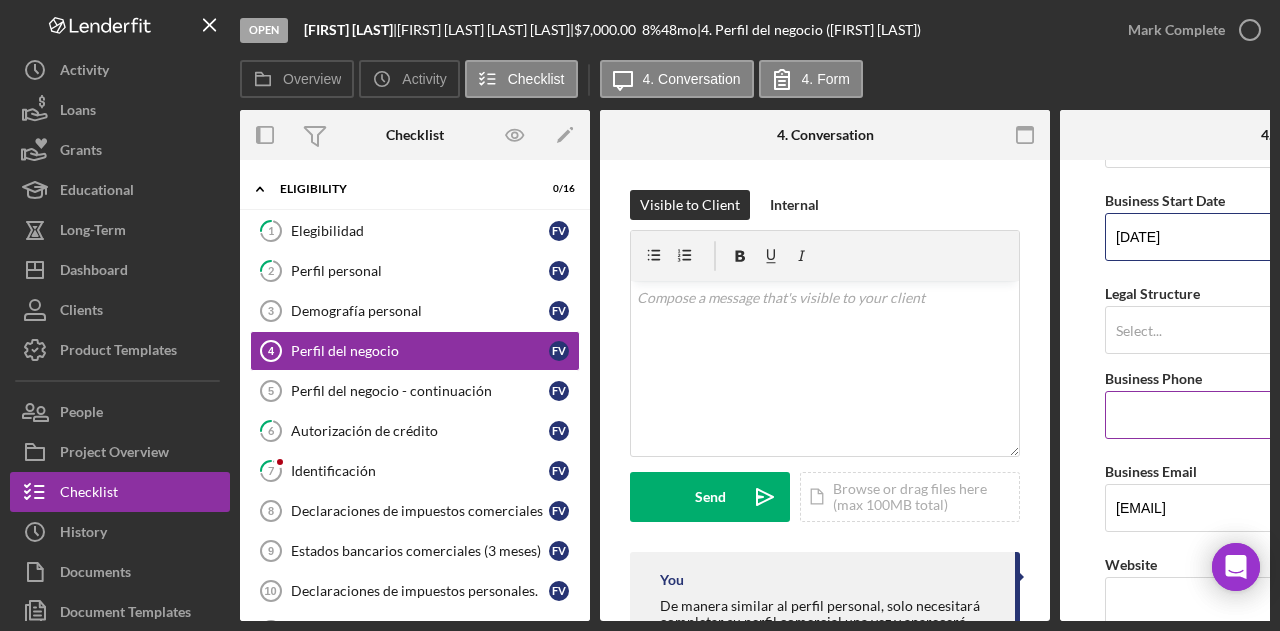 scroll, scrollTop: 200, scrollLeft: 0, axis: vertical 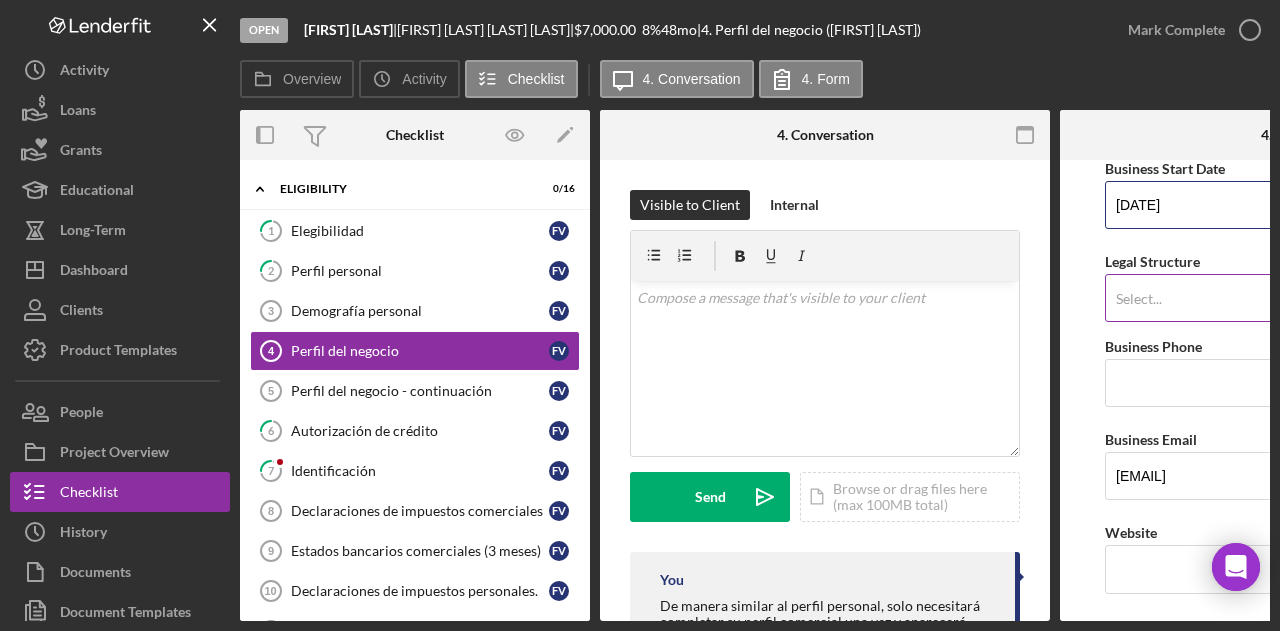type on "[DATE]" 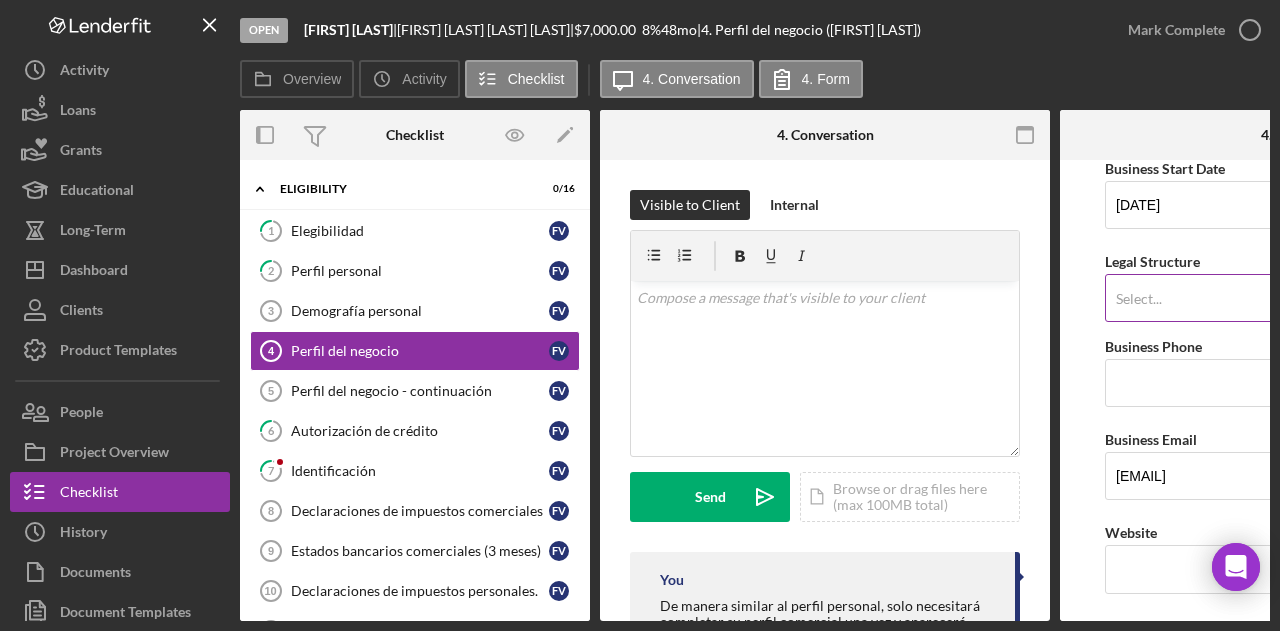 click on "Select..." at bounding box center [1139, 299] 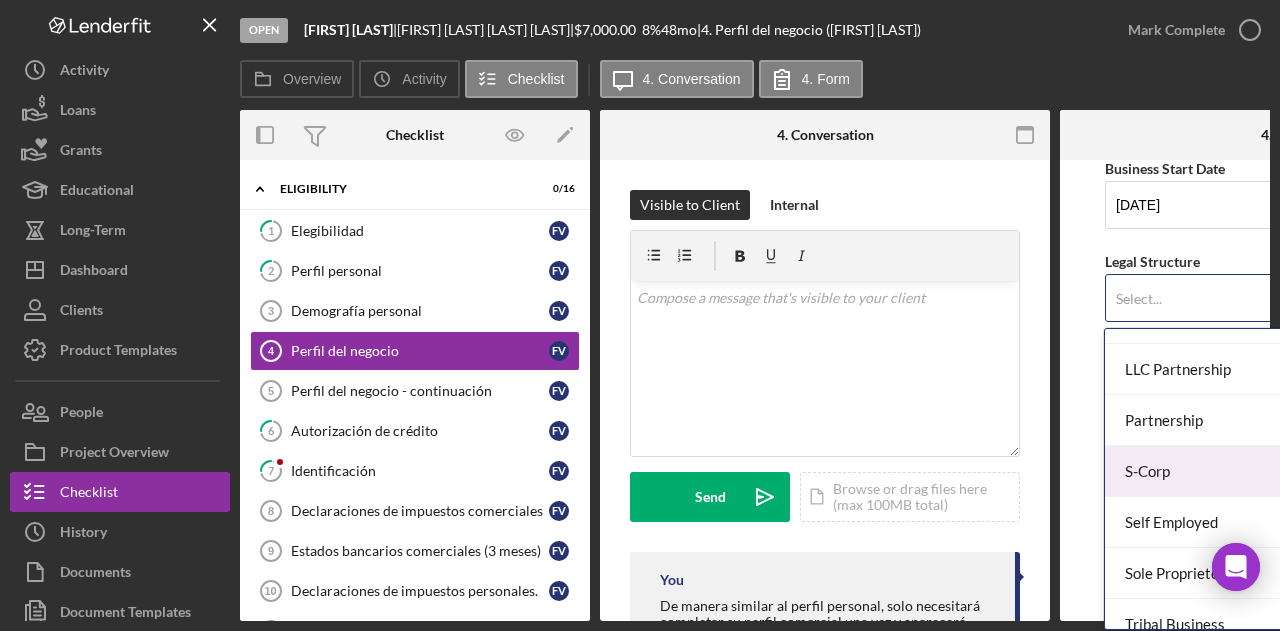 scroll, scrollTop: 400, scrollLeft: 0, axis: vertical 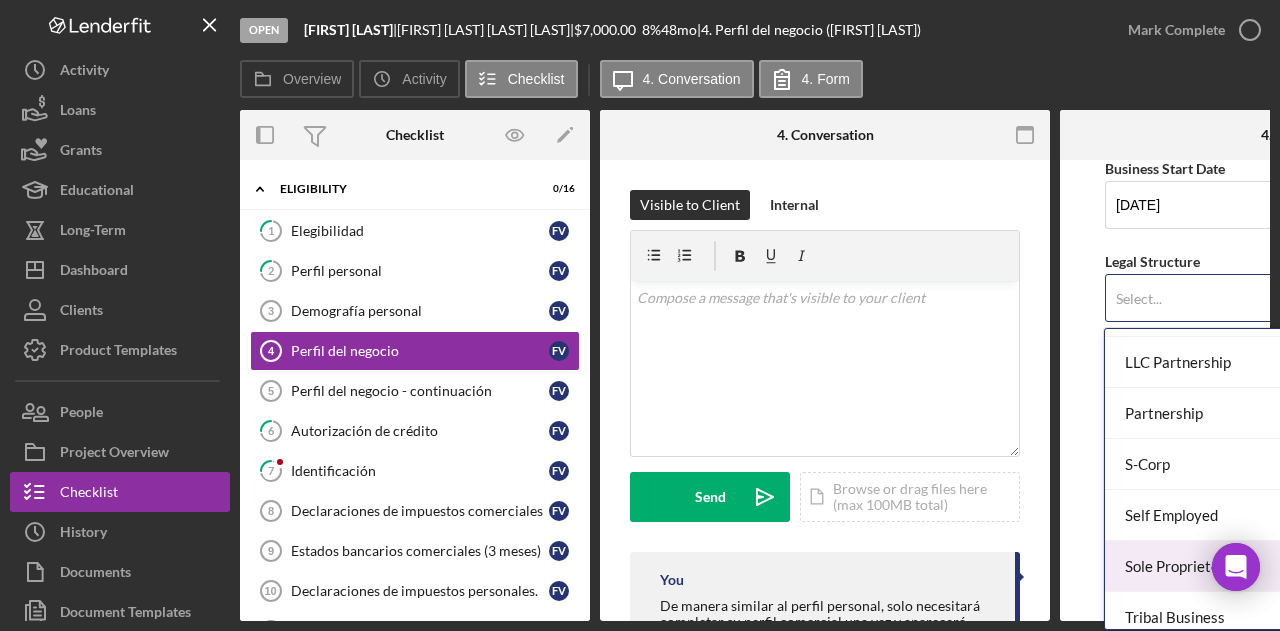 click on "Sole Proprietorship" at bounding box center (1281, 566) 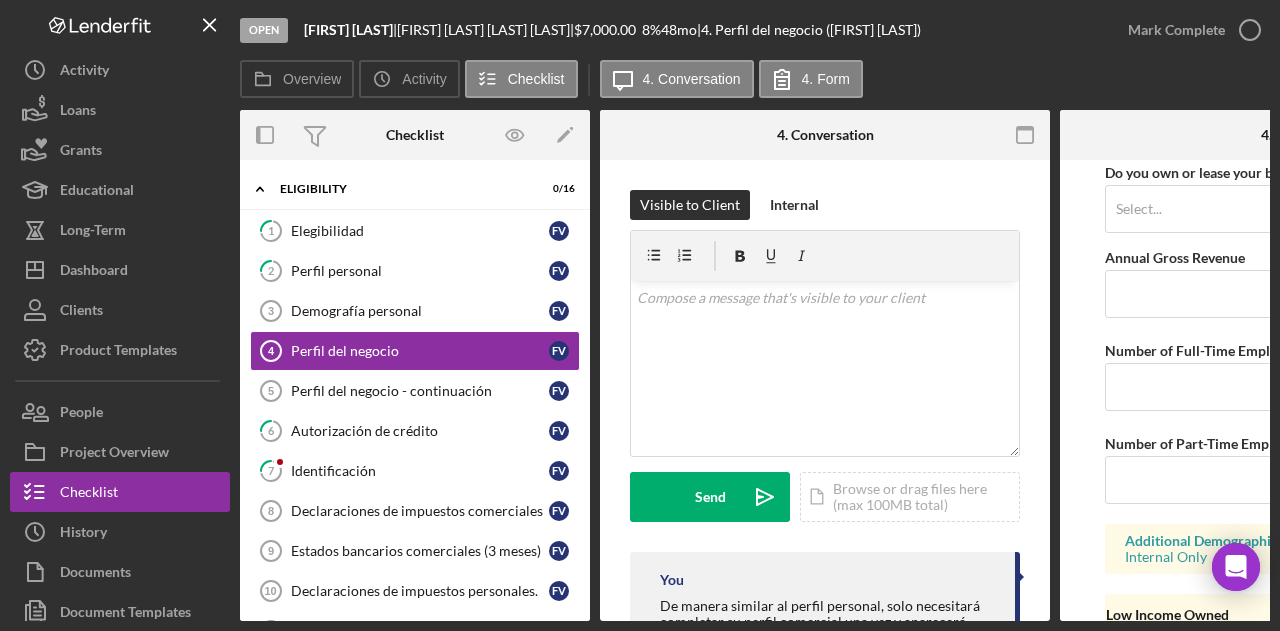 scroll, scrollTop: 1768, scrollLeft: 0, axis: vertical 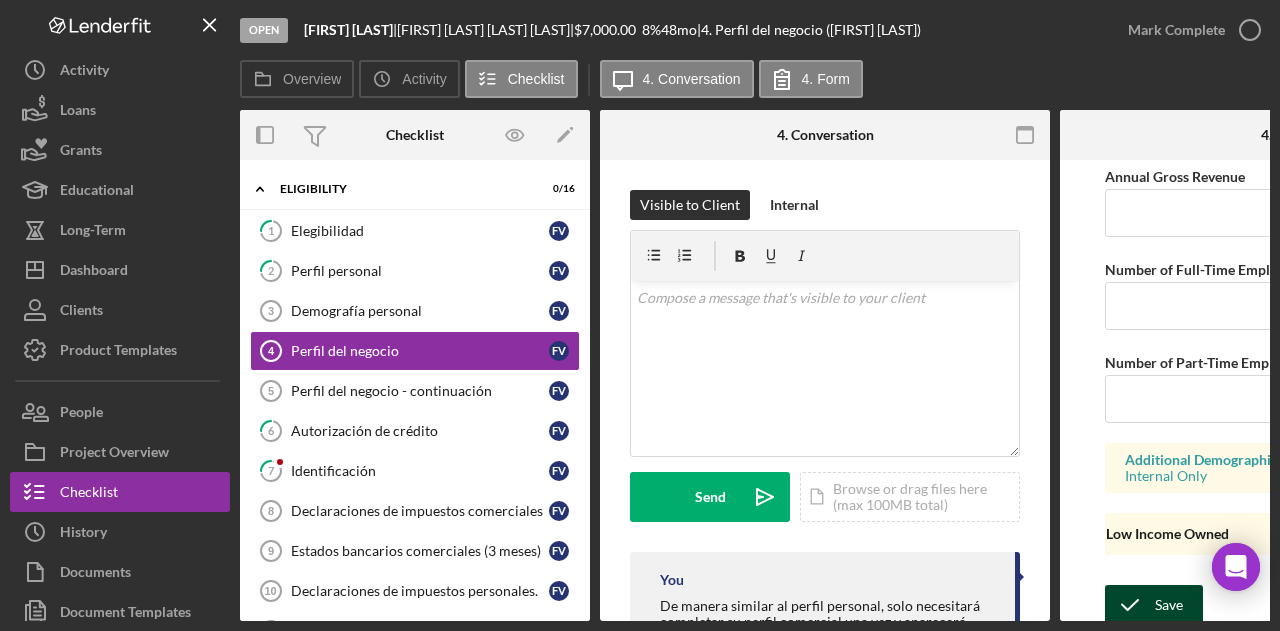 click on "Save" at bounding box center [1169, 605] 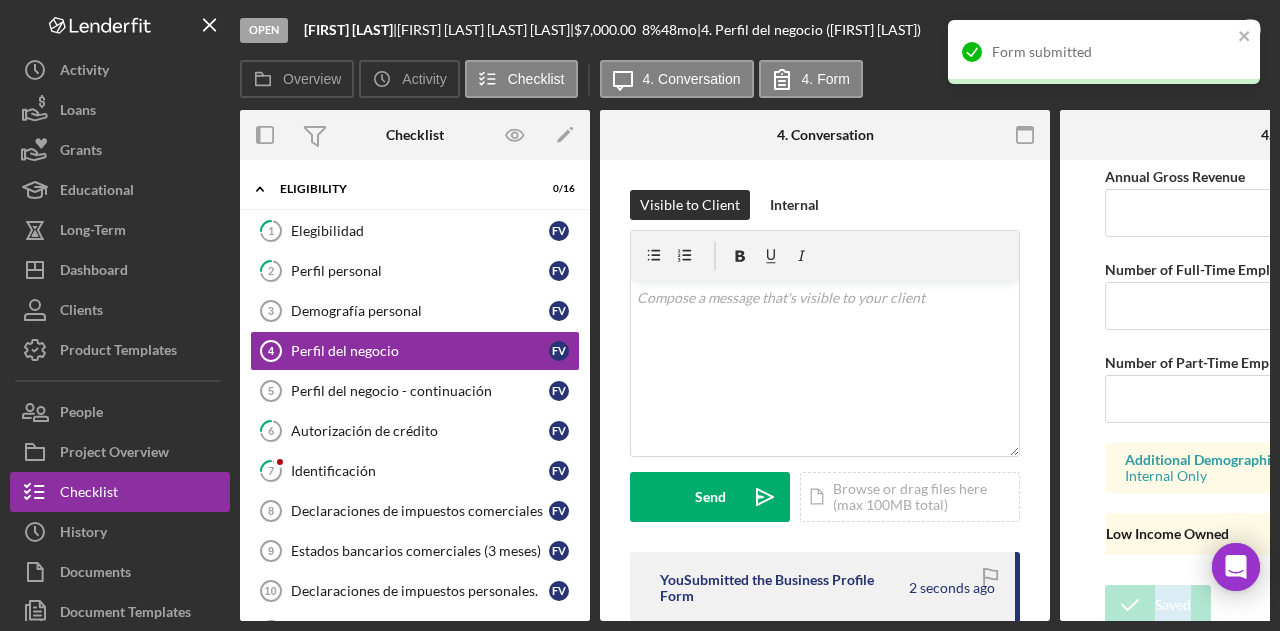 drag, startPoint x: 1060, startPoint y: 623, endPoint x: 1146, endPoint y: 634, distance: 86.70064 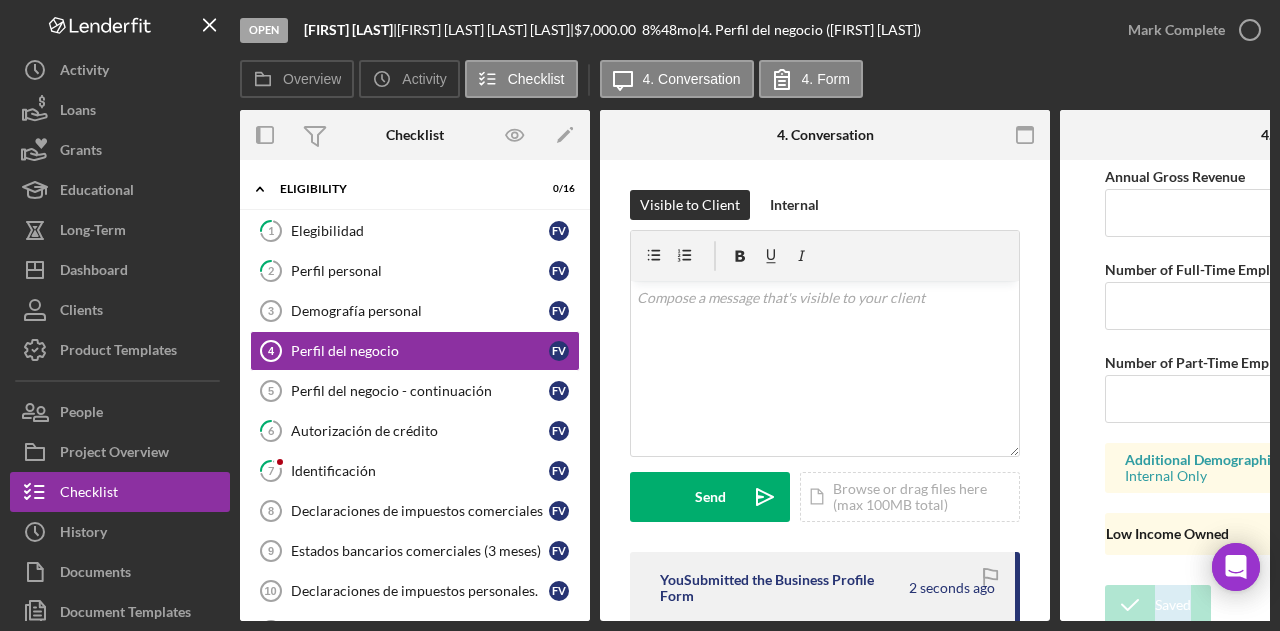 drag, startPoint x: 1086, startPoint y: 623, endPoint x: 1150, endPoint y: 633, distance: 64.77654 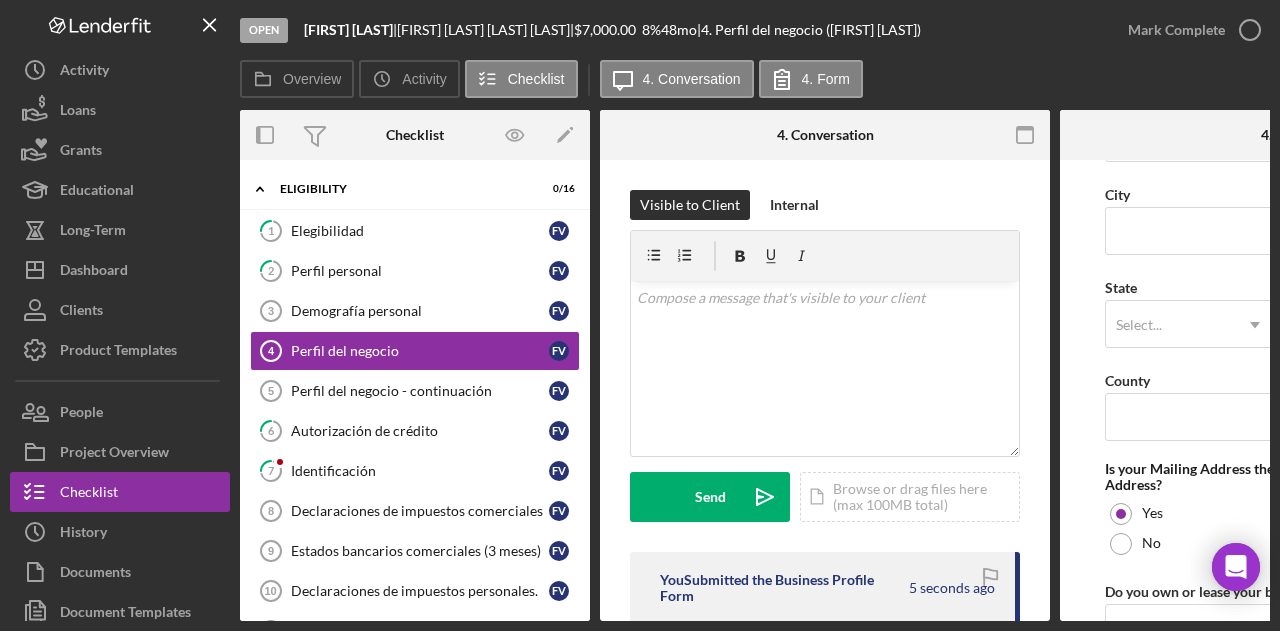 scroll, scrollTop: 1068, scrollLeft: 0, axis: vertical 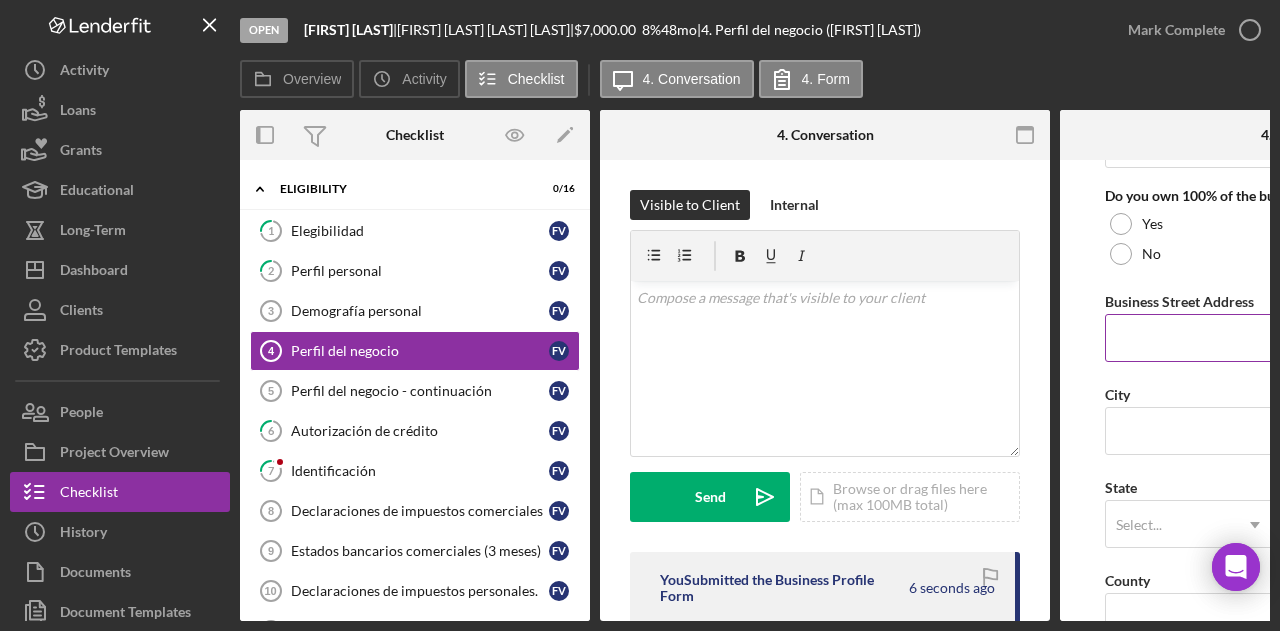 click on "Business Street Address" at bounding box center (1285, 338) 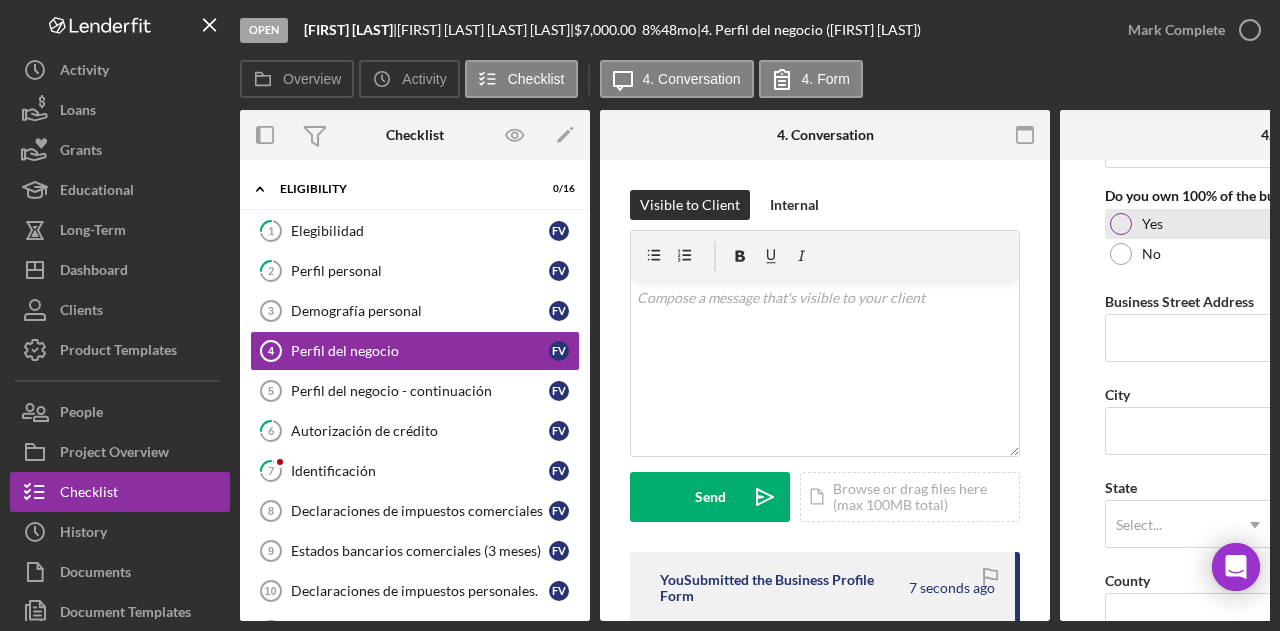 click on "Yes" at bounding box center (1285, 224) 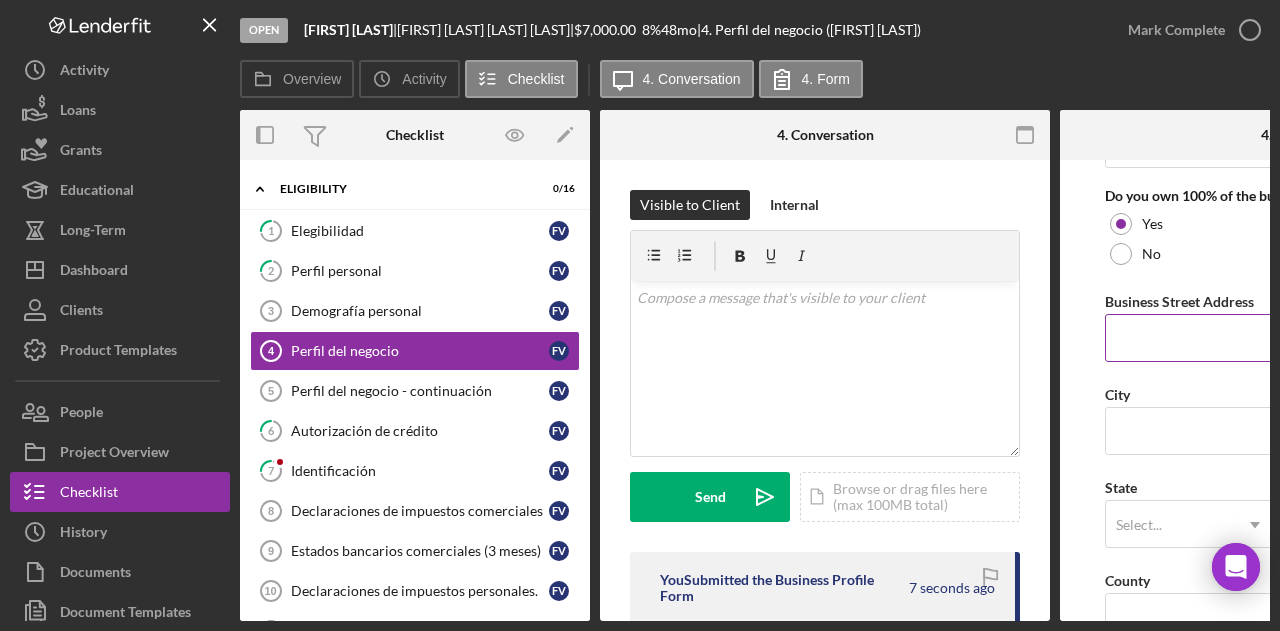 click on "Business Street Address" at bounding box center [1285, 338] 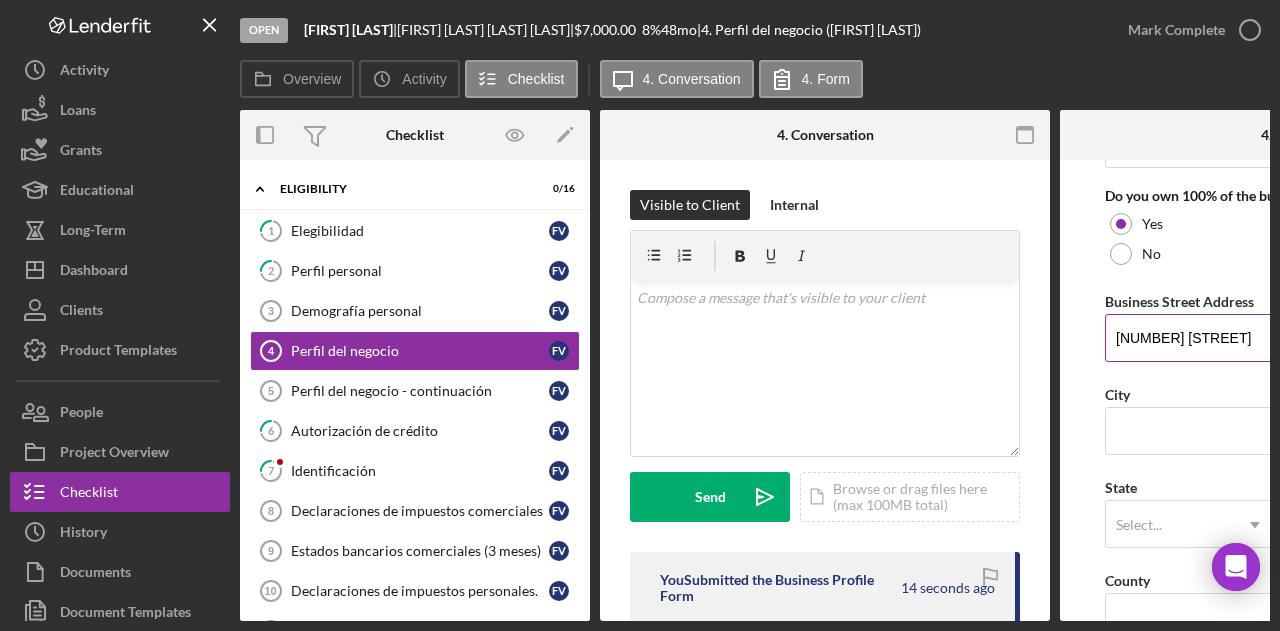 type on "[NUMBER] [STREET]" 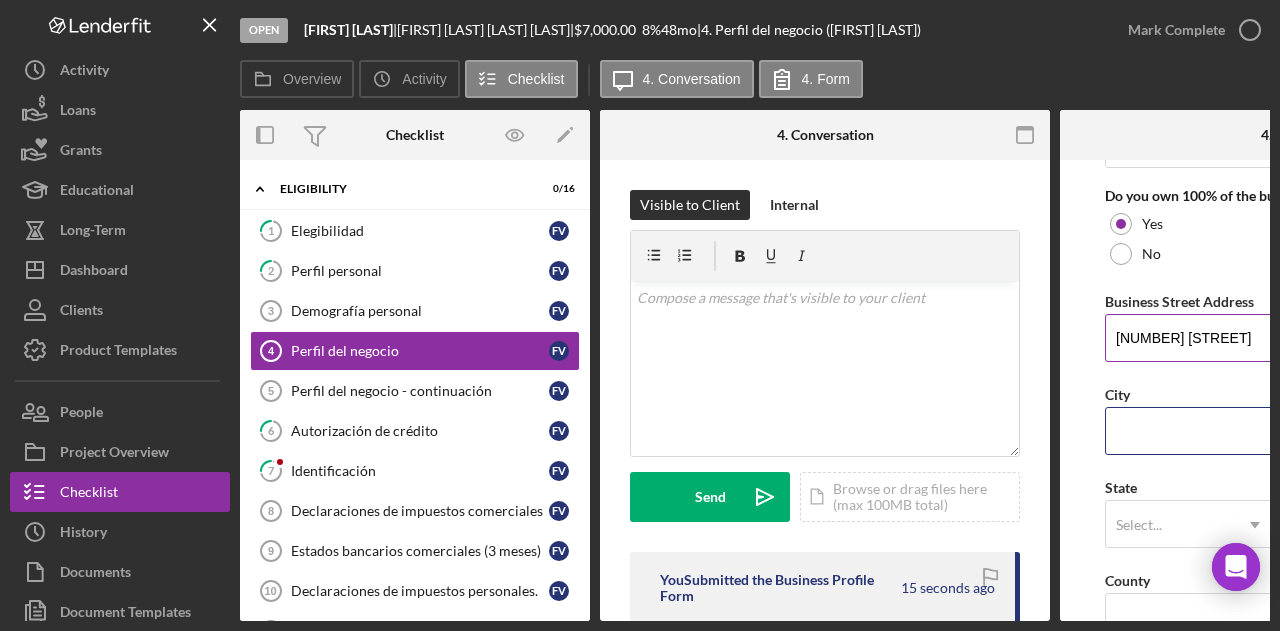 scroll, scrollTop: 0, scrollLeft: 188, axis: horizontal 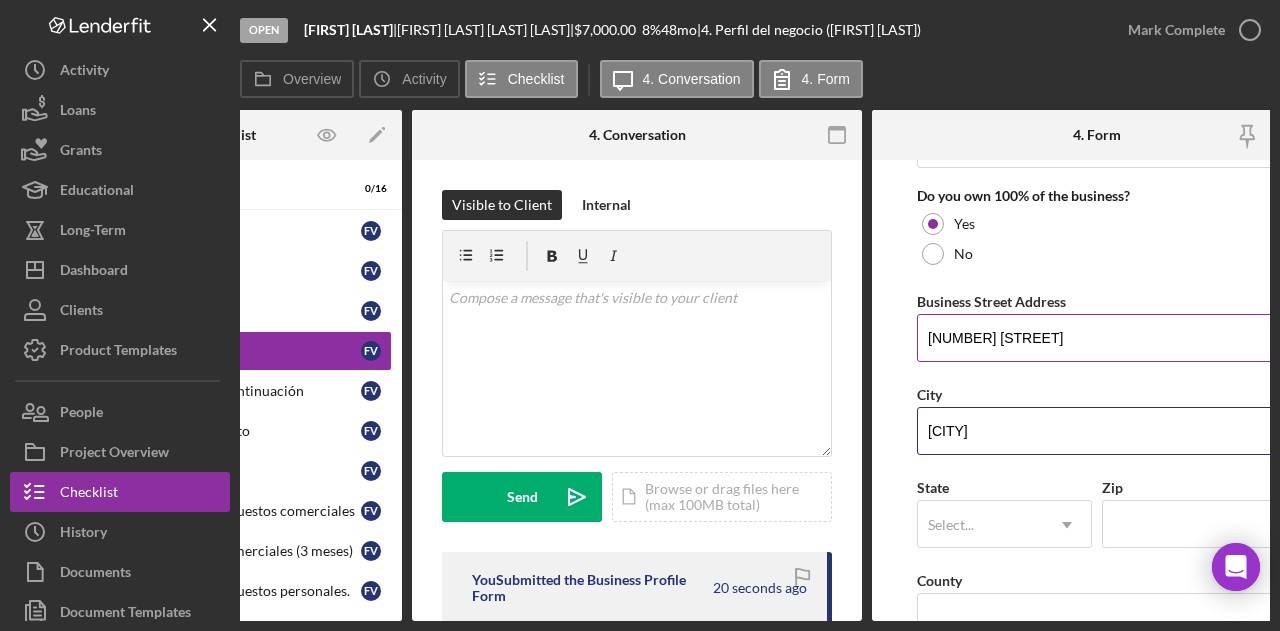 type on "[CITY]" 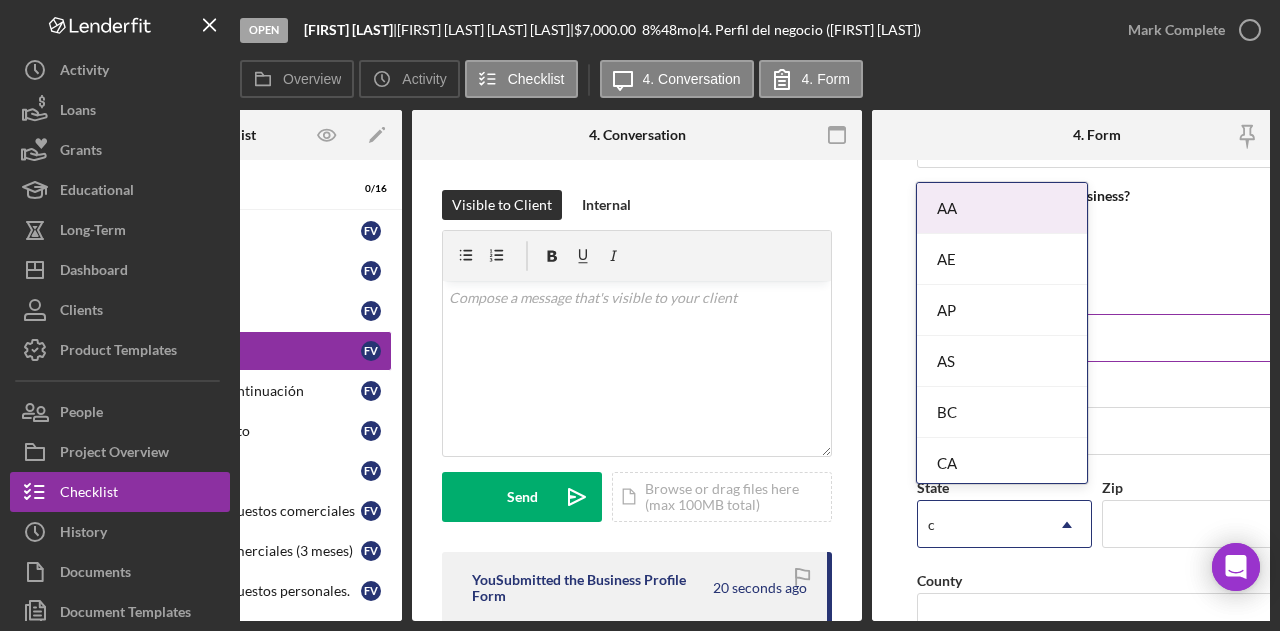 type on "ca" 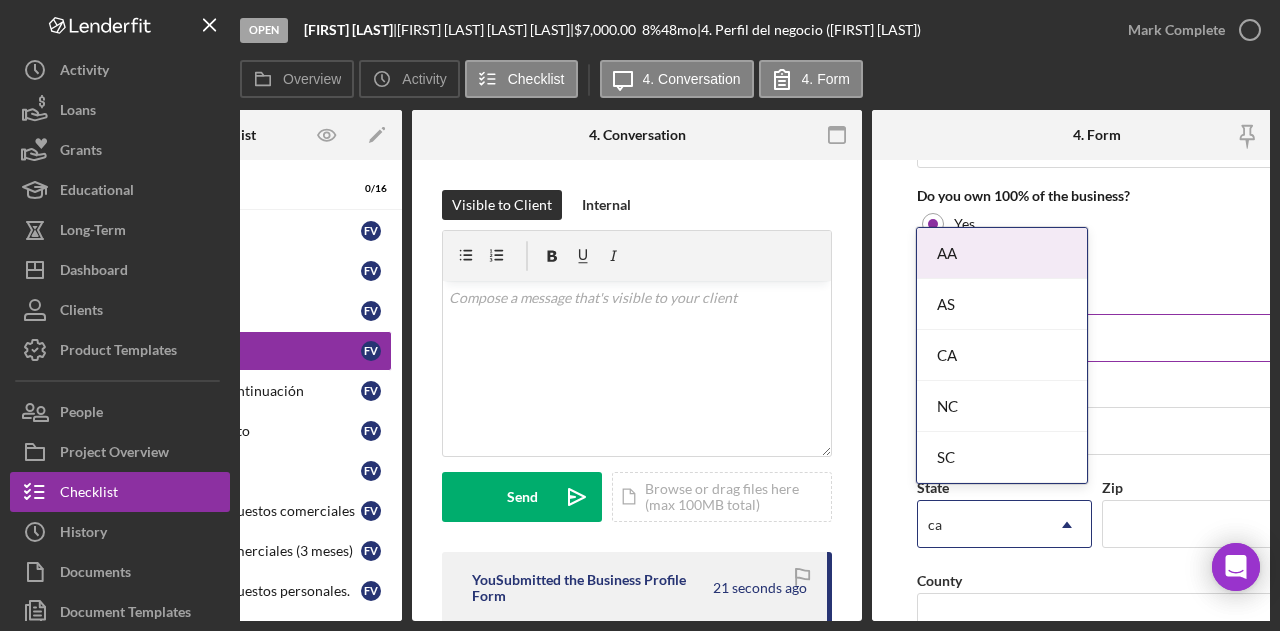 type 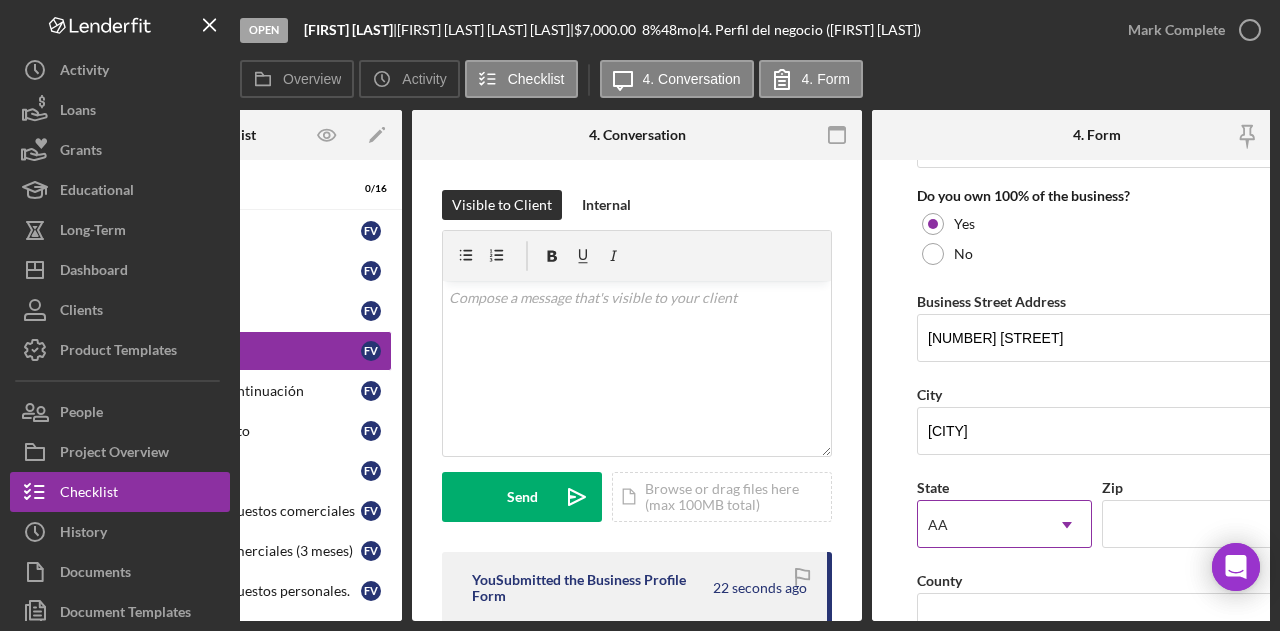 click on "Icon/Dropdown Arrow" 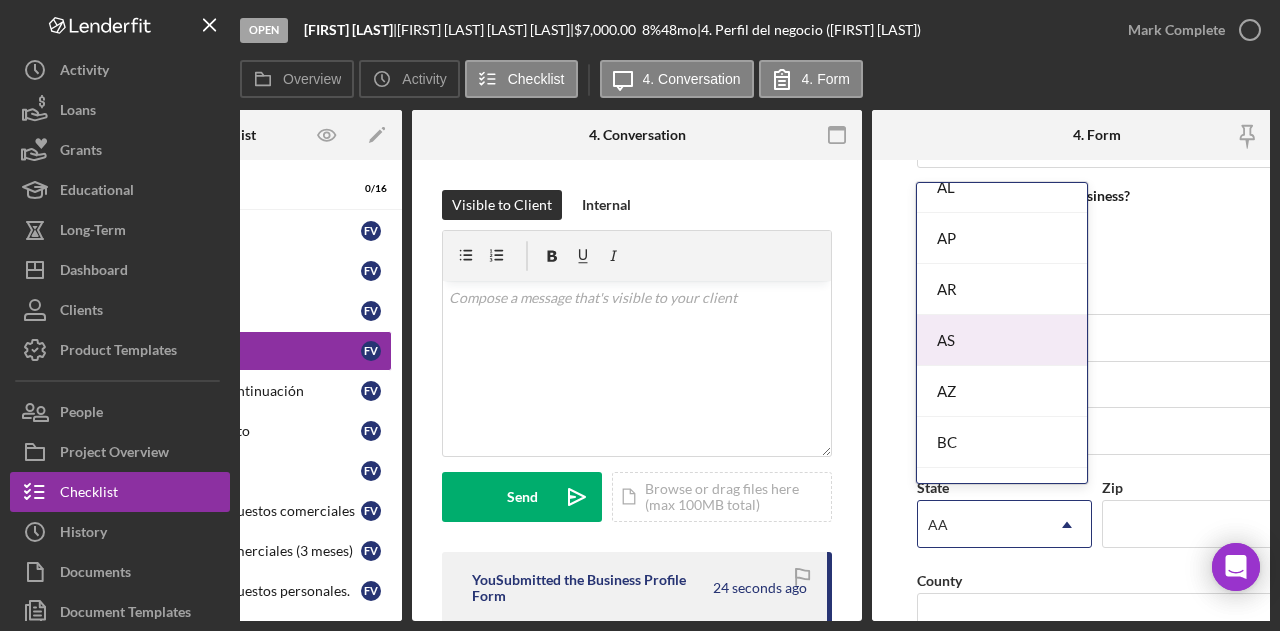 scroll, scrollTop: 300, scrollLeft: 0, axis: vertical 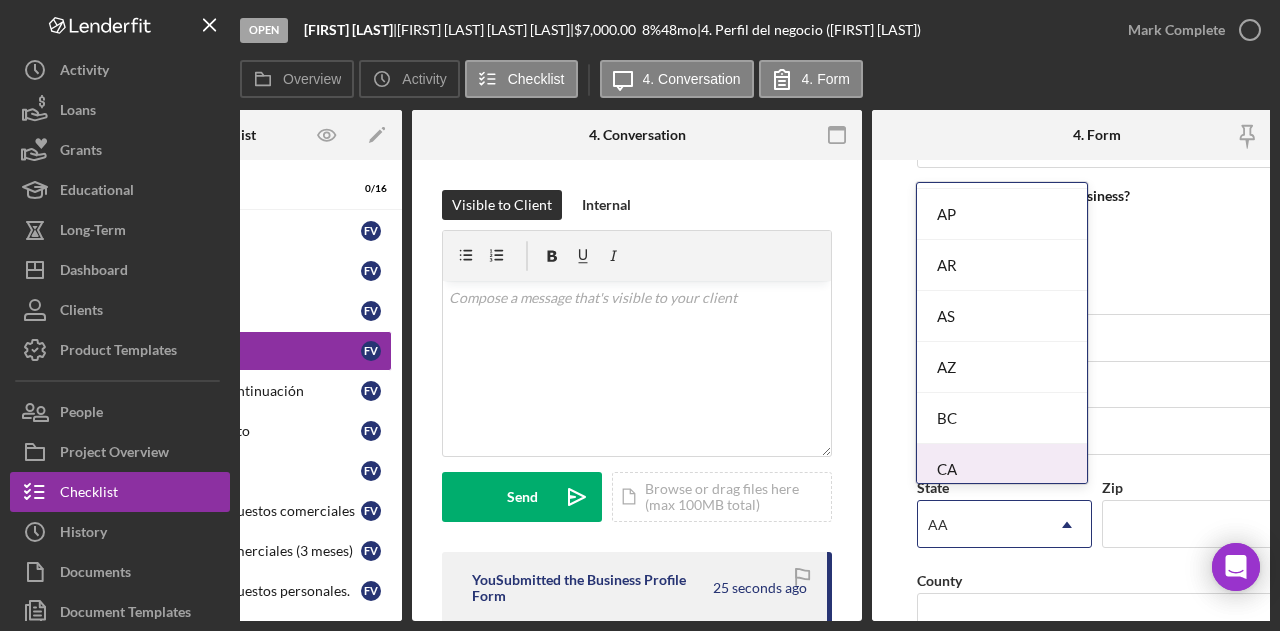 click on "CA" at bounding box center (1002, 469) 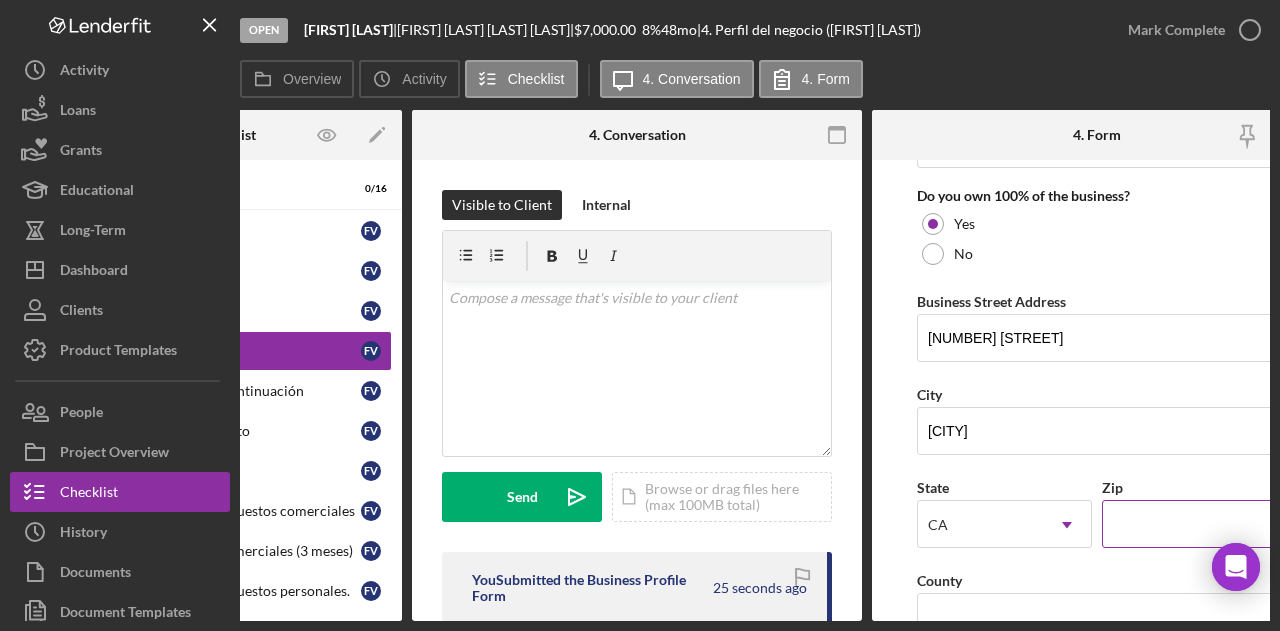 click on "Zip" at bounding box center [1189, 524] 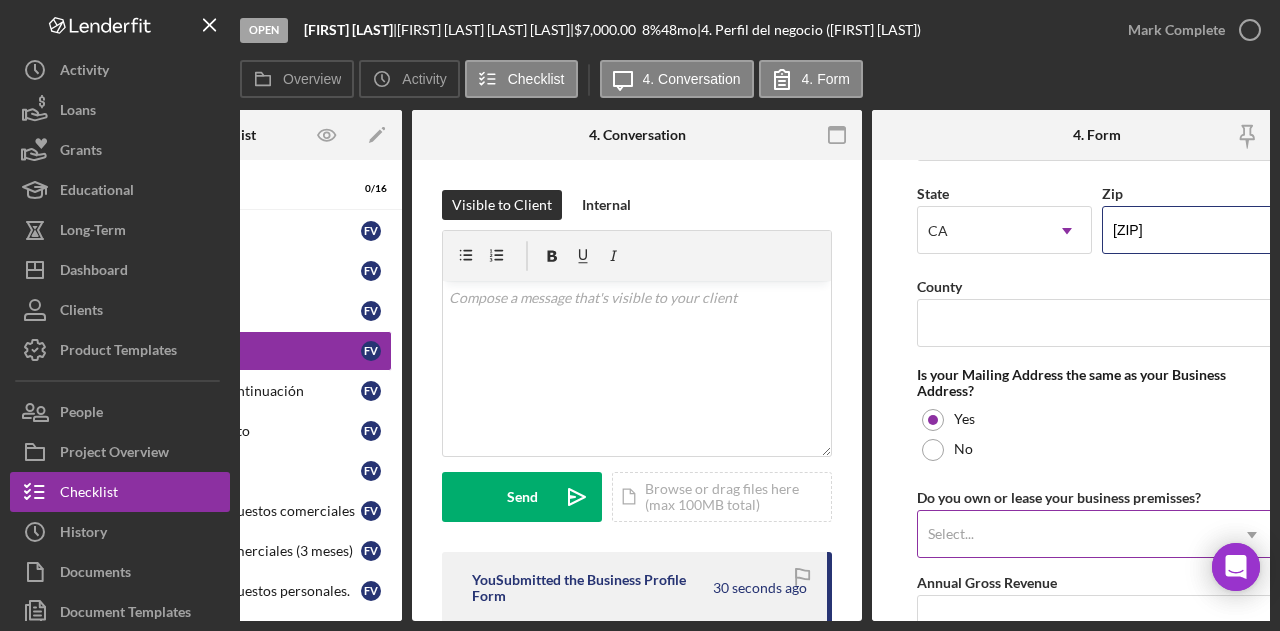 scroll, scrollTop: 1468, scrollLeft: 0, axis: vertical 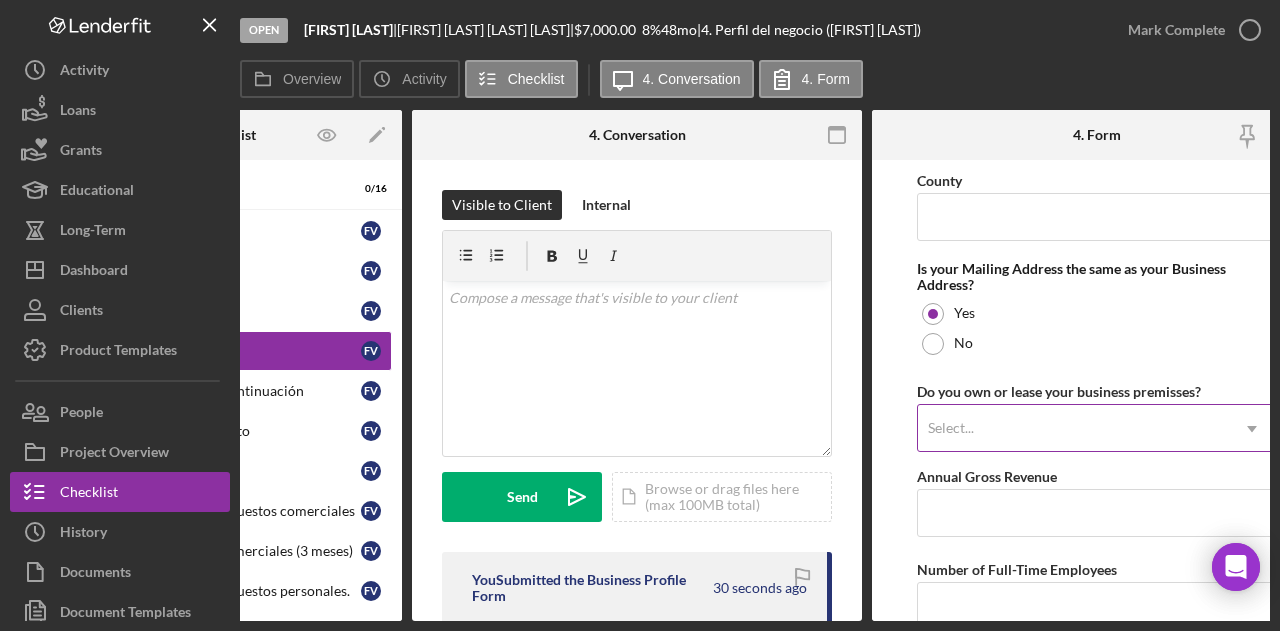 type on "[ZIP]" 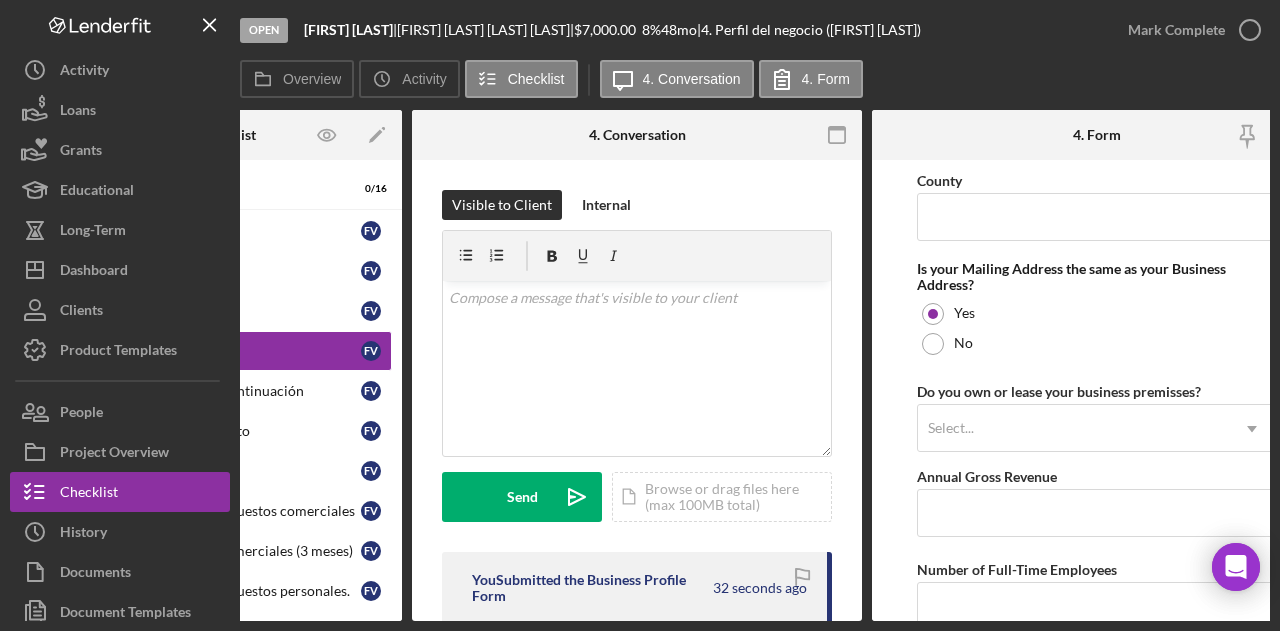 click on "Business Name [FIRST] [LAST] DBA [FIRST] [LAST] Business Start Date [DATE] Legal Structure Sole Proprietorship Icon/Dropdown Arrow Business Phone Business Email [EMAIL] Website Industry Industry NAICS Code EIN Ownership Business Ownership Type Select... Icon/Dropdown Arrow Do you own 100% of the business? Yes No Business Street Address [NUMBER] [STREET] City [CITY] State [STATE] Icon/Dropdown Arrow Zip [ZIP] County Is your Mailing Address the same as your Business Address? Yes No Do you own or lease your business premisses? Select... Icon/Dropdown Arrow Annual Gross Revenue Number of Full-Time Employees Number of Part-Time Employees Additional Demographic Info Internal Only Low Income Owned OFF Save Save" at bounding box center (1097, 390) 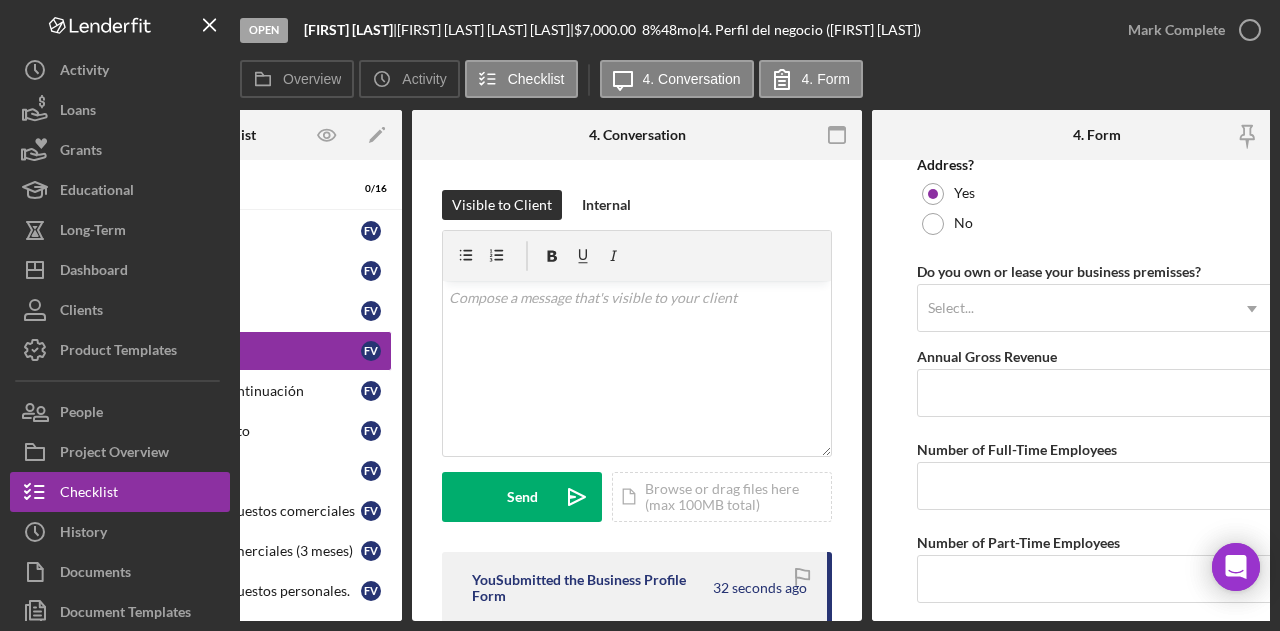 scroll, scrollTop: 1768, scrollLeft: 0, axis: vertical 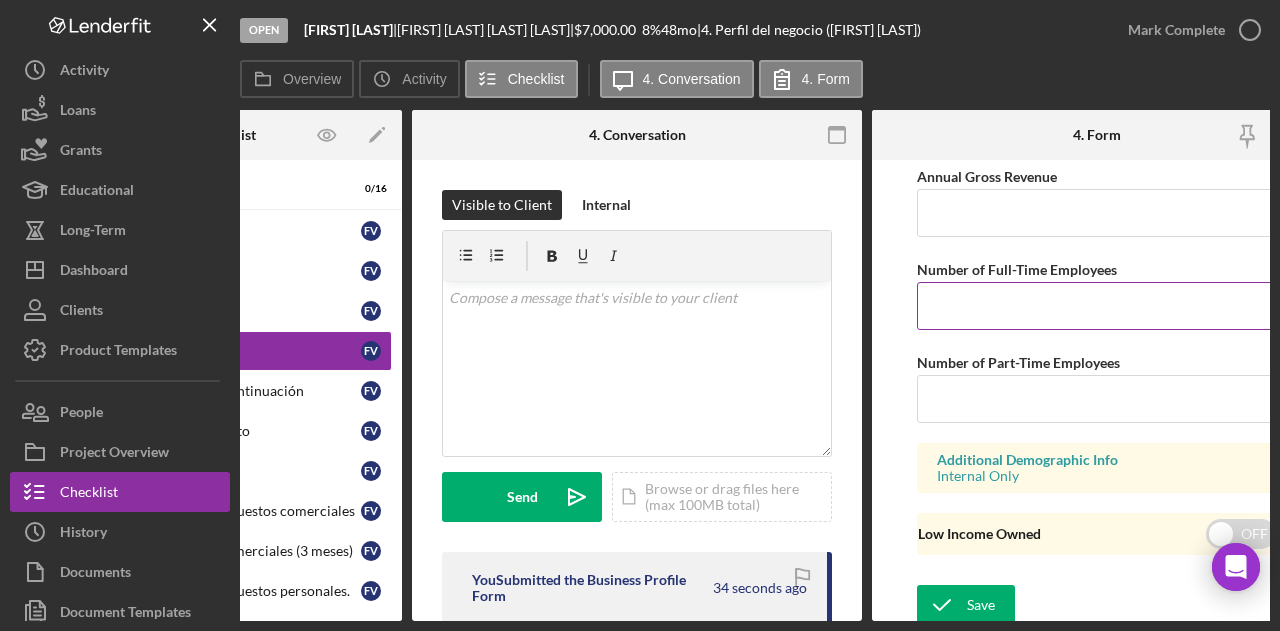 click on "Number of Full-Time Employees" at bounding box center [1097, 306] 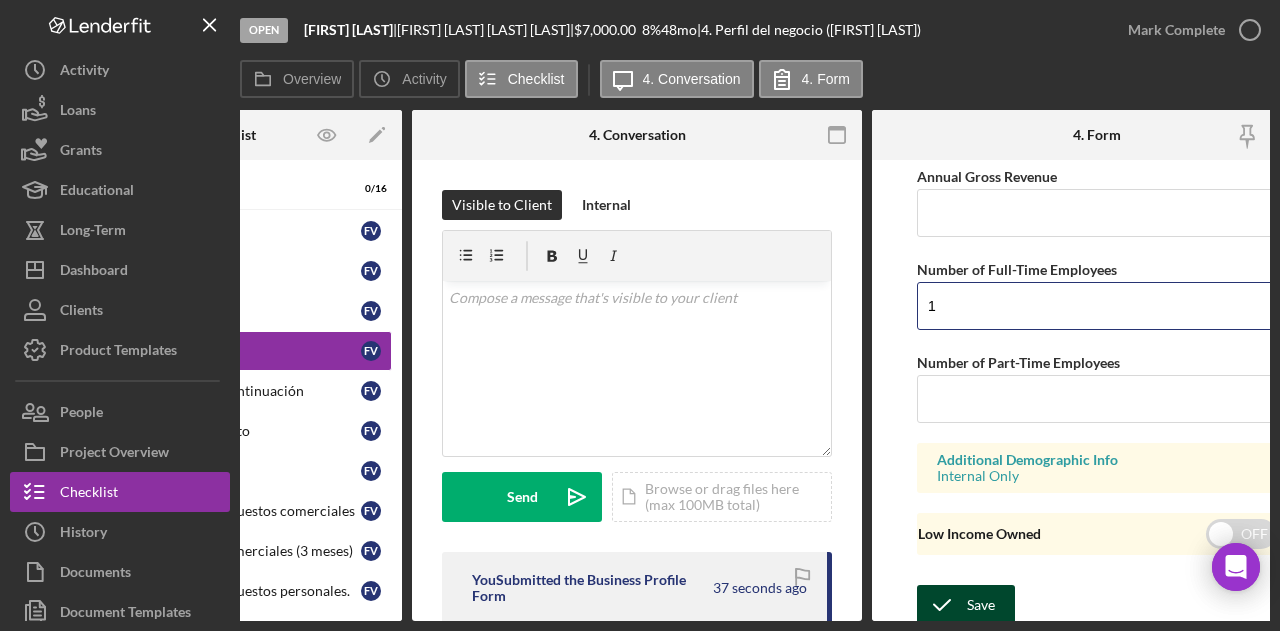 type on "1" 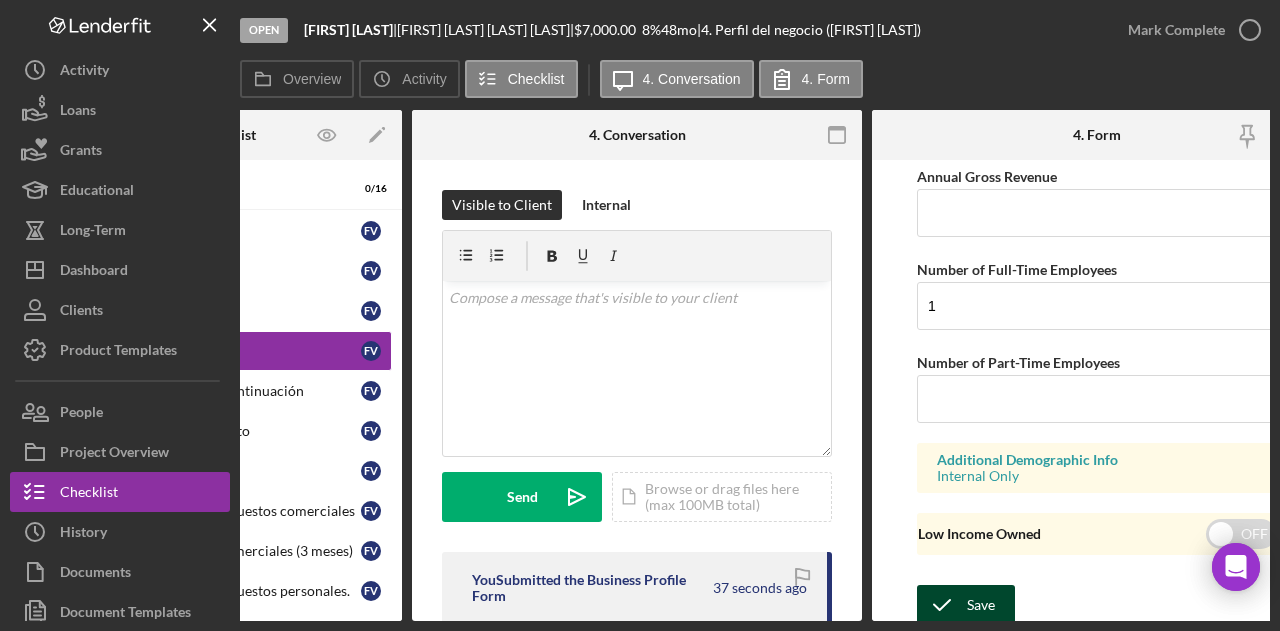 click on "Save" at bounding box center [981, 605] 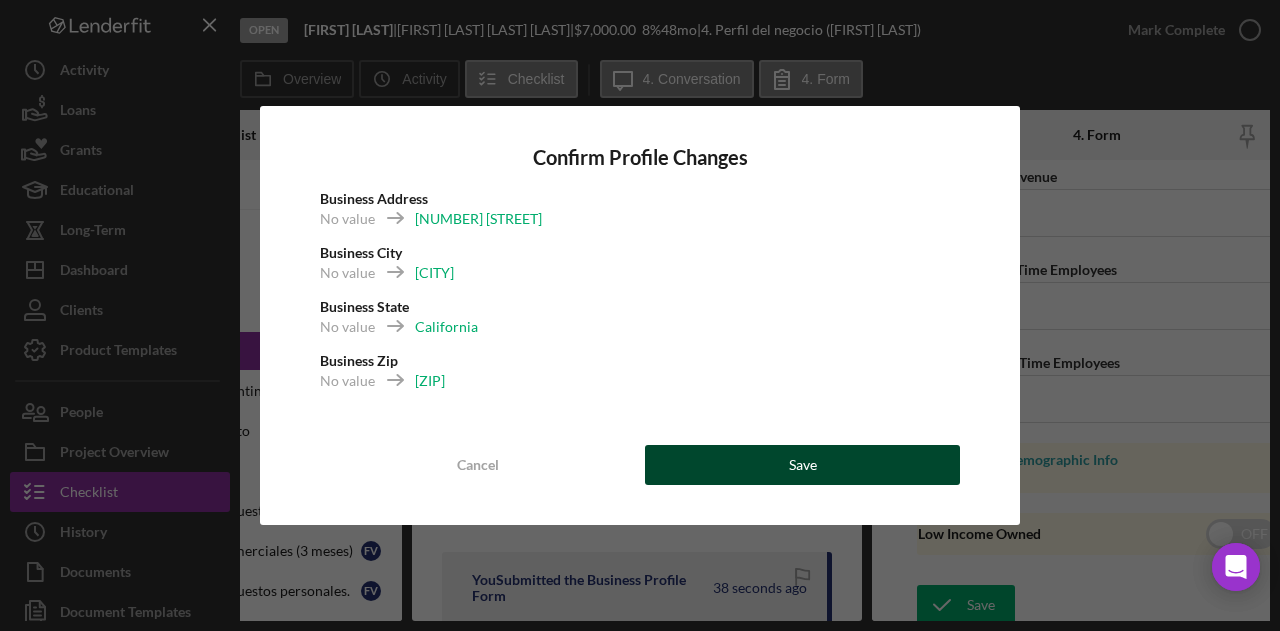 click on "Save" at bounding box center (802, 465) 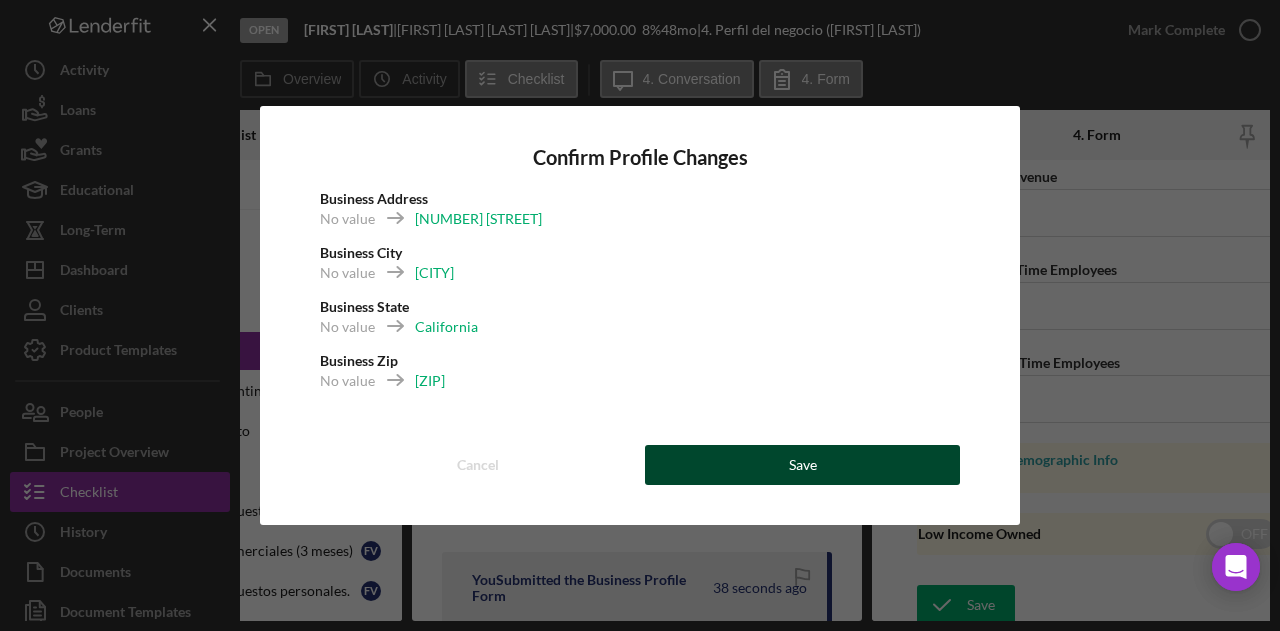 type 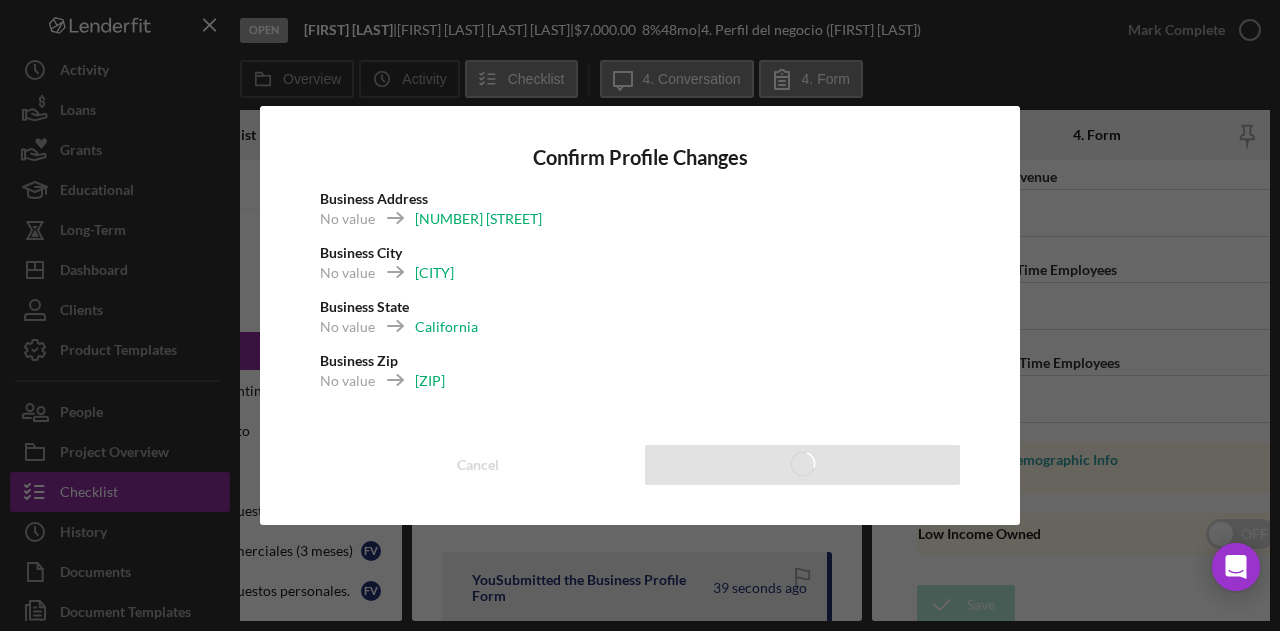 type on "[NUMBER] [STREET]" 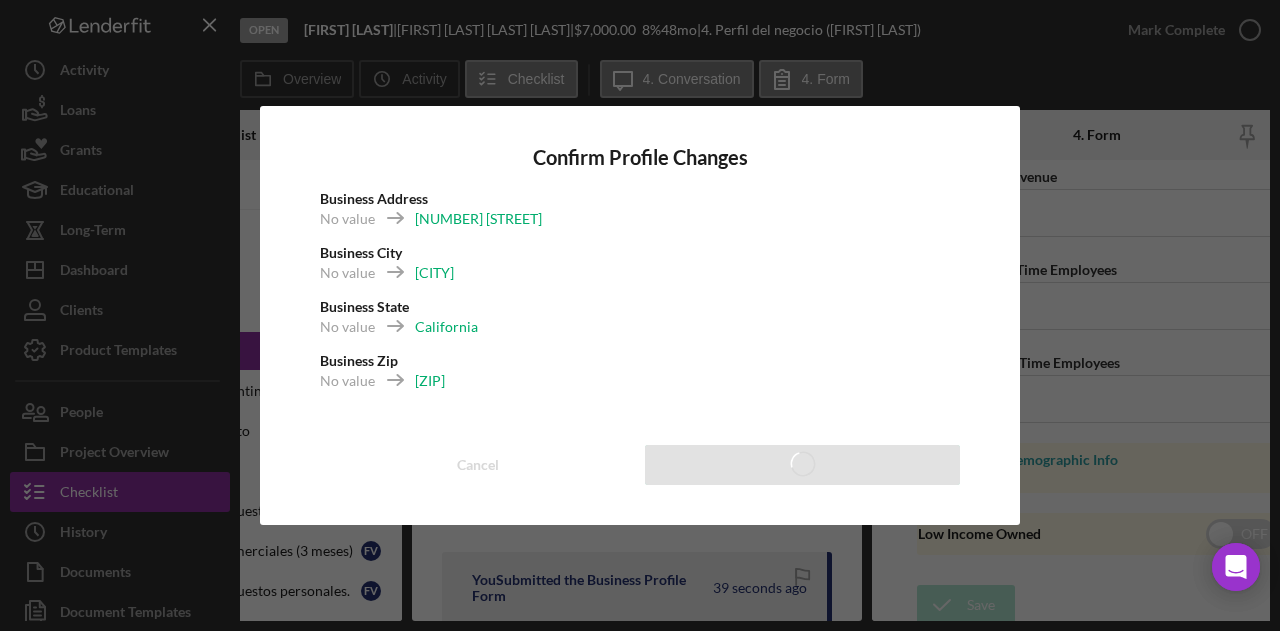 type on "[CITY]" 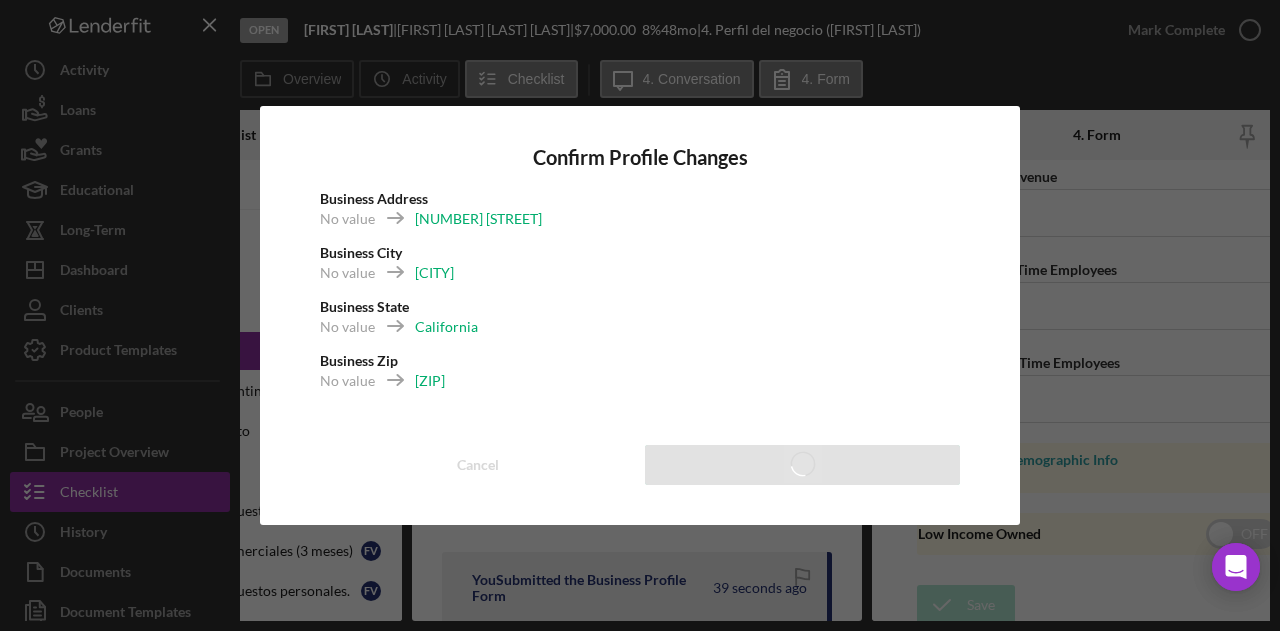 type on "[ZIP]" 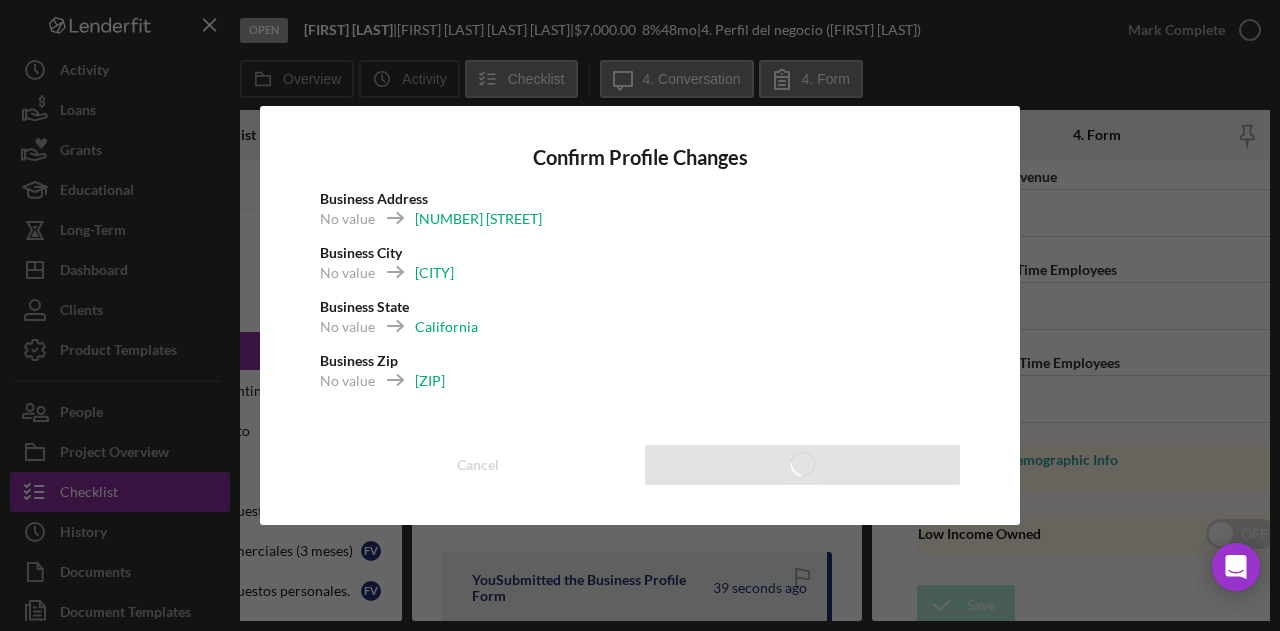 type on "1" 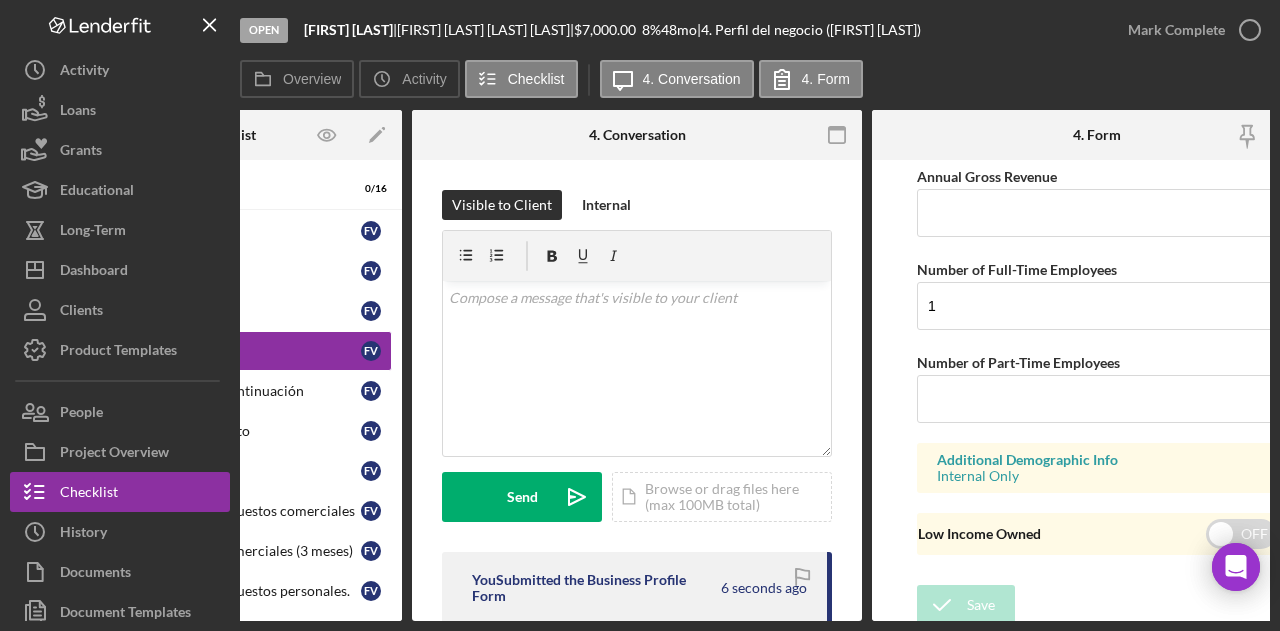 click on "Open [FIRST] [LAST]   |   [FIRST] [LAST]   |   $[AMOUNT]    [PERCENTAGE] %   [NUMBER]  mo   |   4. Perfil del negocio ([FIRST] [LAST]) Mark Complete Overview Icon/History Activity Checklist Icon/Message 4. Conversation 4. Form Overview Overview Edit Icon/Edit Status Ongoing Risk Rating Sentiment Rating 5 Product Empresarios Adelante Loan Program (Spanish) 2.0  Created Date [DATE] Started Date [DATE] Closing Goal Amount $[AMOUNT] Rate [PERCENTAGE]% Term [NUMBER] months Contact Icon/User Photo WR [FIRST]   [LAST] Account Executive Stage Open Weekly Status Update No Inactivity Alerts Yes Key Ratios Edit Icon/Edit DSCR Collateral Coverage DTI LTV Global DSCR Global Collateral Coverage Global DTI NOI Recommendation Edit Icon/Edit Payment Type Rate Term Amount Down Payment Closing Fee Include closing fee in amount financed? No Origination Fee Include origination fee in amount financed? No Amount Financed Closing Date First Payment Date Maturity Date Resolution Edit Icon/Edit Resolved On Resolution 0" at bounding box center [640, 315] 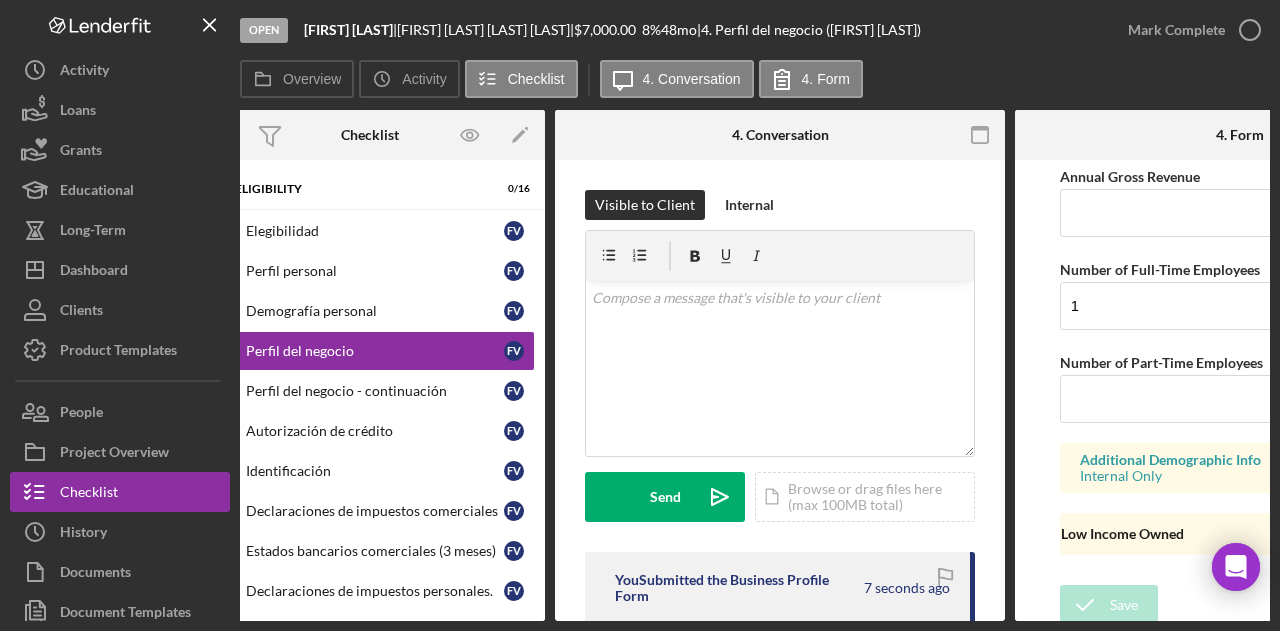 scroll, scrollTop: 0, scrollLeft: 0, axis: both 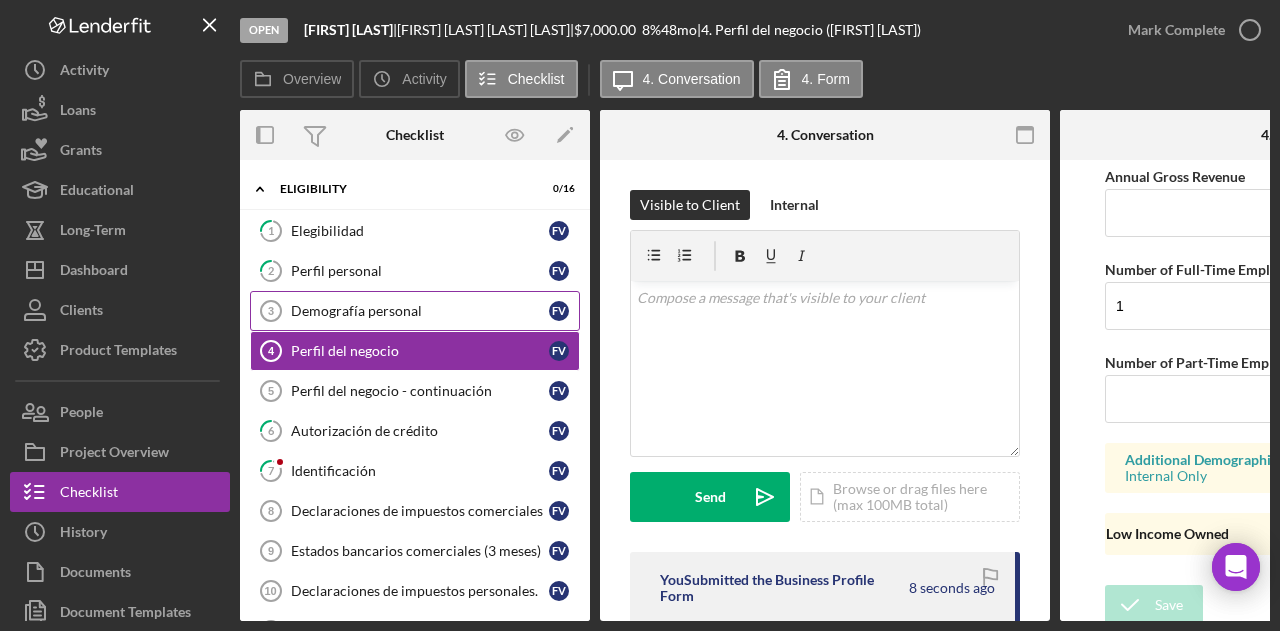click on "Demografía personal" at bounding box center (420, 311) 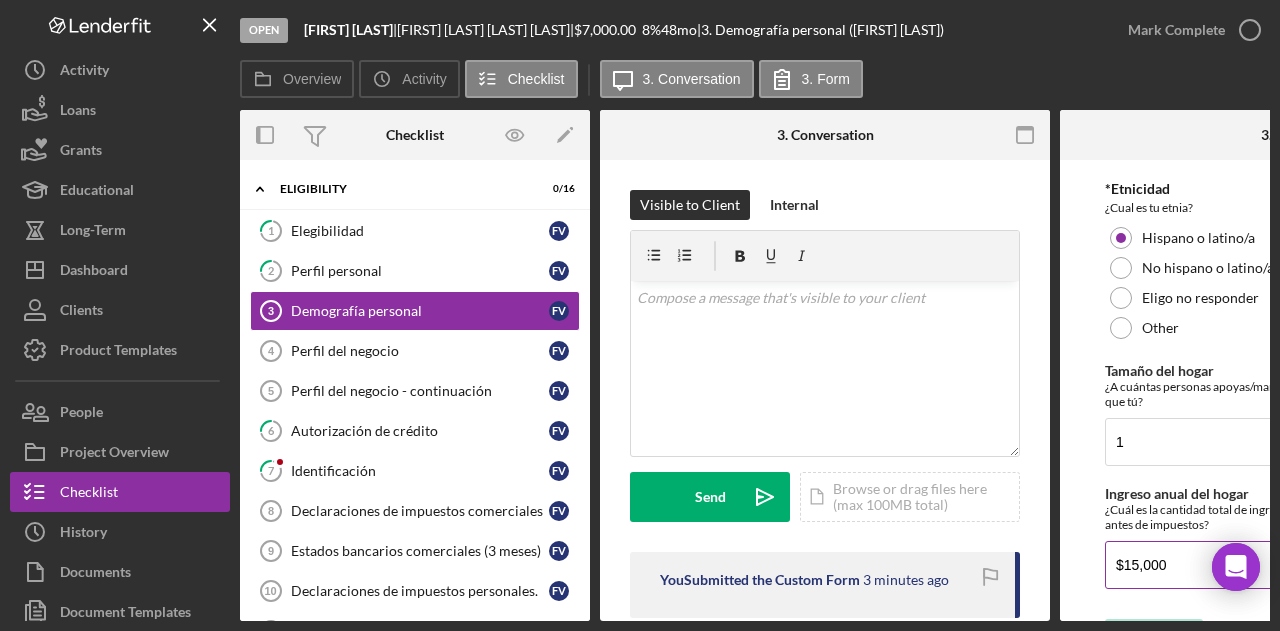 scroll, scrollTop: 712, scrollLeft: 0, axis: vertical 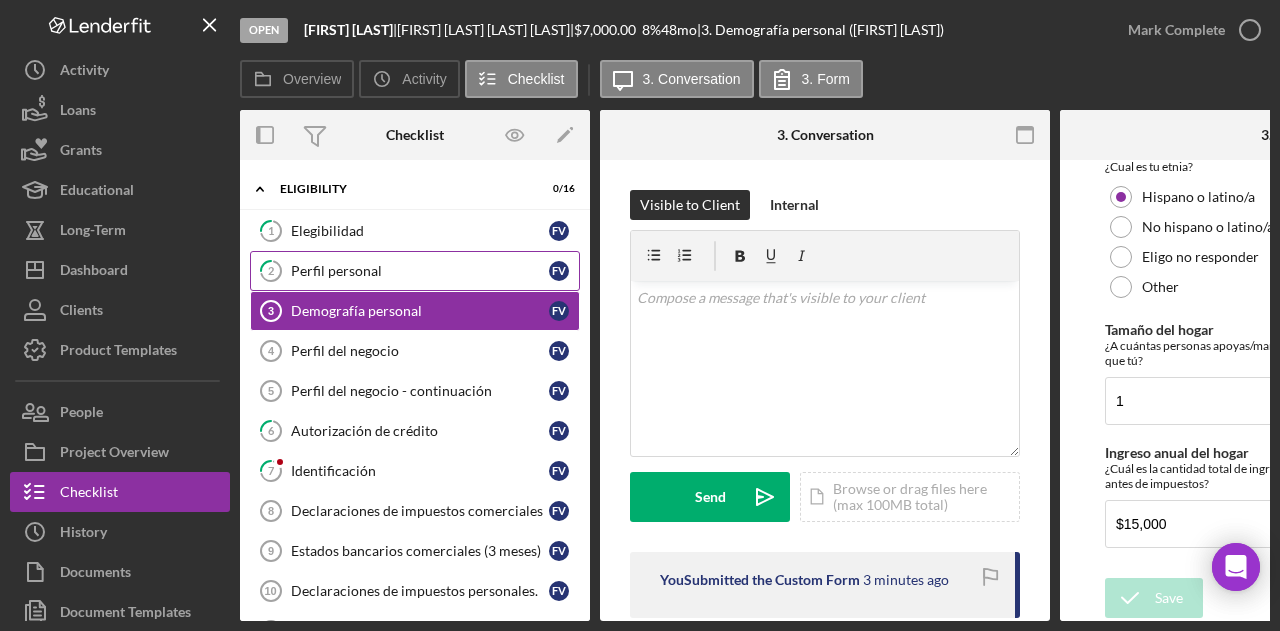 click on "2 Perfil personal F V" at bounding box center (415, 271) 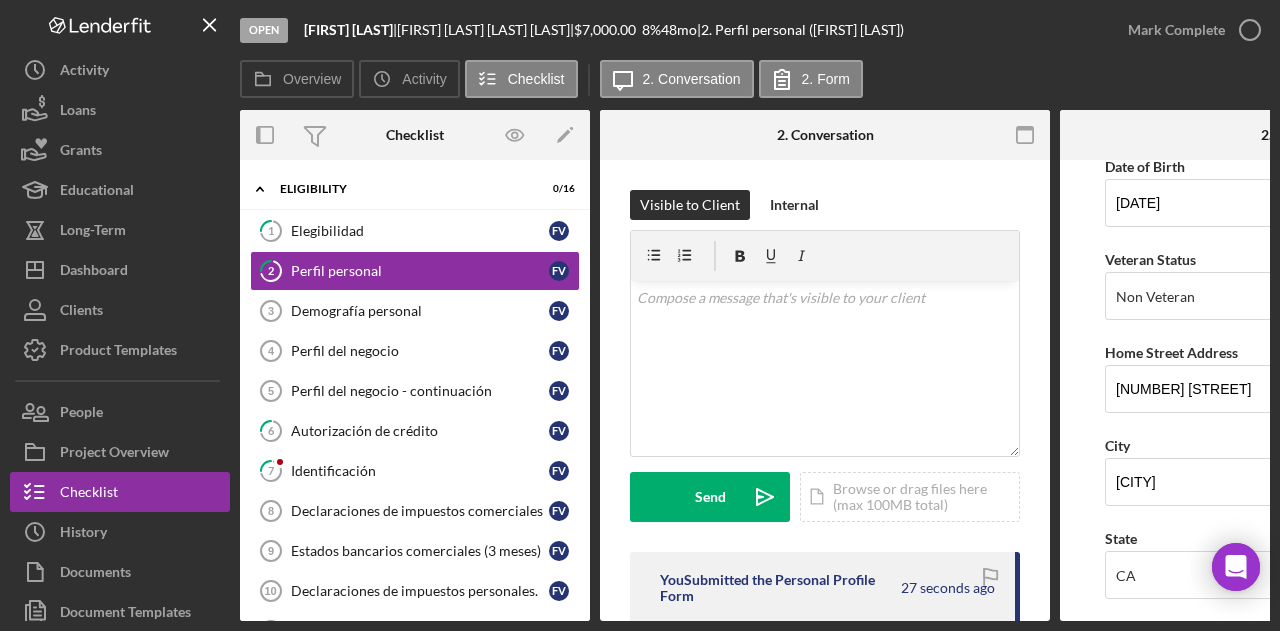 scroll, scrollTop: 200, scrollLeft: 0, axis: vertical 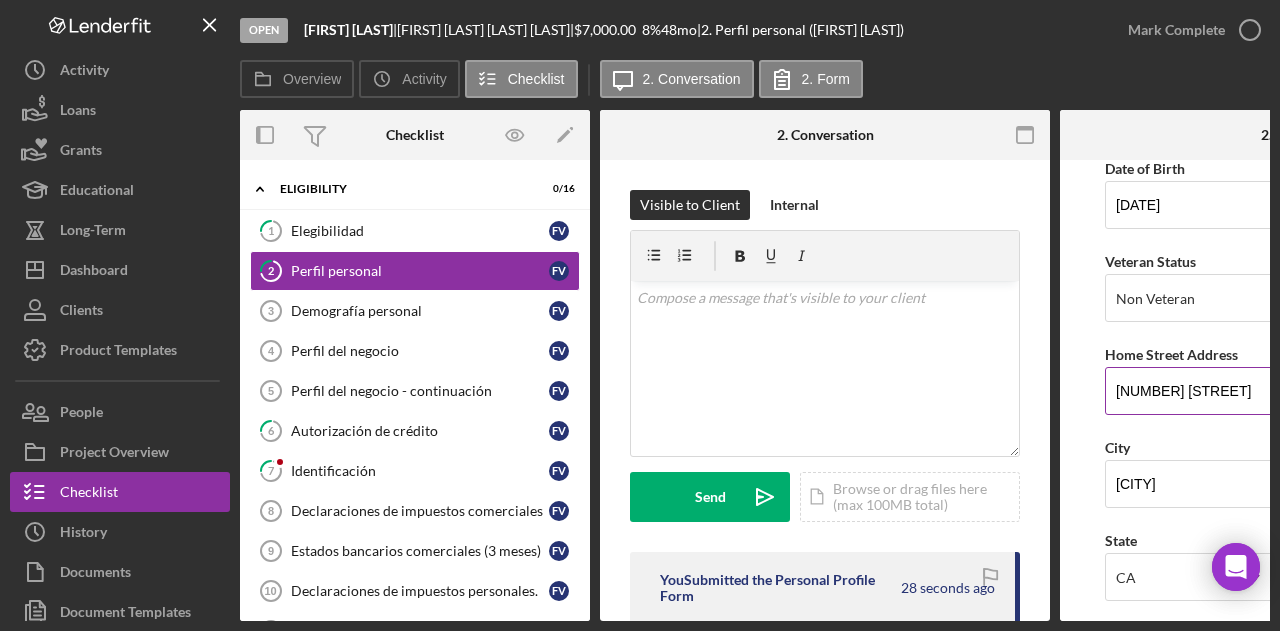 click on "[NUMBER] [STREET]" at bounding box center (1285, 391) 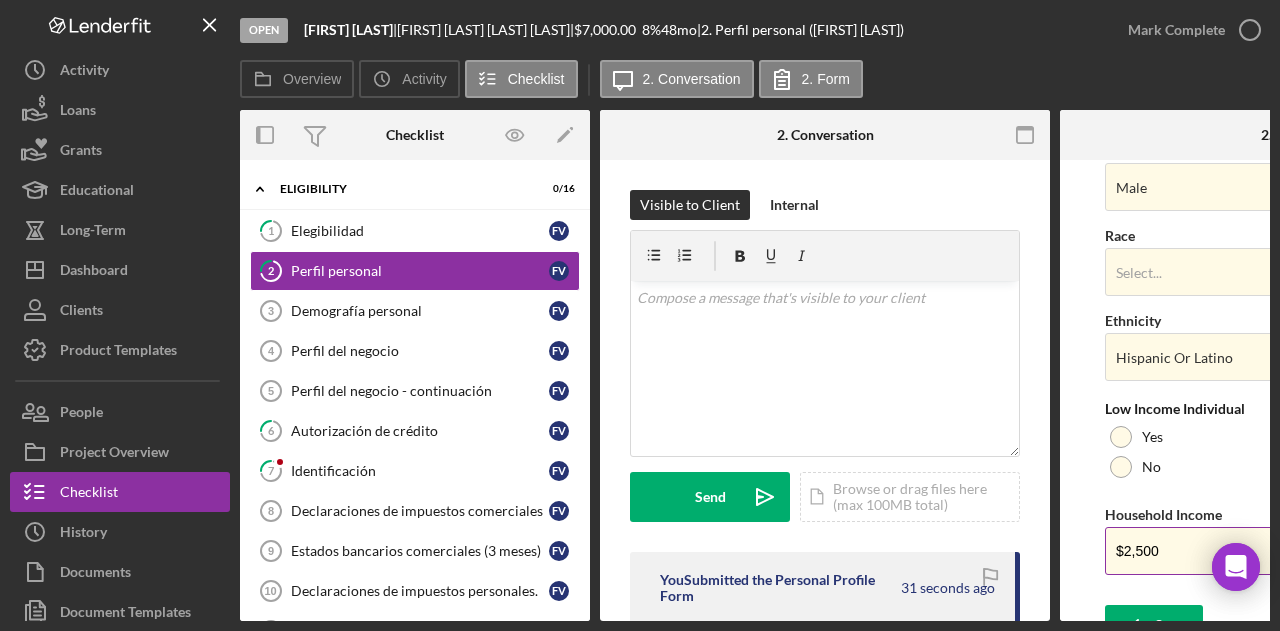 scroll, scrollTop: 874, scrollLeft: 0, axis: vertical 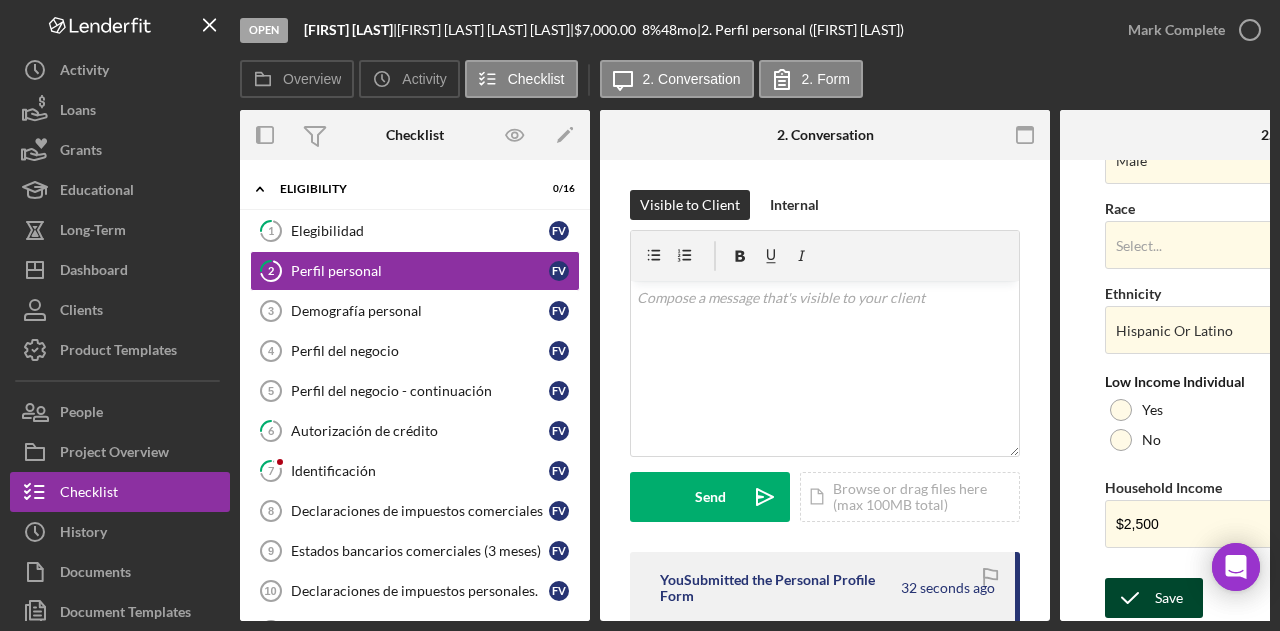 type on "[NUMBER] [STREET] #[NUMBER]" 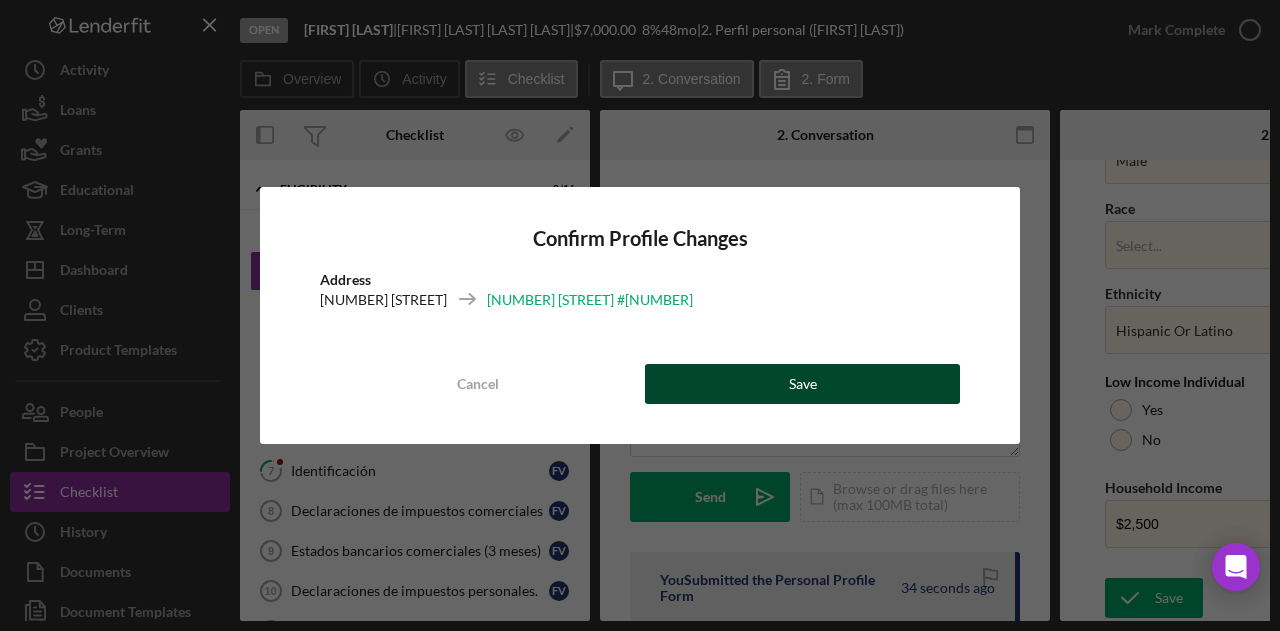 click on "Save" at bounding box center [802, 384] 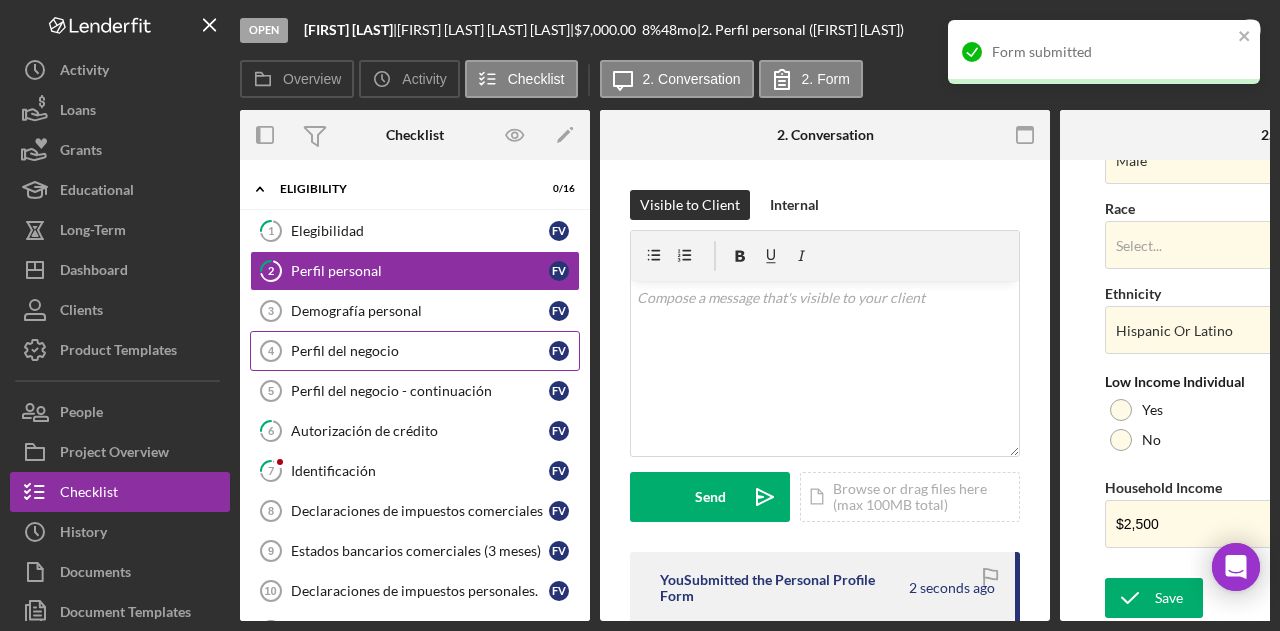 click on "Perfil del negocio" at bounding box center [420, 351] 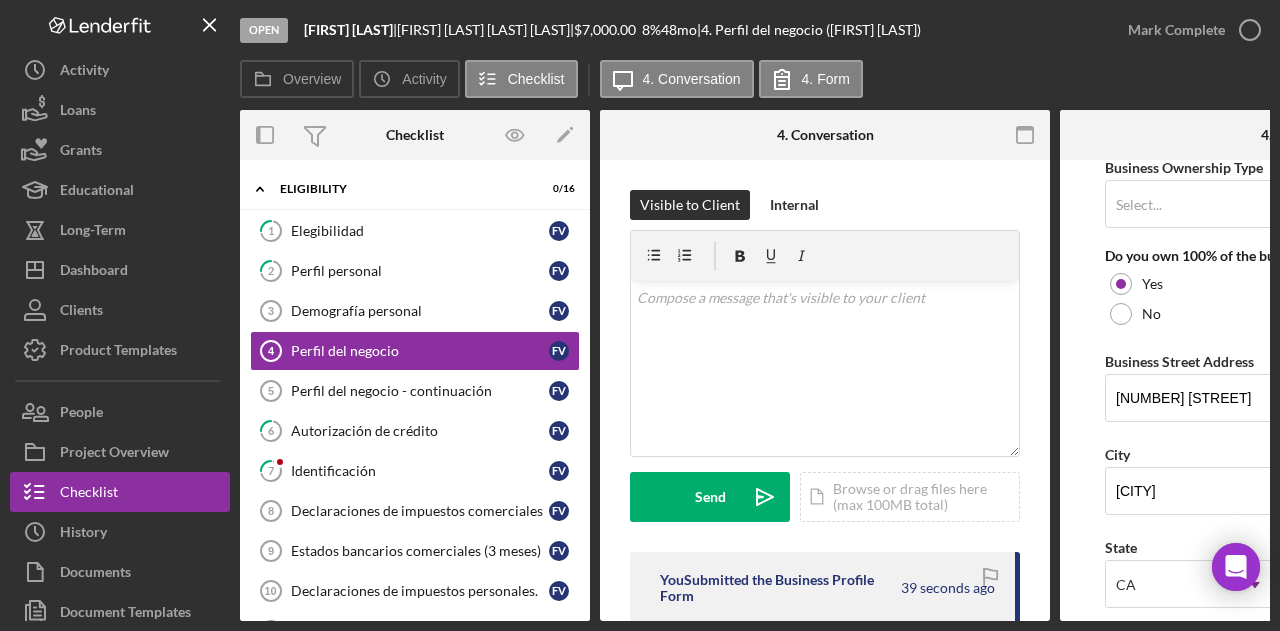 scroll, scrollTop: 1100, scrollLeft: 0, axis: vertical 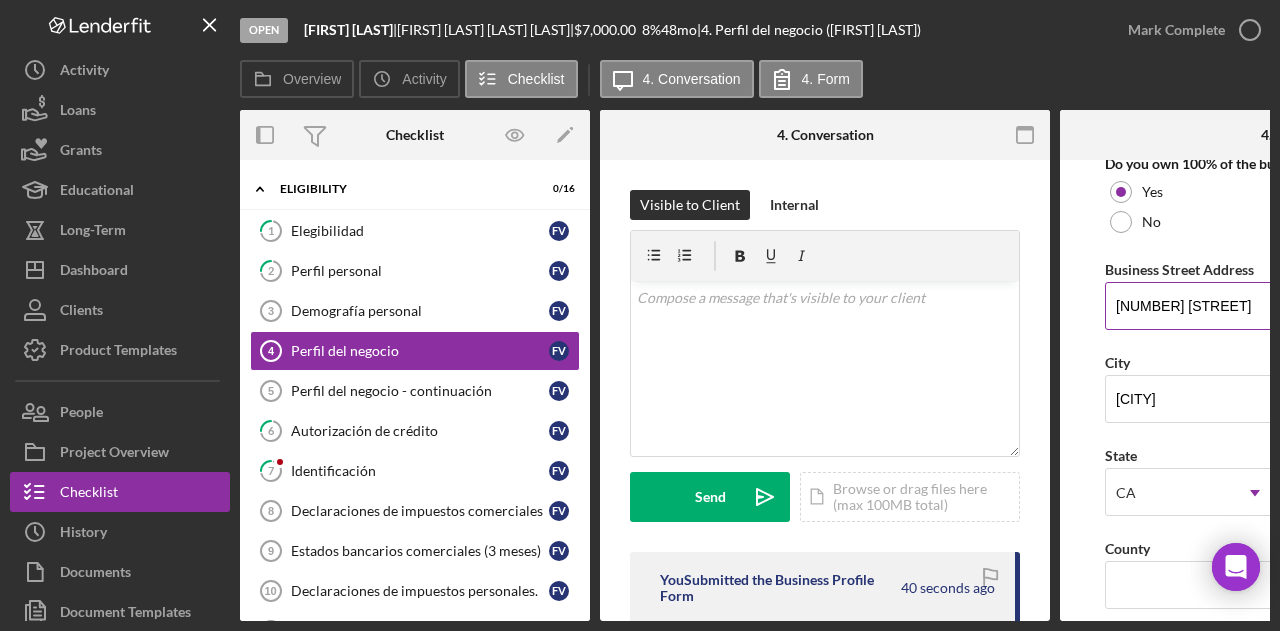click on "[NUMBER] [STREET]" at bounding box center (1285, 306) 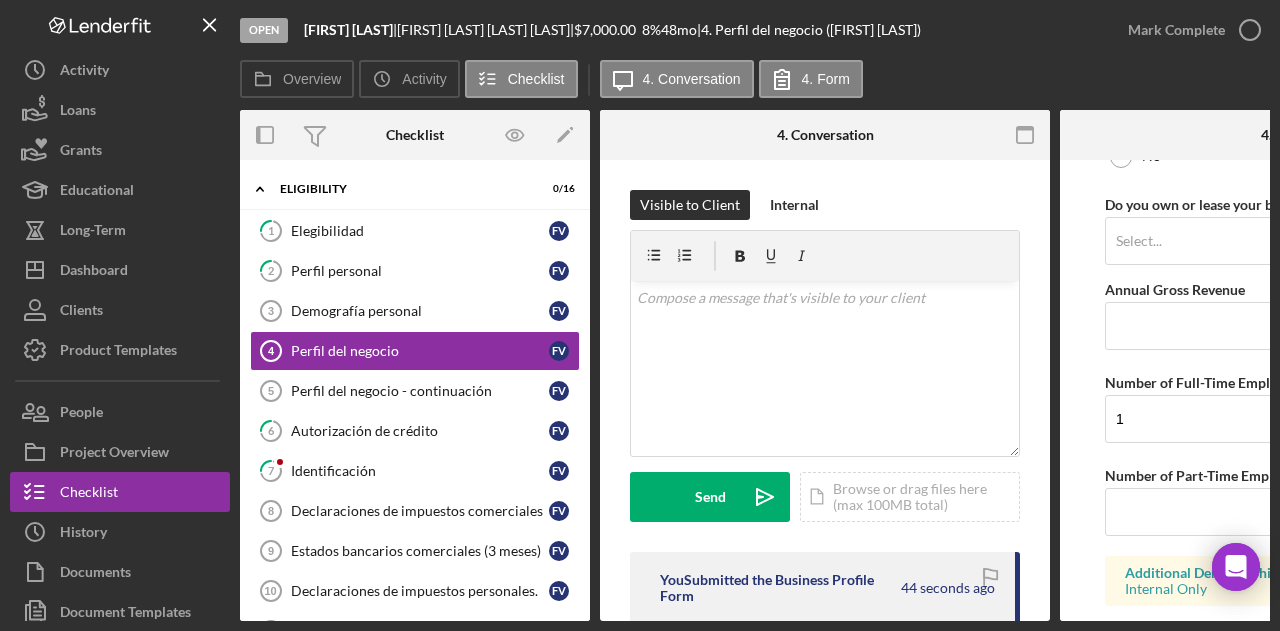 scroll, scrollTop: 1768, scrollLeft: 0, axis: vertical 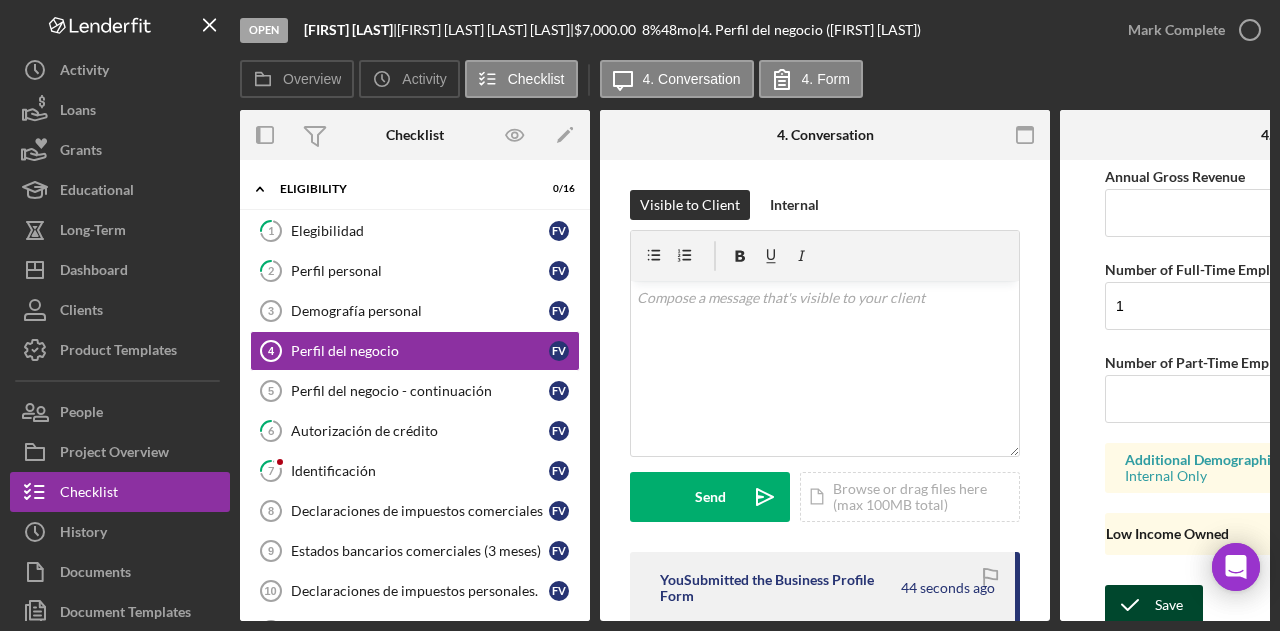 type on "[NUMBER] [STREET] #[NUMBER]" 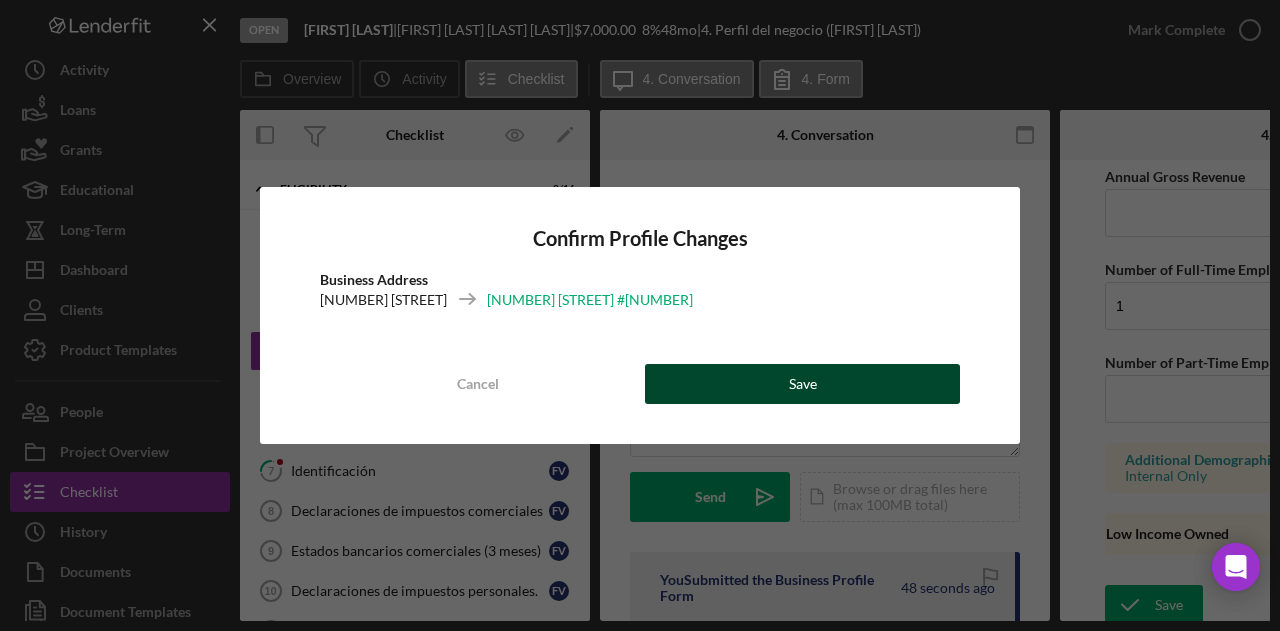 click on "Save" at bounding box center [802, 384] 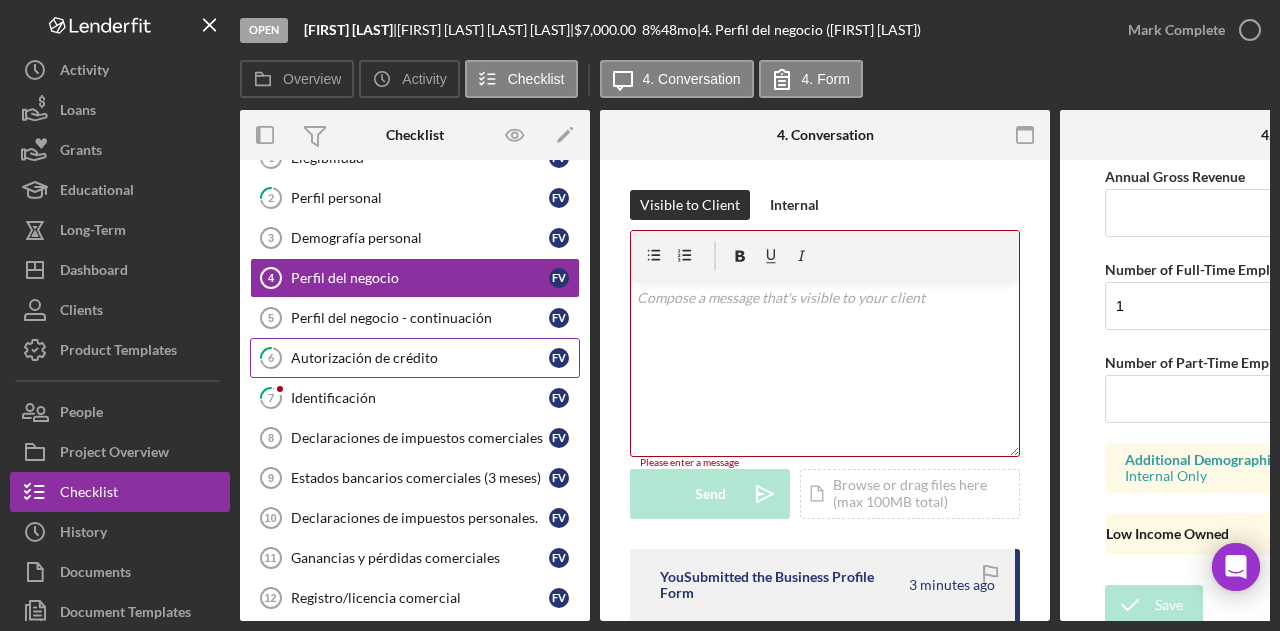 scroll, scrollTop: 74, scrollLeft: 0, axis: vertical 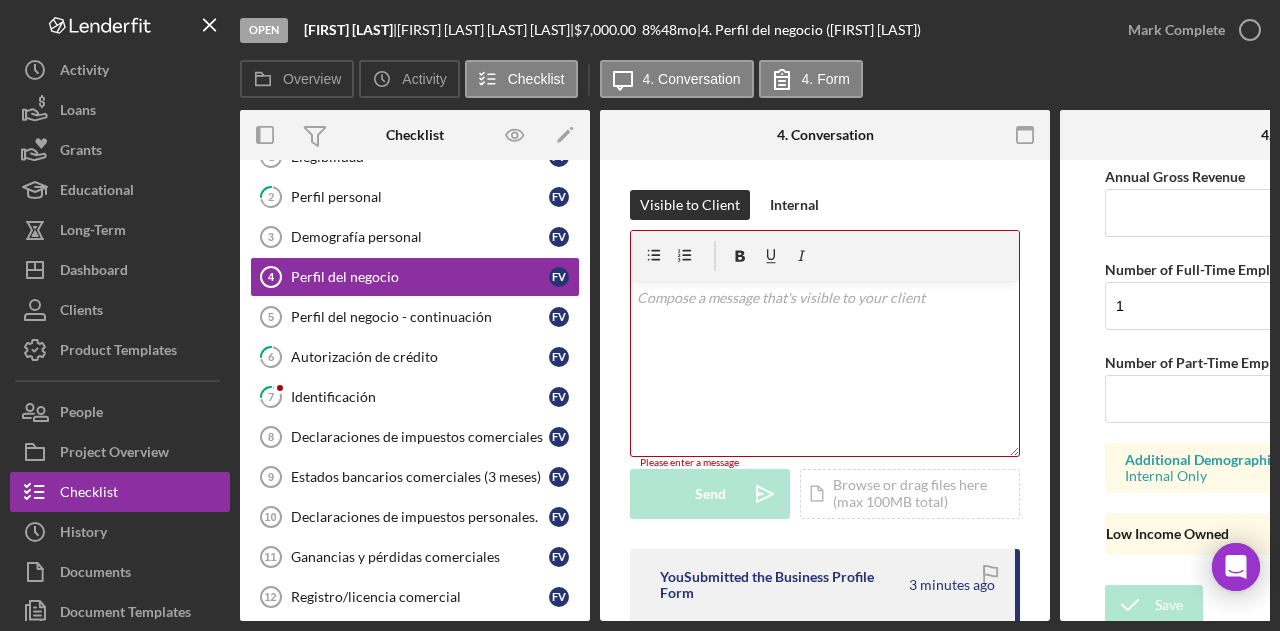 click on "v Color teal Color pink Remove color Add row above Add row below Add column before Add column after Merge cells Split cells Remove column Remove row Remove table" at bounding box center [825, 368] 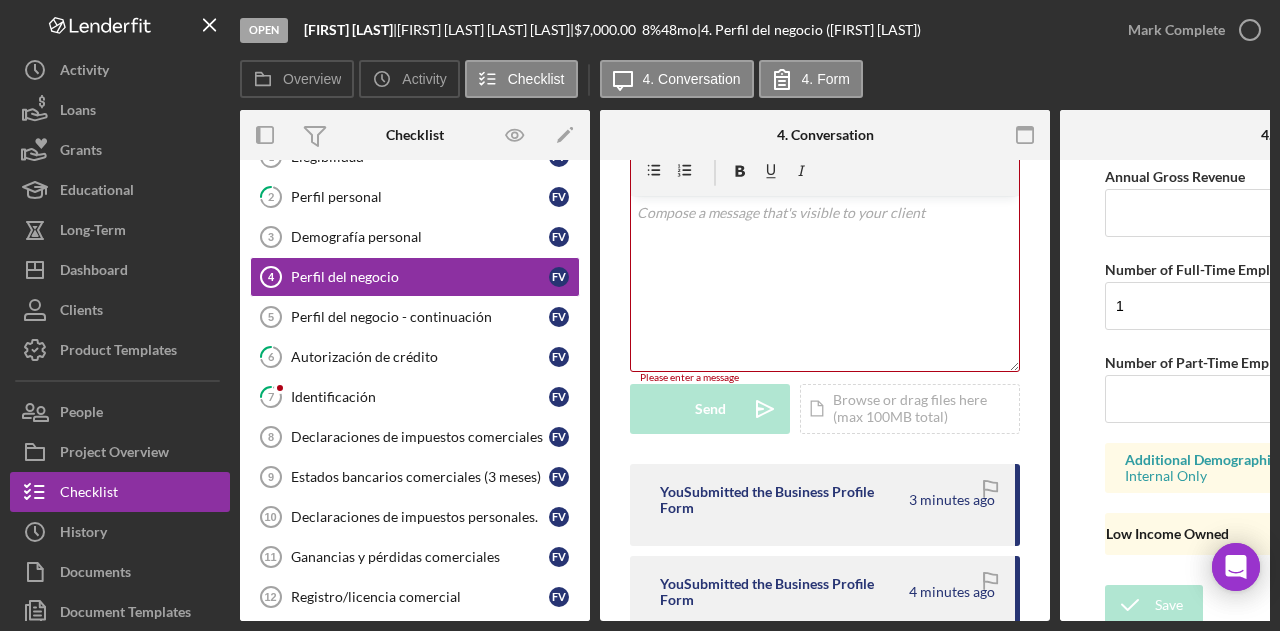 scroll, scrollTop: 0, scrollLeft: 0, axis: both 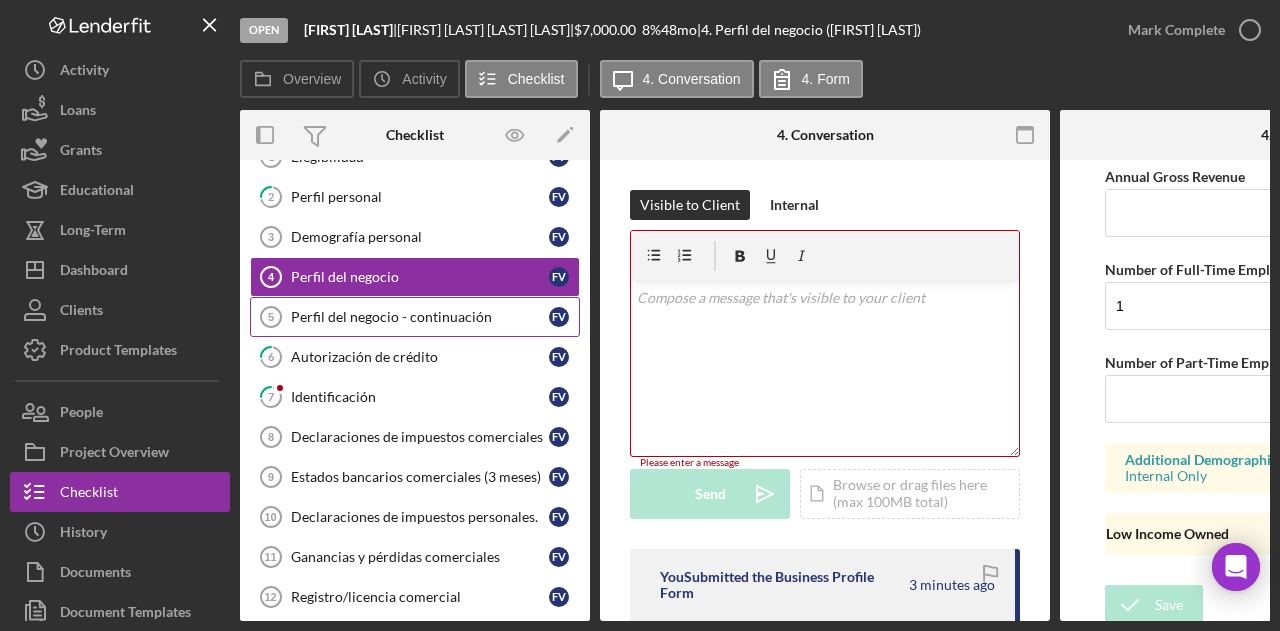 click on "Perfil del negocio - continuación 5 Perfil del negocio - continuación [INITIALS] [INITIALS]" at bounding box center [415, 317] 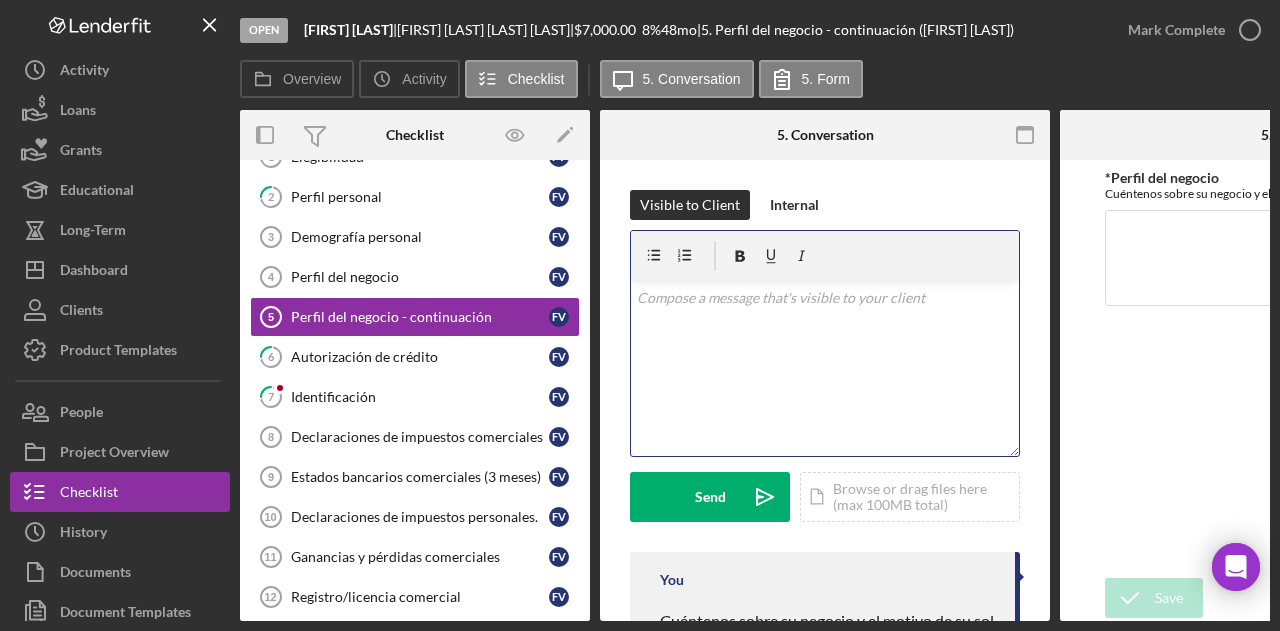 click on "v Color teal Color pink Remove color Add row above Add row below Add column before Add column after Merge cells Split cells Remove column Remove row Remove table" at bounding box center [825, 368] 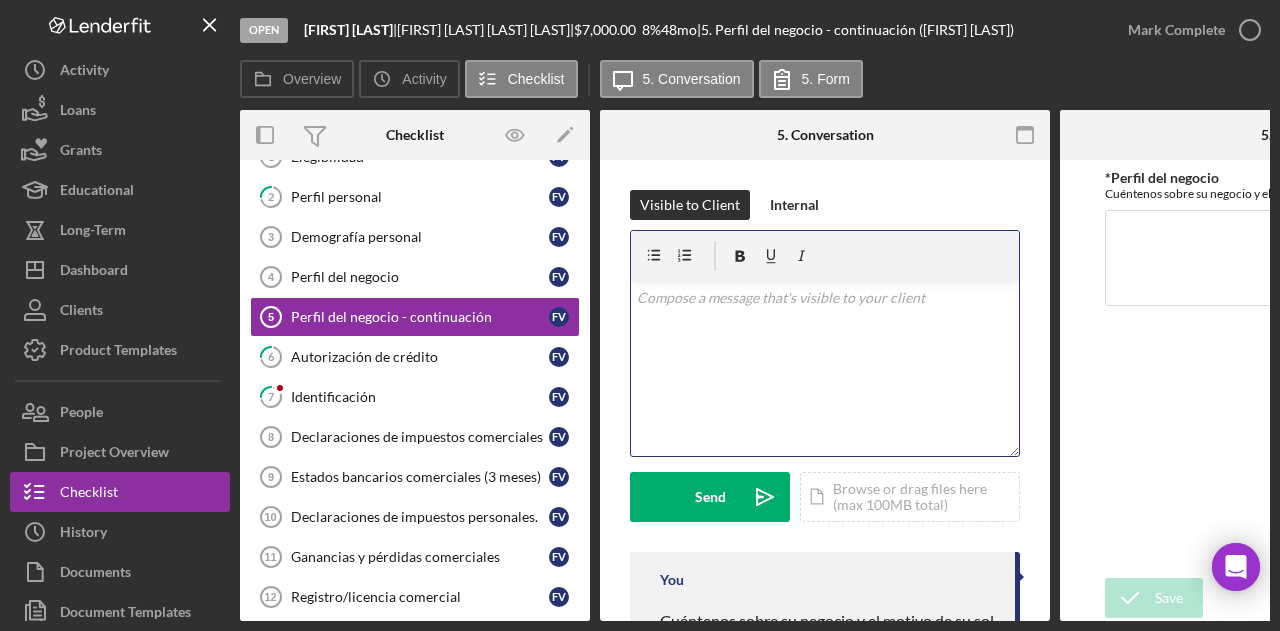 click on "v Color teal Color pink Remove color Add row above Add row below Add column before Add column after Merge cells Split cells Remove column Remove row Remove table" at bounding box center (825, 368) 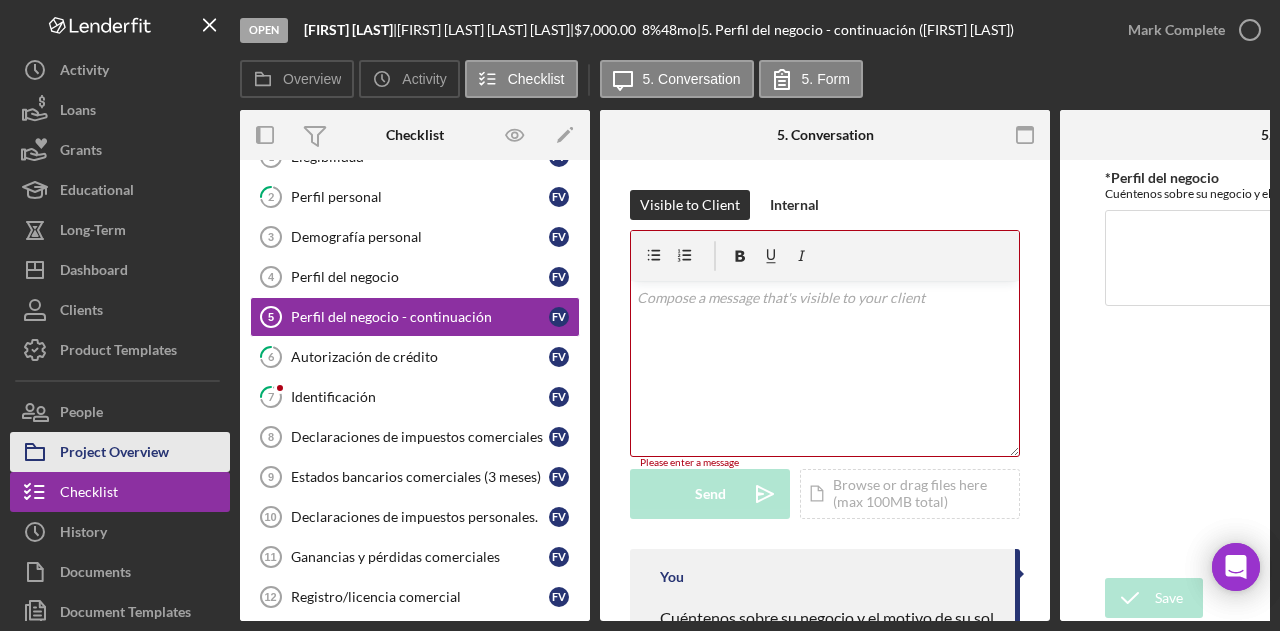 click on "Project Overview" at bounding box center [114, 454] 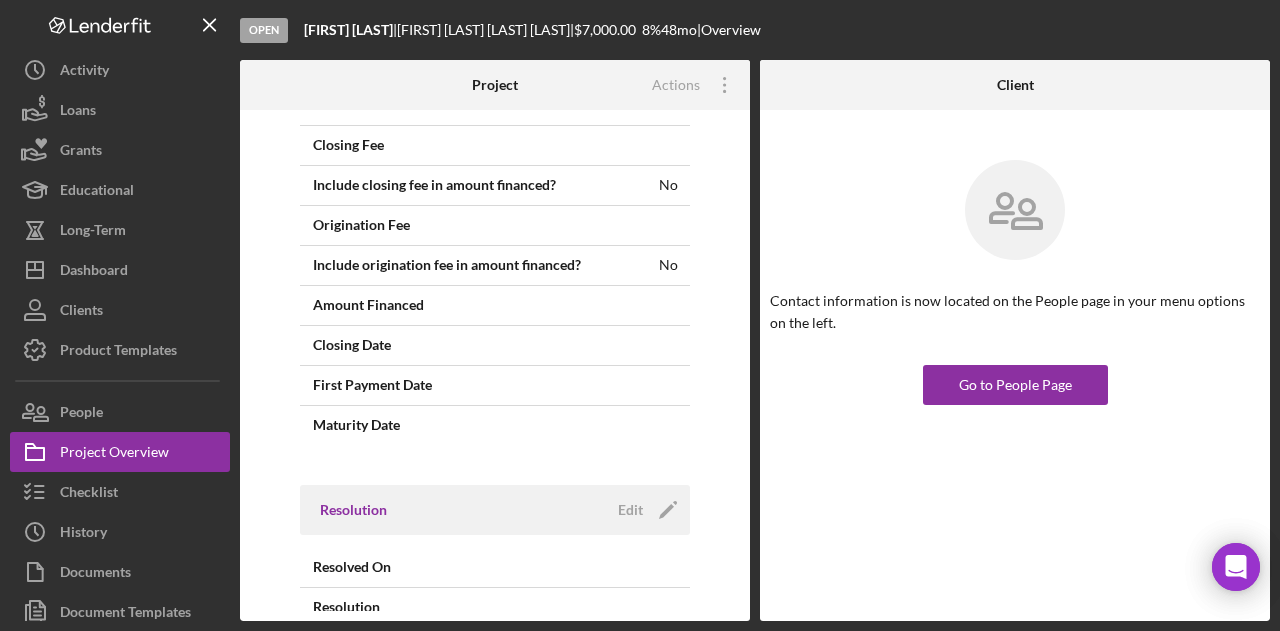 scroll, scrollTop: 1478, scrollLeft: 0, axis: vertical 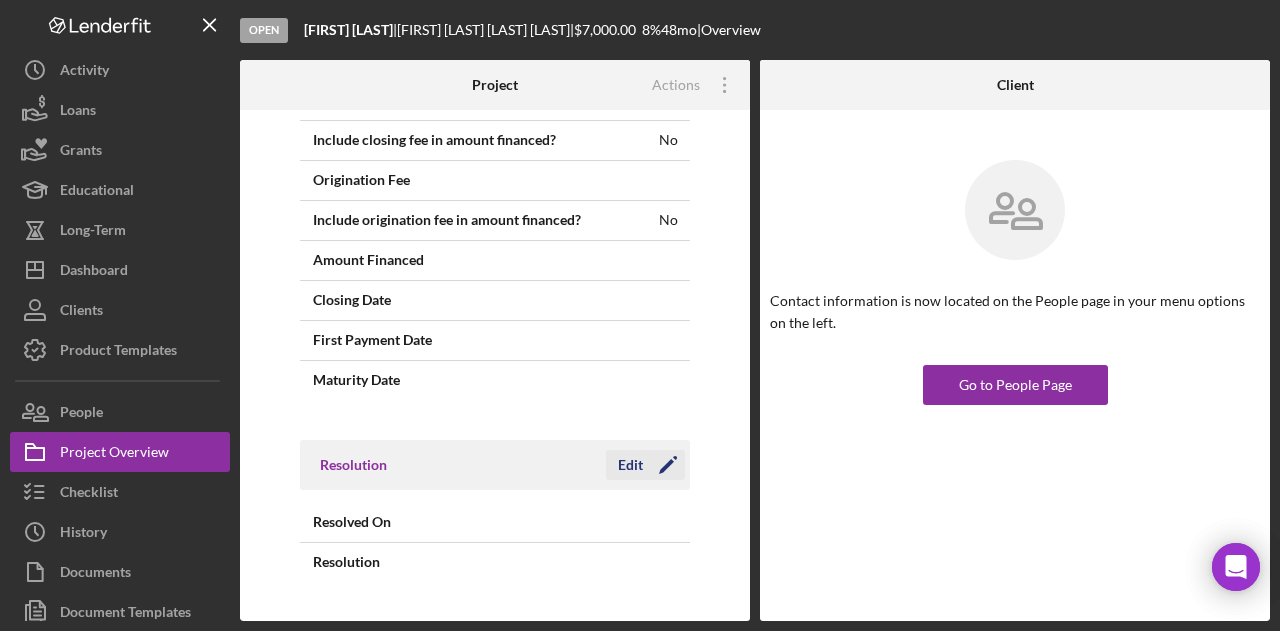 click on "Icon/Edit" 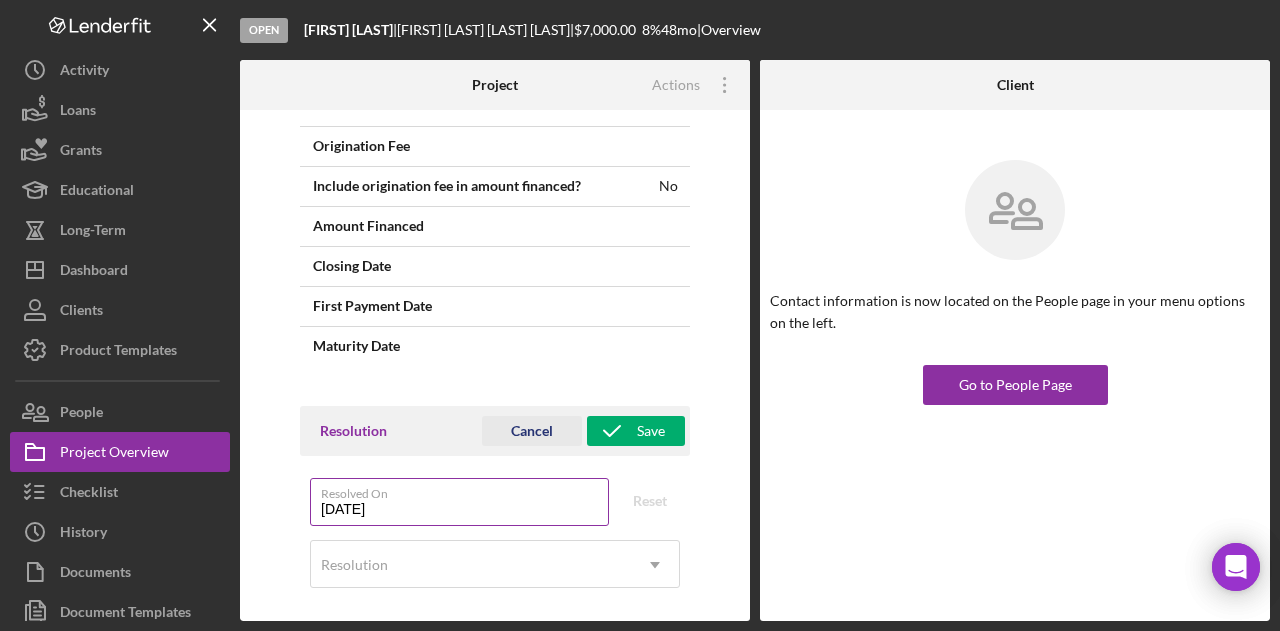 scroll, scrollTop: 1530, scrollLeft: 0, axis: vertical 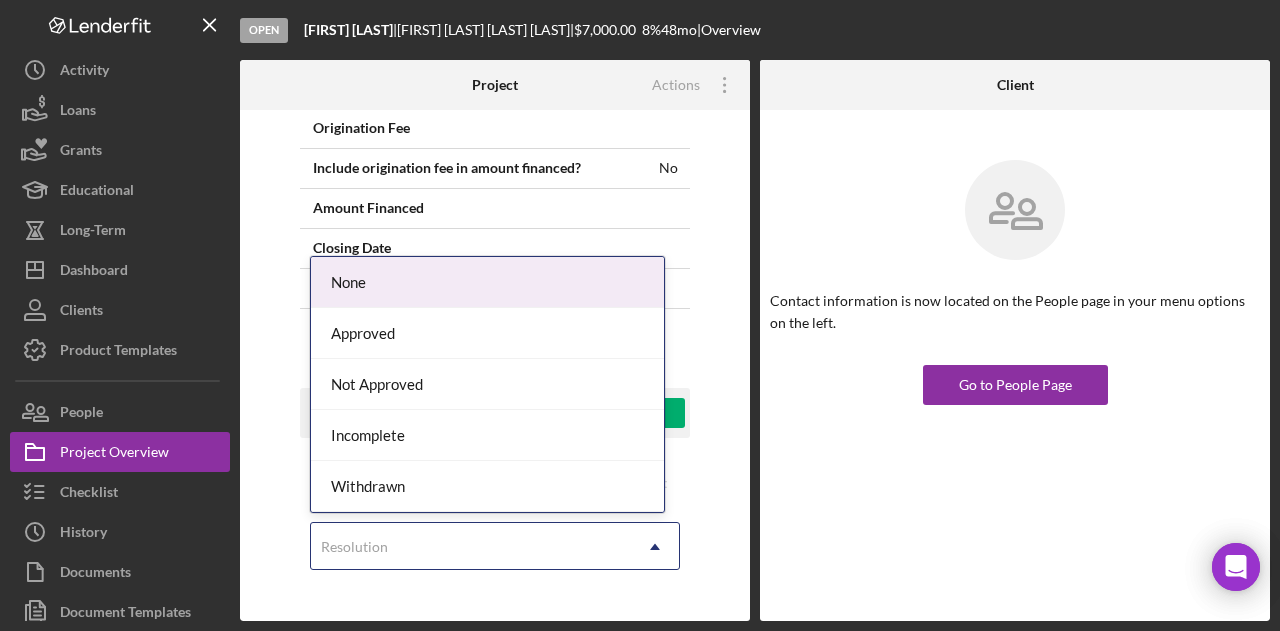 click on "Resolution" at bounding box center (471, 547) 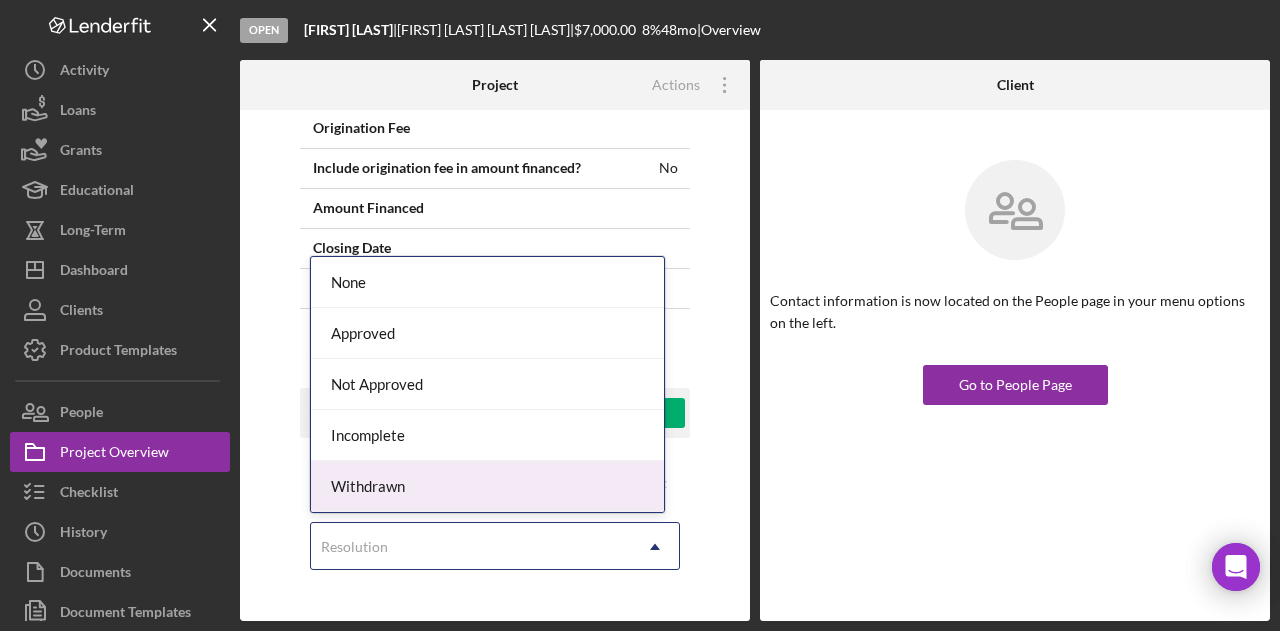 click on "Withdrawn" at bounding box center [487, 486] 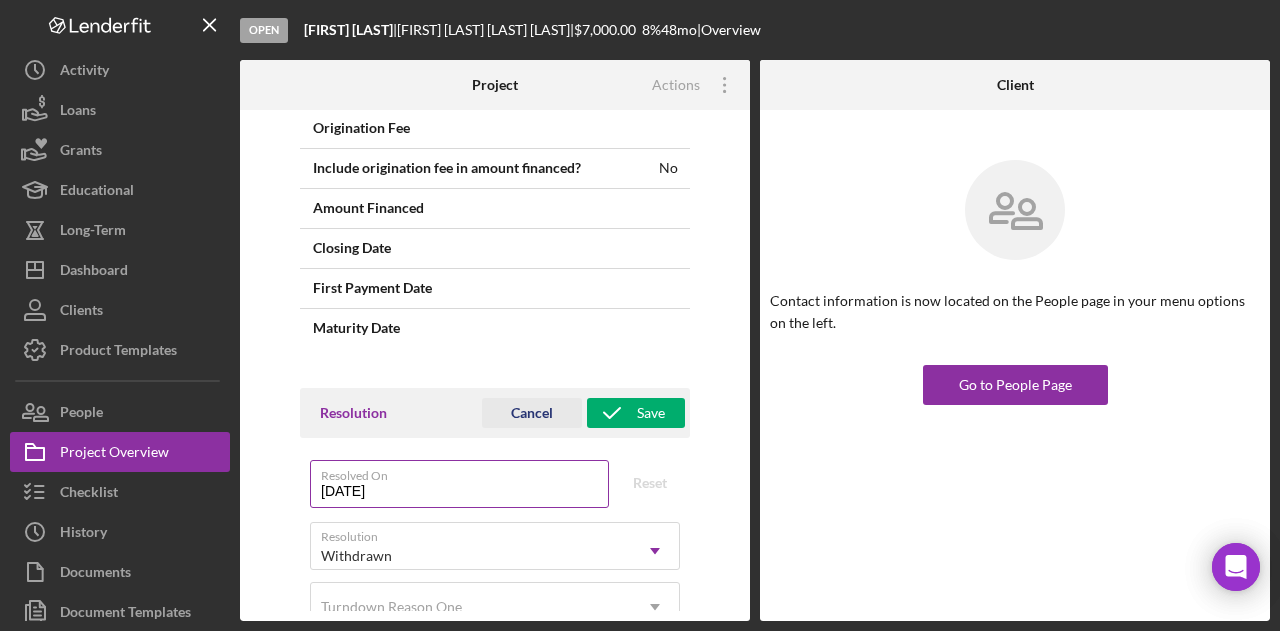 click on "[DATE]" at bounding box center (459, 484) 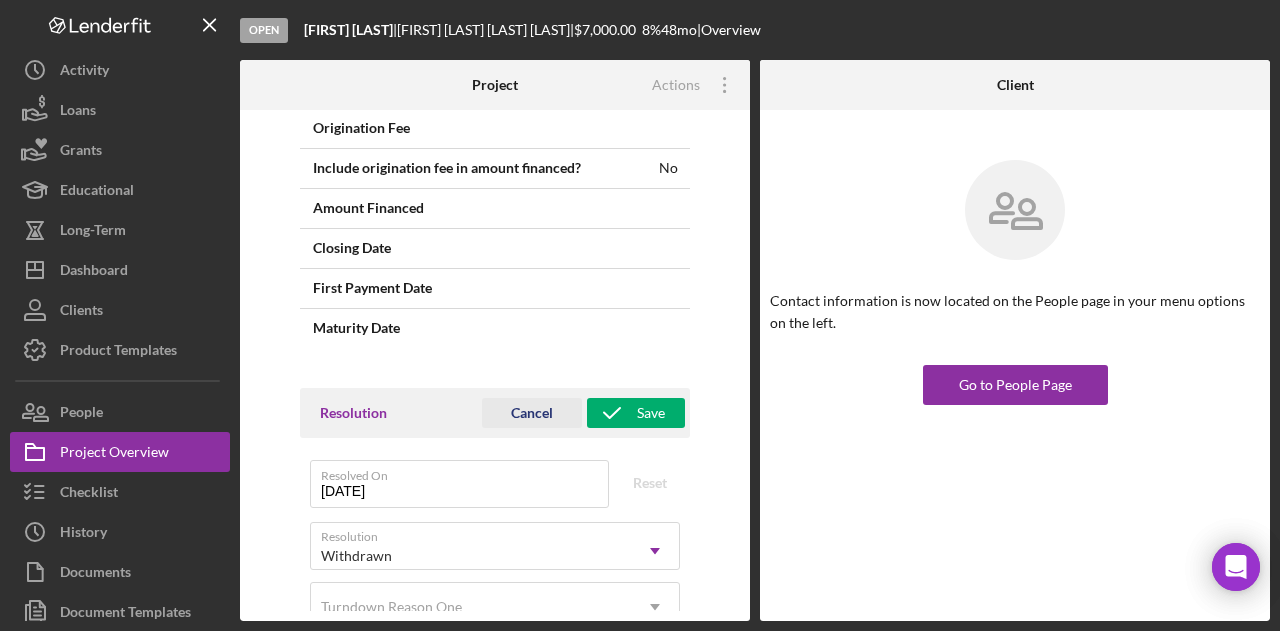 drag, startPoint x: 447, startPoint y: 33, endPoint x: 373, endPoint y: 39, distance: 74.24284 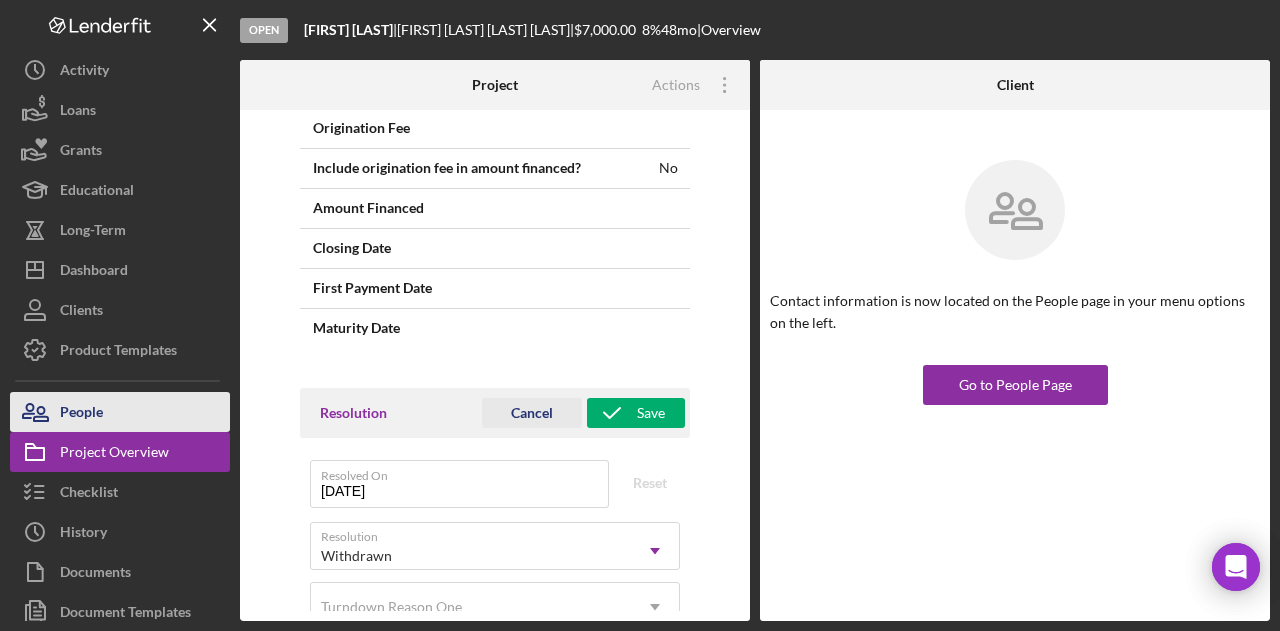click on "People" at bounding box center [120, 412] 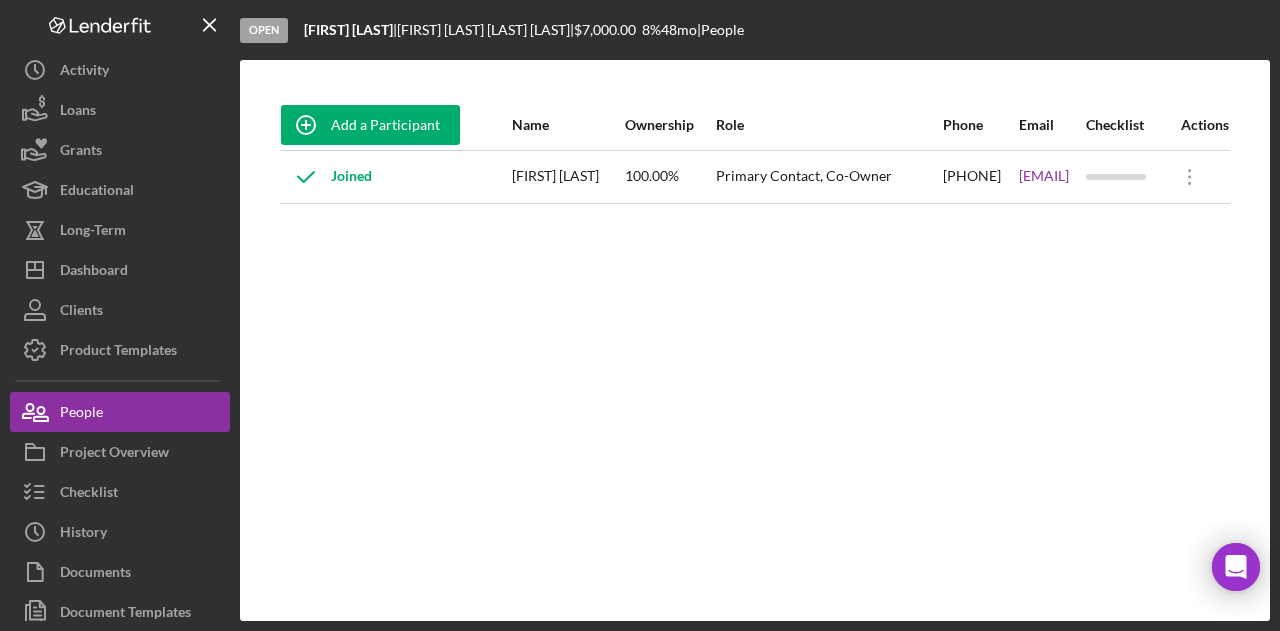 drag, startPoint x: 968, startPoint y: 197, endPoint x: 1098, endPoint y: 199, distance: 130.01538 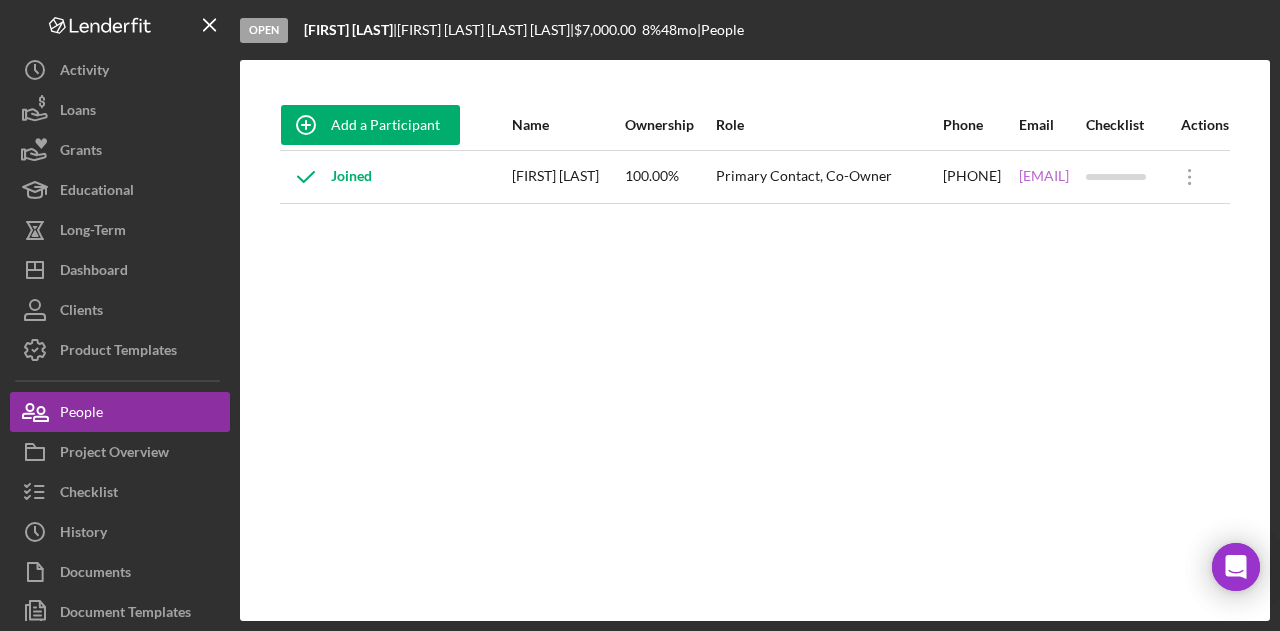 copy on "[EMAIL]" 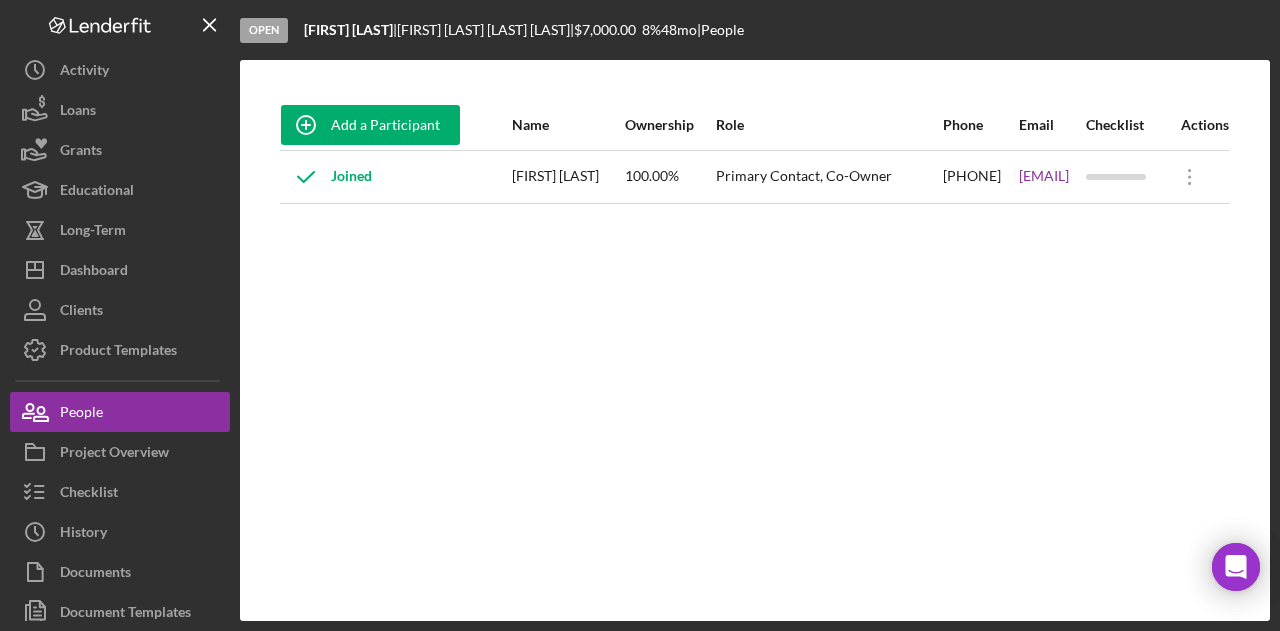 click on "Add a Participant Name Ownership Role Phone Email Checklist Actions  Joined [FIRST] [LAST] [PERCENTAGE]% Primary Contact, Co-Owner ([PHONE]) [EMAIL] Icon/Overflow Icon/Edit  Edit" at bounding box center (755, 340) 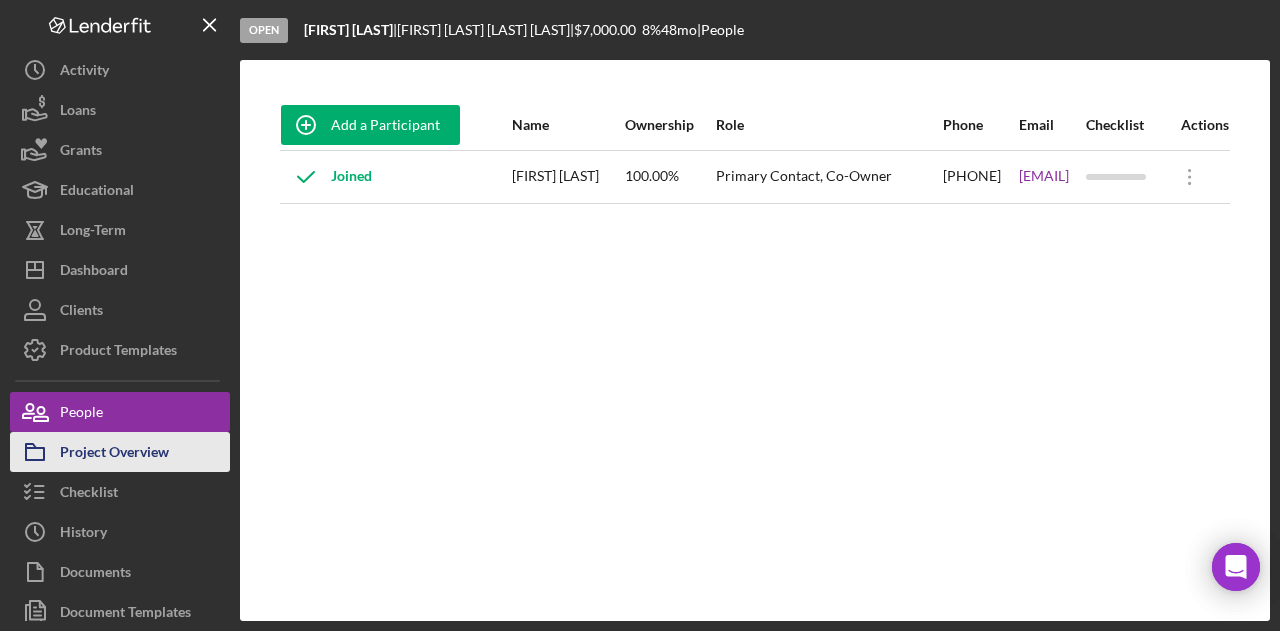 click on "Project Overview" at bounding box center (114, 454) 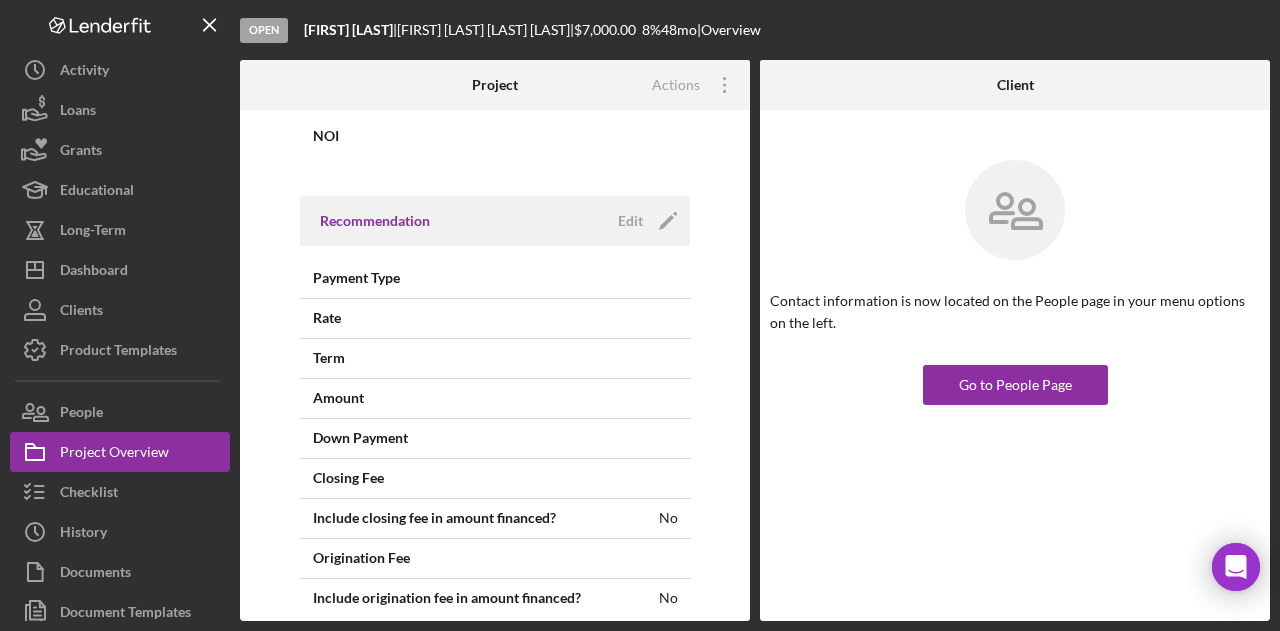 scroll, scrollTop: 1478, scrollLeft: 0, axis: vertical 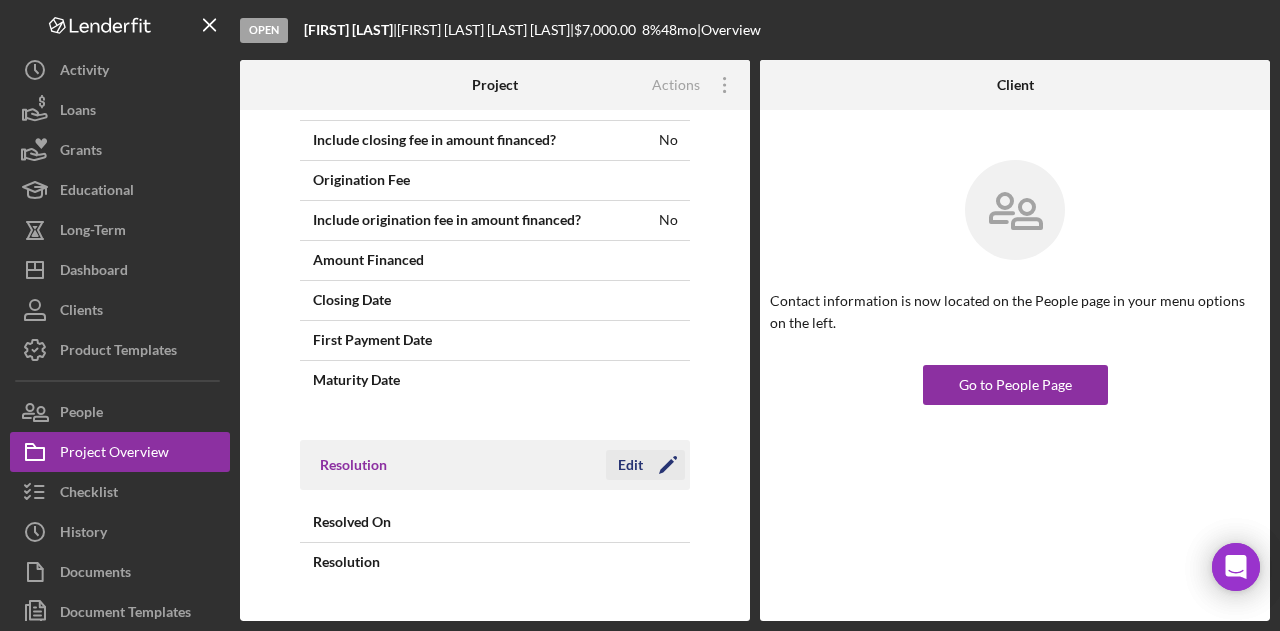 click on "Icon/Edit" 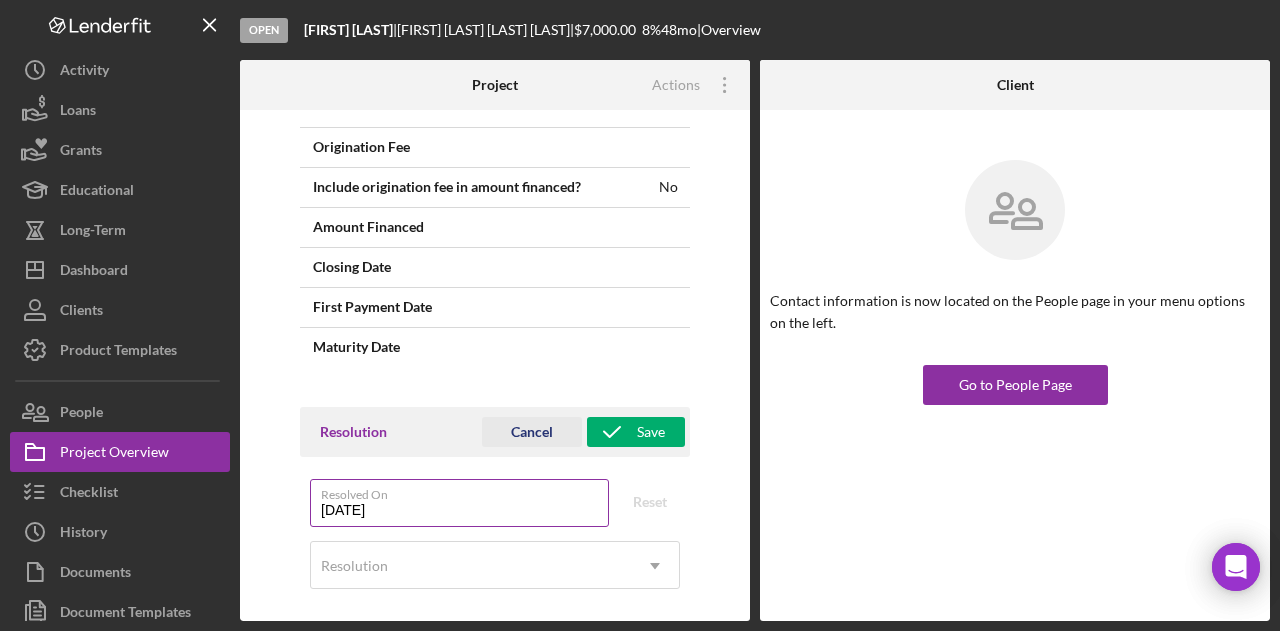scroll, scrollTop: 1530, scrollLeft: 0, axis: vertical 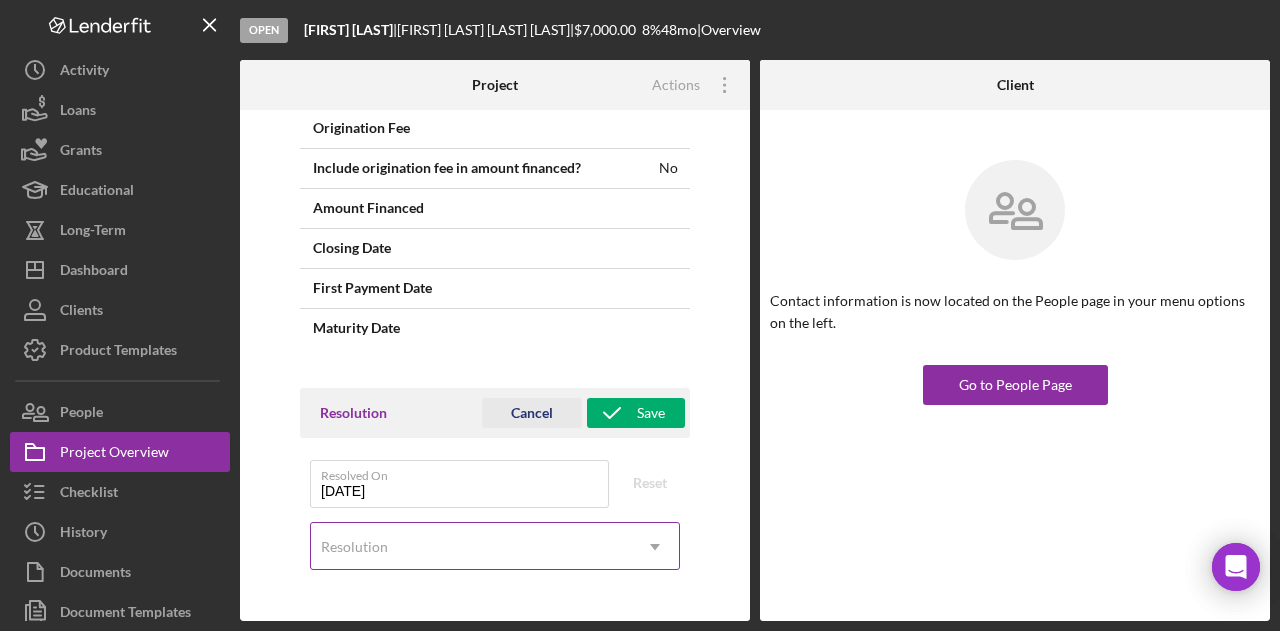 click on "Resolution" at bounding box center [471, 547] 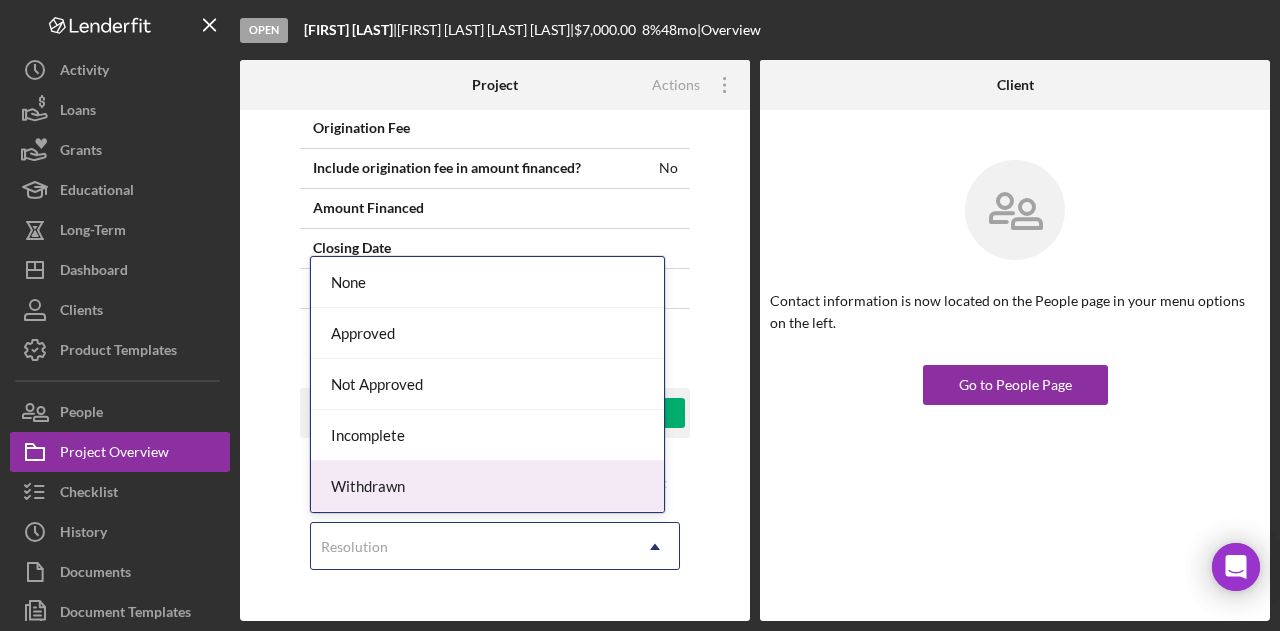 click on "Withdrawn" at bounding box center [487, 486] 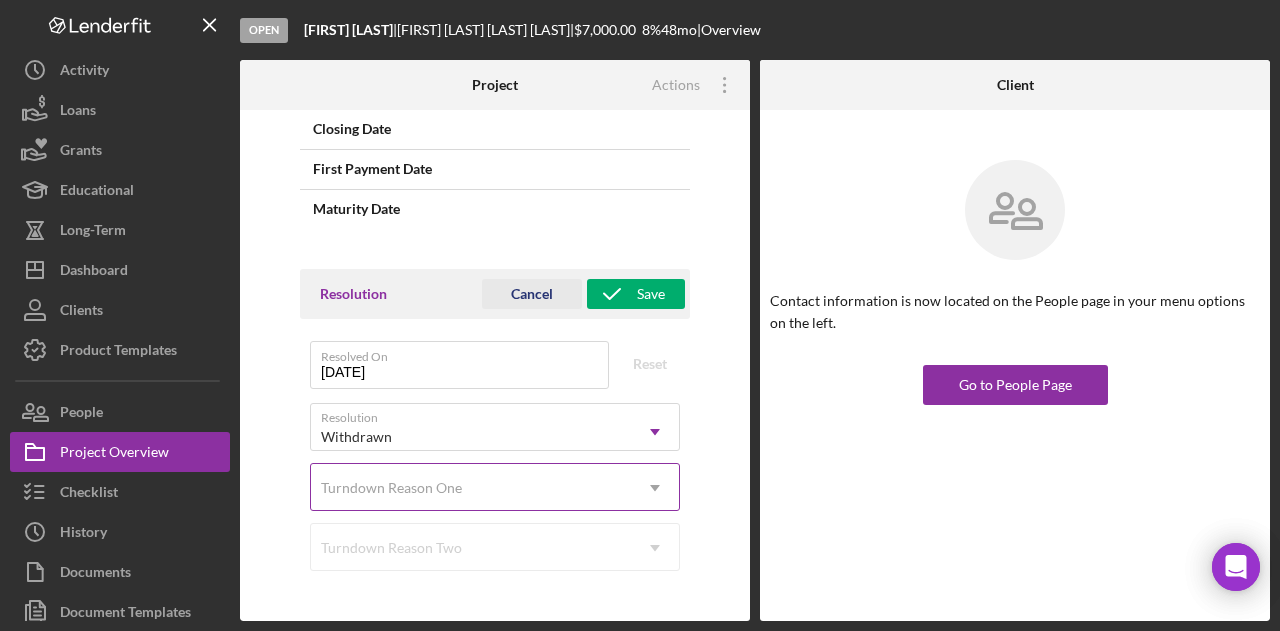 scroll, scrollTop: 1650, scrollLeft: 0, axis: vertical 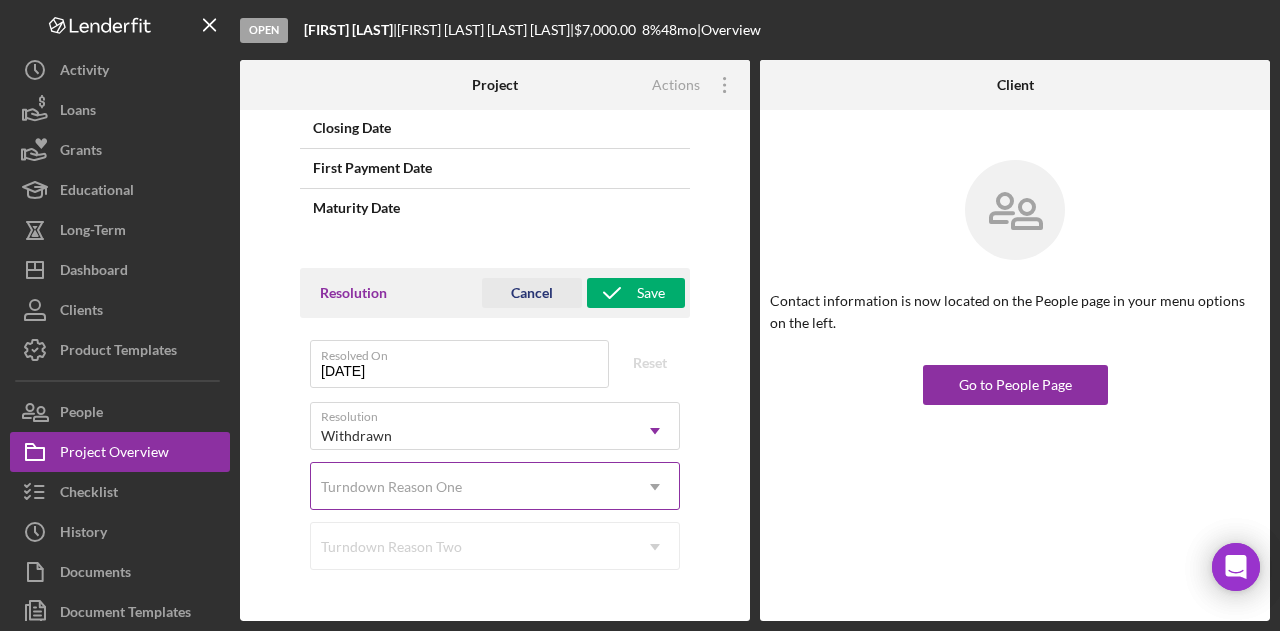 click on "Turndown Reason One" at bounding box center (471, 487) 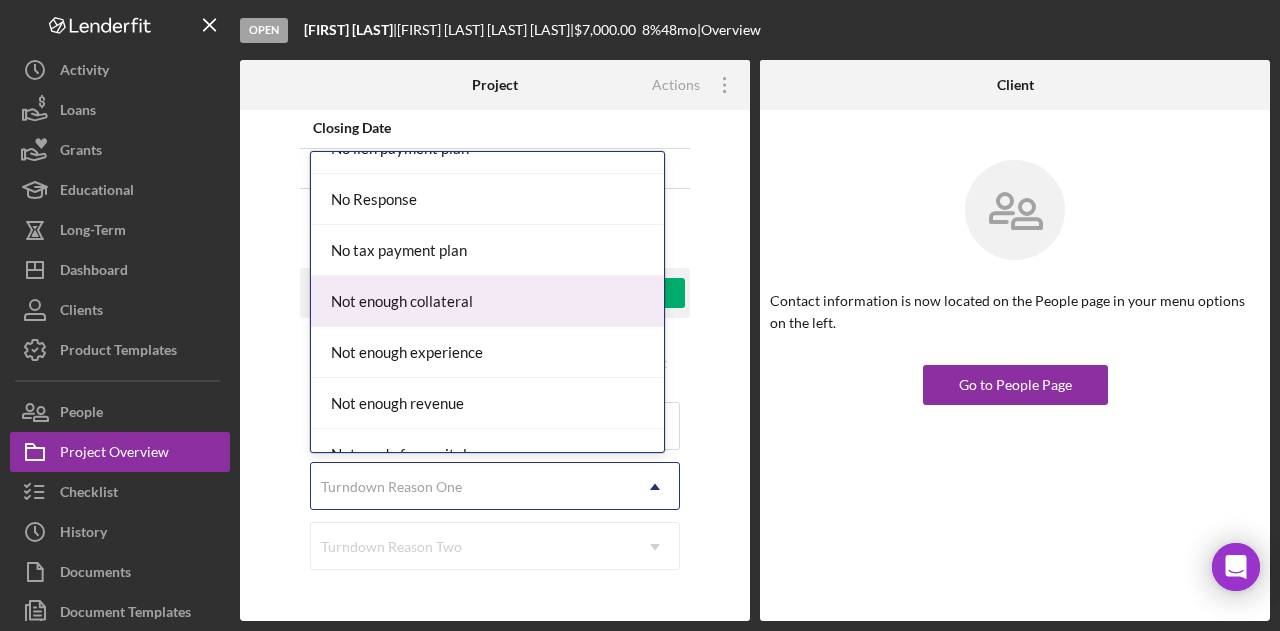 scroll, scrollTop: 1500, scrollLeft: 0, axis: vertical 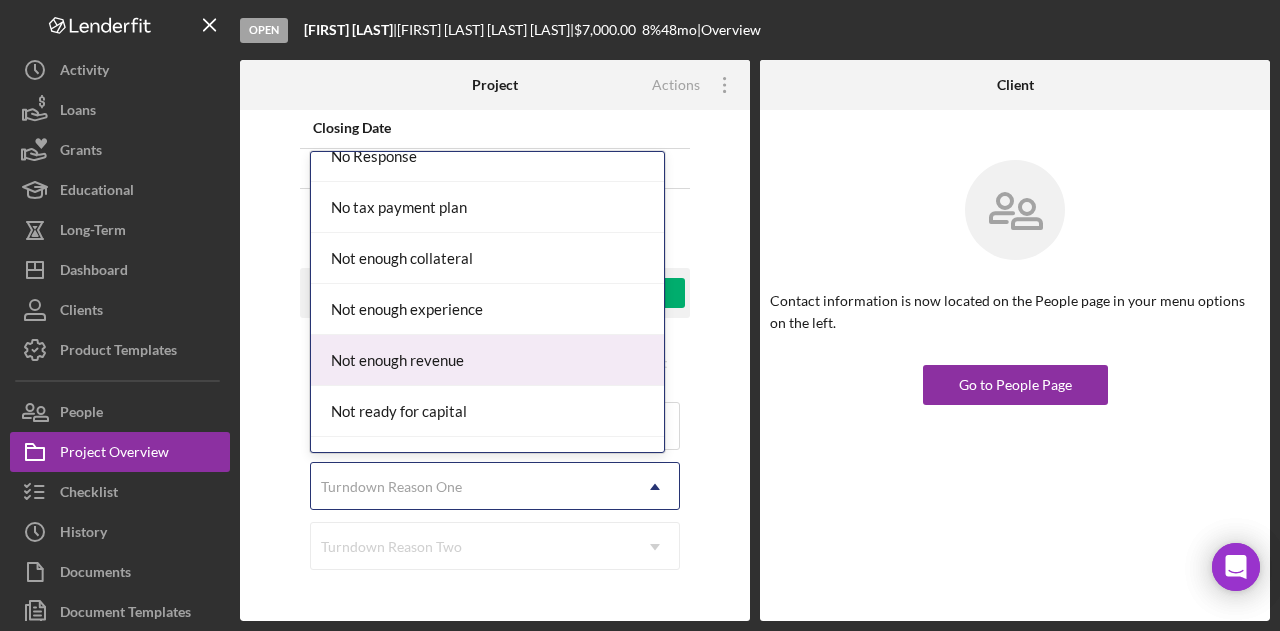 click on "Not enough revenue" at bounding box center (487, 360) 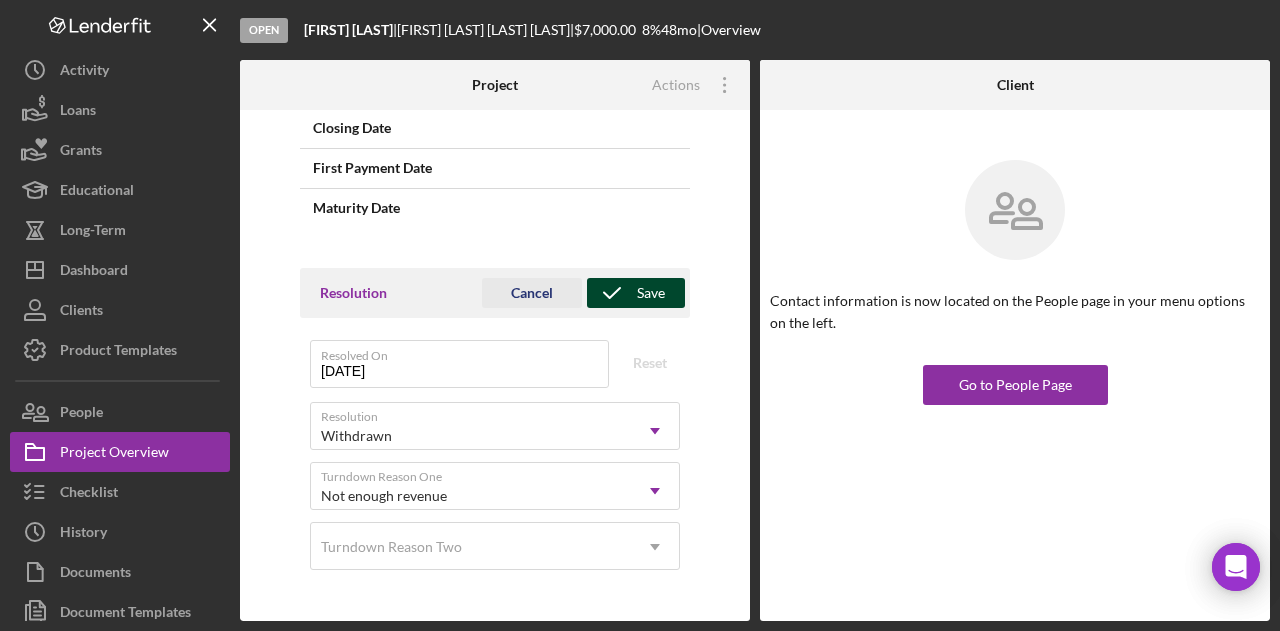 click on "Save" at bounding box center [651, 293] 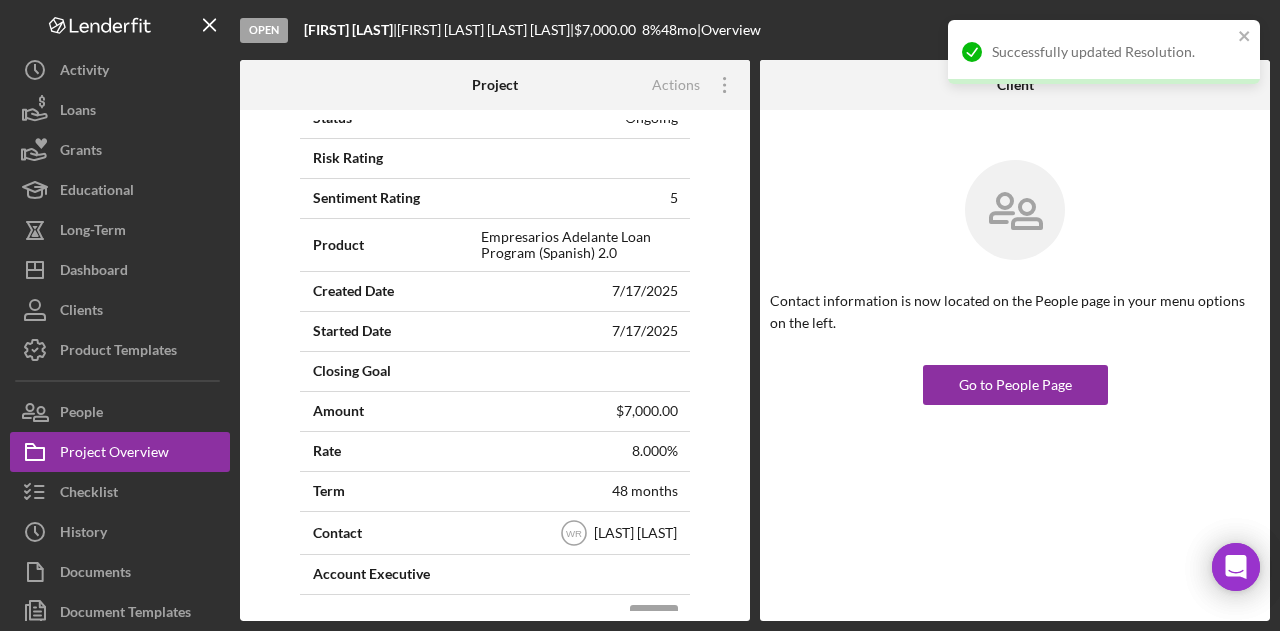 scroll, scrollTop: 0, scrollLeft: 0, axis: both 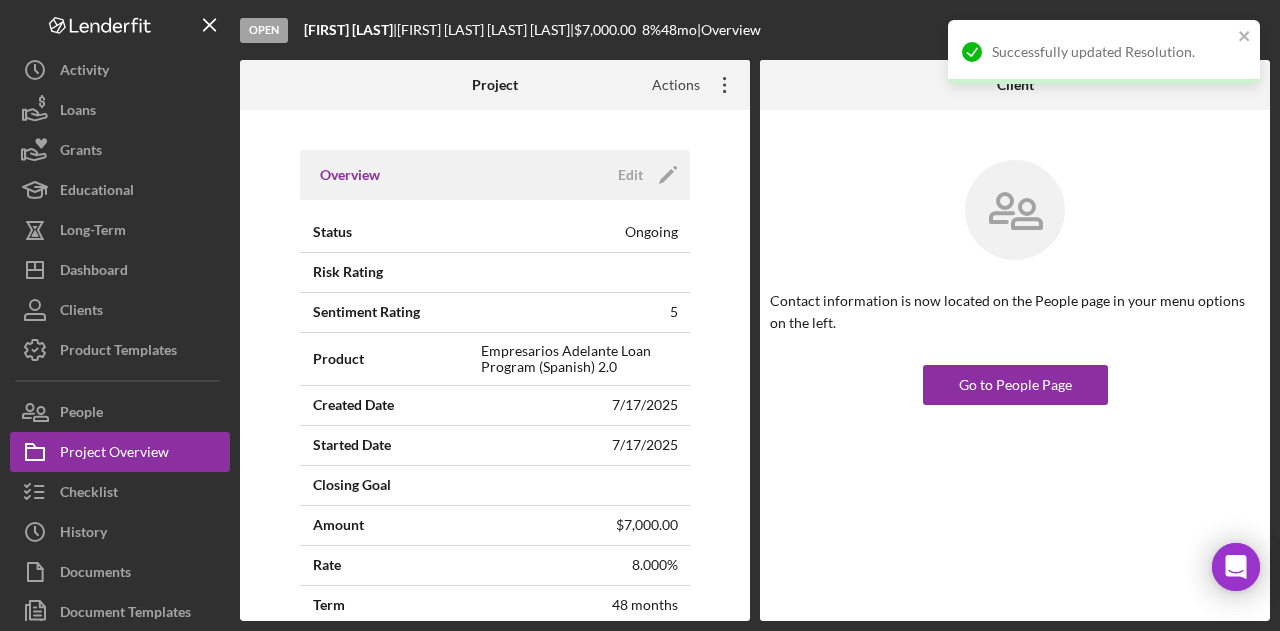 click on "Icon/Overflow" 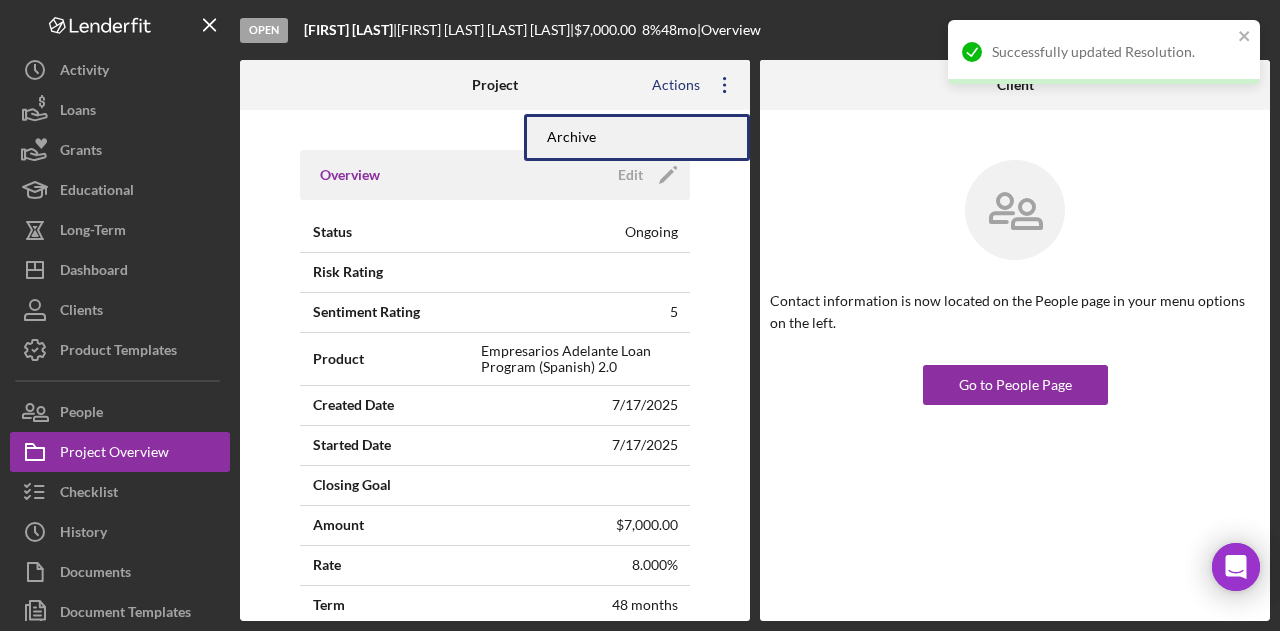 click on "Archive" at bounding box center [637, 137] 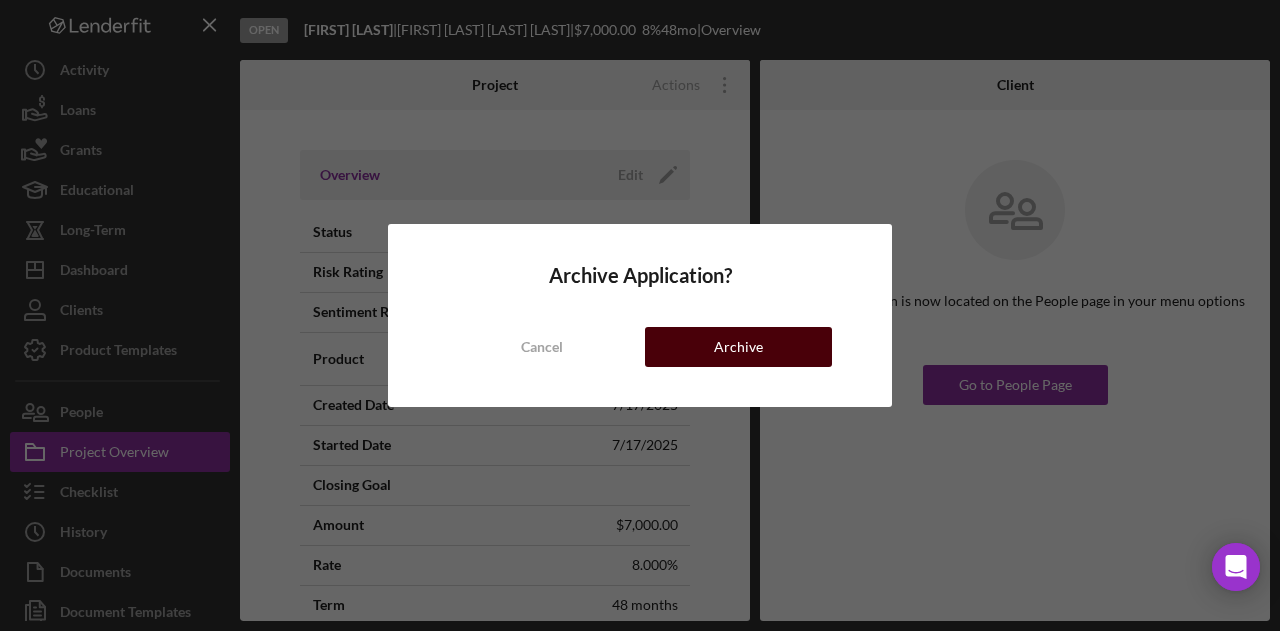 click on "Archive" at bounding box center (738, 347) 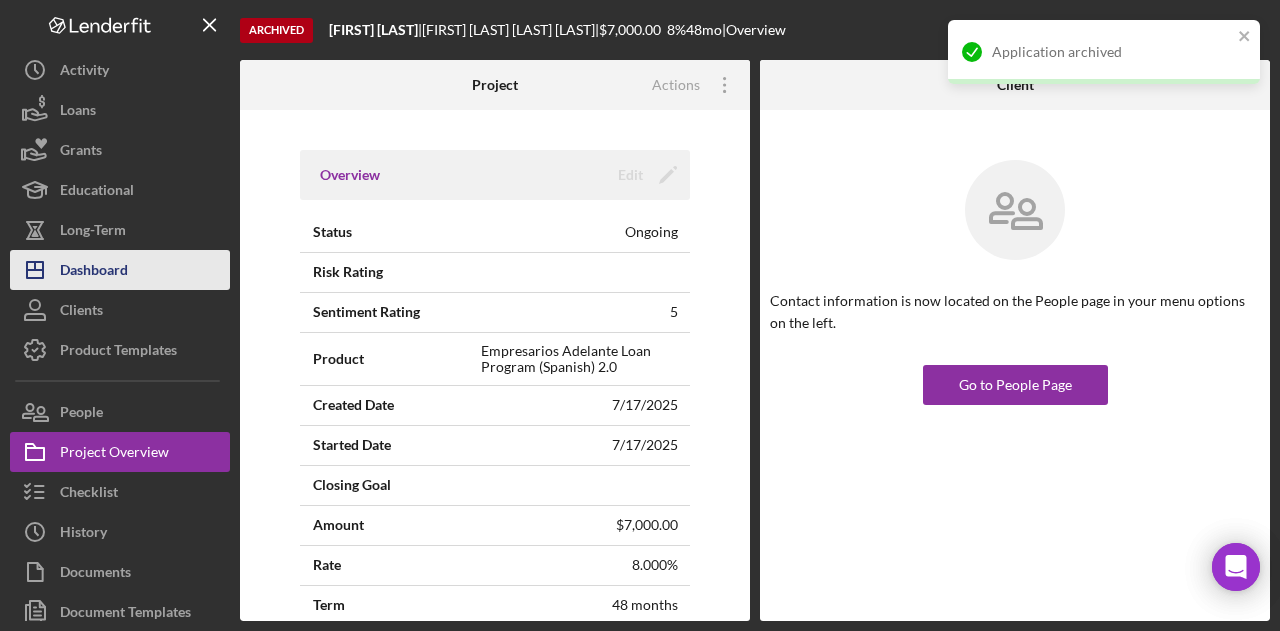 click on "Icon/Dashboard Dashboard" at bounding box center [120, 270] 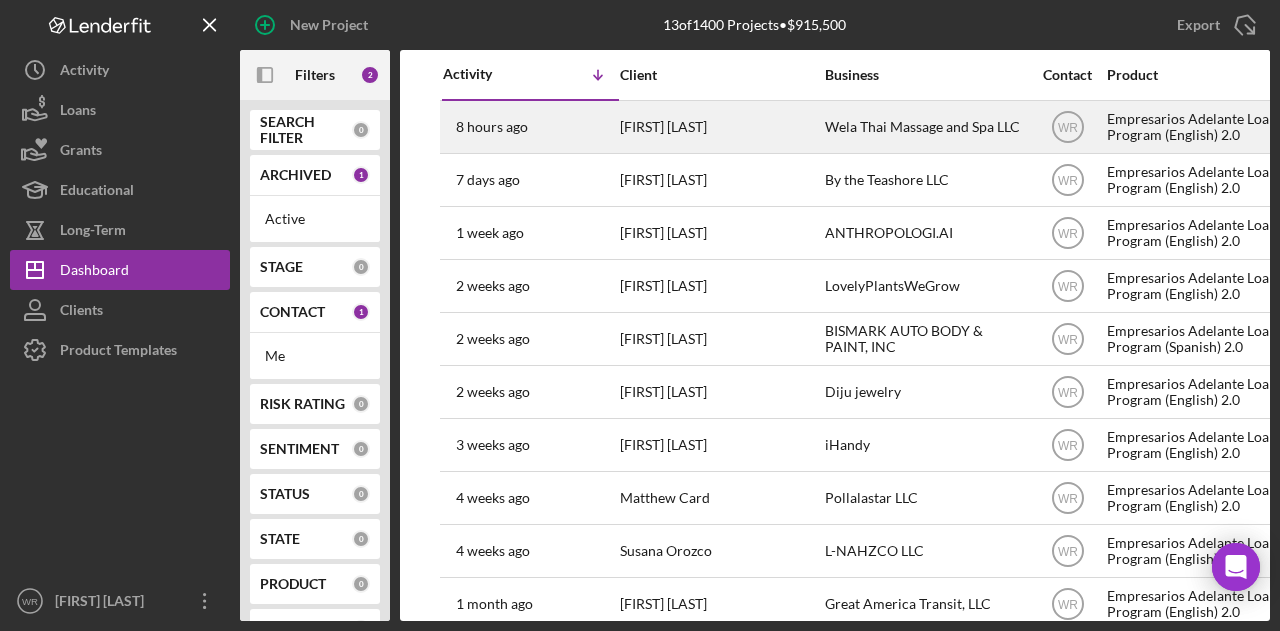 click on "[FIRST] [LAST]" at bounding box center (720, 127) 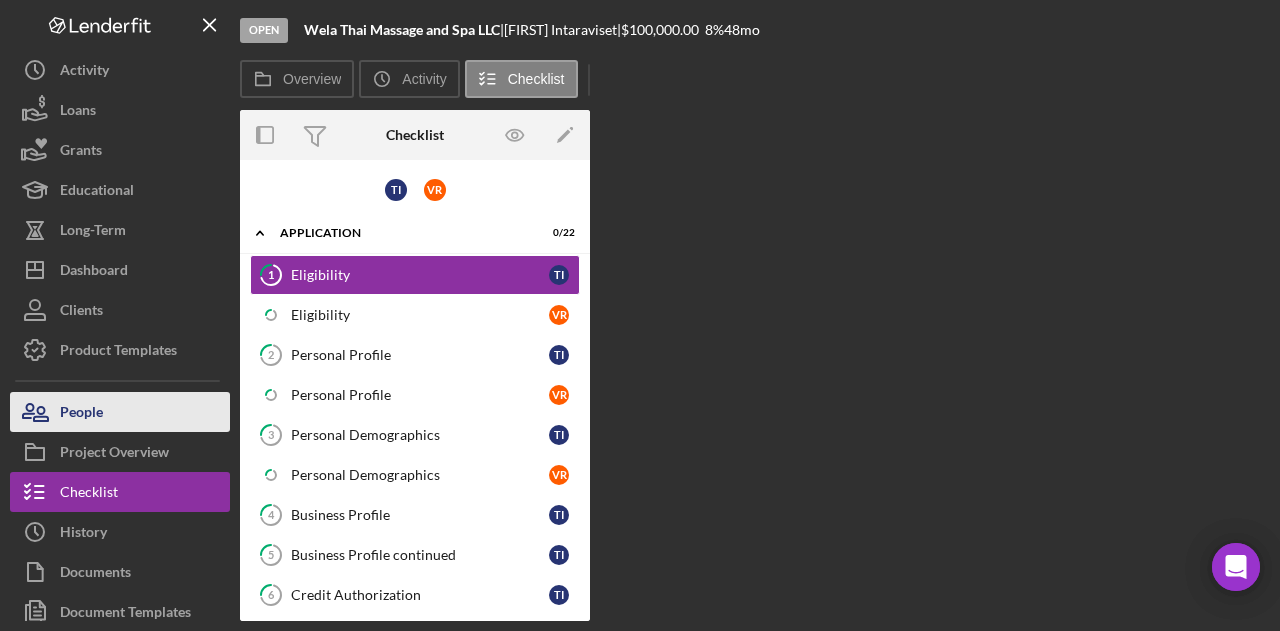 click on "People" at bounding box center (120, 412) 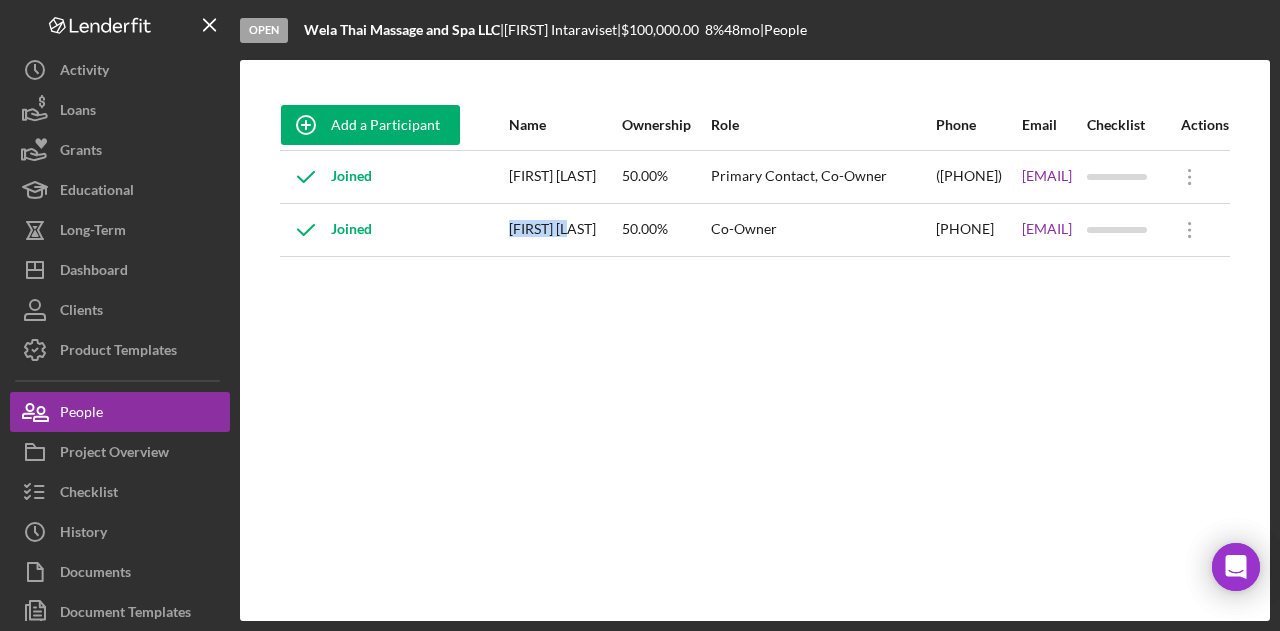 drag, startPoint x: 538, startPoint y: 221, endPoint x: 456, endPoint y: 219, distance: 82.02438 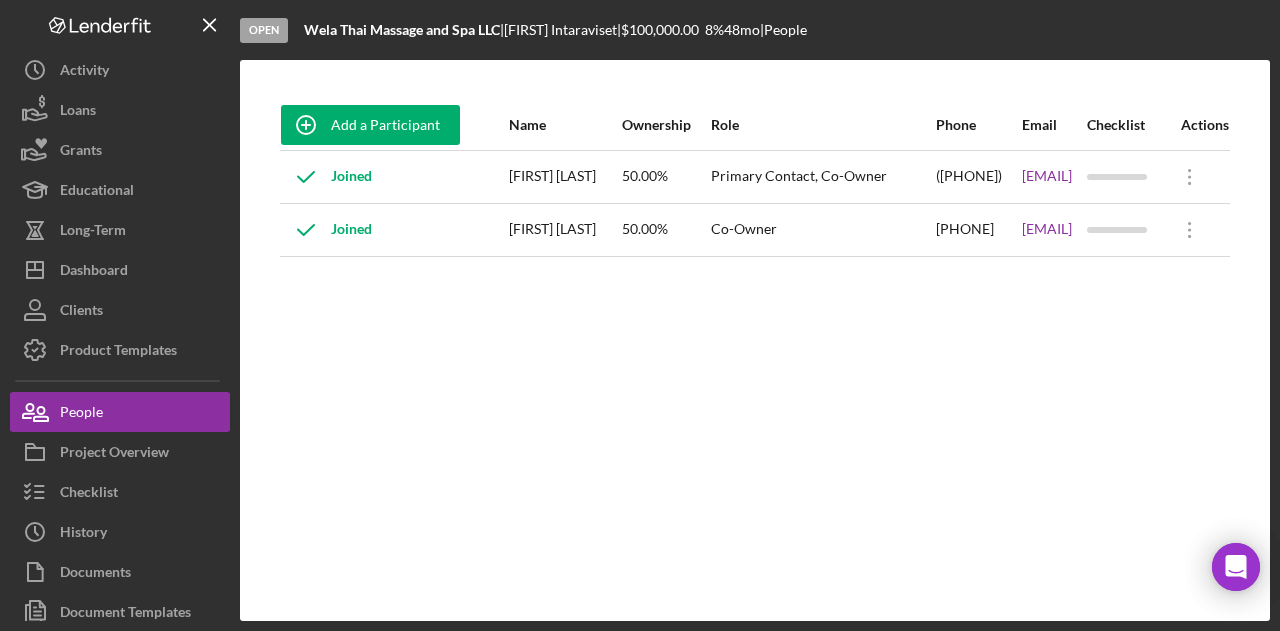 click on "[FIRST] [LAST]" at bounding box center [564, 230] 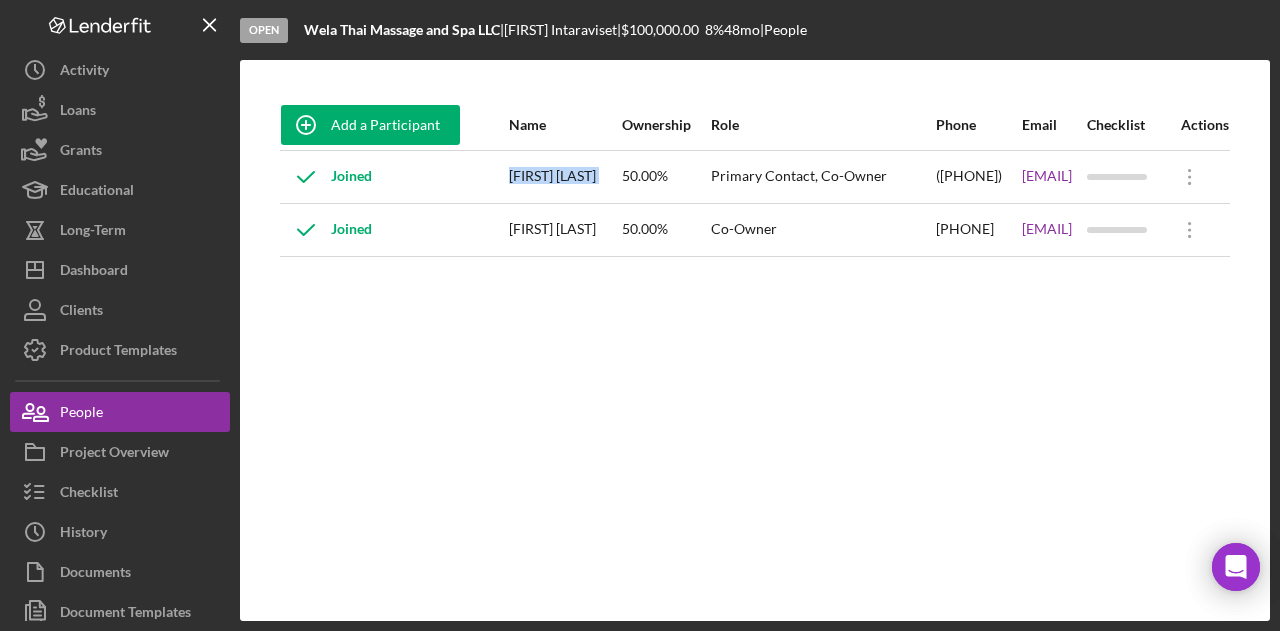 drag, startPoint x: 458, startPoint y: 173, endPoint x: 578, endPoint y: 185, distance: 120.59851 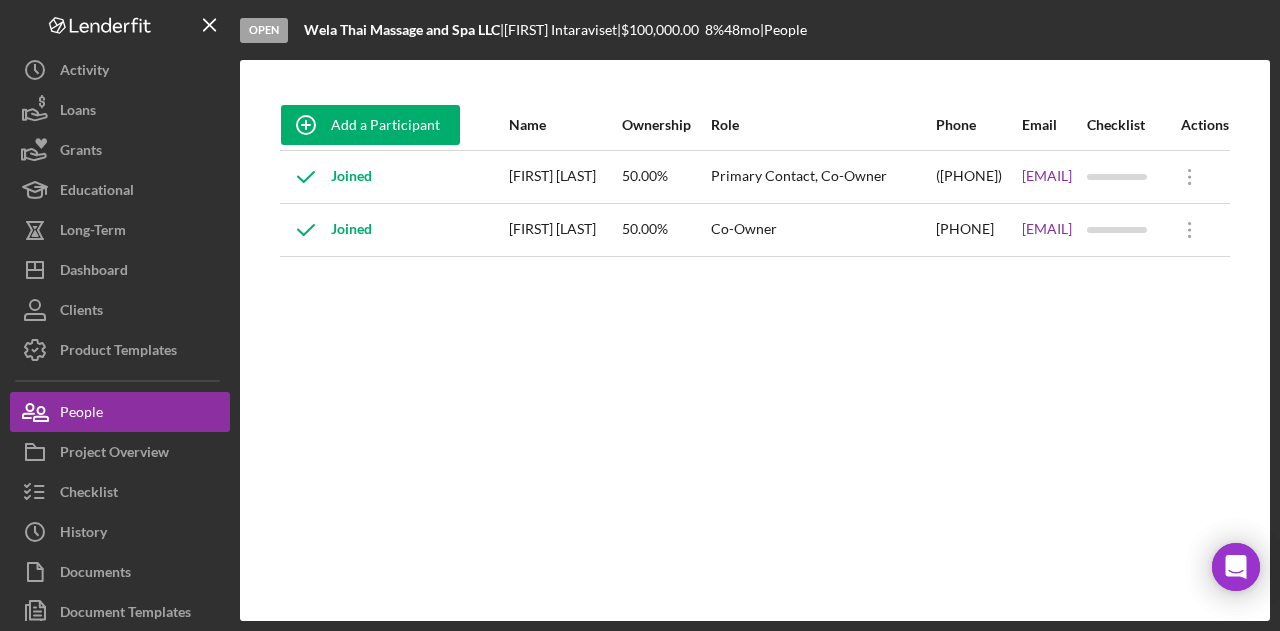 click on "[FIRST] [LAST]" at bounding box center [564, 230] 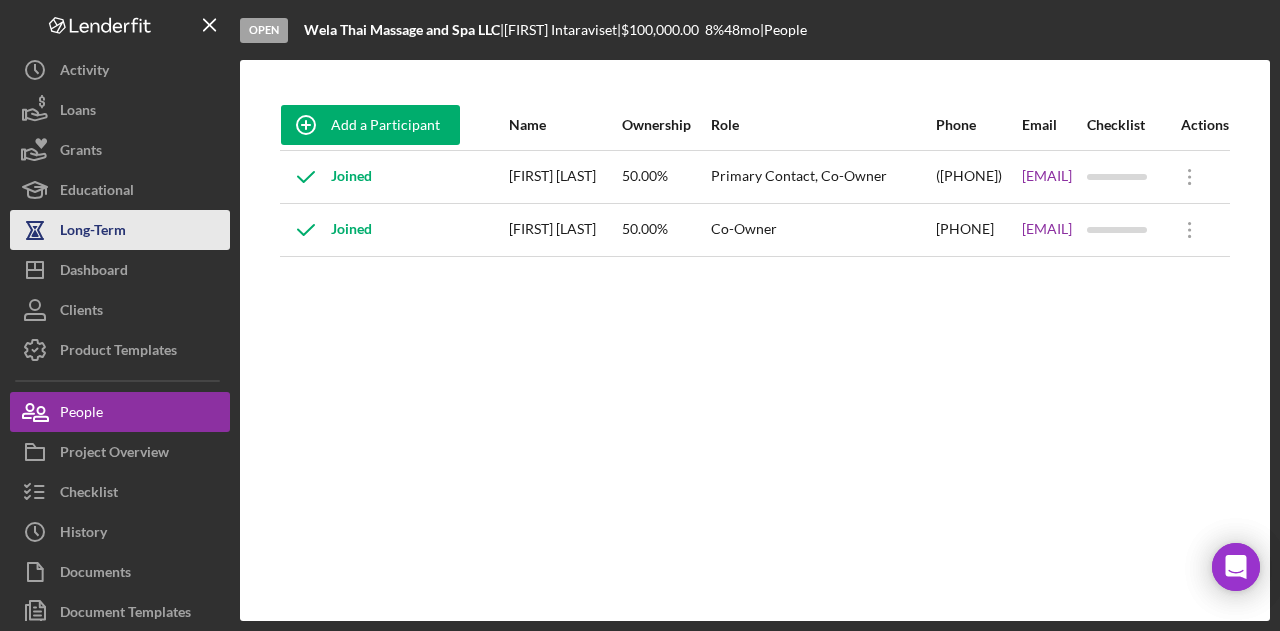 click on "Long-Term" at bounding box center (120, 230) 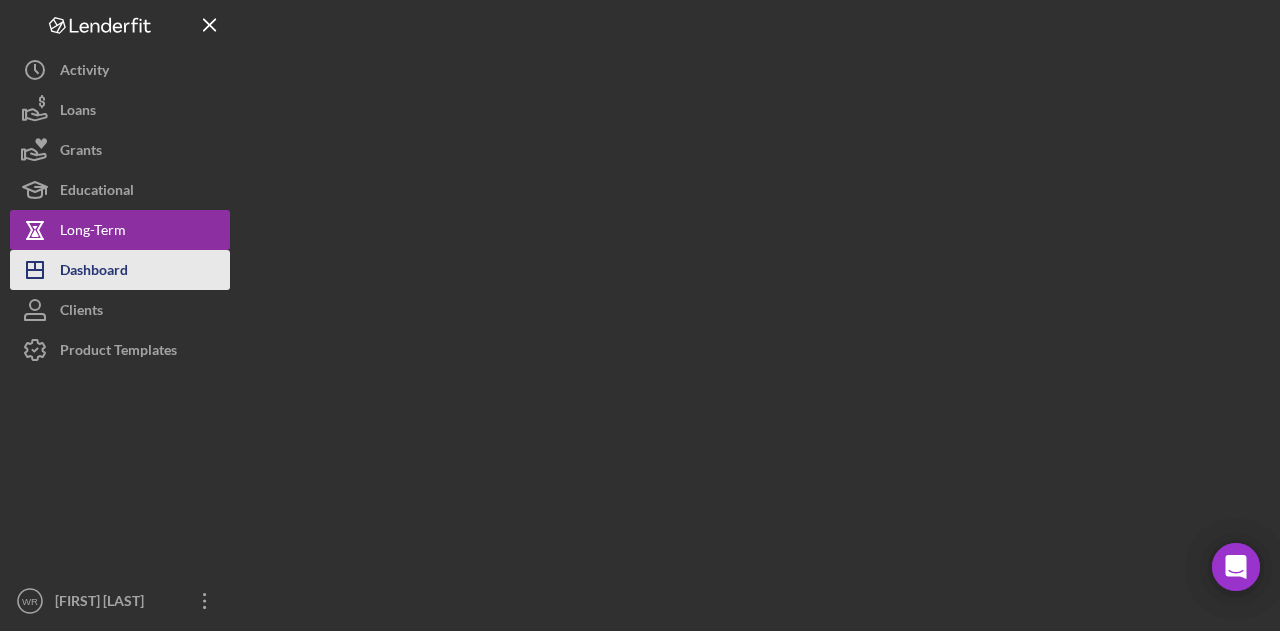 click on "Icon/Dashboard Dashboard" at bounding box center (120, 270) 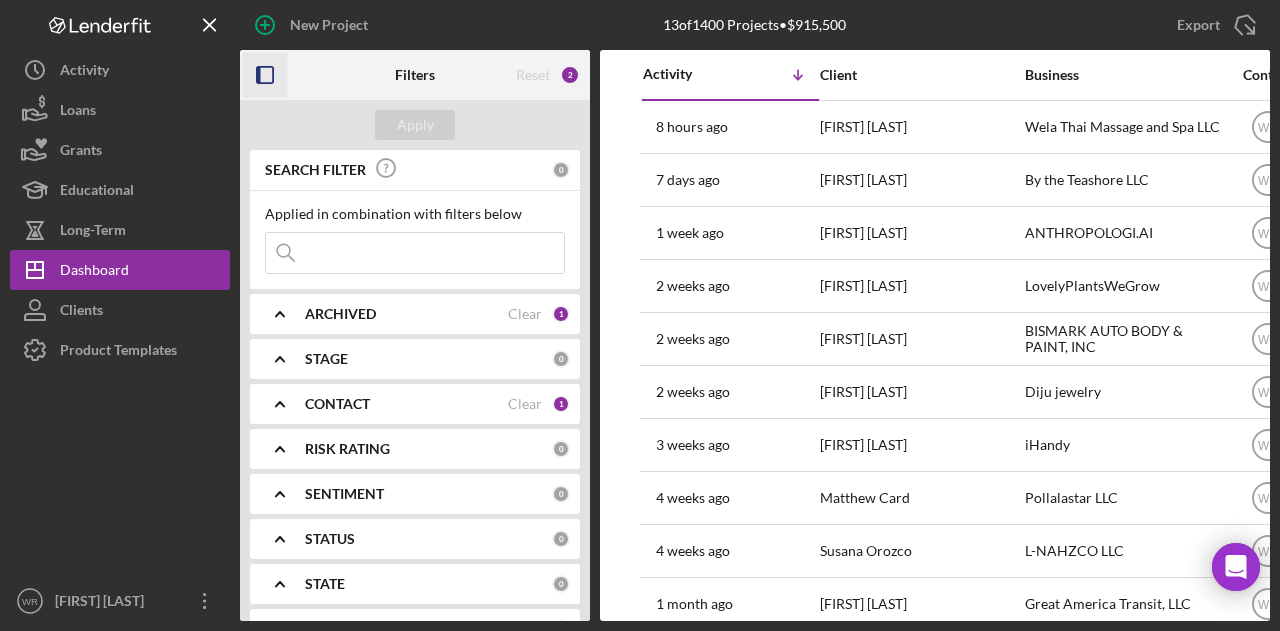 click 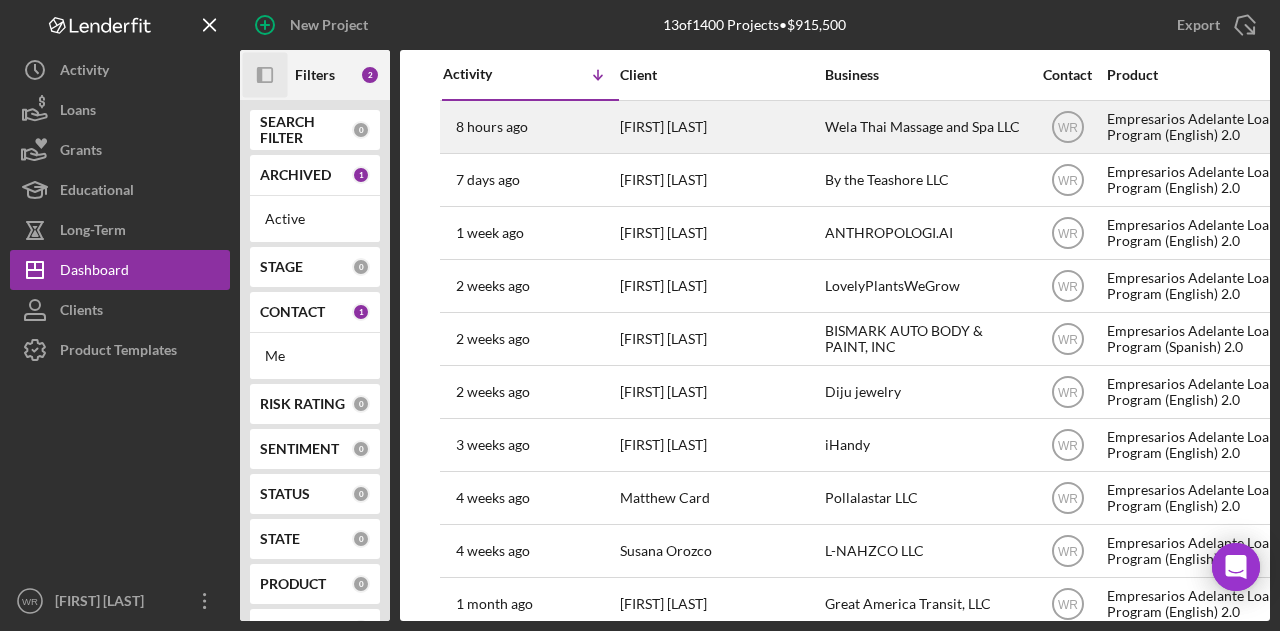 click on "[FIRST] [LAST]" at bounding box center (720, 127) 